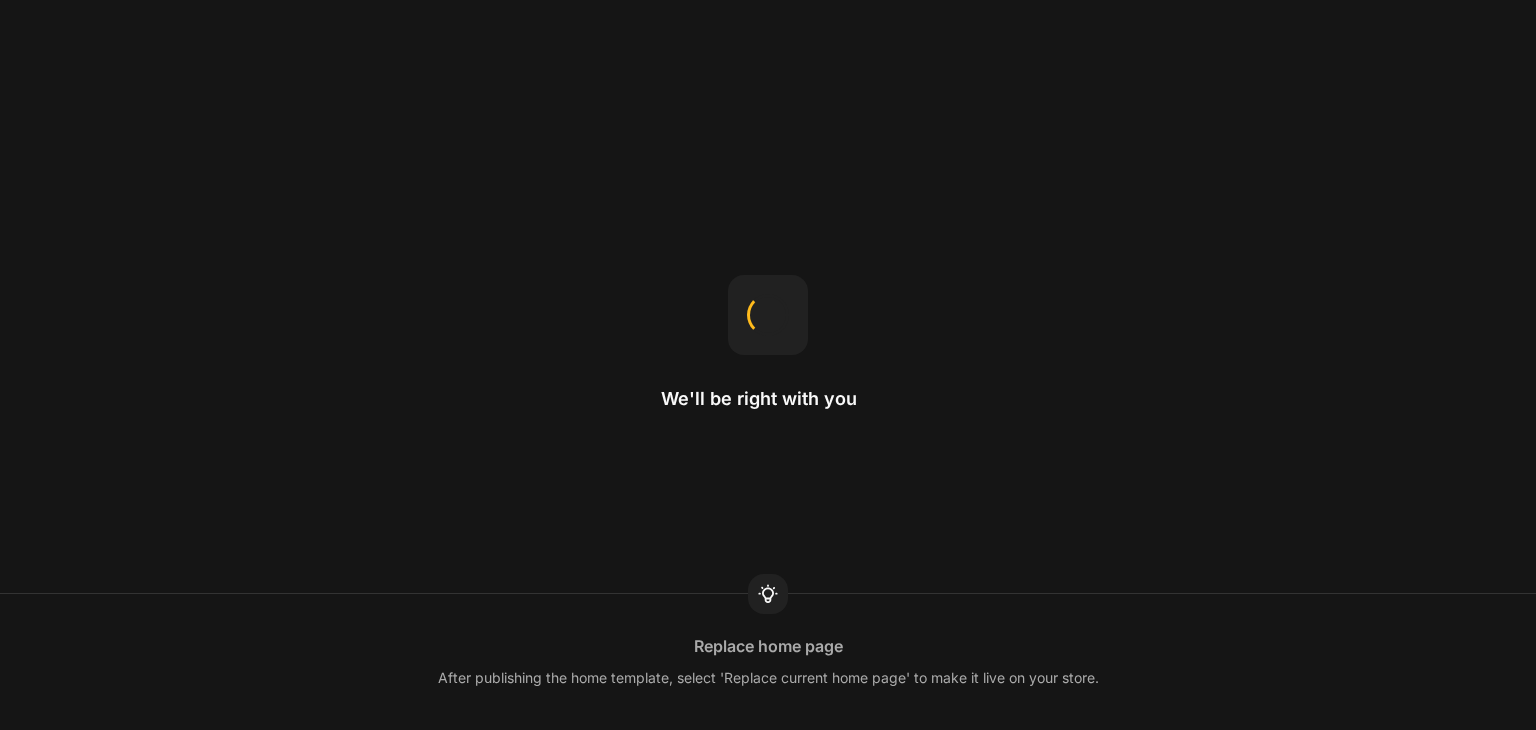 scroll, scrollTop: 0, scrollLeft: 0, axis: both 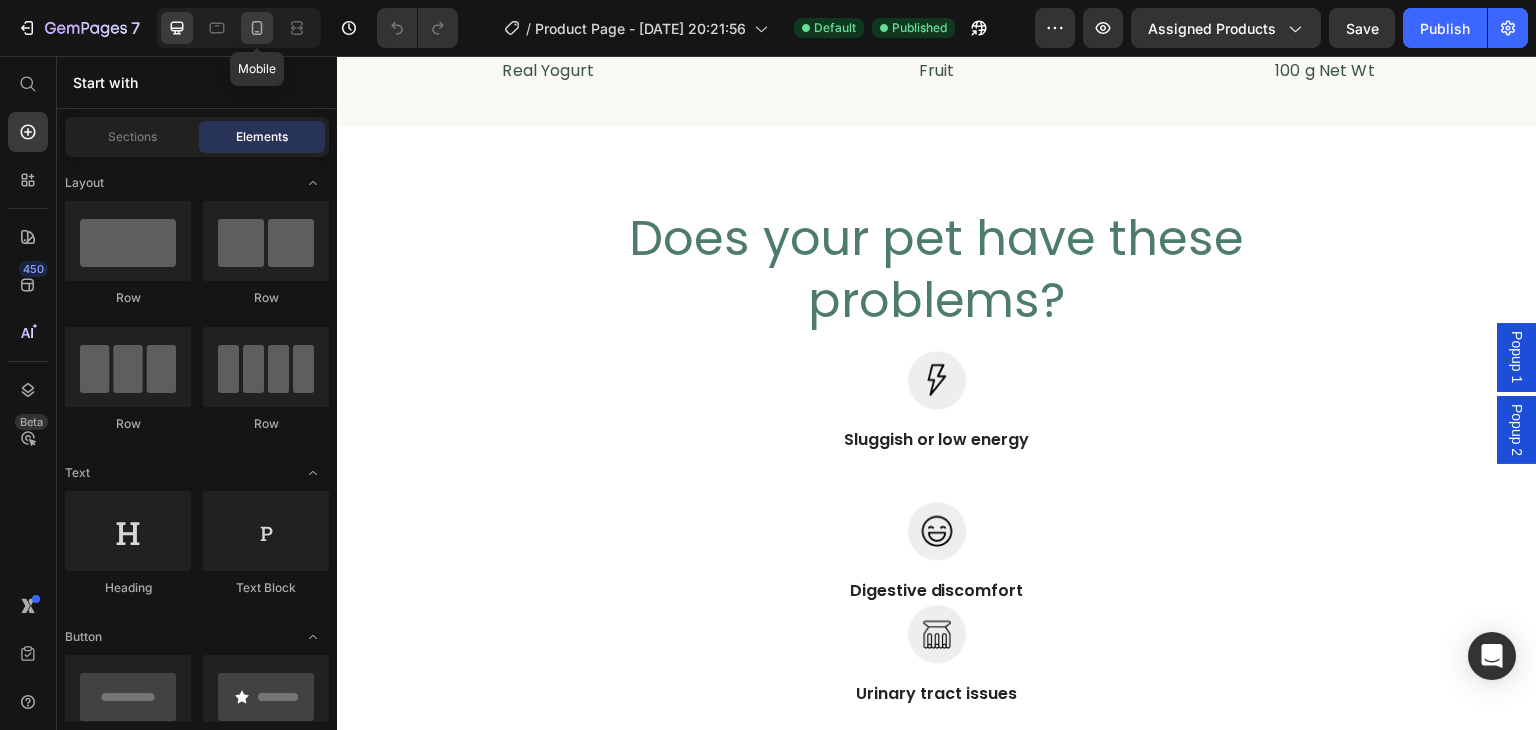 click 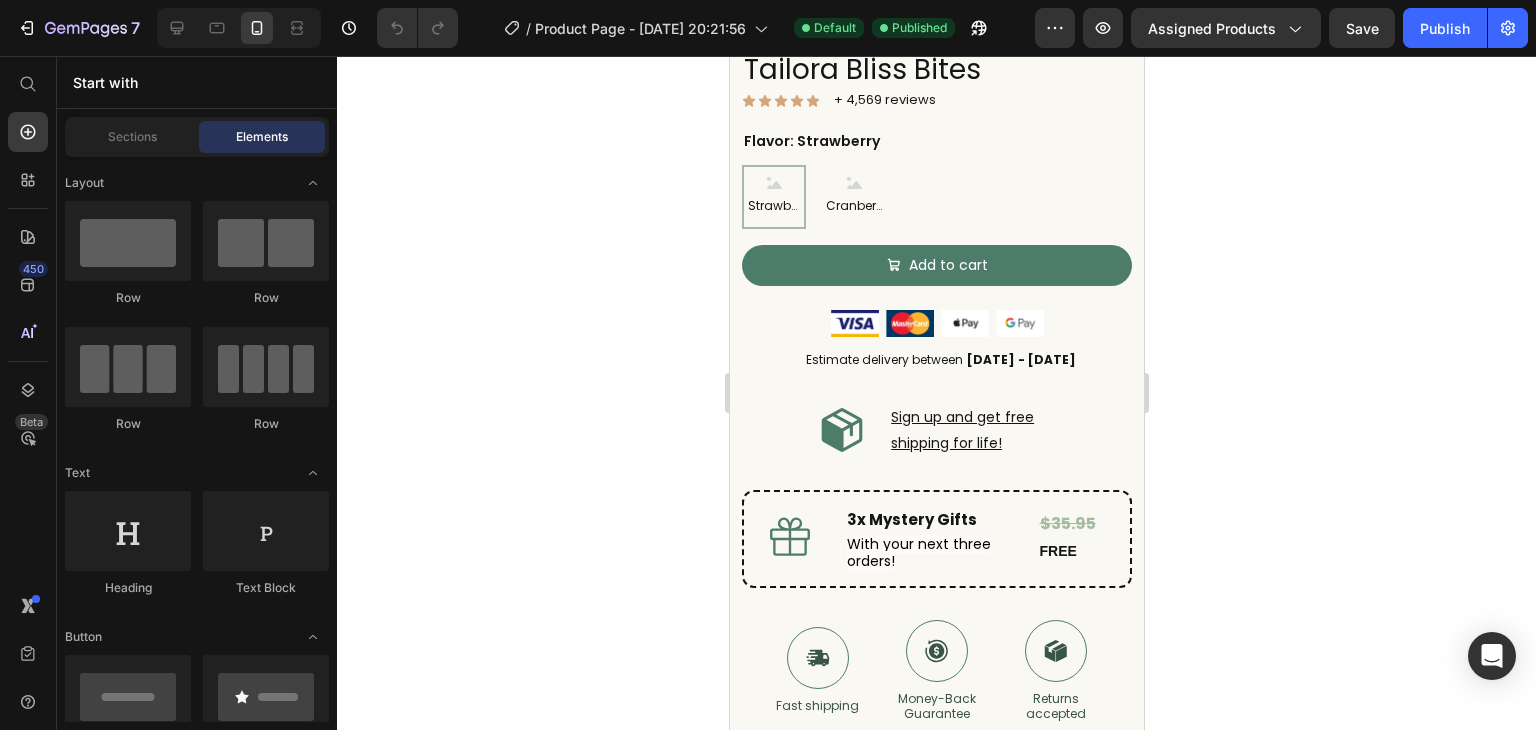 scroll, scrollTop: 0, scrollLeft: 0, axis: both 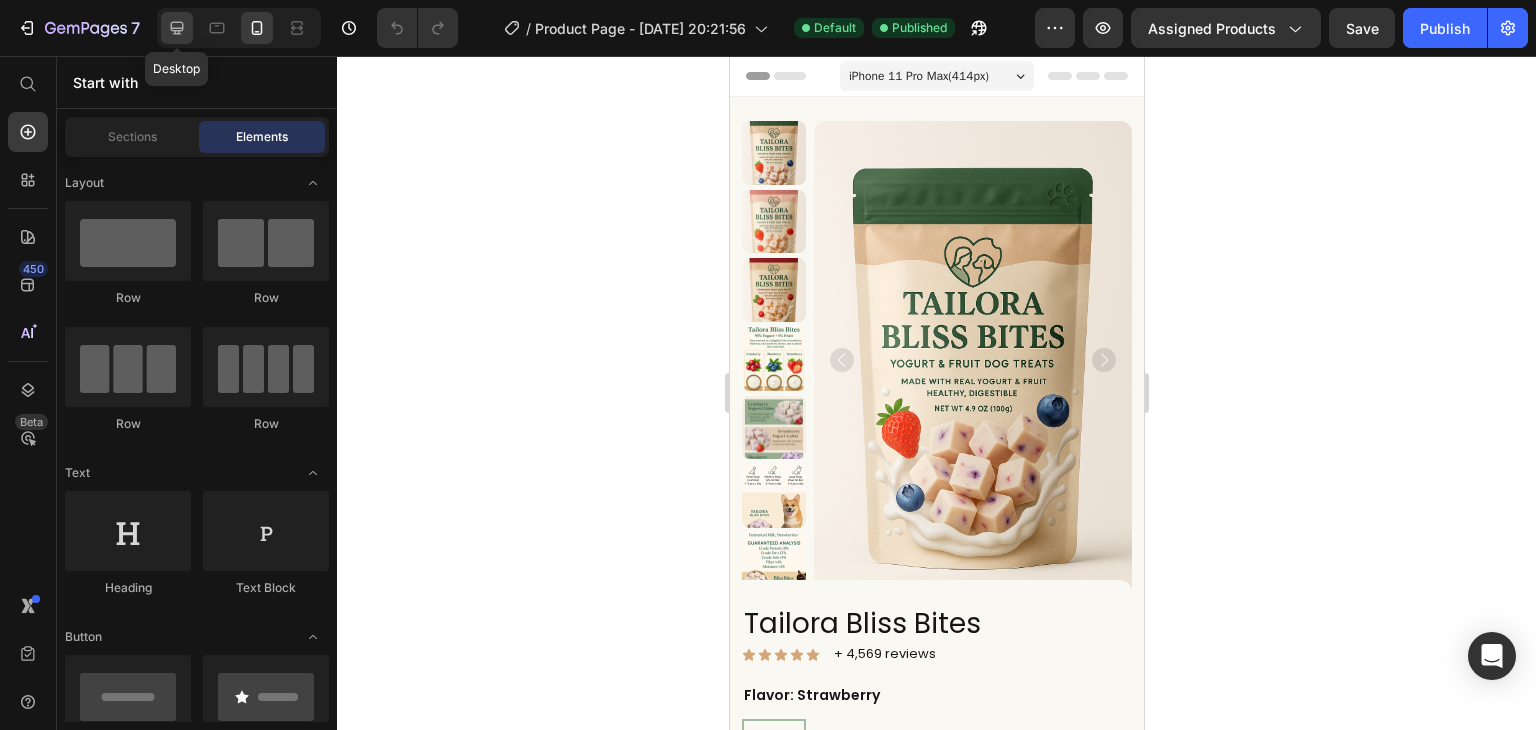 click 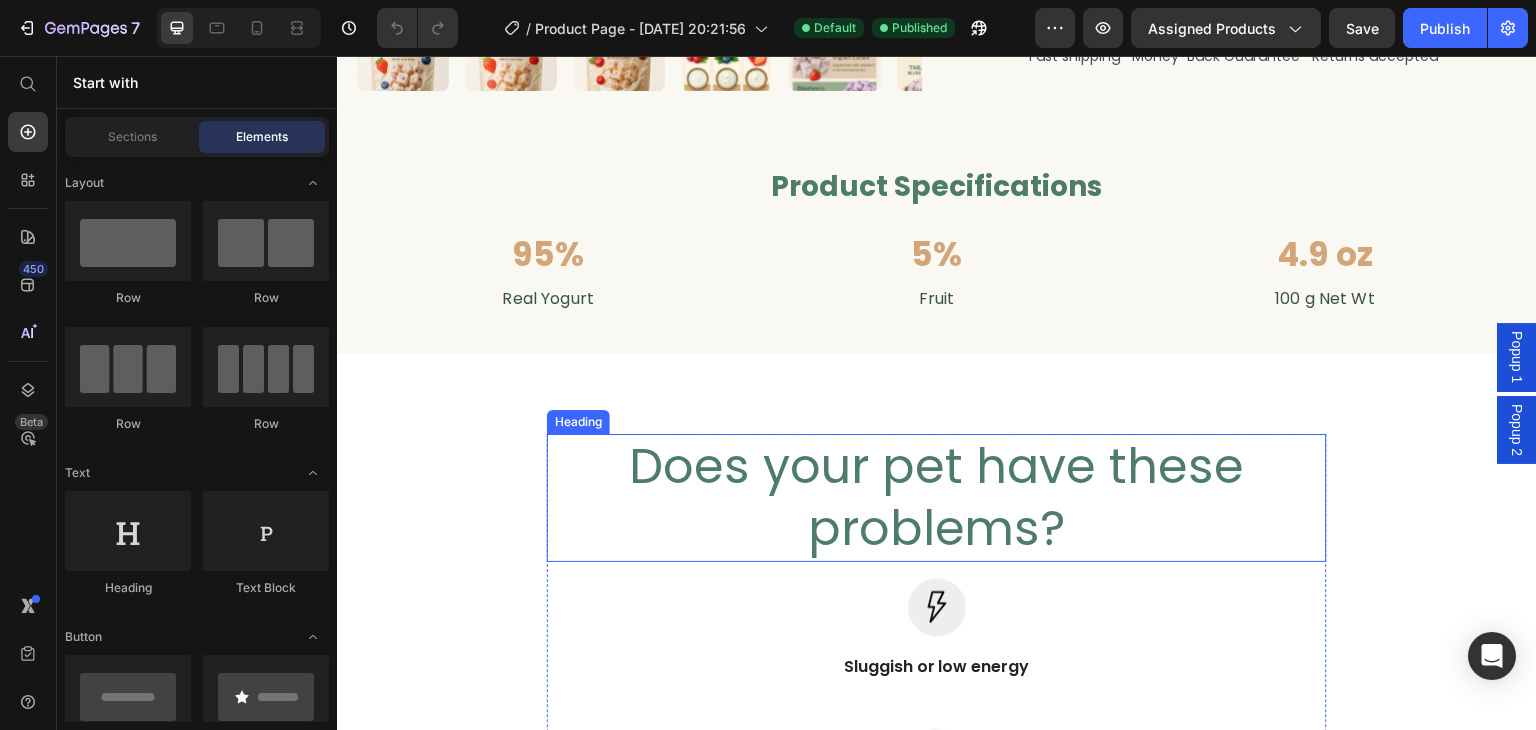 scroll, scrollTop: 900, scrollLeft: 0, axis: vertical 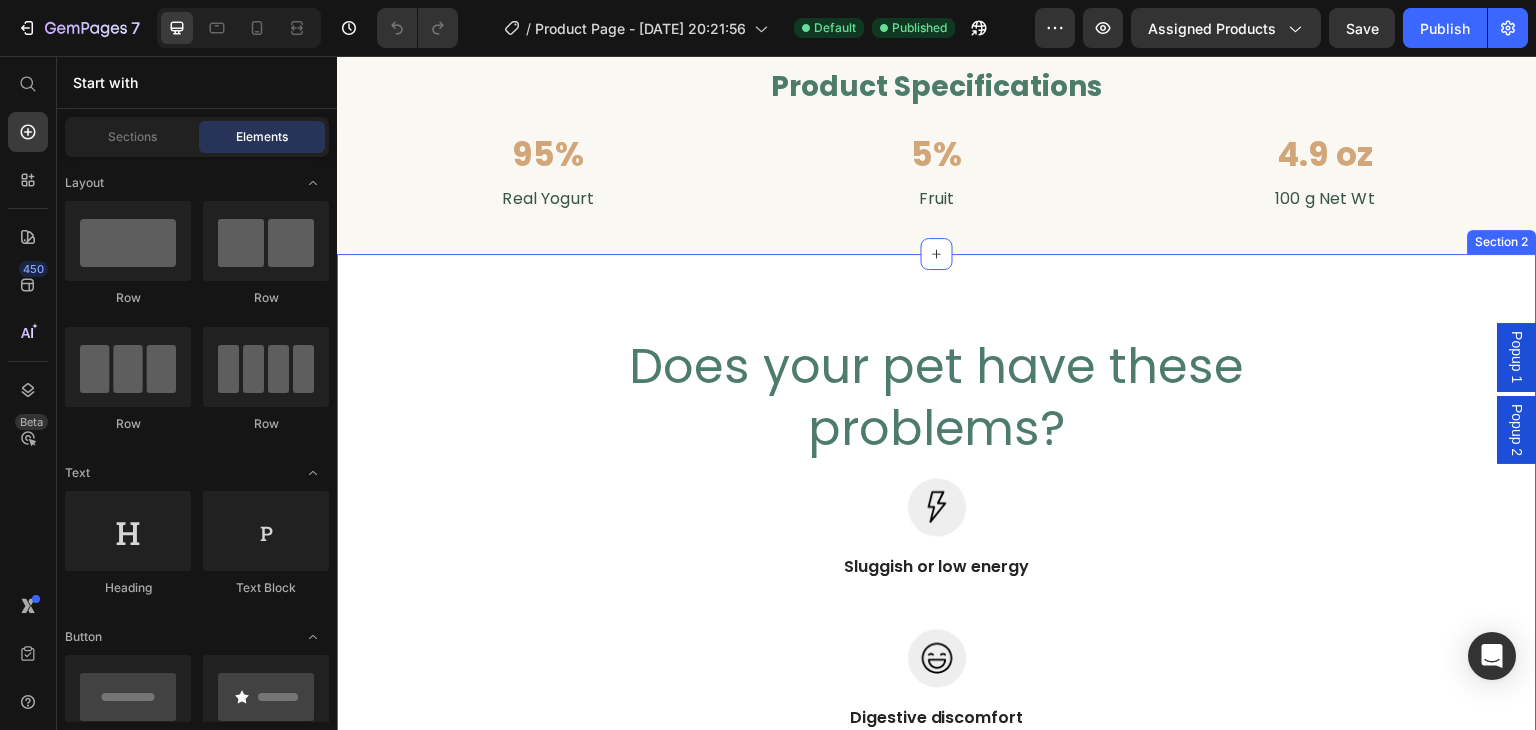 click on "Does your pet have these problems? Heading Image Sluggish or low energy Text block Row Image Digestive discomfort Text block Row Image Urinary tract issues Text block Row Row These common problems can affect their mood, behavior, and overall health. Text block Image Row Section 2" at bounding box center [937, 1242] 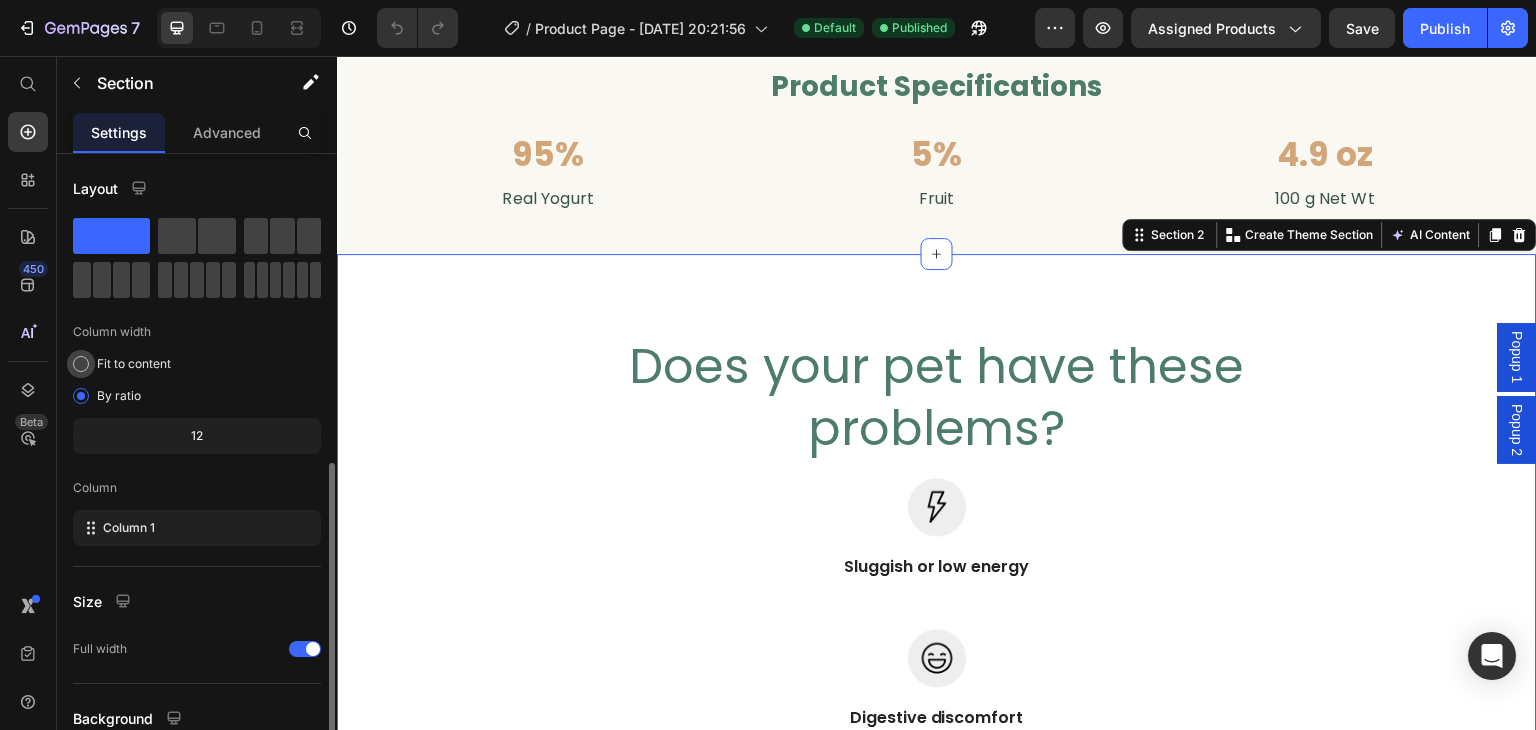 scroll, scrollTop: 173, scrollLeft: 0, axis: vertical 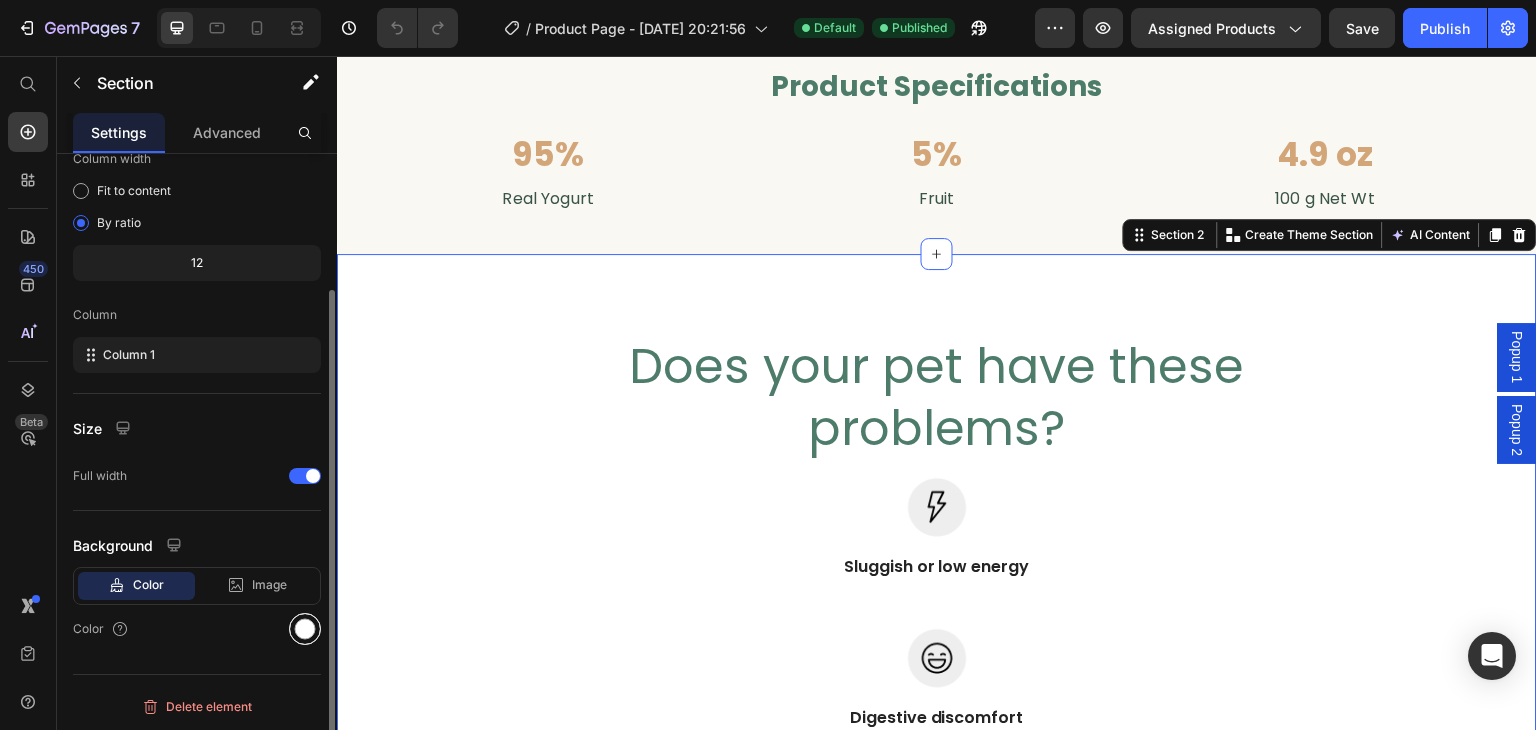 click at bounding box center (305, 629) 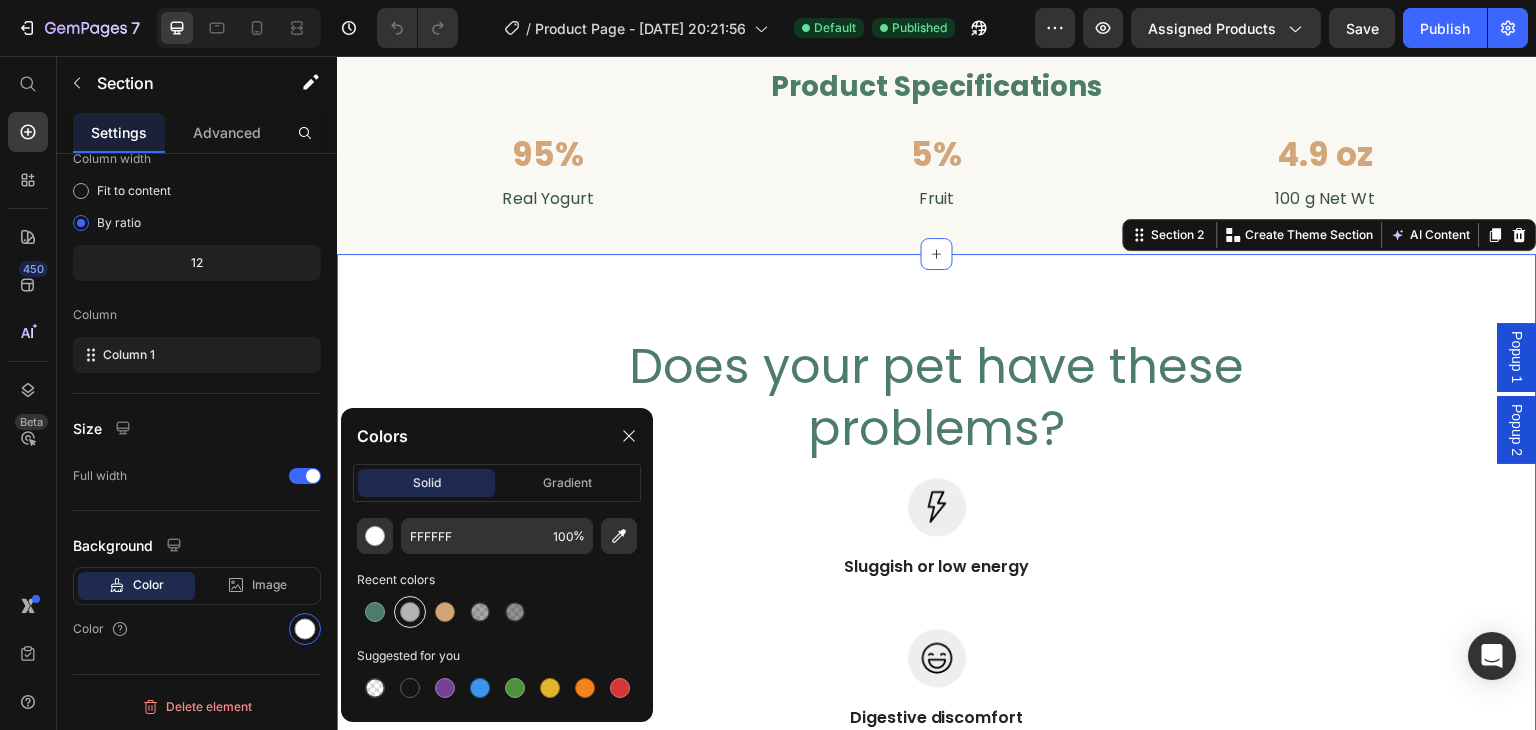 click at bounding box center [410, 612] 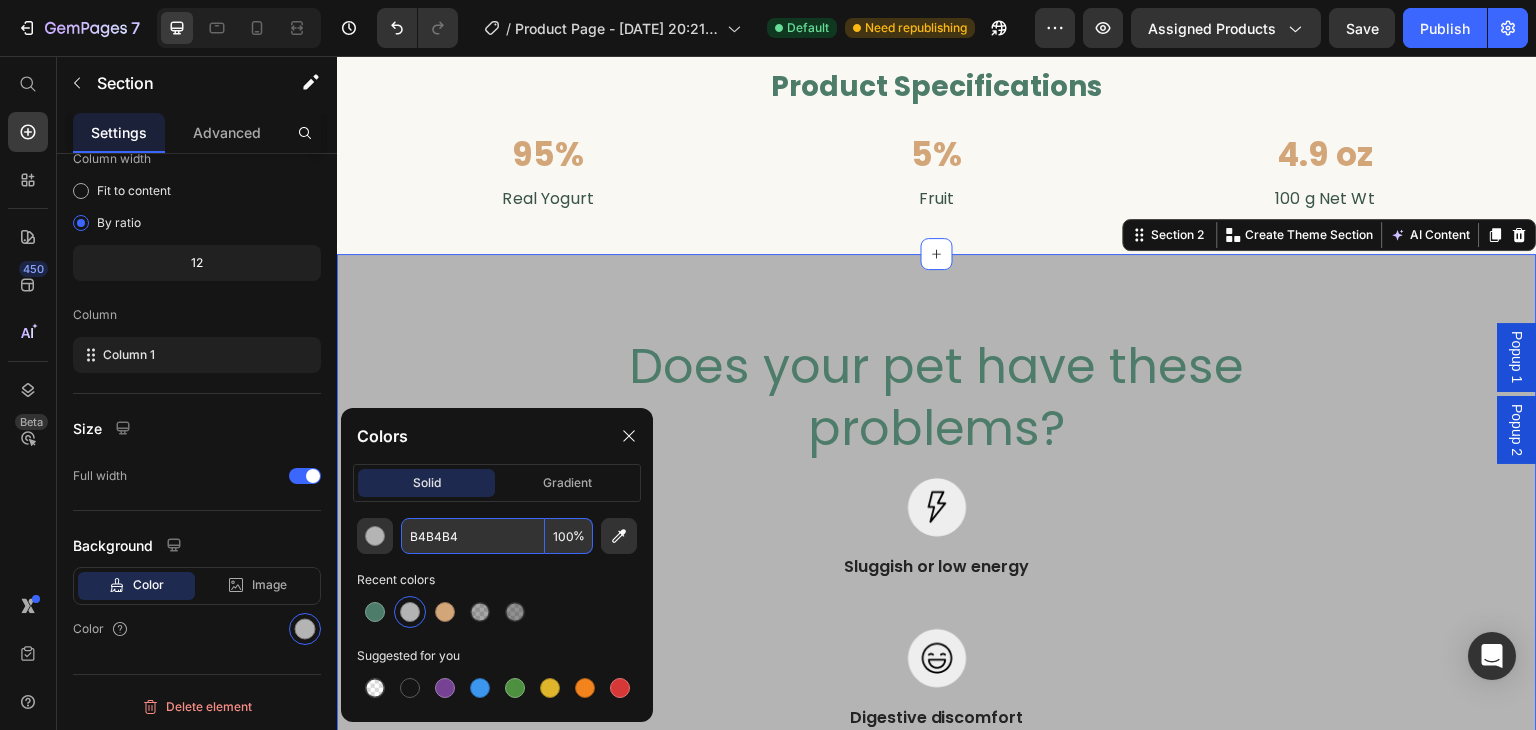 click on "B4B4B4" at bounding box center [473, 536] 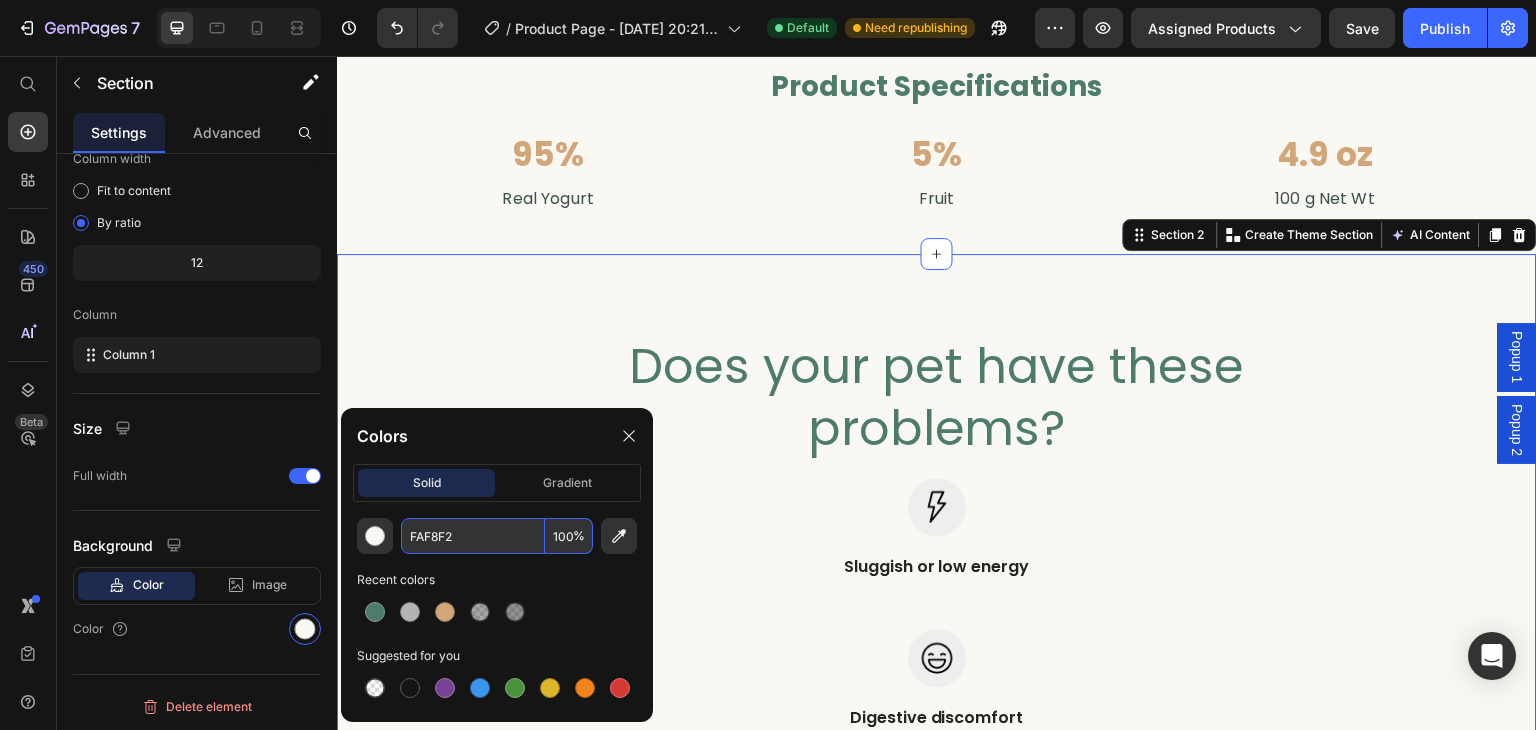 type on "FAF8F2" 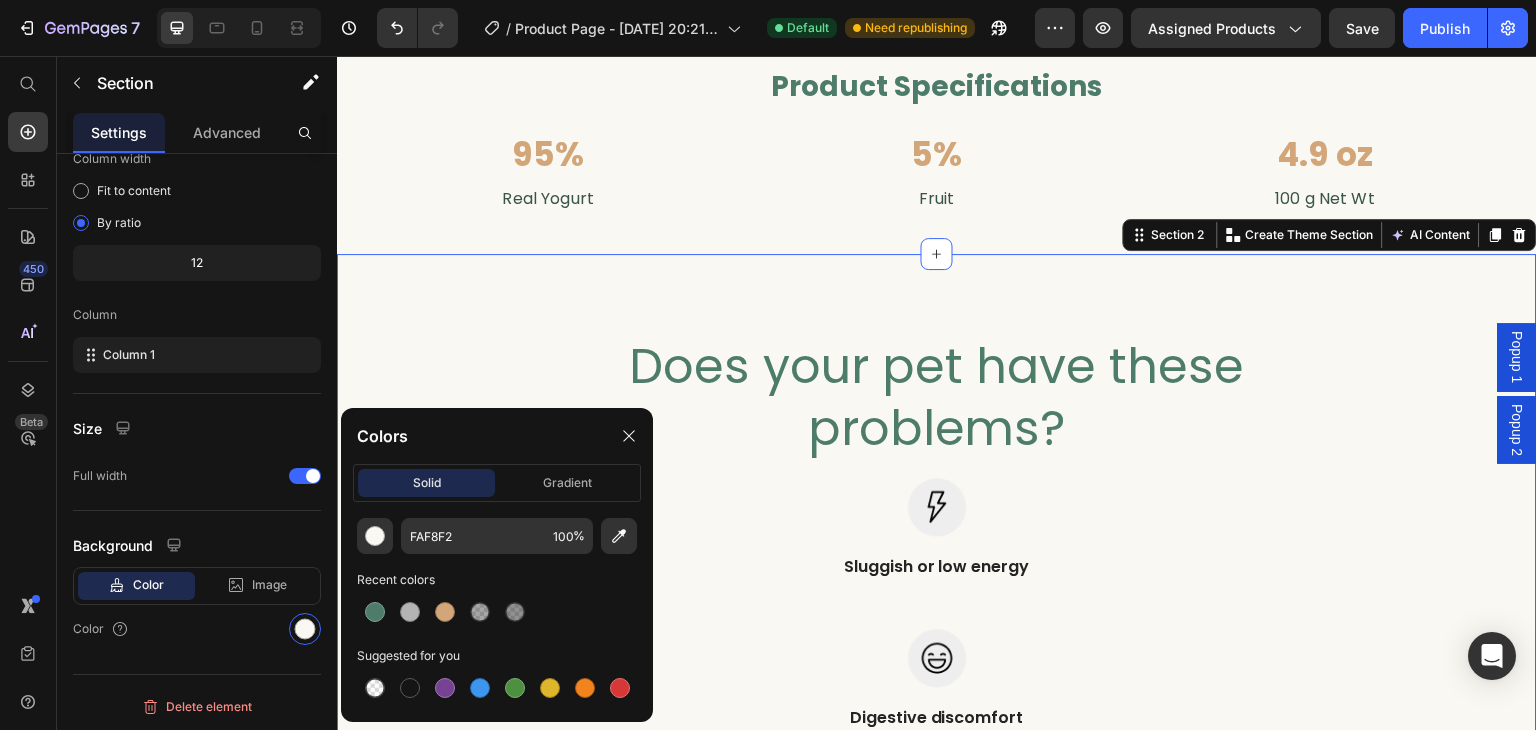 click on "Colors" 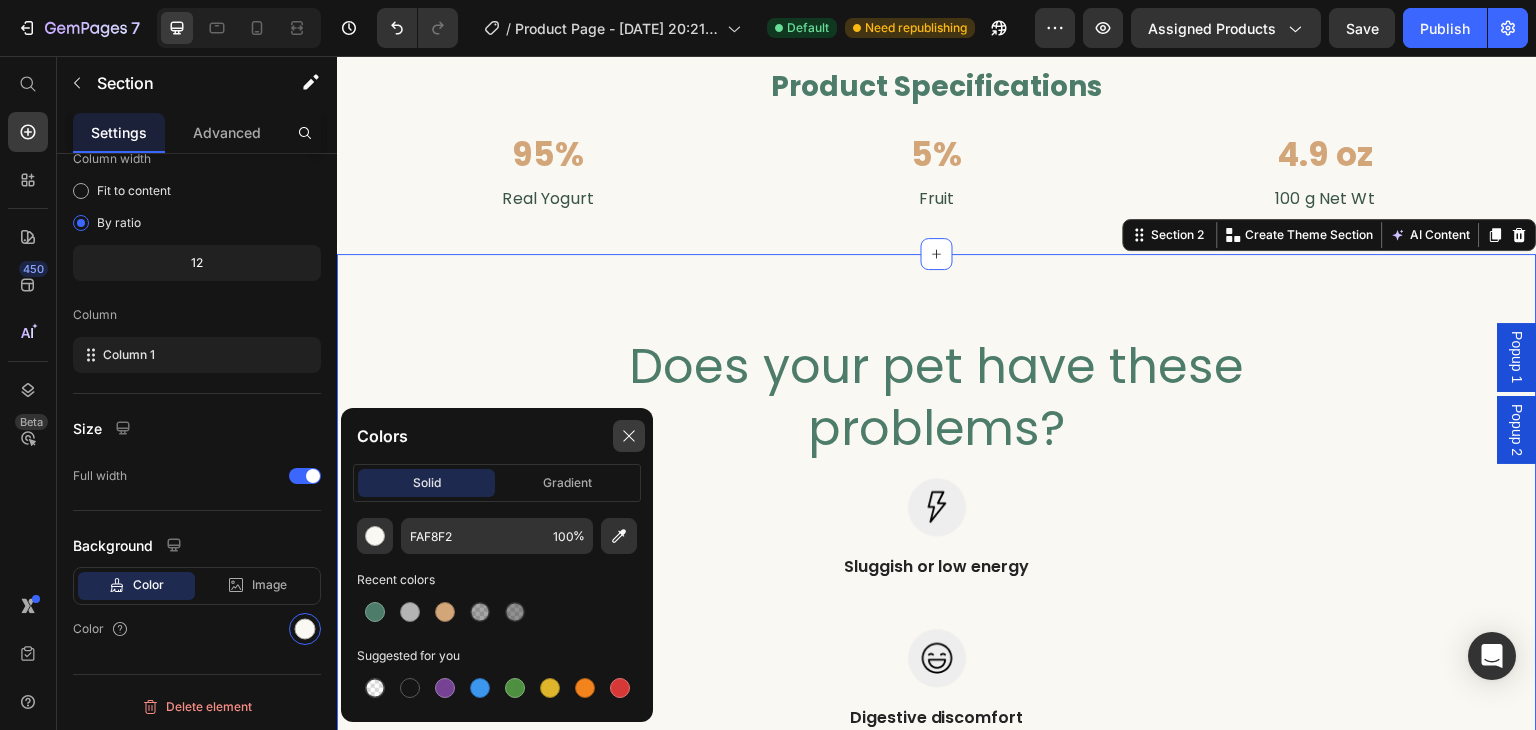click at bounding box center (629, 436) 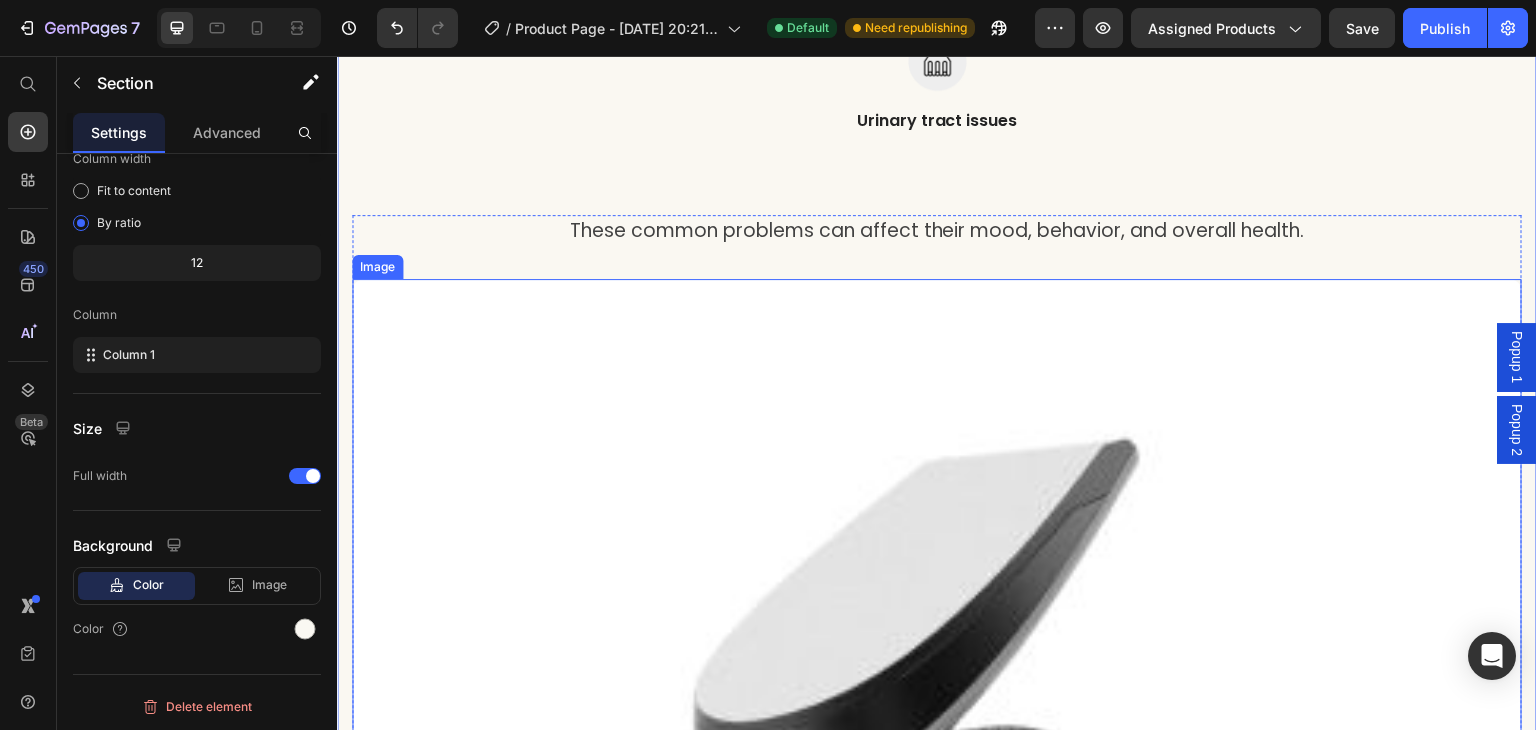 scroll, scrollTop: 1700, scrollLeft: 0, axis: vertical 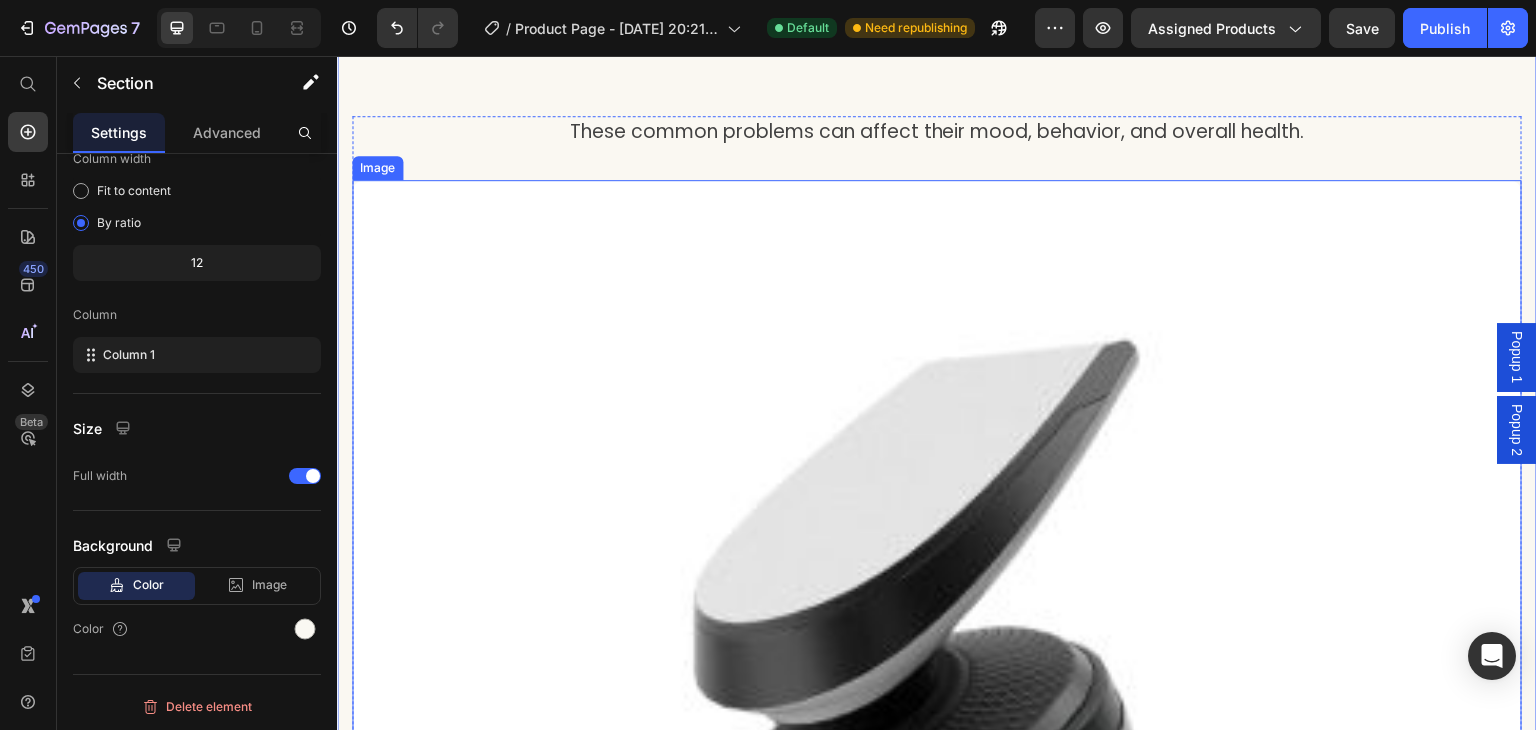 click at bounding box center (937, 1108) 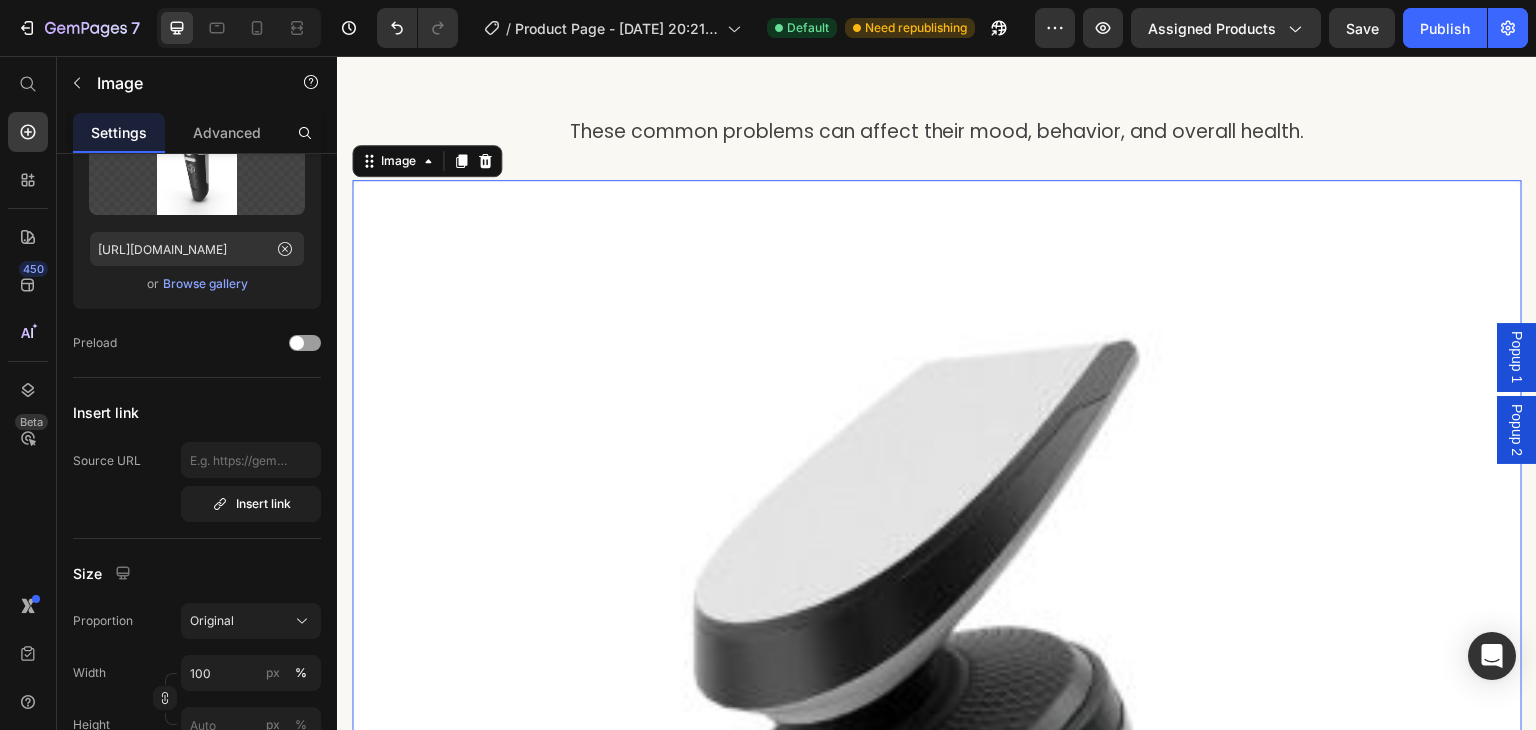scroll, scrollTop: 0, scrollLeft: 0, axis: both 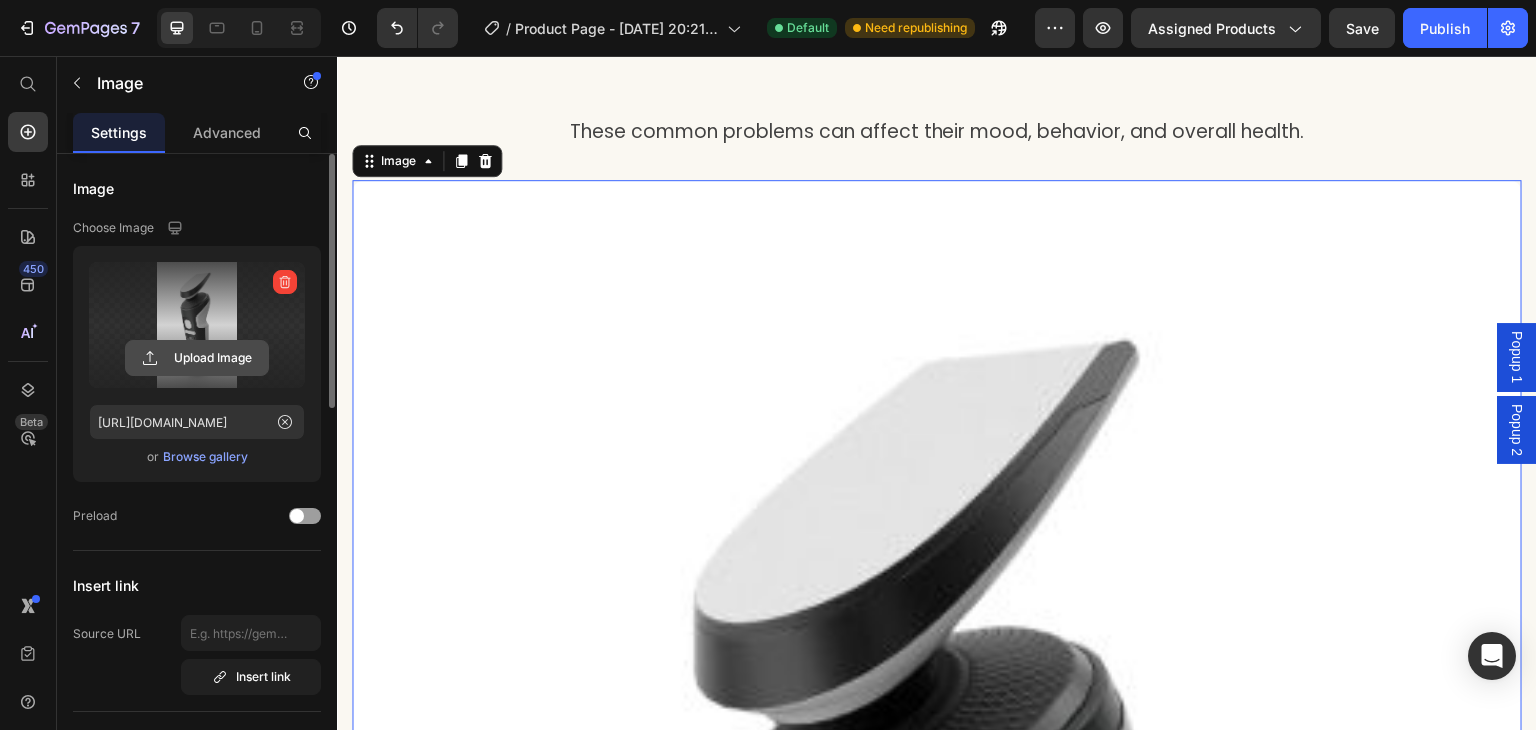 click 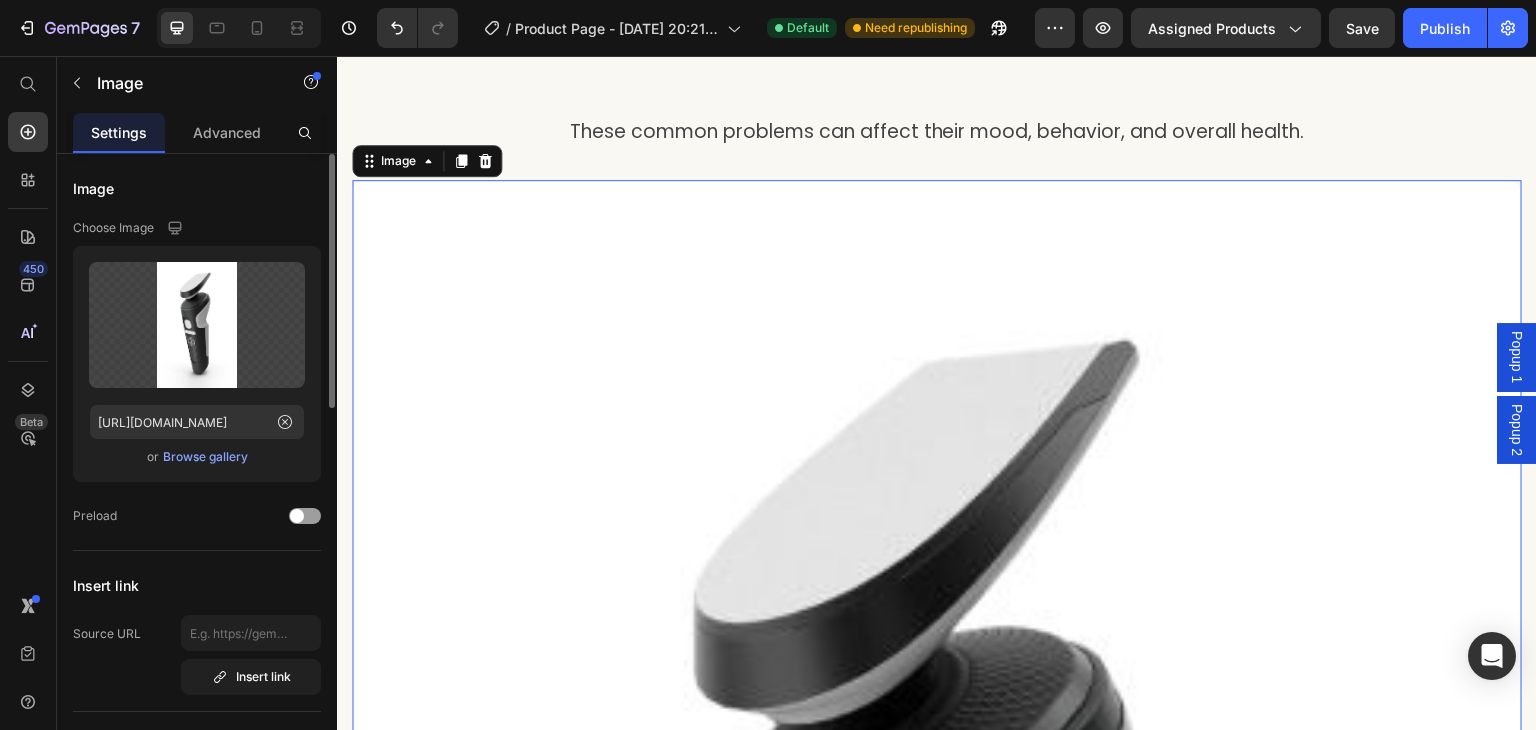 click on "Browse gallery" at bounding box center (205, 457) 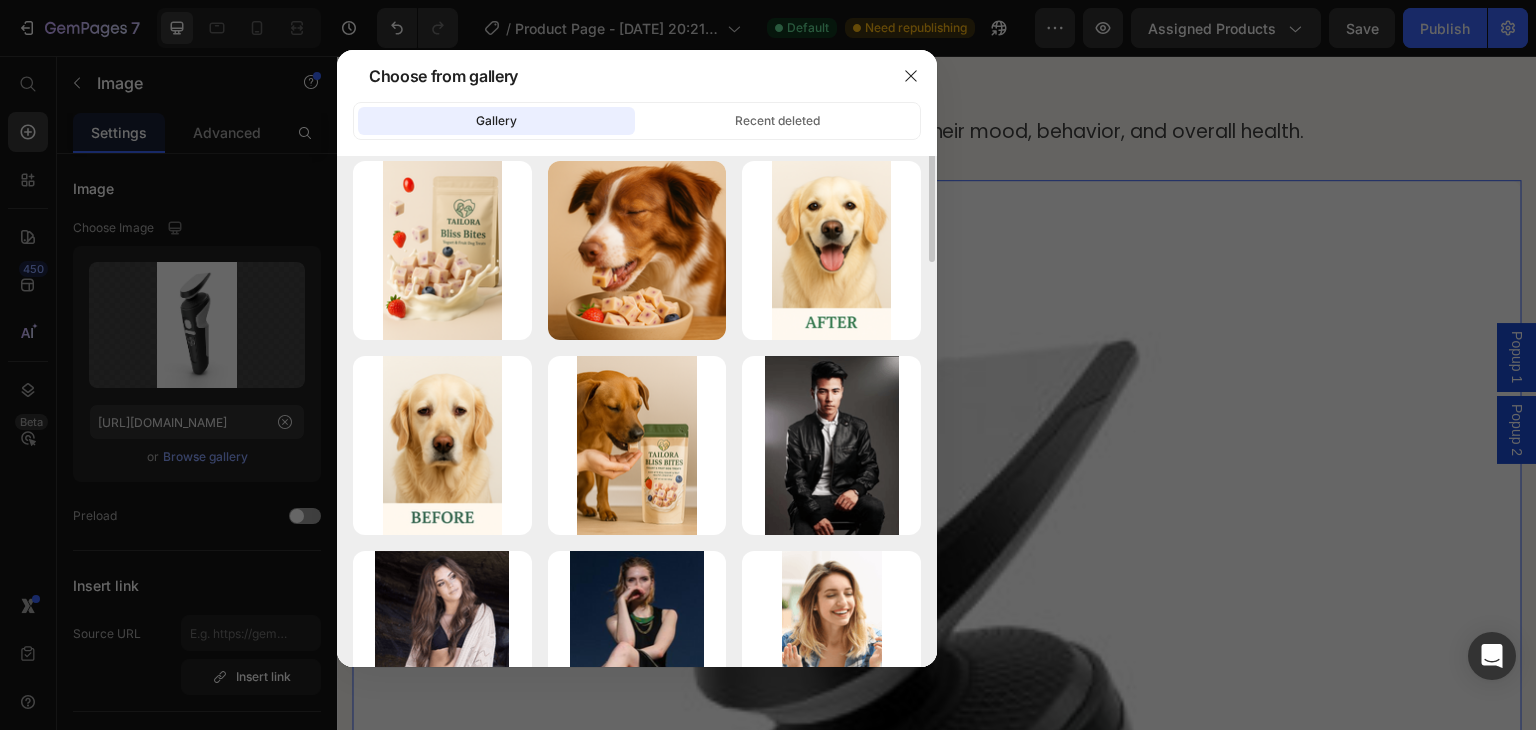 scroll, scrollTop: 0, scrollLeft: 0, axis: both 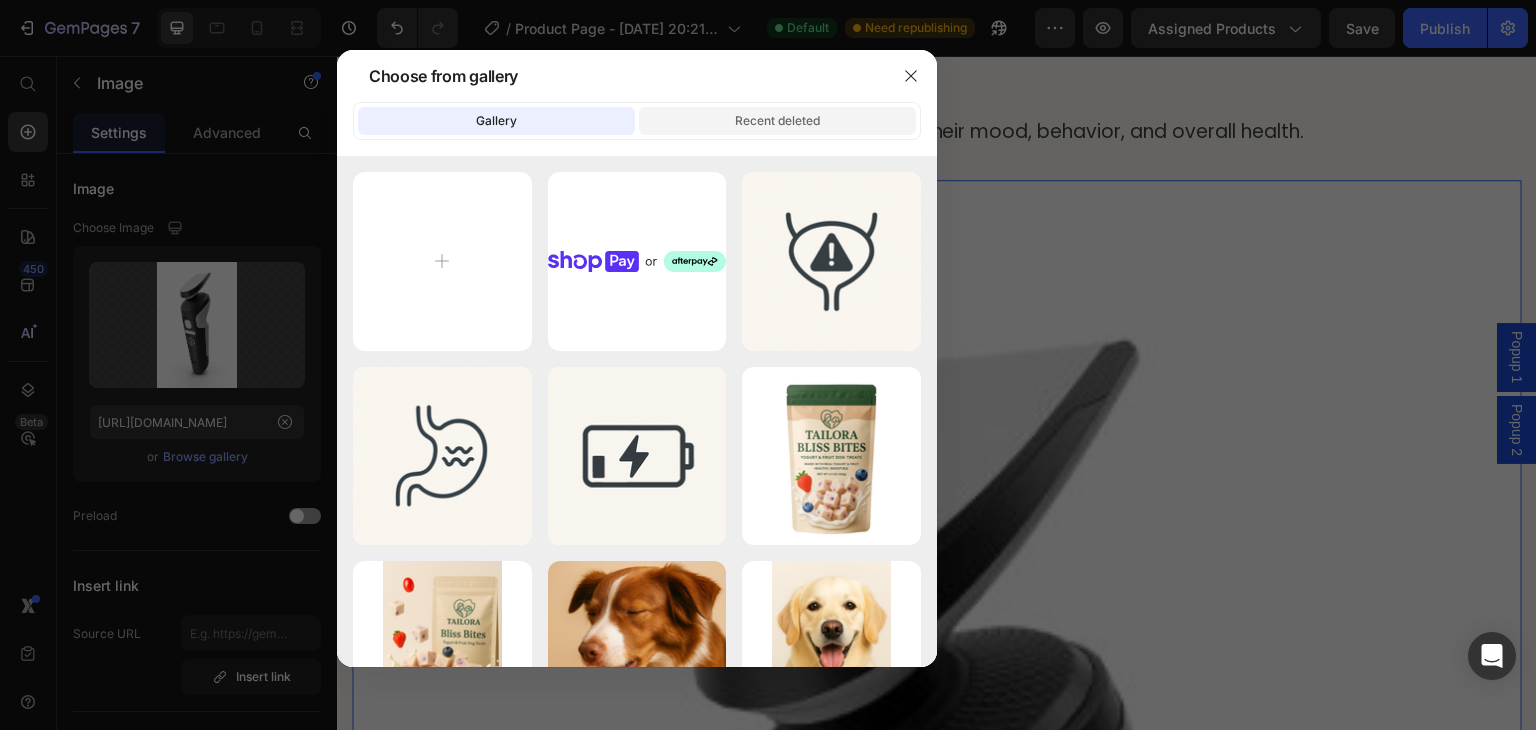 click on "Recent deleted" 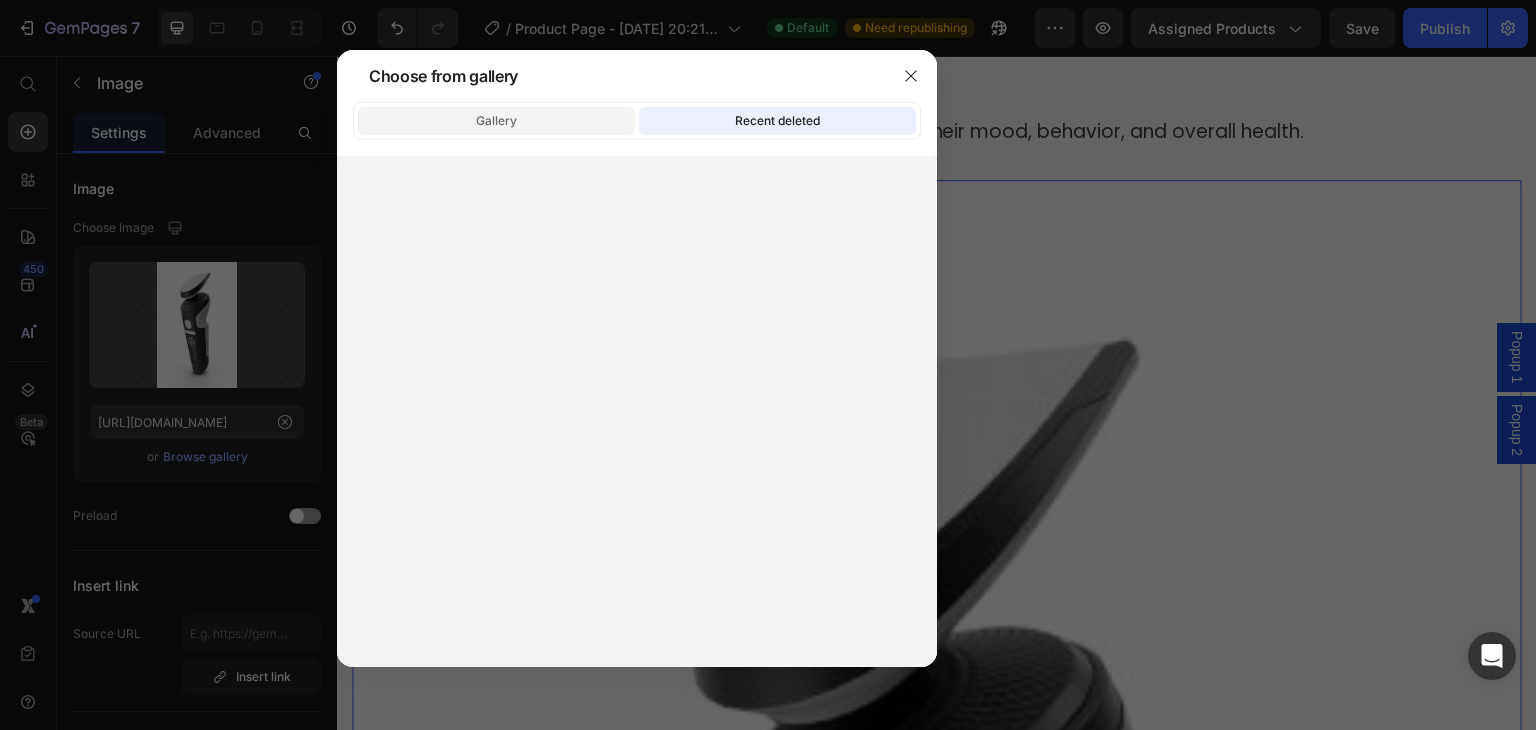 click on "Gallery" 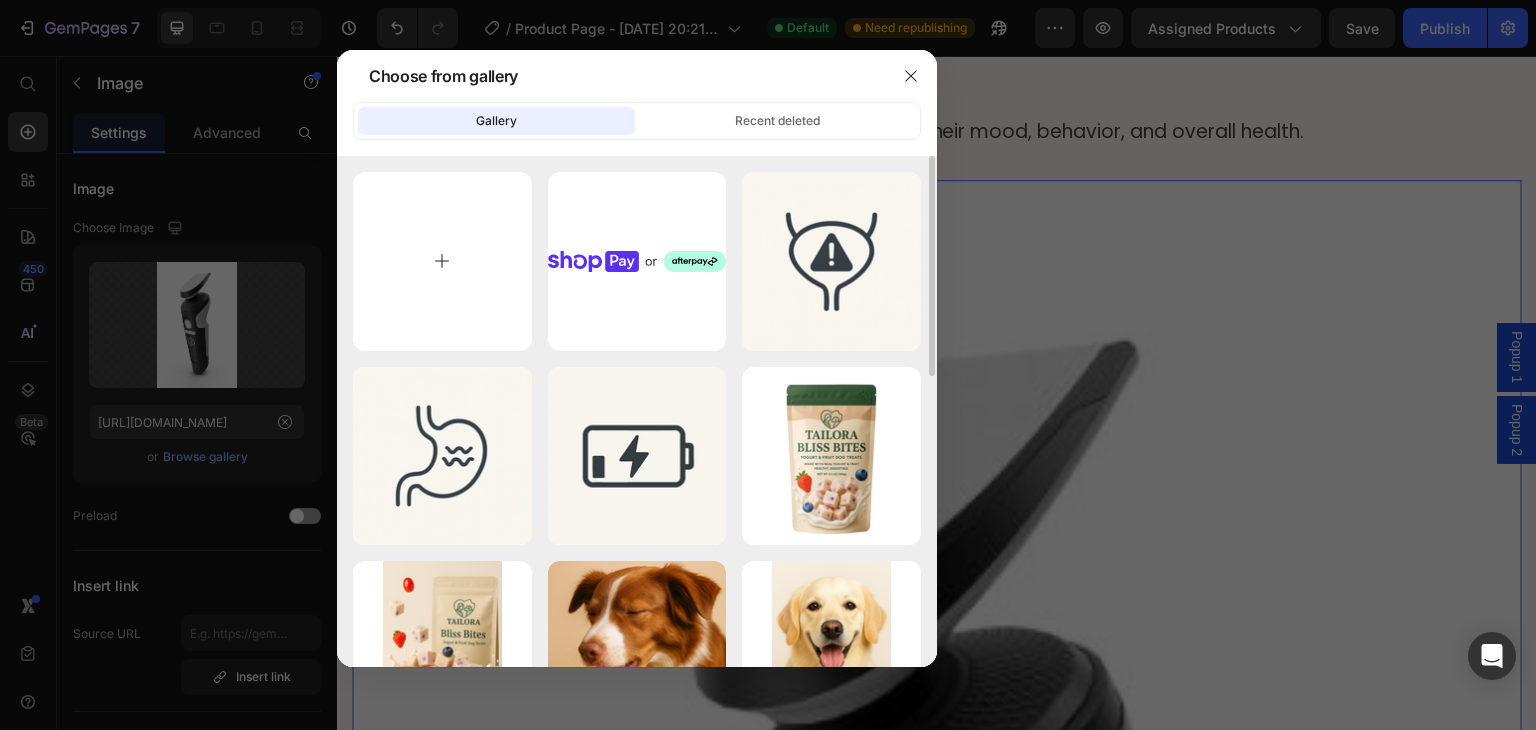 click at bounding box center (442, 261) 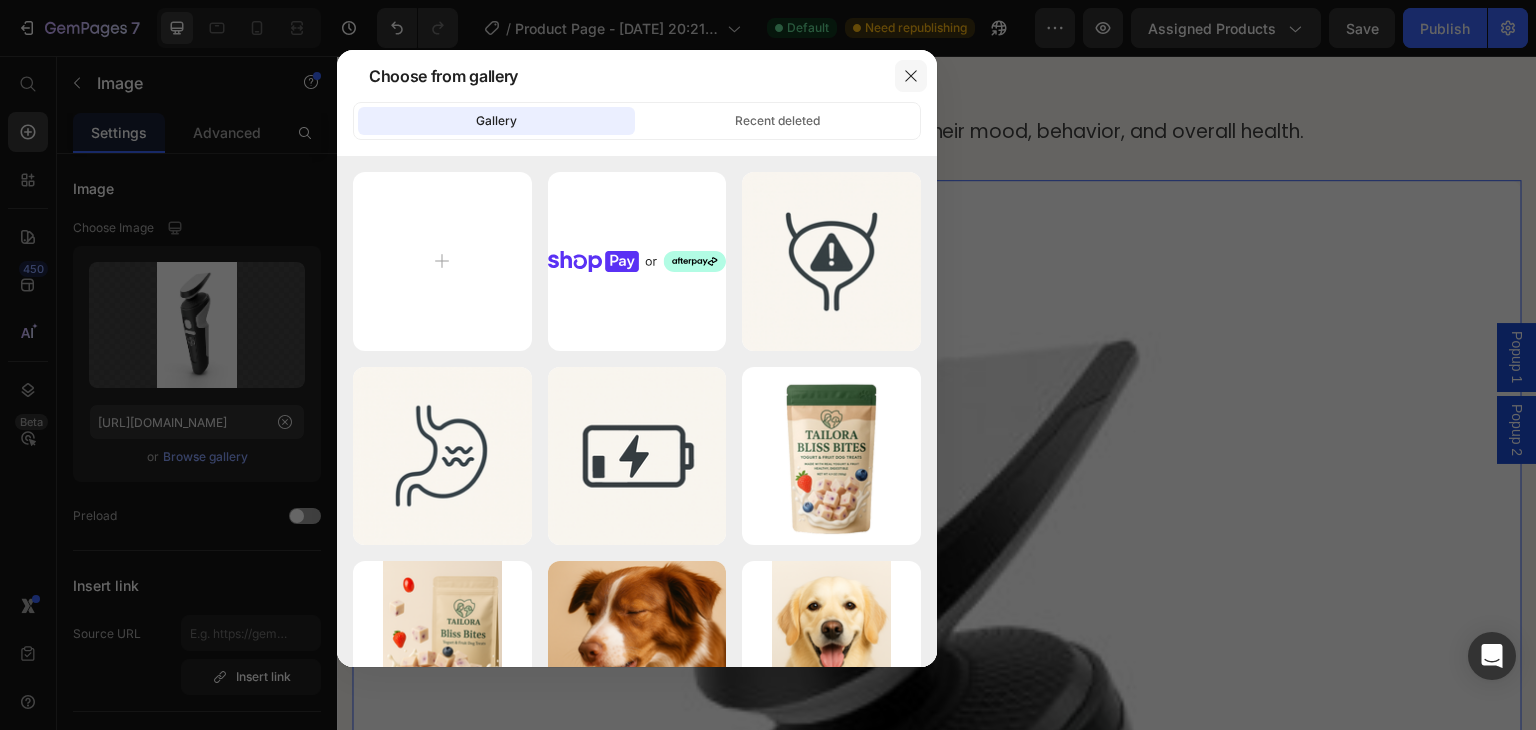 click 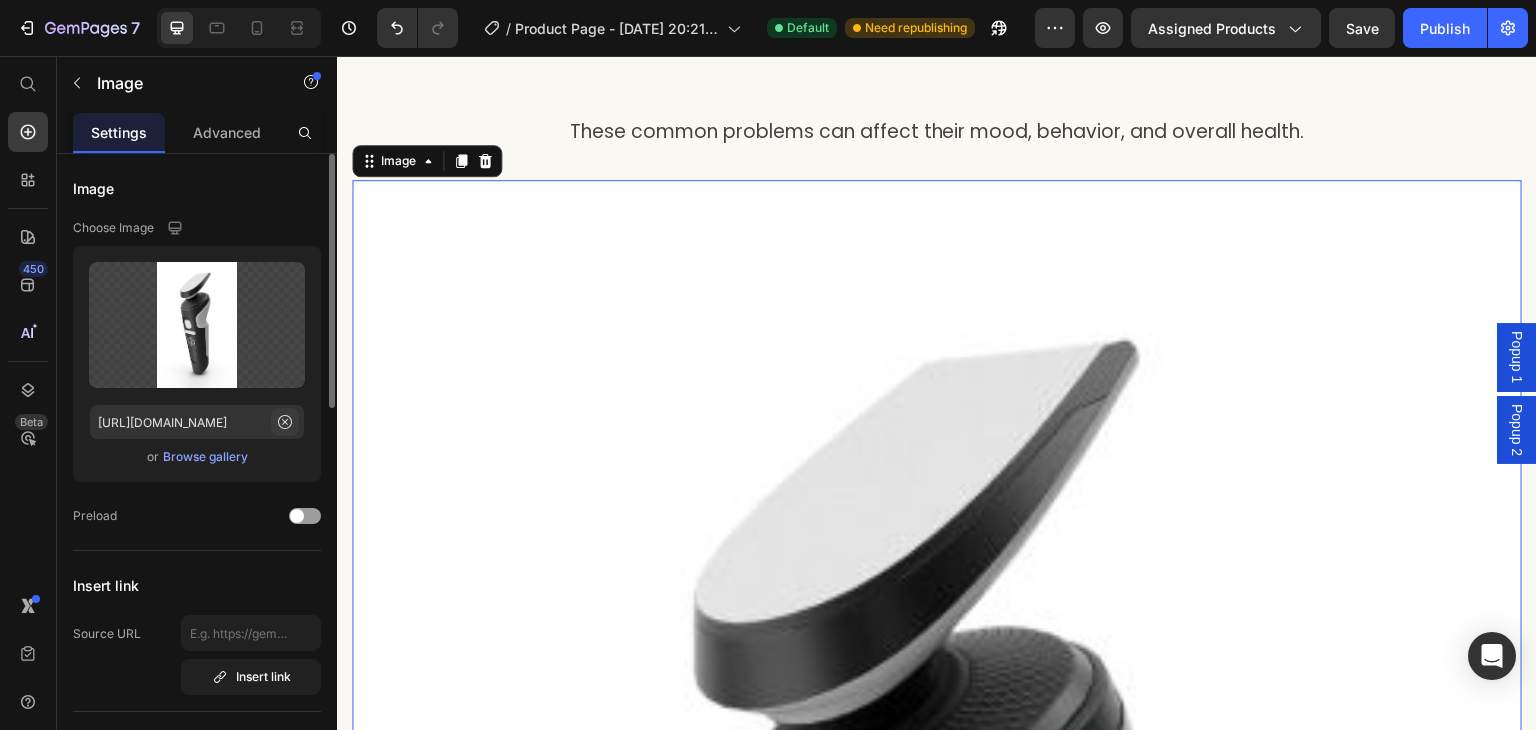 click 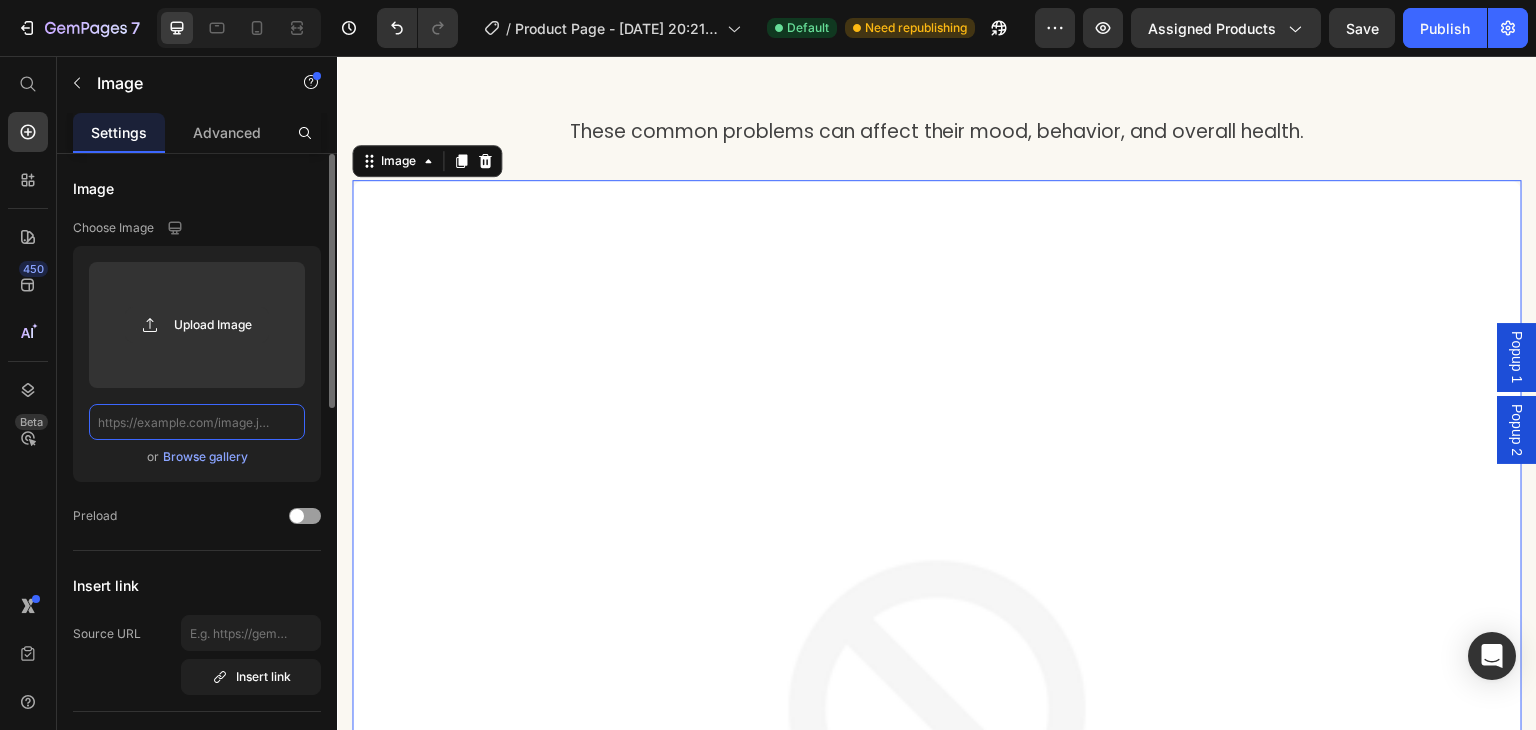 scroll, scrollTop: 0, scrollLeft: 0, axis: both 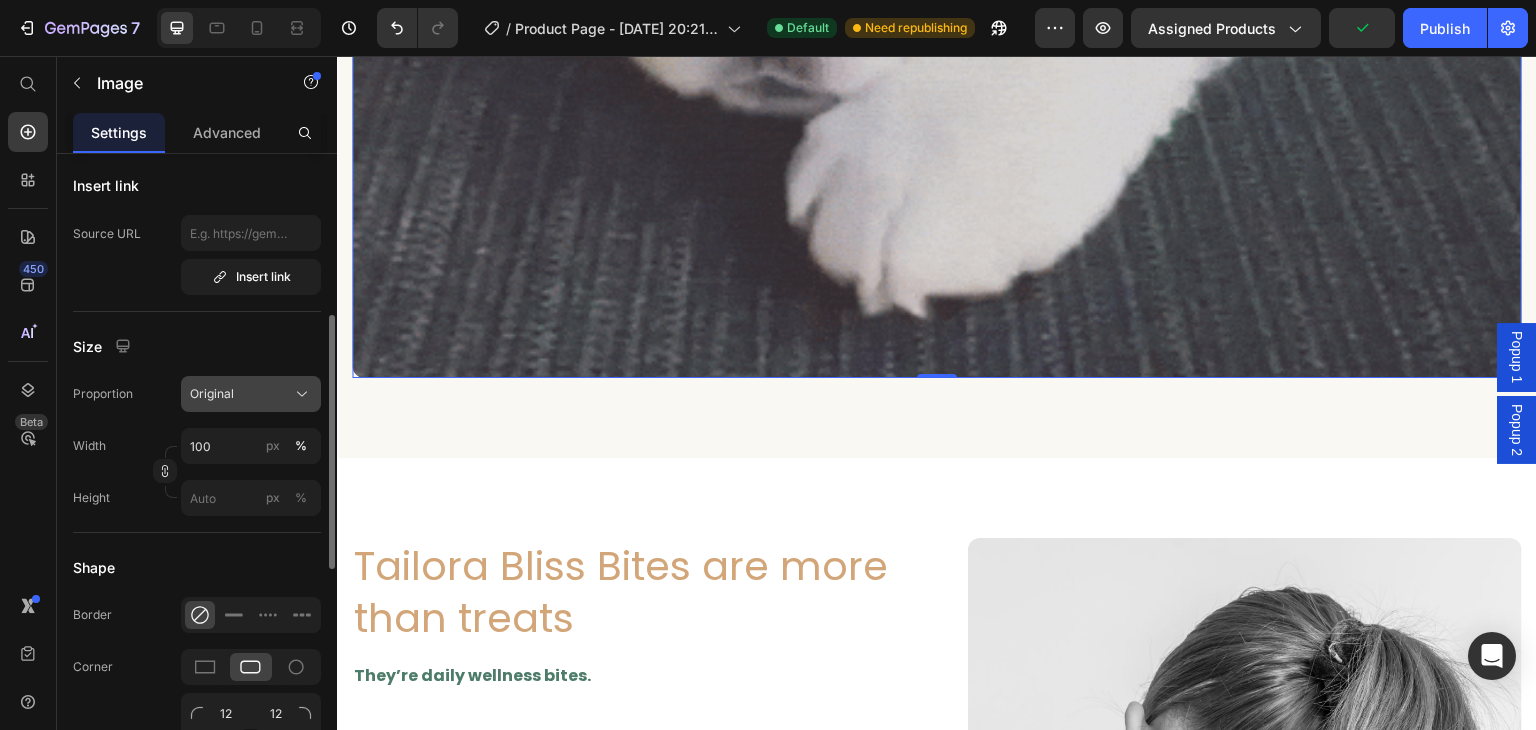 type on "[URL][DOMAIN_NAME]" 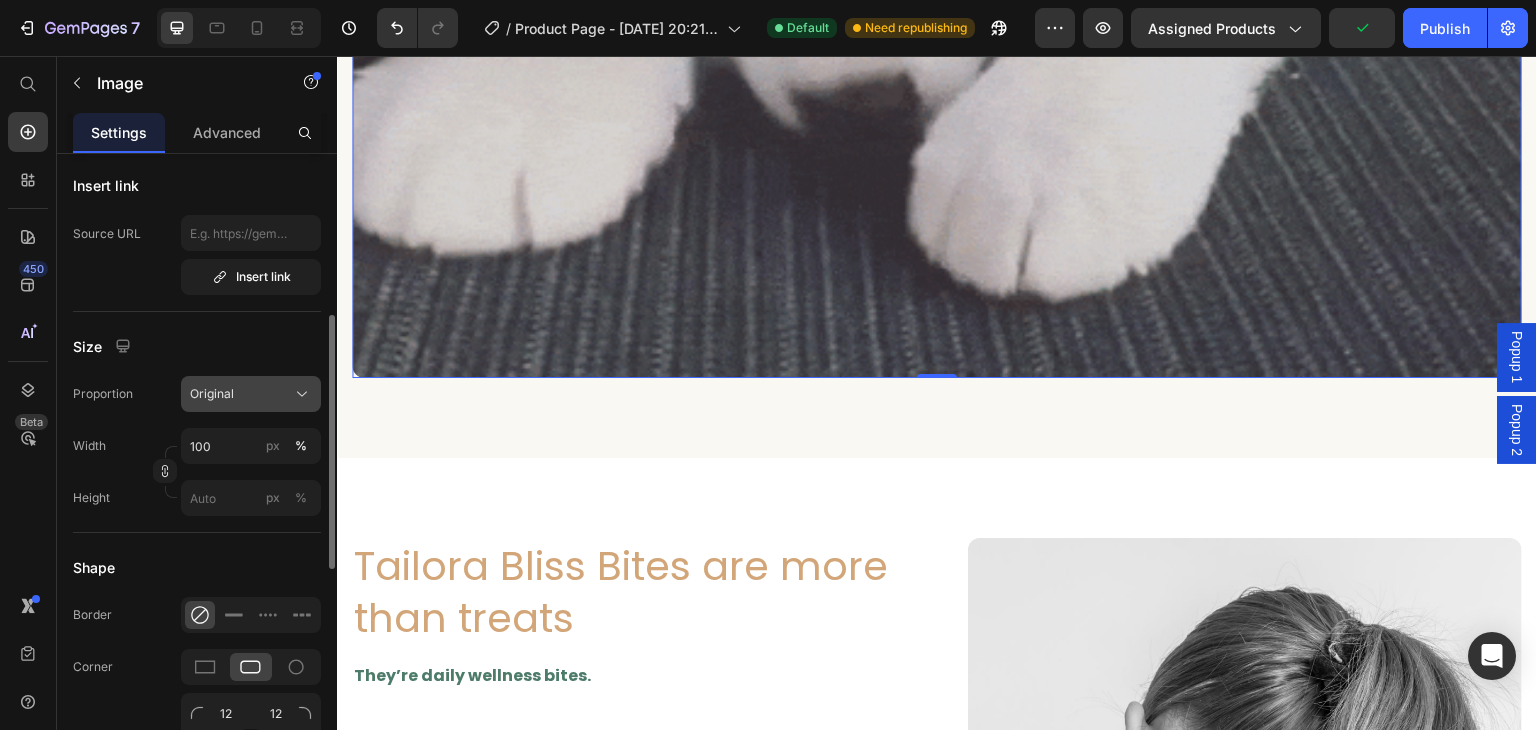 scroll, scrollTop: 0, scrollLeft: 0, axis: both 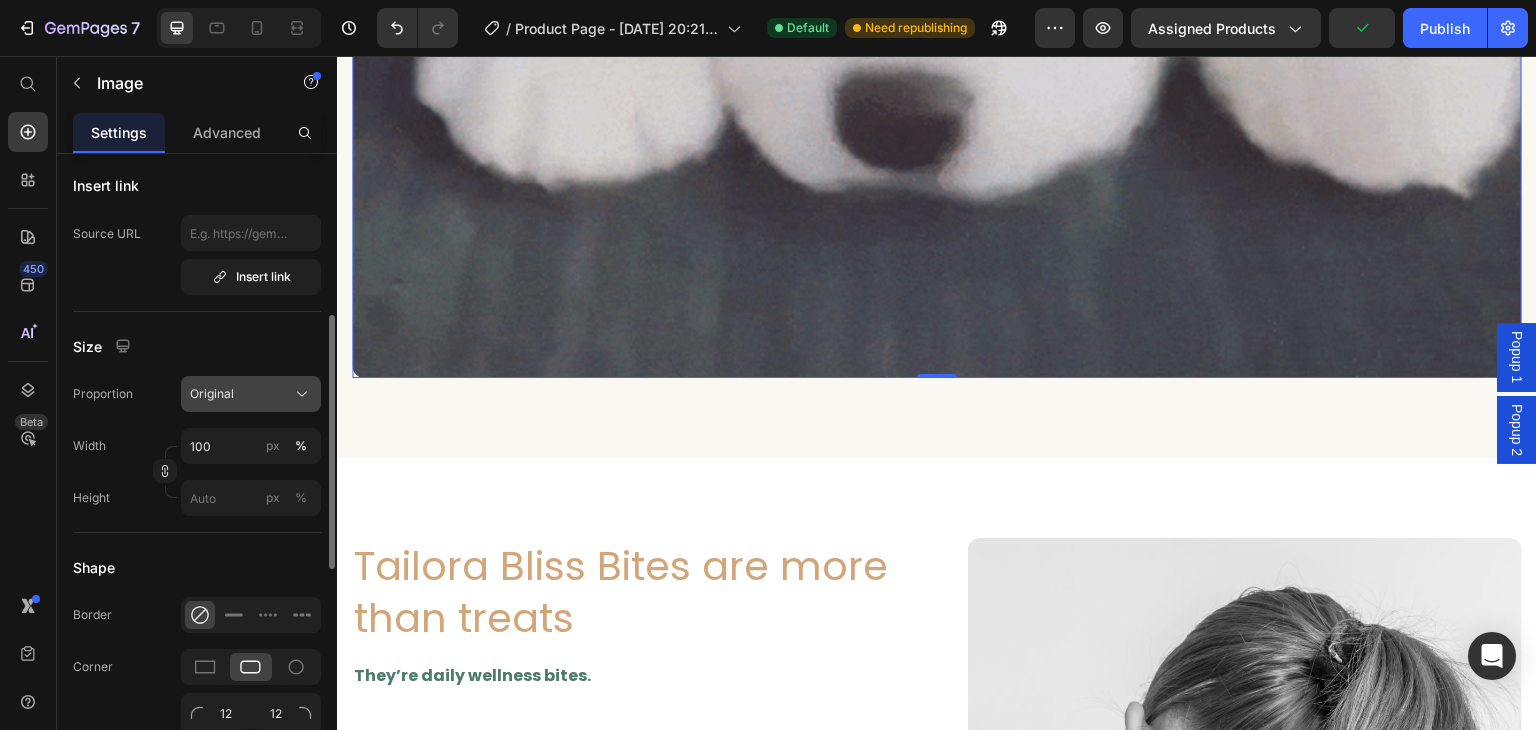 click on "Original" at bounding box center (212, 394) 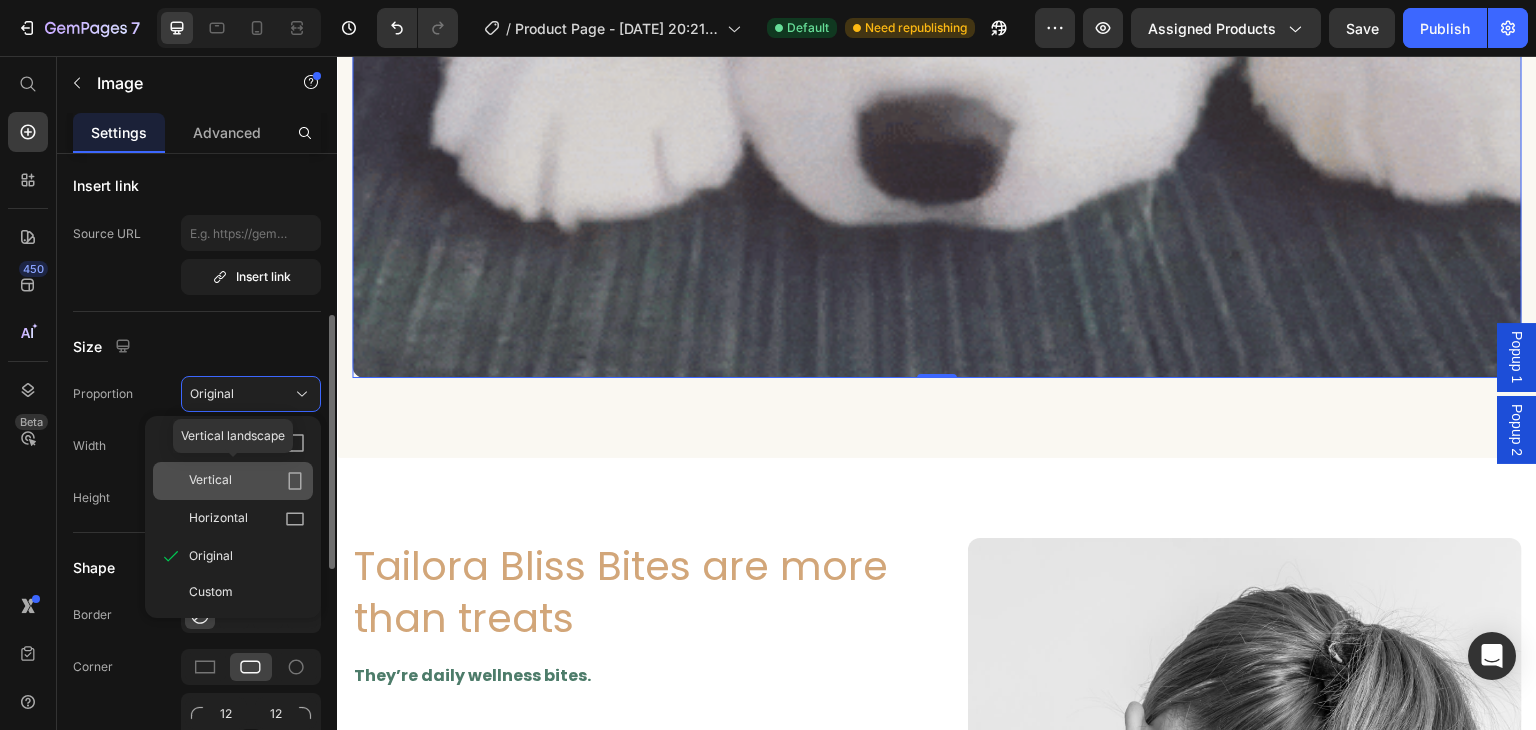 click on "Vertical" at bounding box center [247, 481] 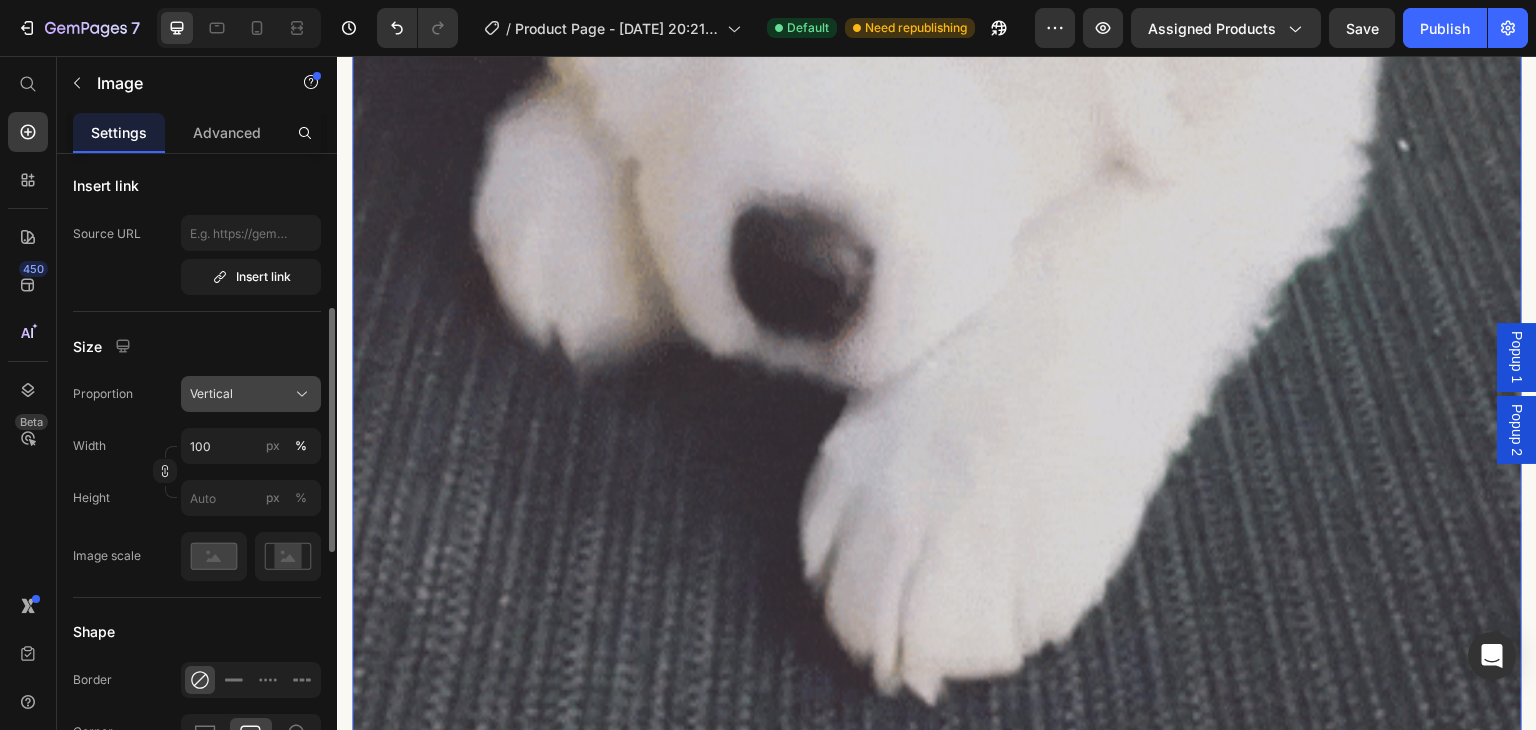 click on "Vertical" at bounding box center [251, 394] 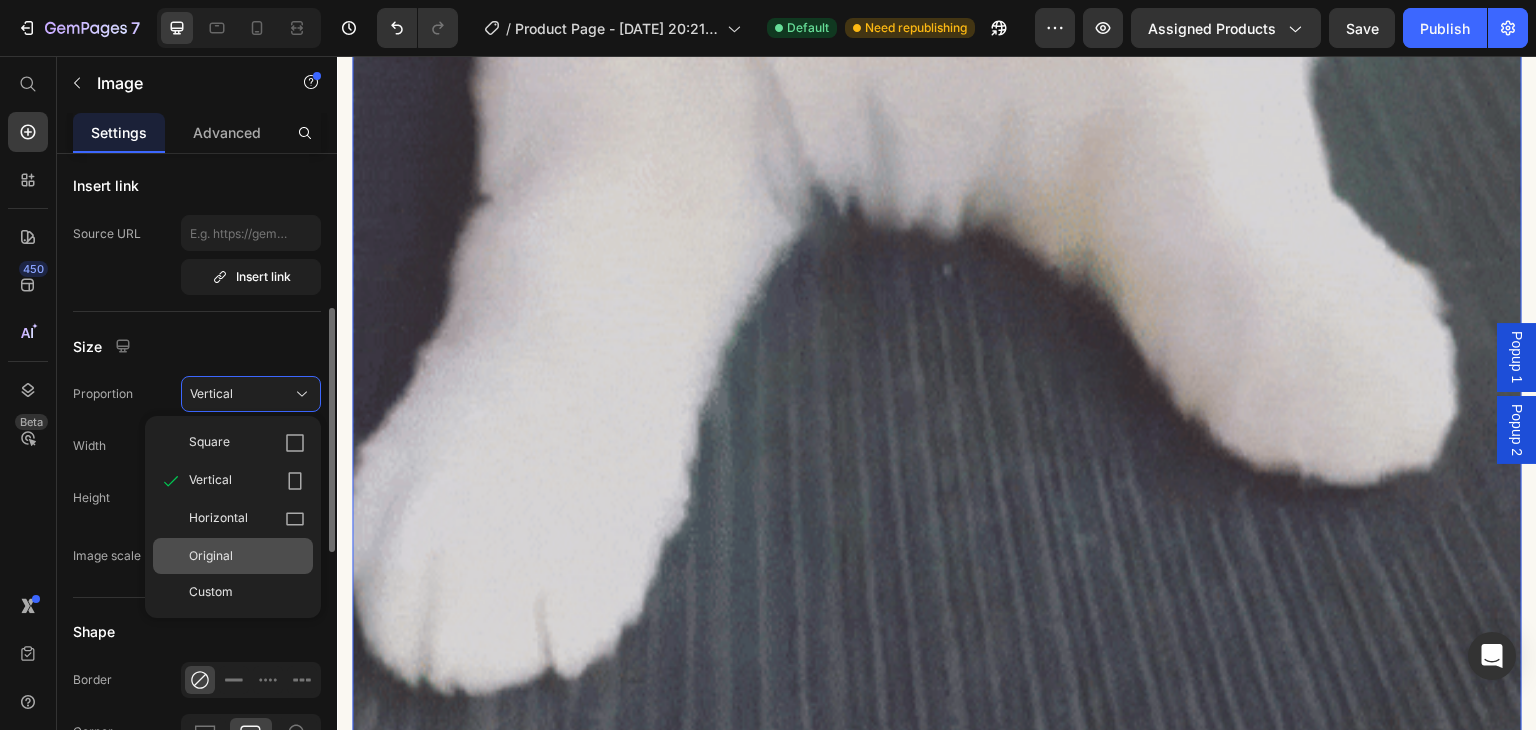 click on "Original" 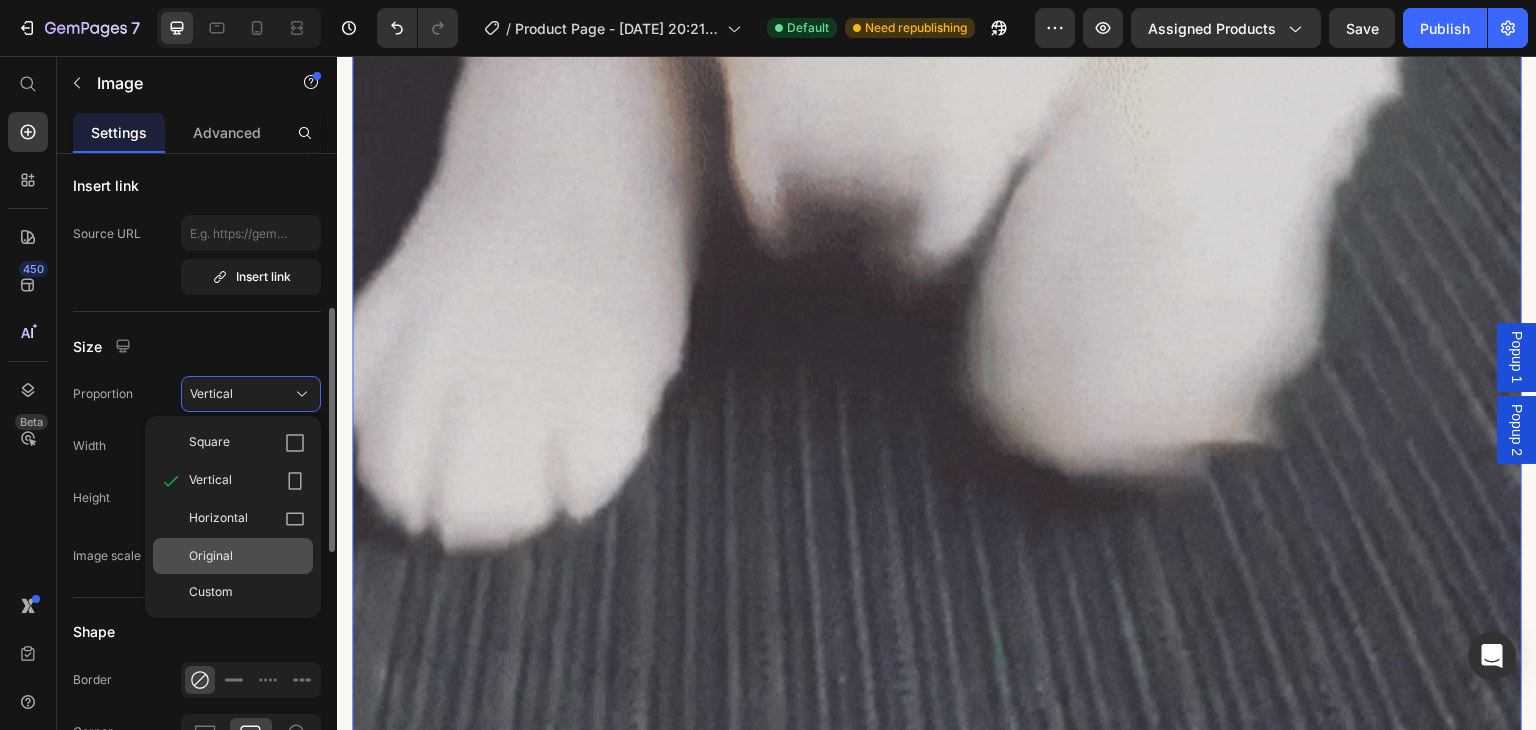 type 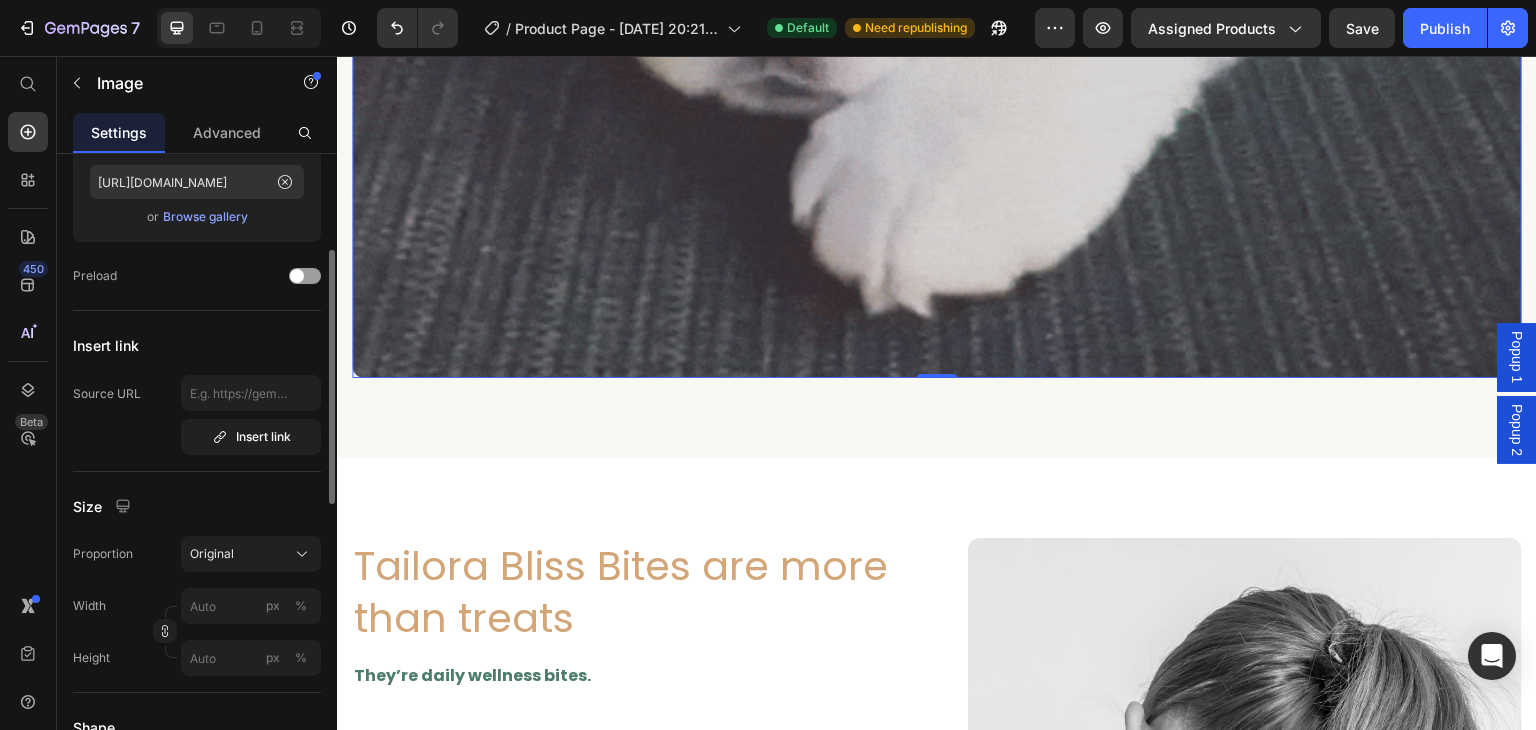 scroll, scrollTop: 0, scrollLeft: 0, axis: both 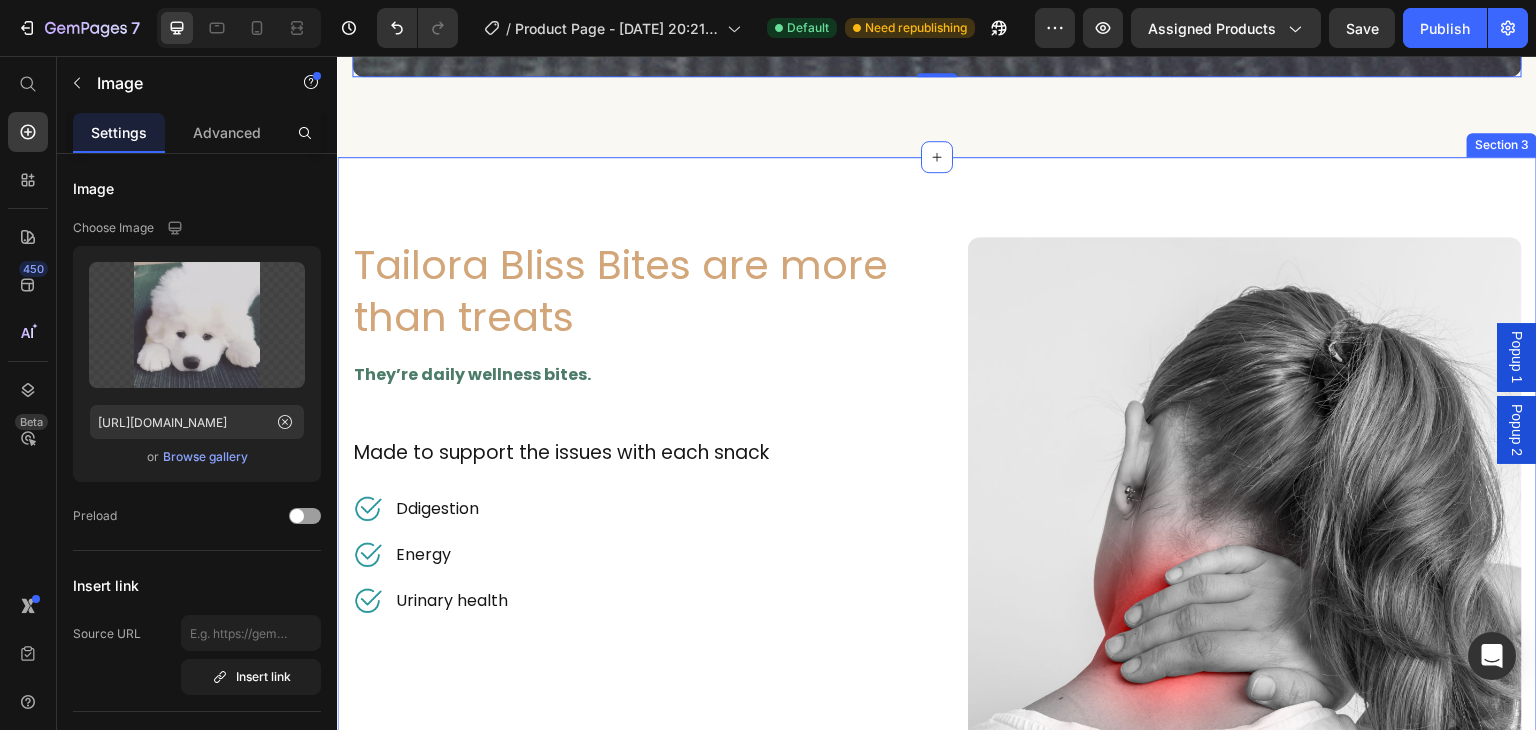 click on "Tailora Bliss Bites are more than treats Heading They’re daily wellness bites. Text block Made to support the issues with each snack Text block Image Ddigestion Text block Row Image Energy Text block Row Image Urinary health Text block Row Row Image Row Row BUY NOW Button Section 3" at bounding box center [937, 603] 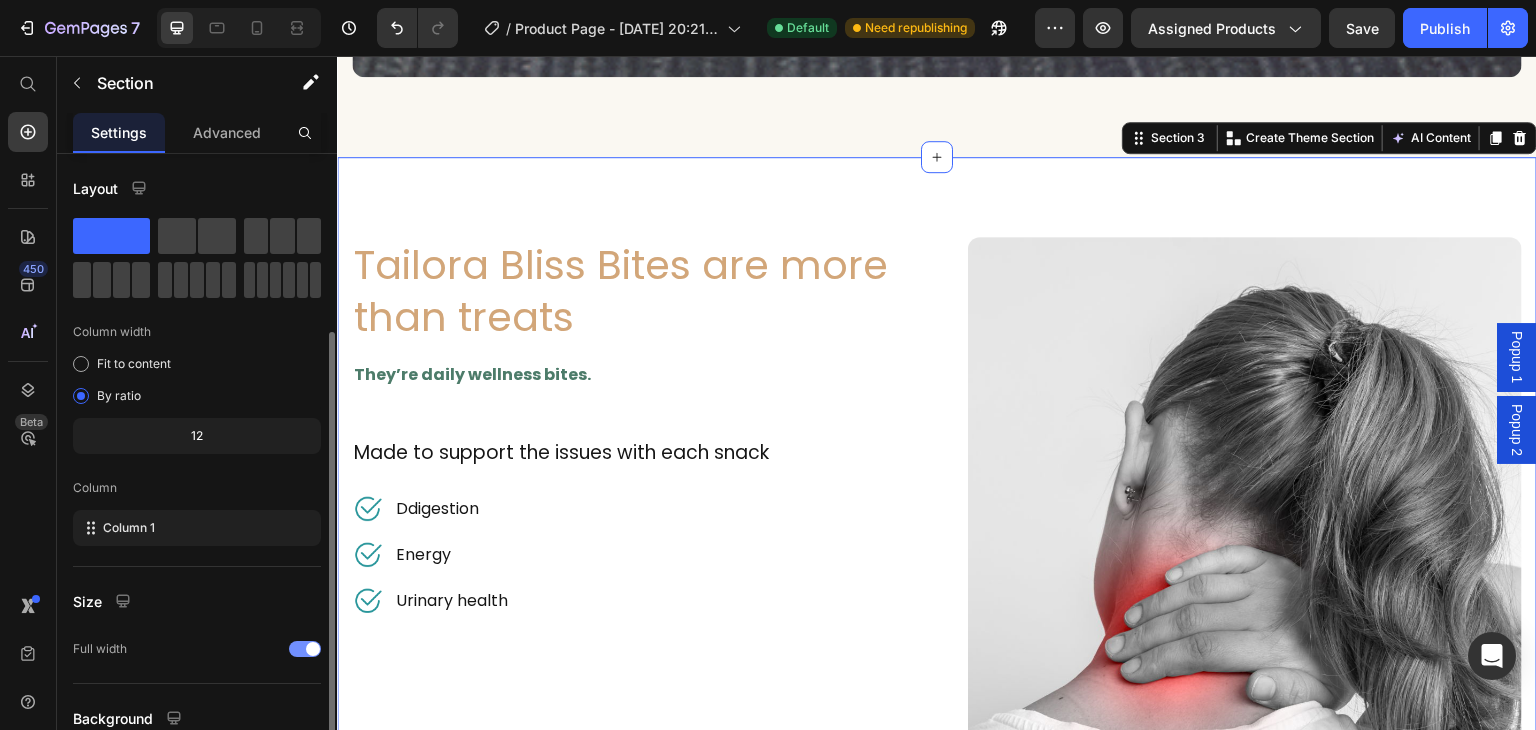 scroll, scrollTop: 173, scrollLeft: 0, axis: vertical 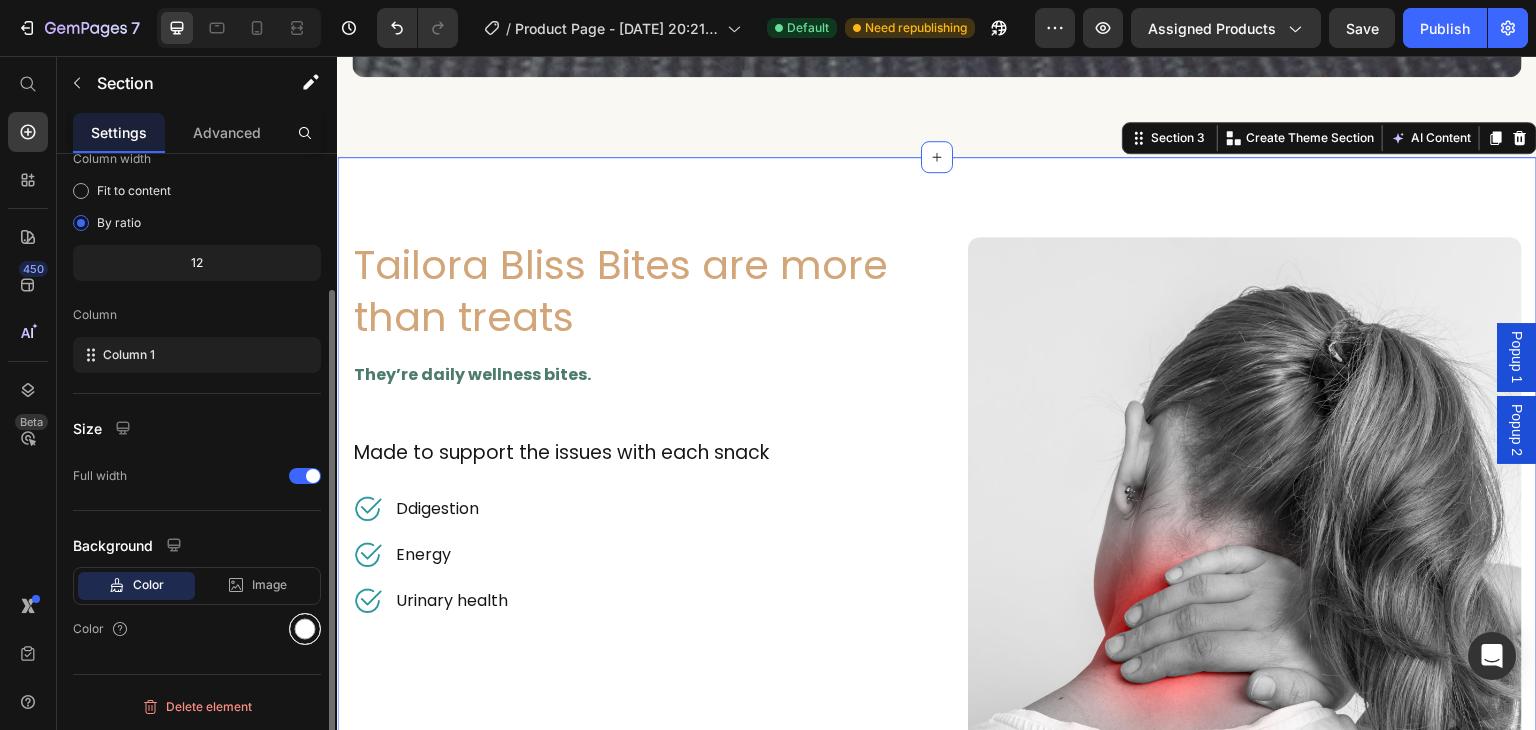 click at bounding box center [305, 629] 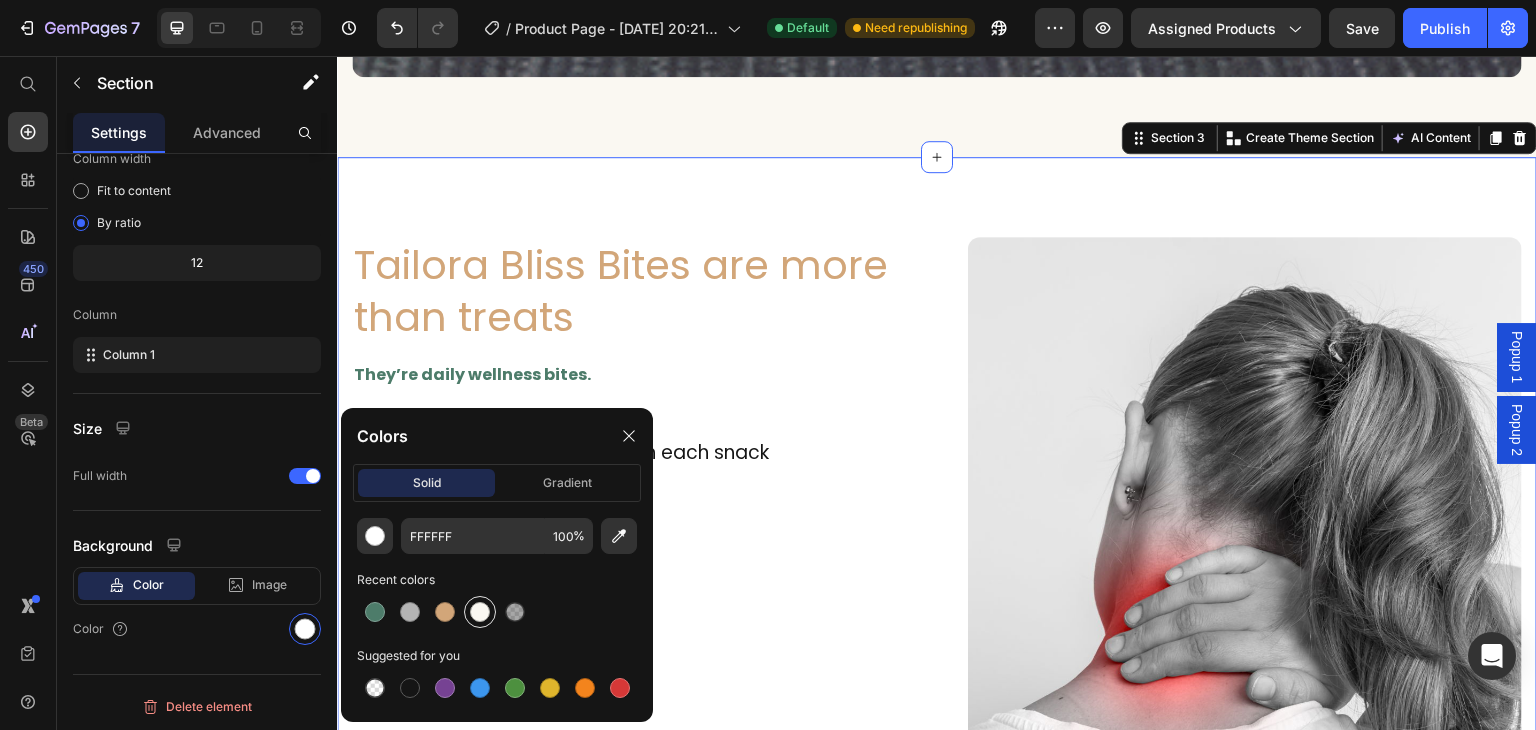click at bounding box center [480, 612] 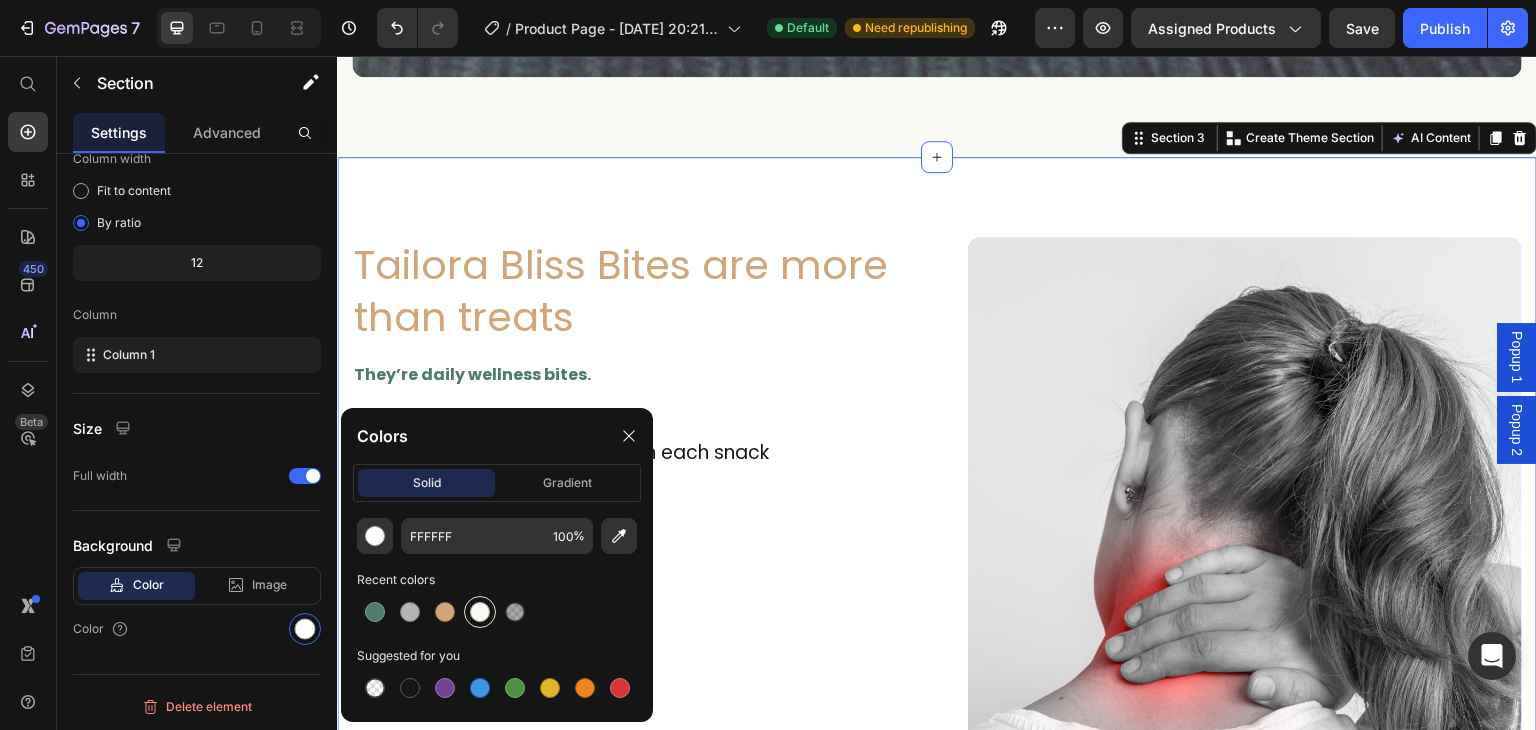 type on "FAF8F2" 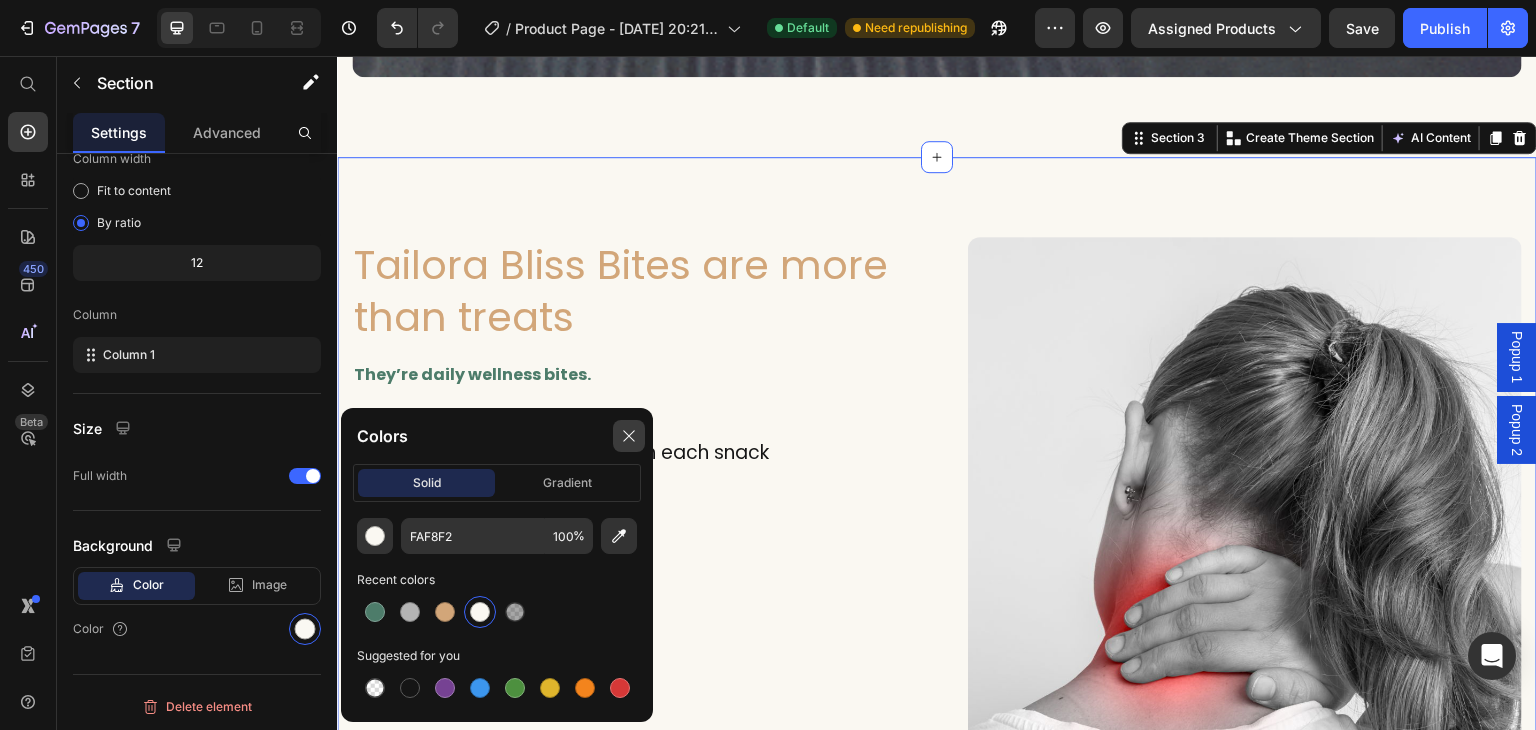 click 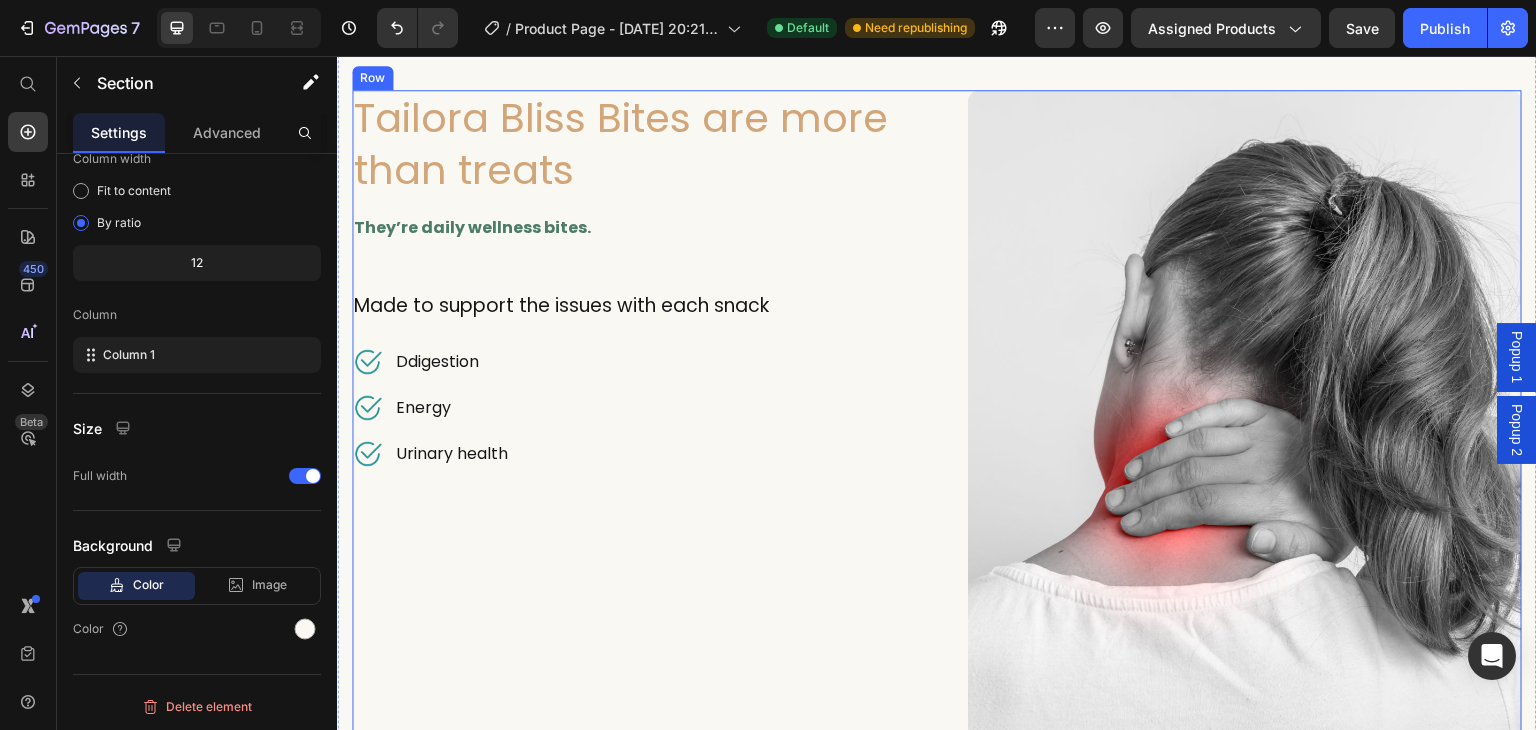 scroll, scrollTop: 3073, scrollLeft: 0, axis: vertical 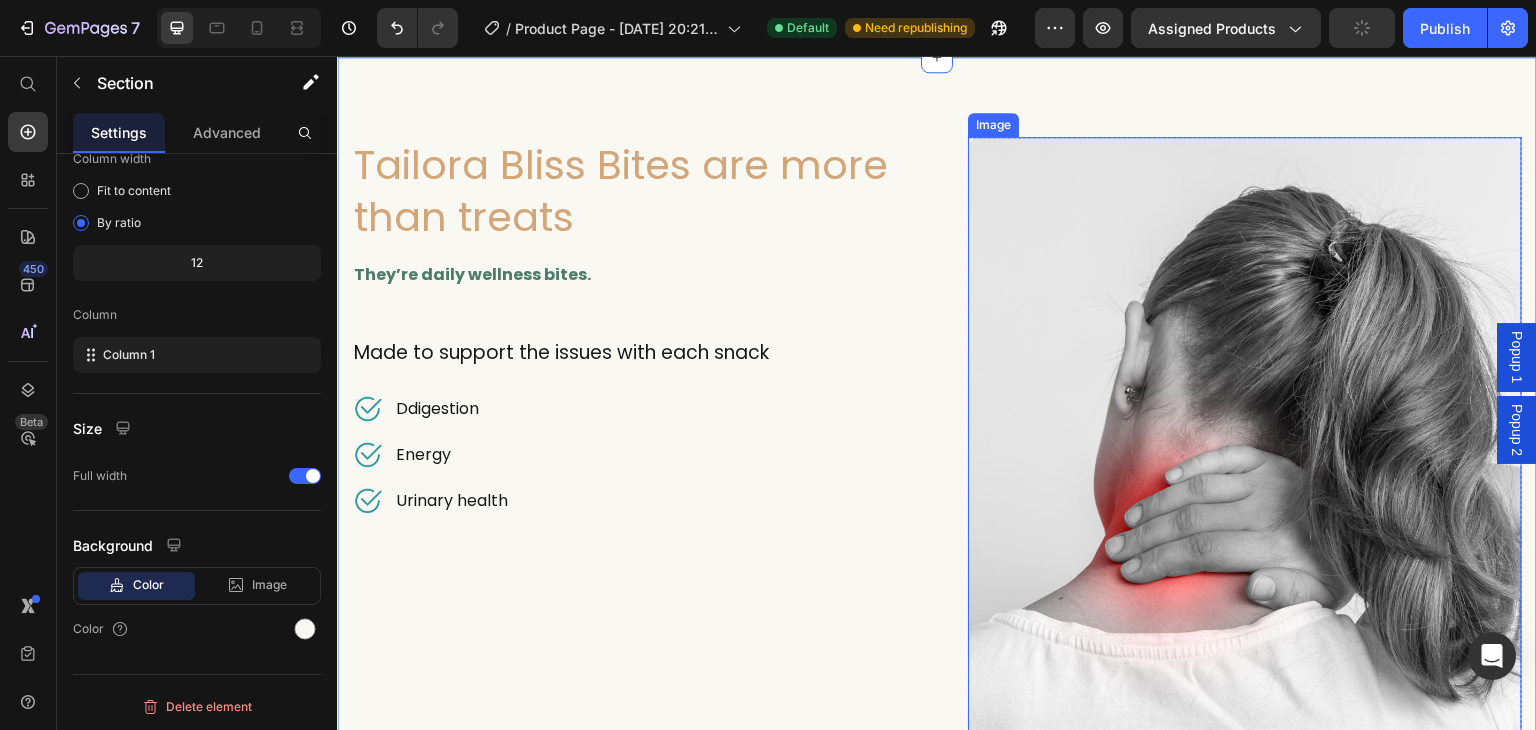 click at bounding box center [1245, 482] 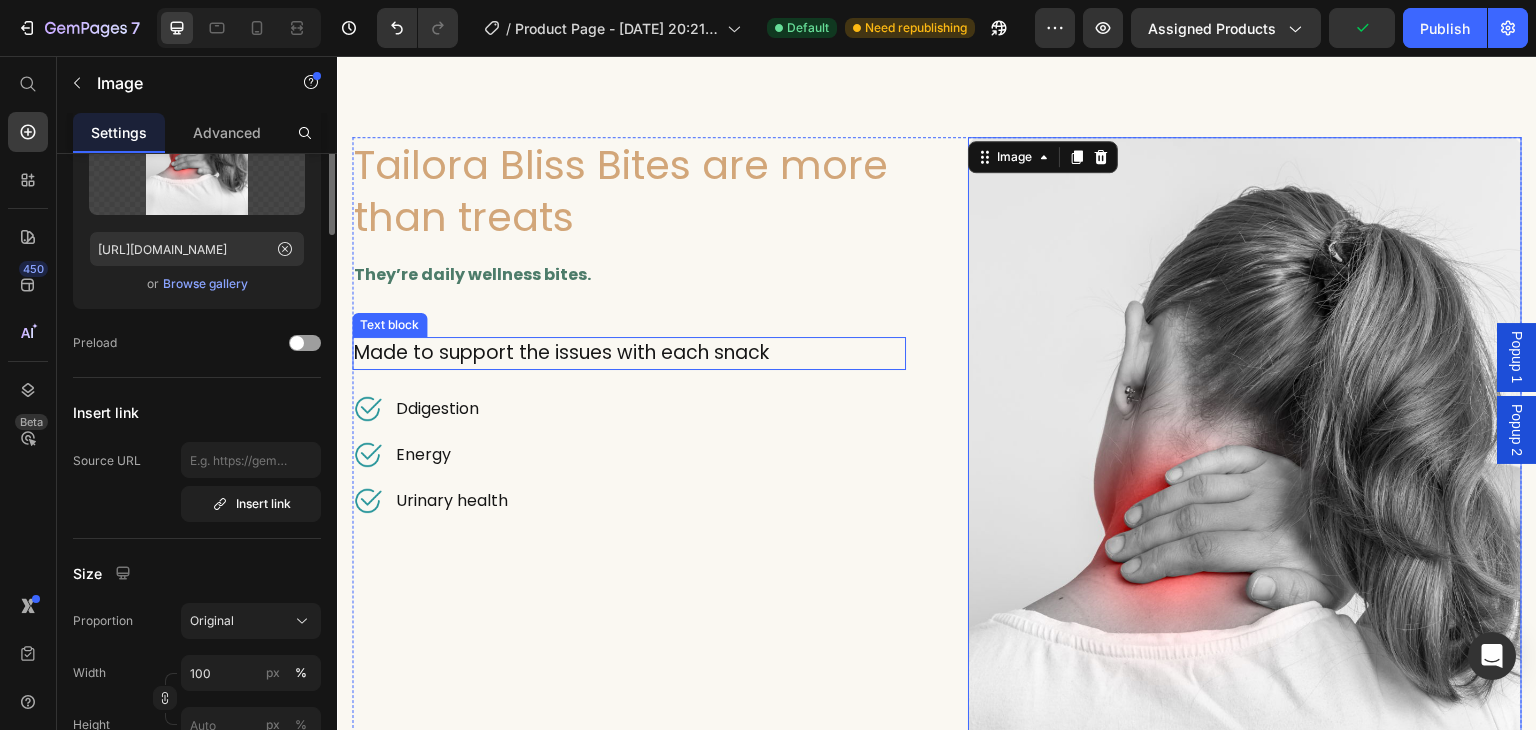scroll, scrollTop: 0, scrollLeft: 0, axis: both 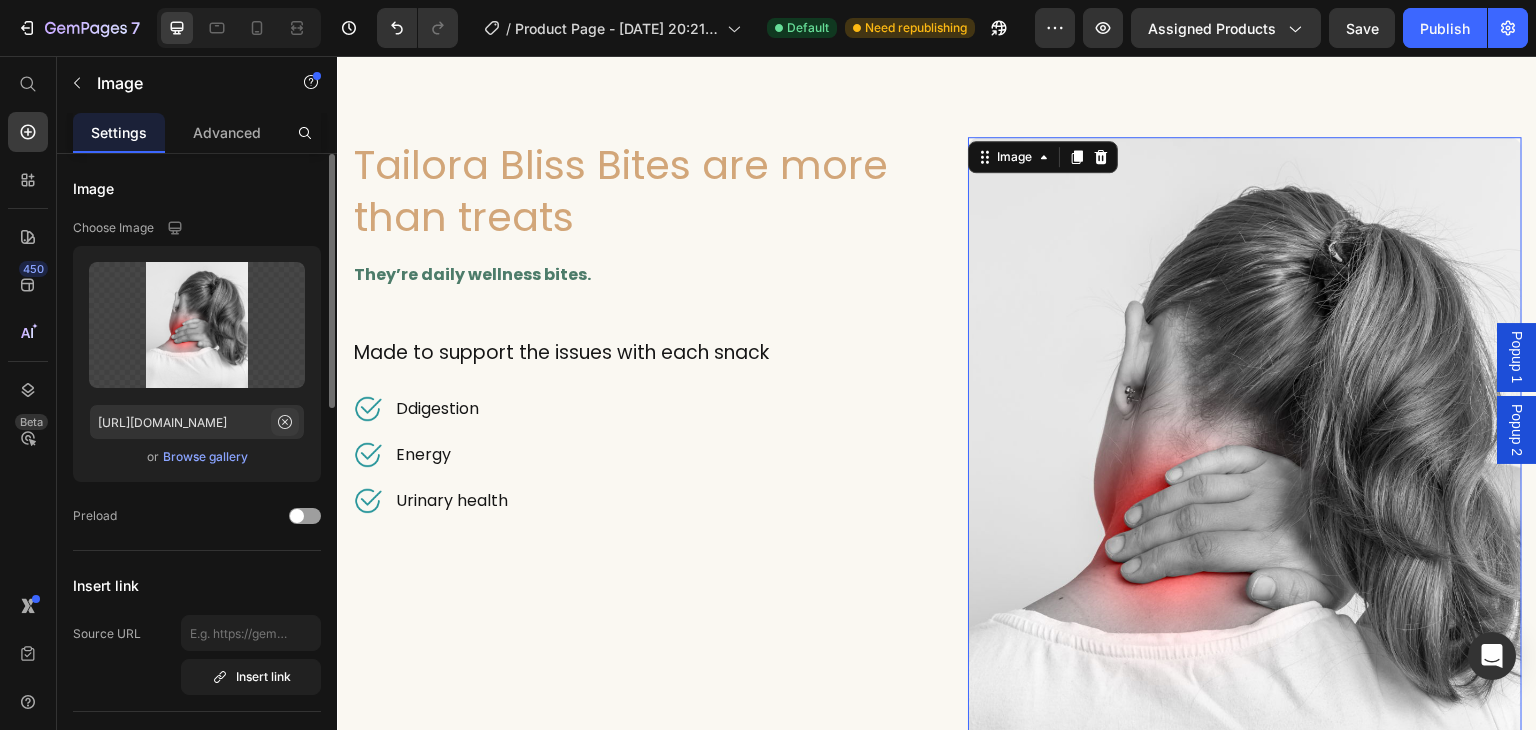 click 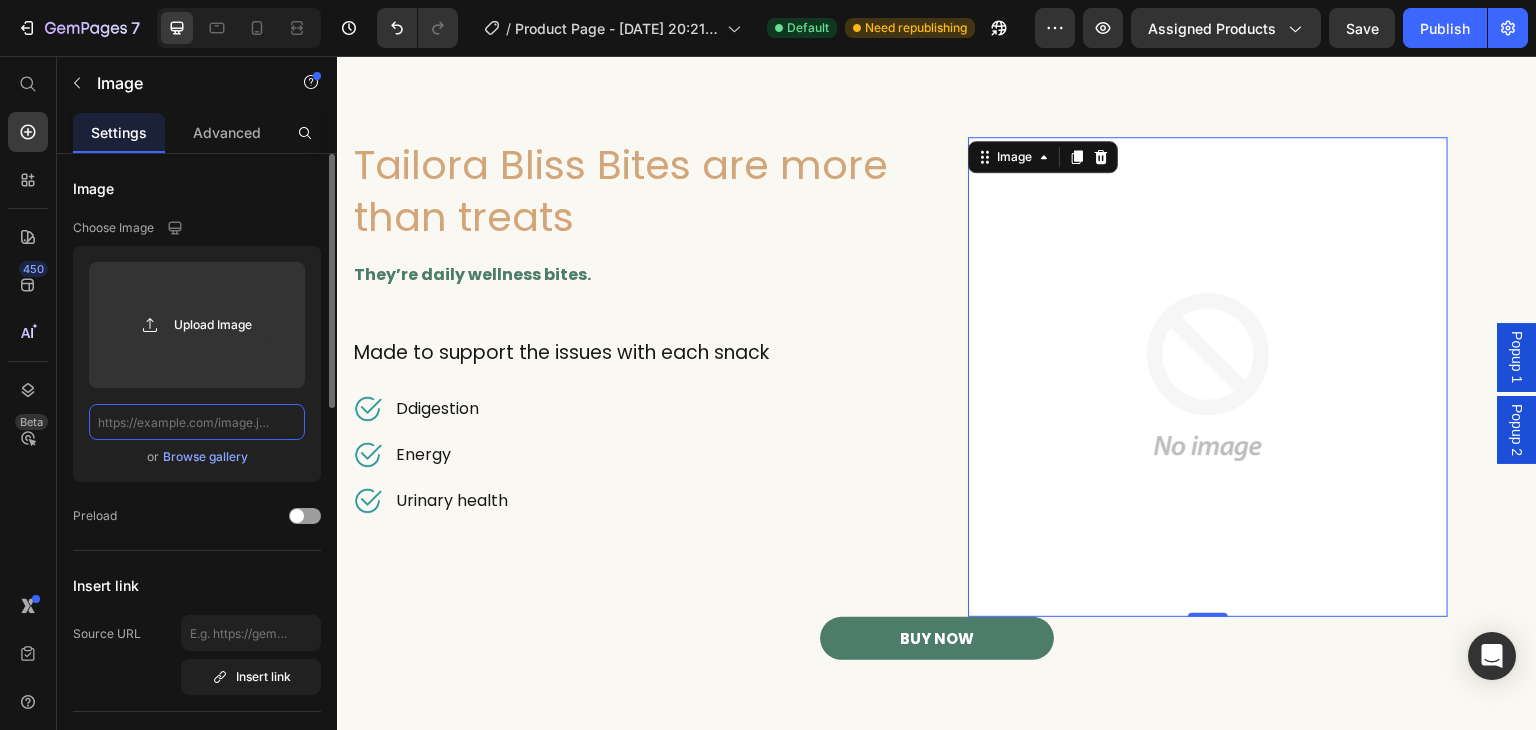 scroll, scrollTop: 0, scrollLeft: 0, axis: both 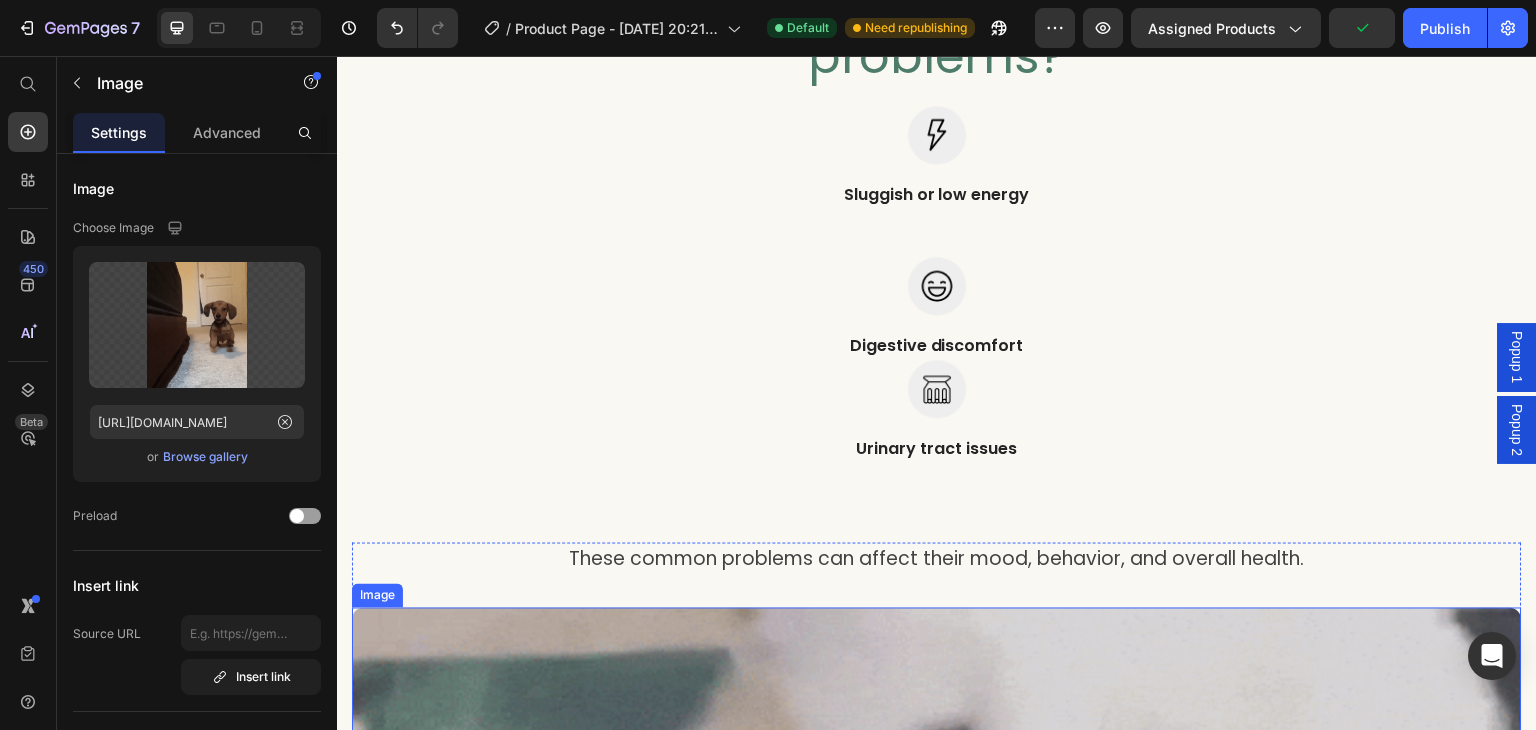 click at bounding box center [937, 1193] 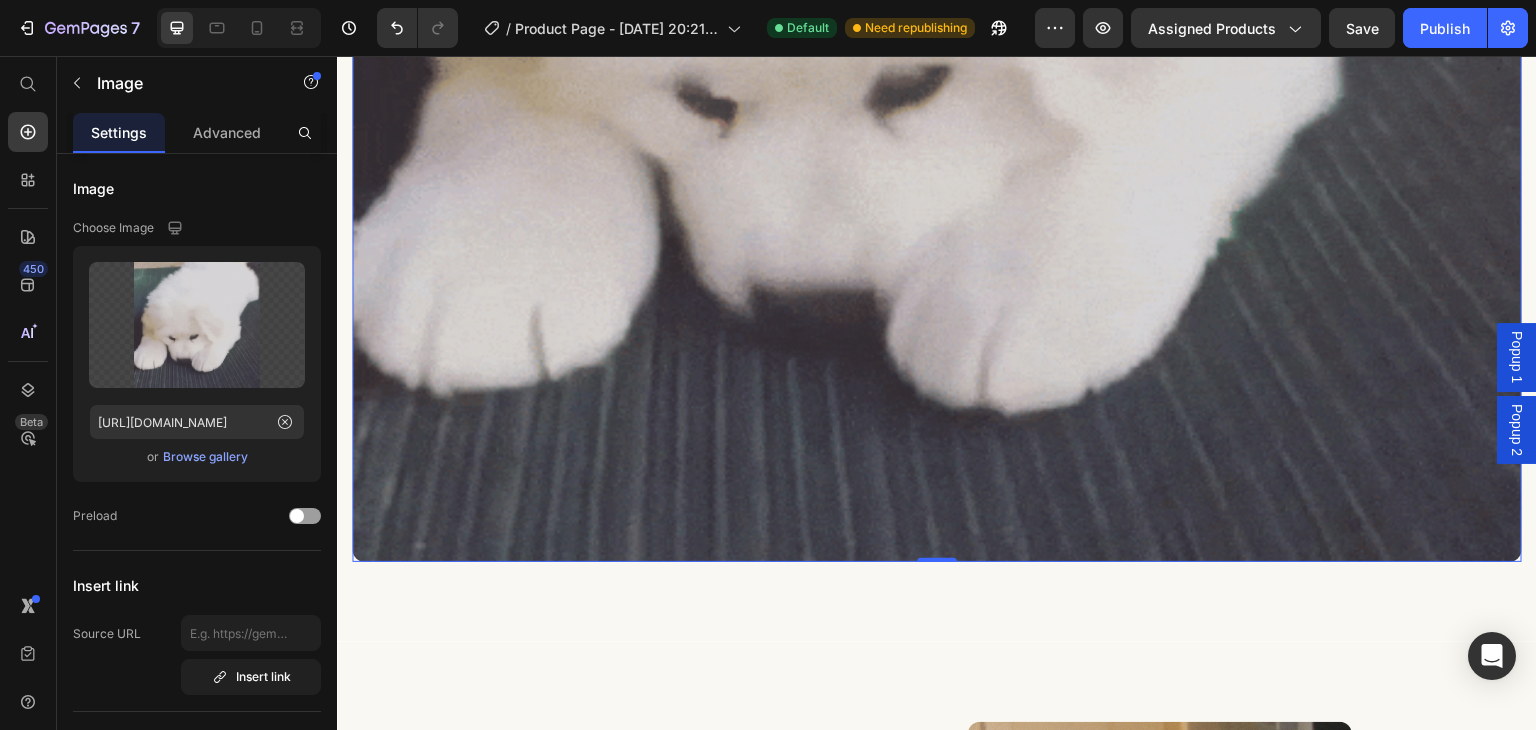 scroll, scrollTop: 2472, scrollLeft: 0, axis: vertical 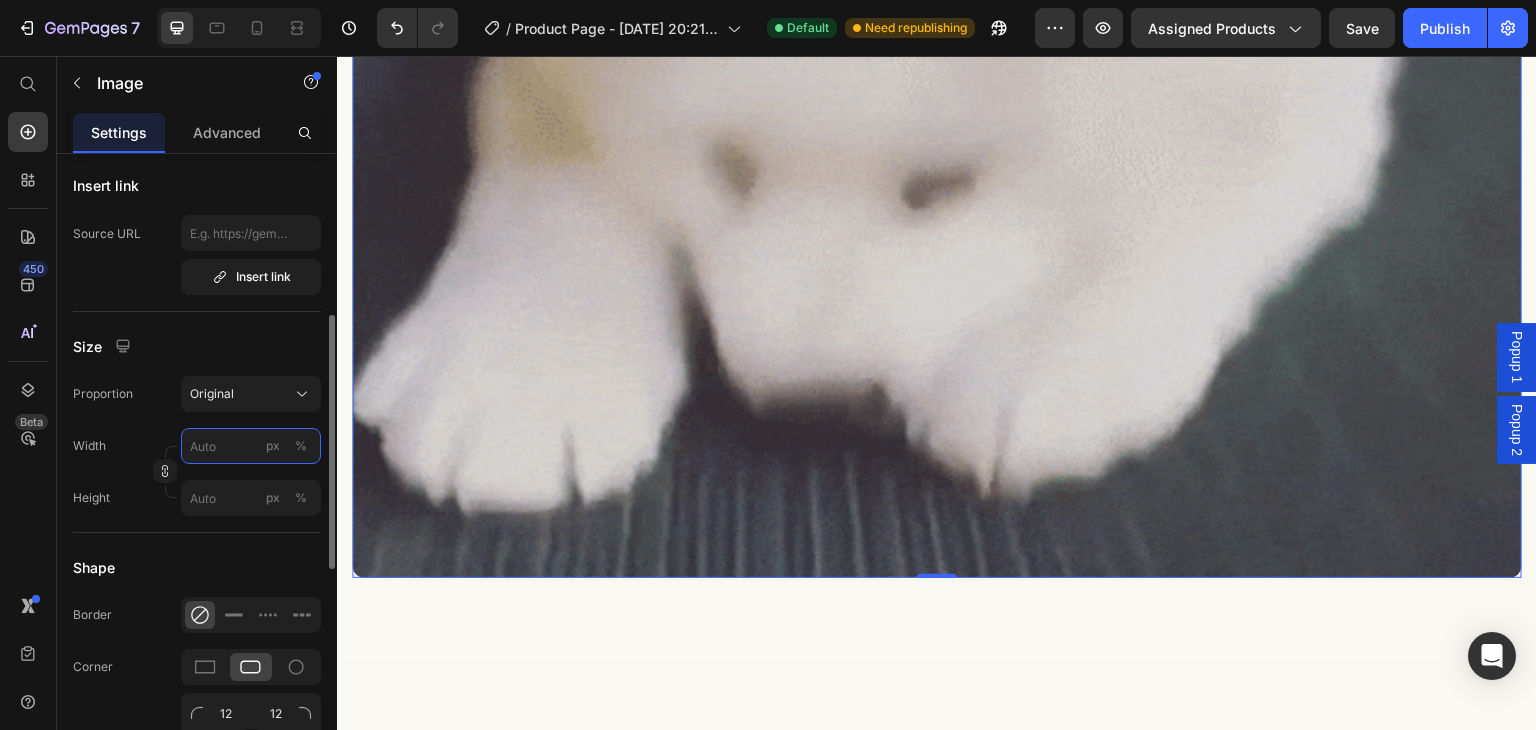 click on "px %" at bounding box center (251, 446) 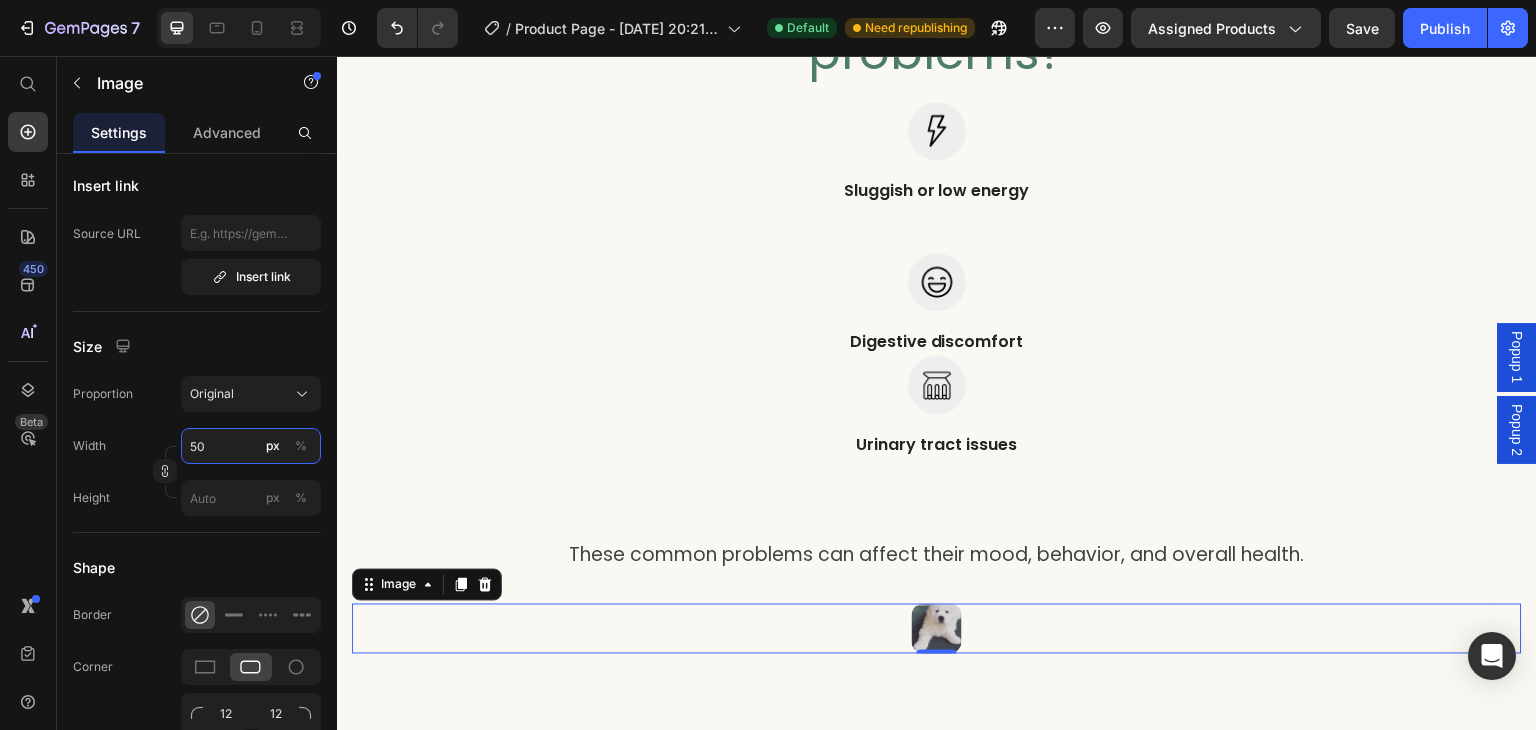 scroll, scrollTop: 1572, scrollLeft: 0, axis: vertical 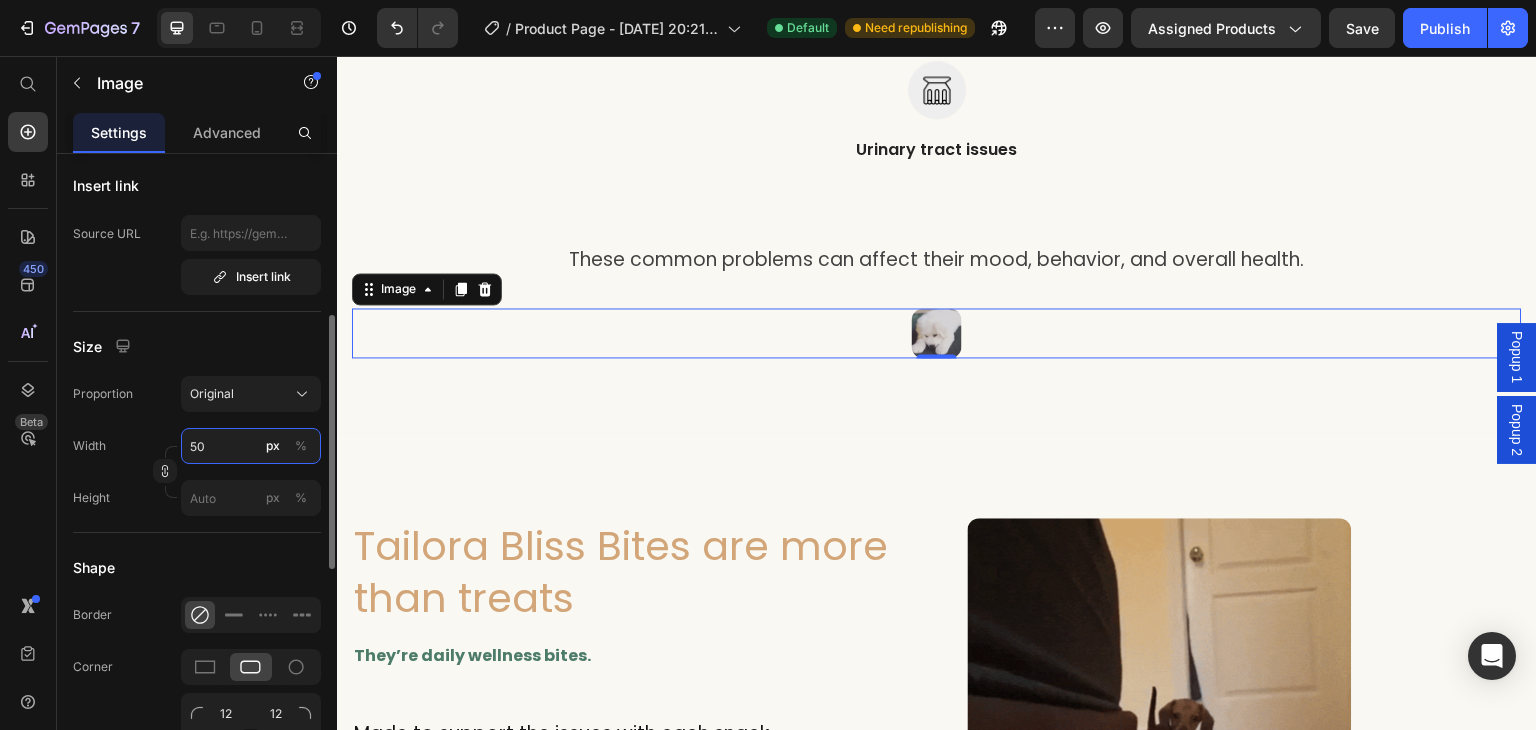 type on "5" 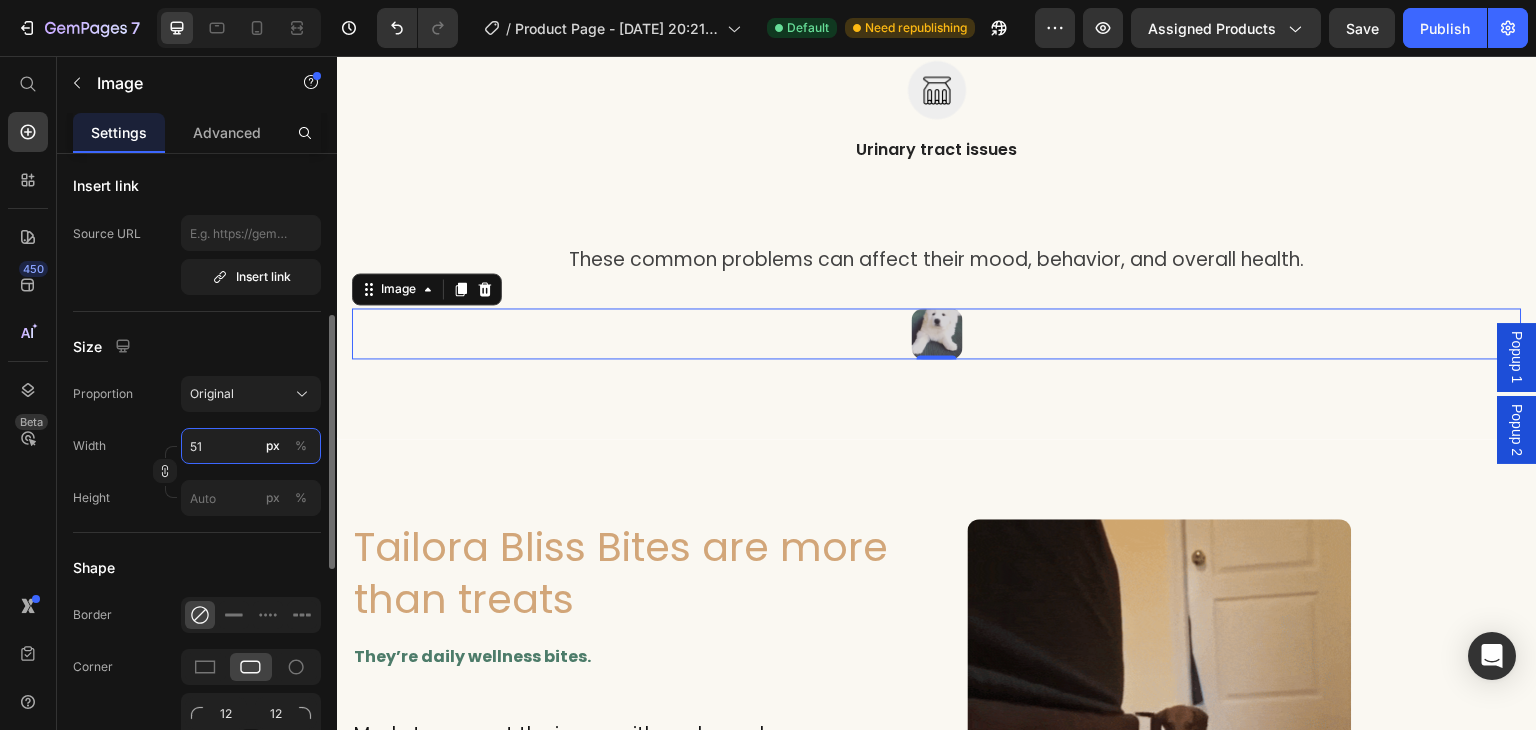 type on "5" 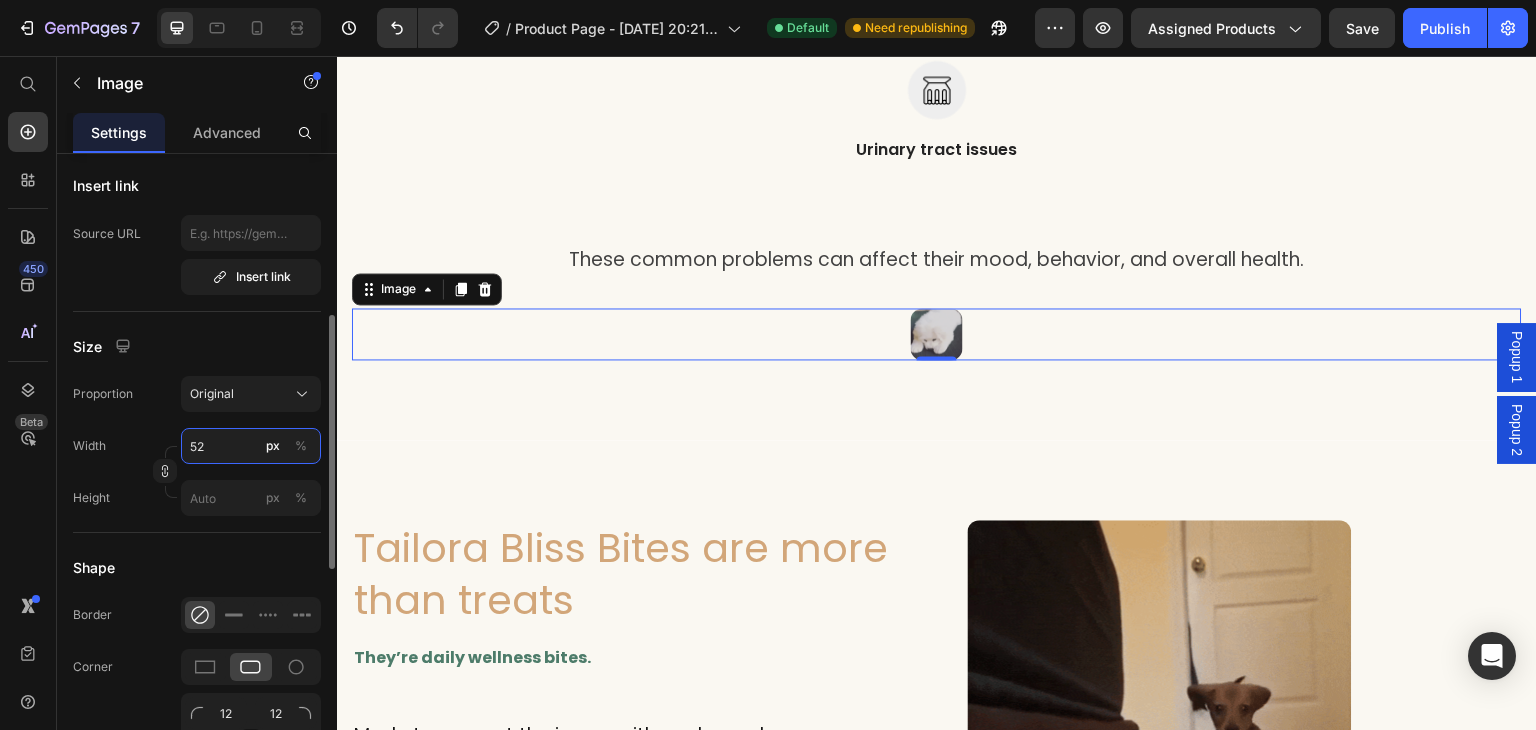 type on "5" 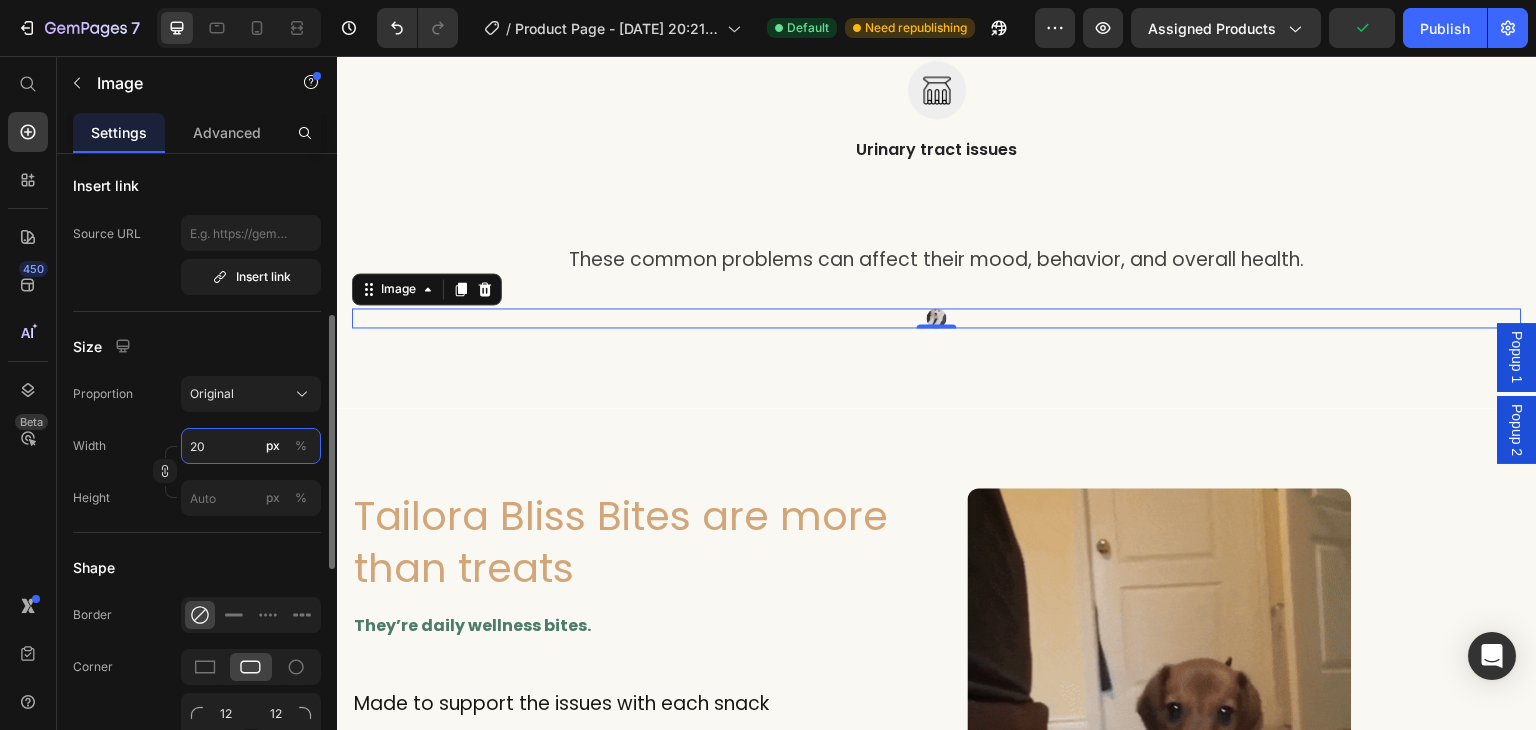 type on "2" 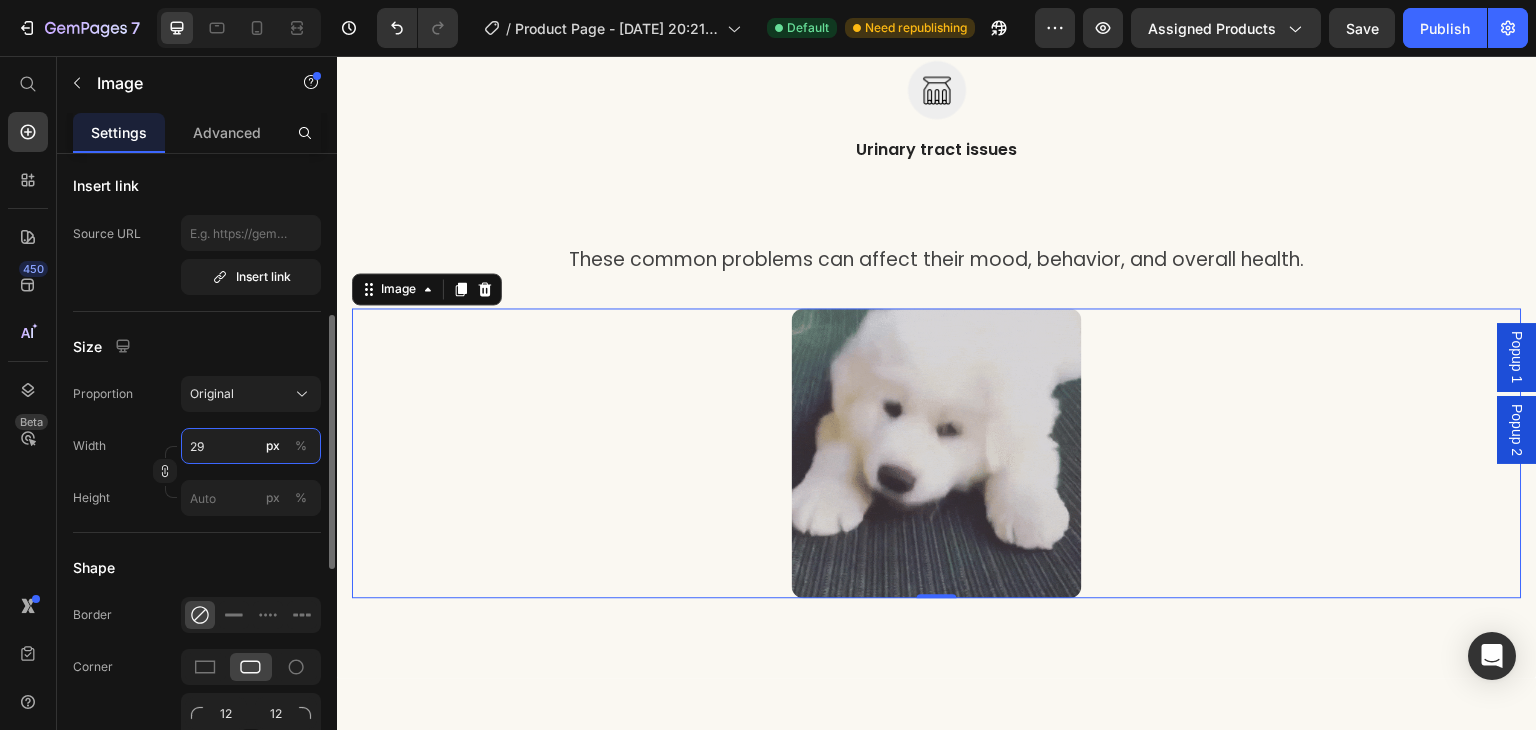 type on "2" 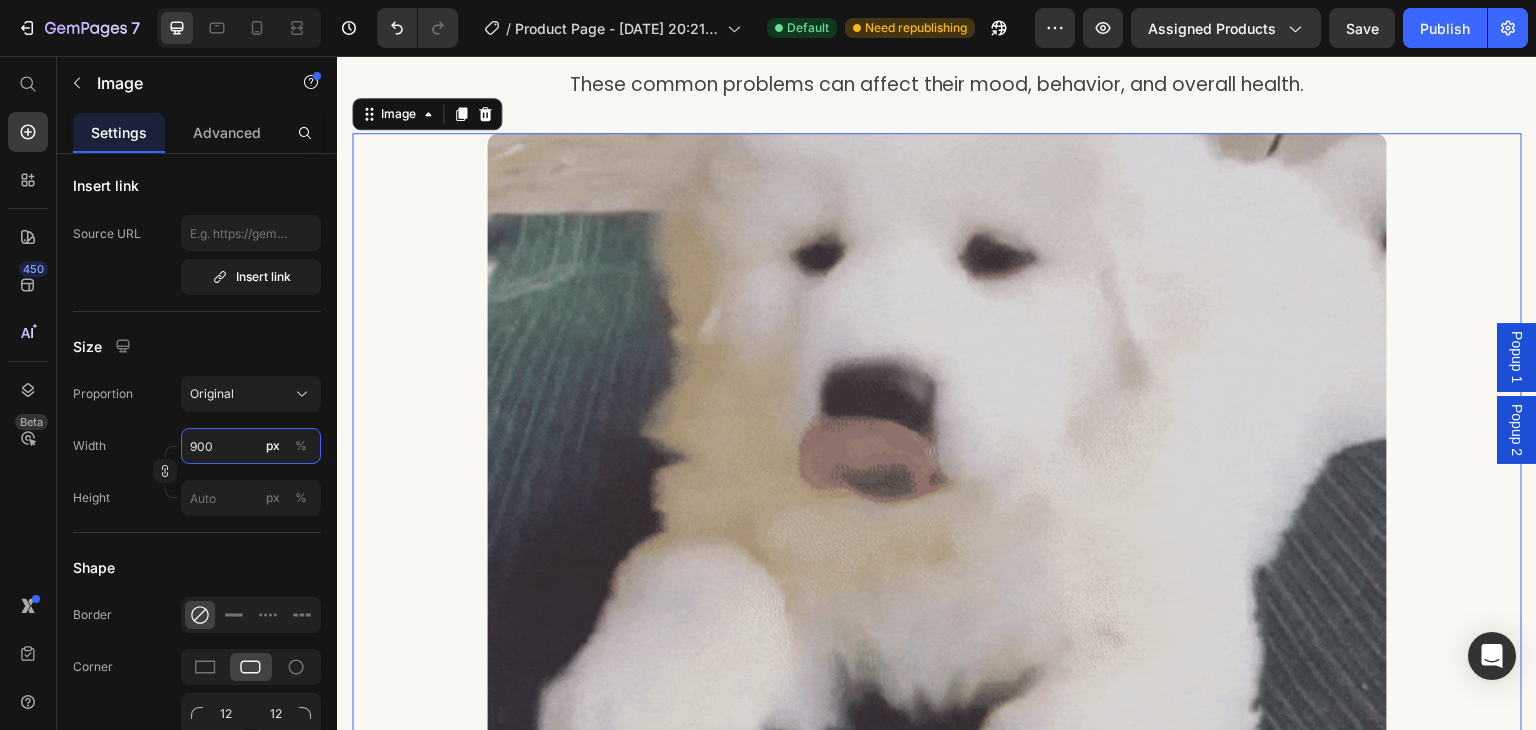 scroll, scrollTop: 1672, scrollLeft: 0, axis: vertical 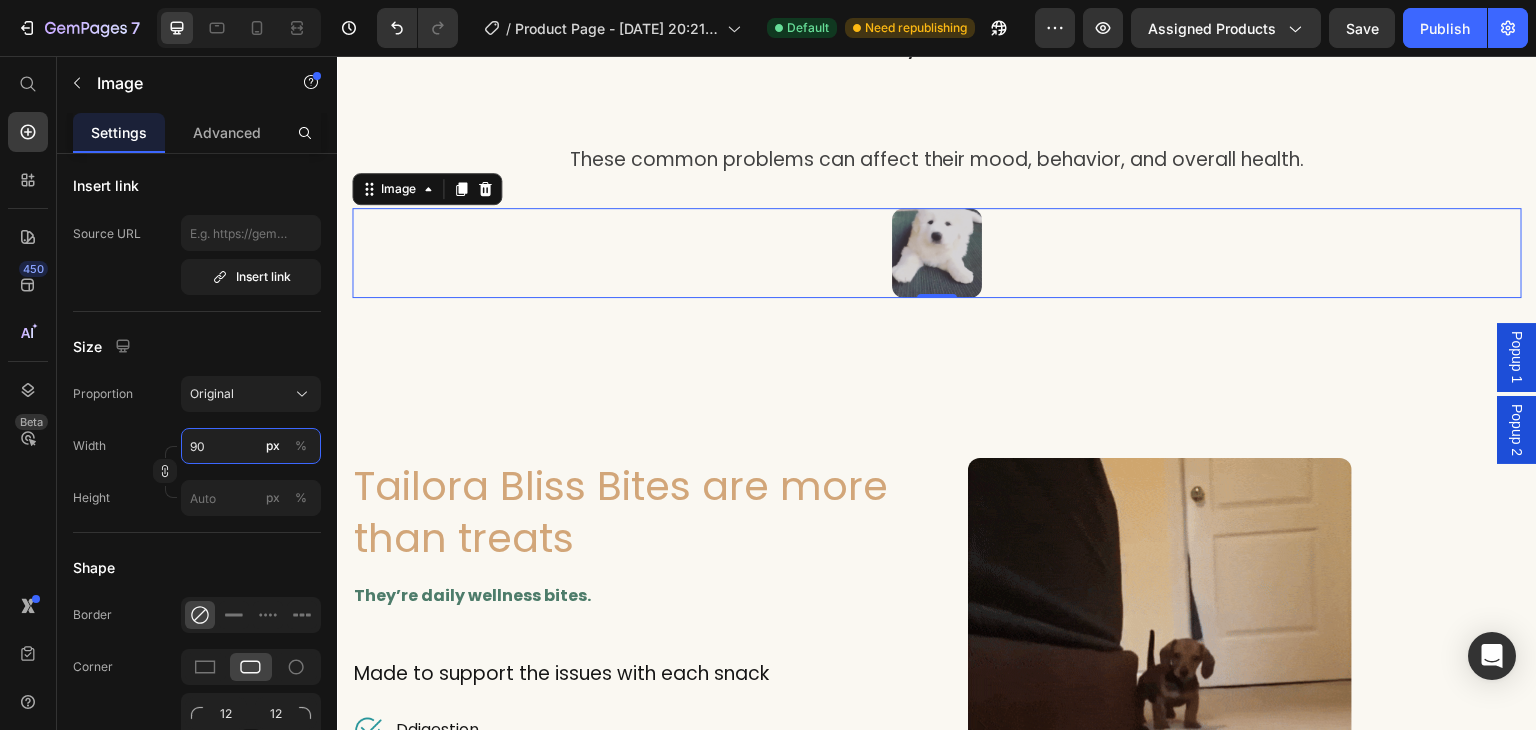 type on "9" 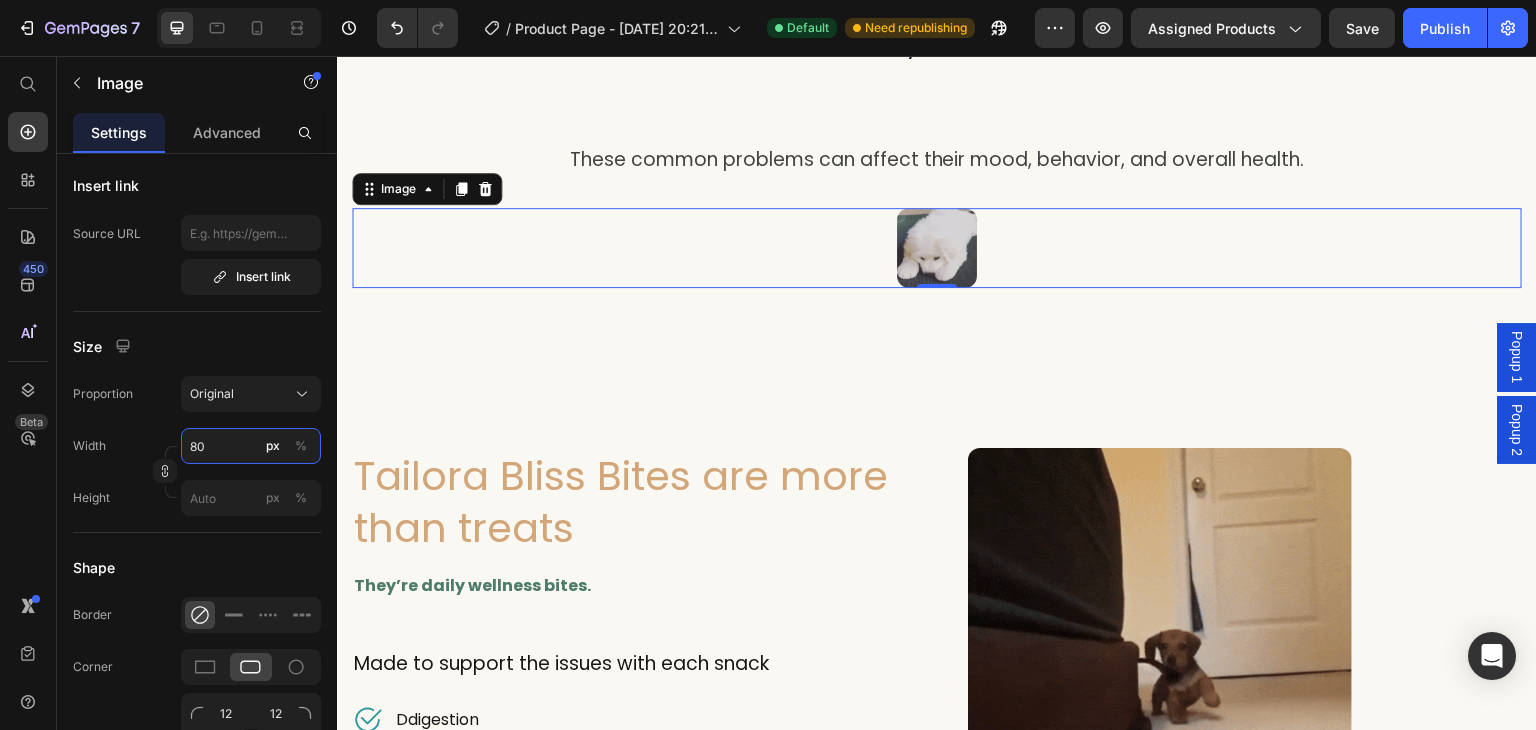 type on "800" 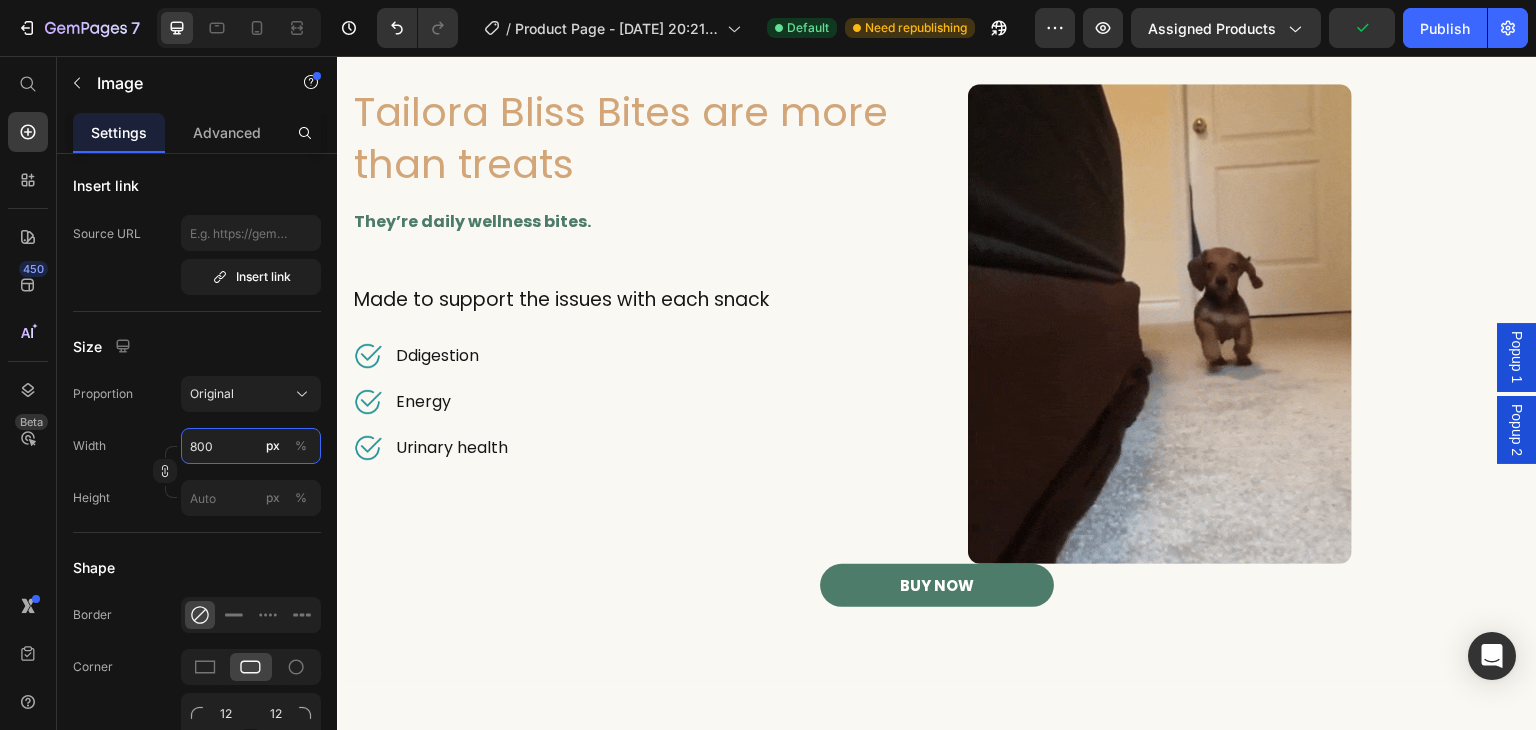 scroll, scrollTop: 2772, scrollLeft: 0, axis: vertical 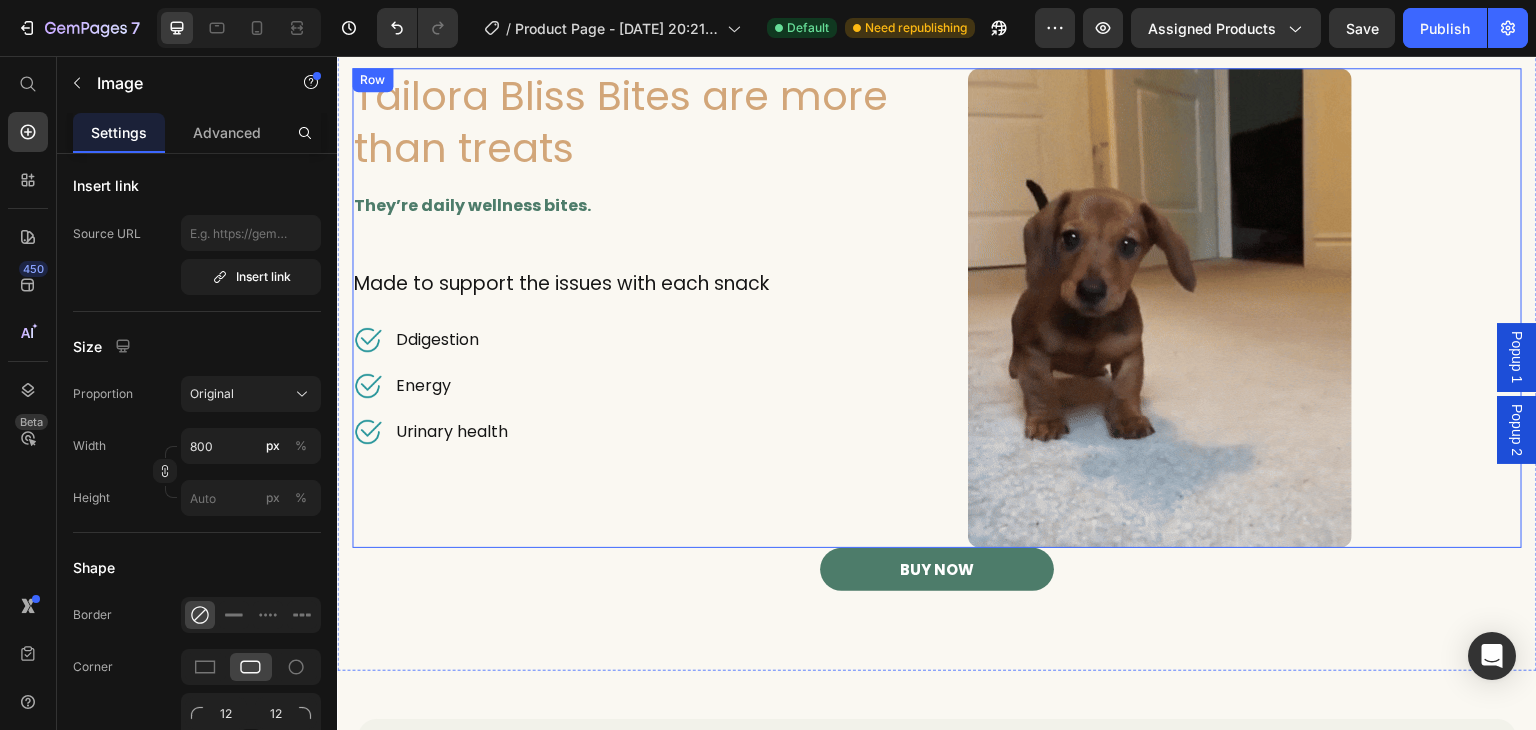 click on "Tailora Bliss Bites are more than treats Heading They’re daily wellness bites. Text block Made to support the issues with each snack Text block Image Ddigestion Text block Row Image Energy Text block Row Image Urinary health Text block Row Row" at bounding box center (629, 308) 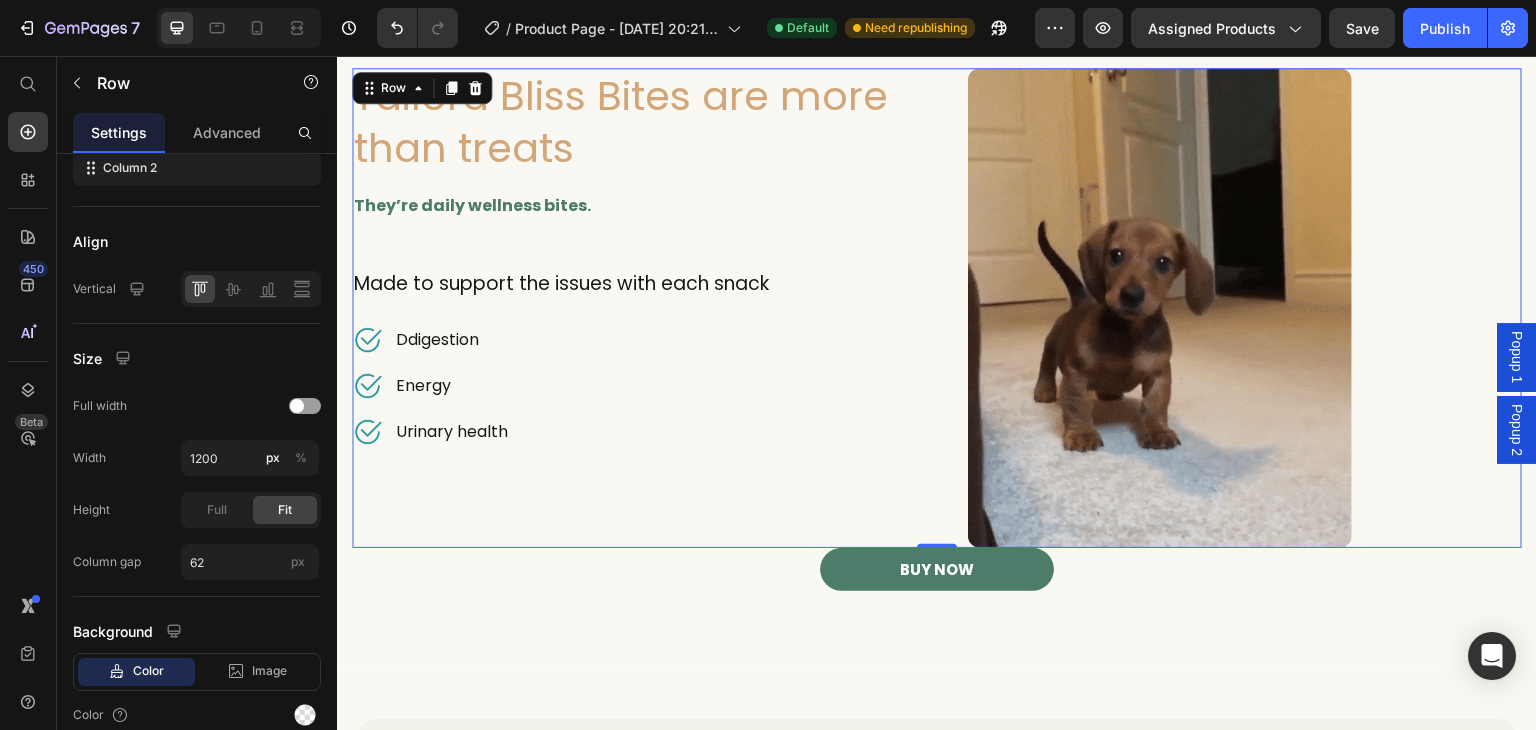 scroll, scrollTop: 0, scrollLeft: 0, axis: both 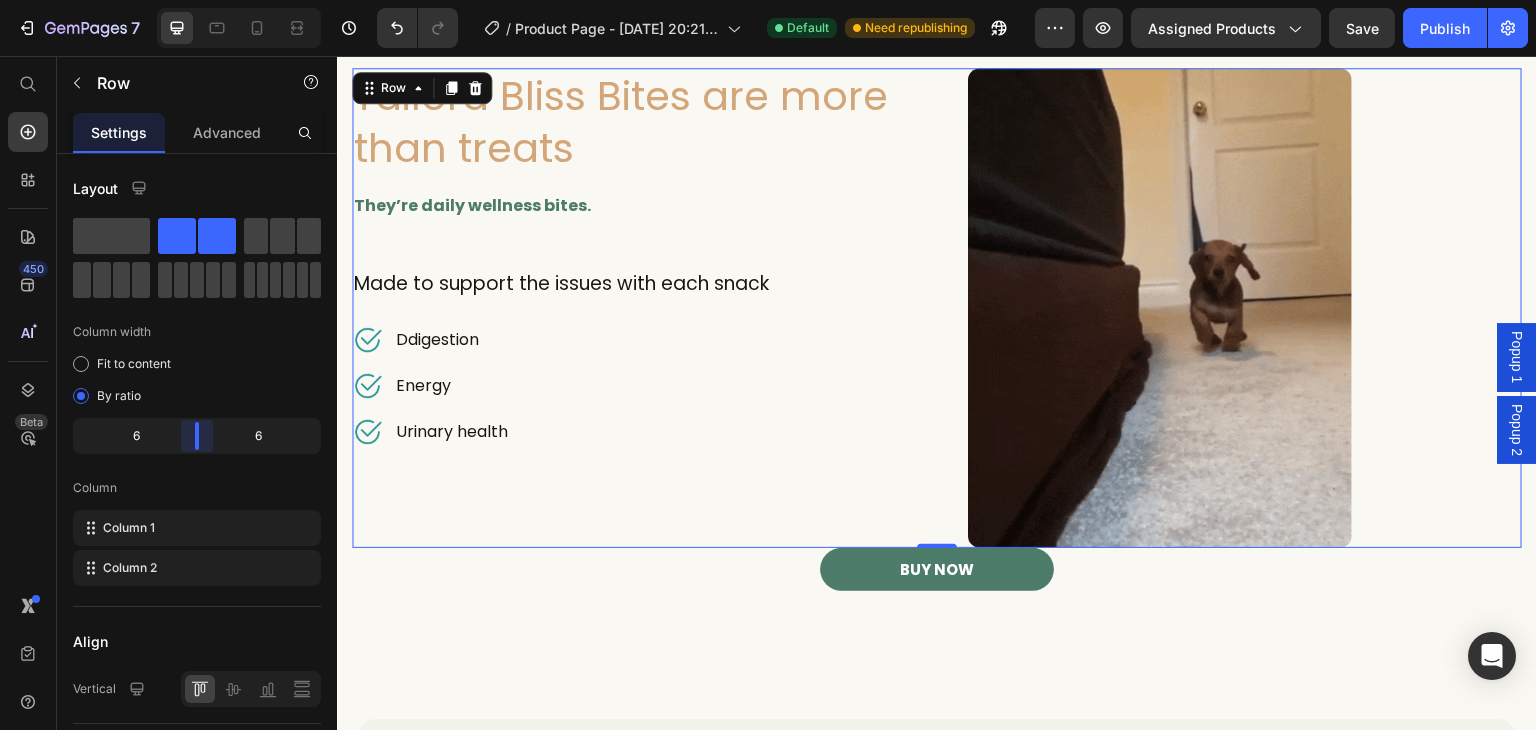 drag, startPoint x: 196, startPoint y: 437, endPoint x: 197, endPoint y: 449, distance: 12.0415945 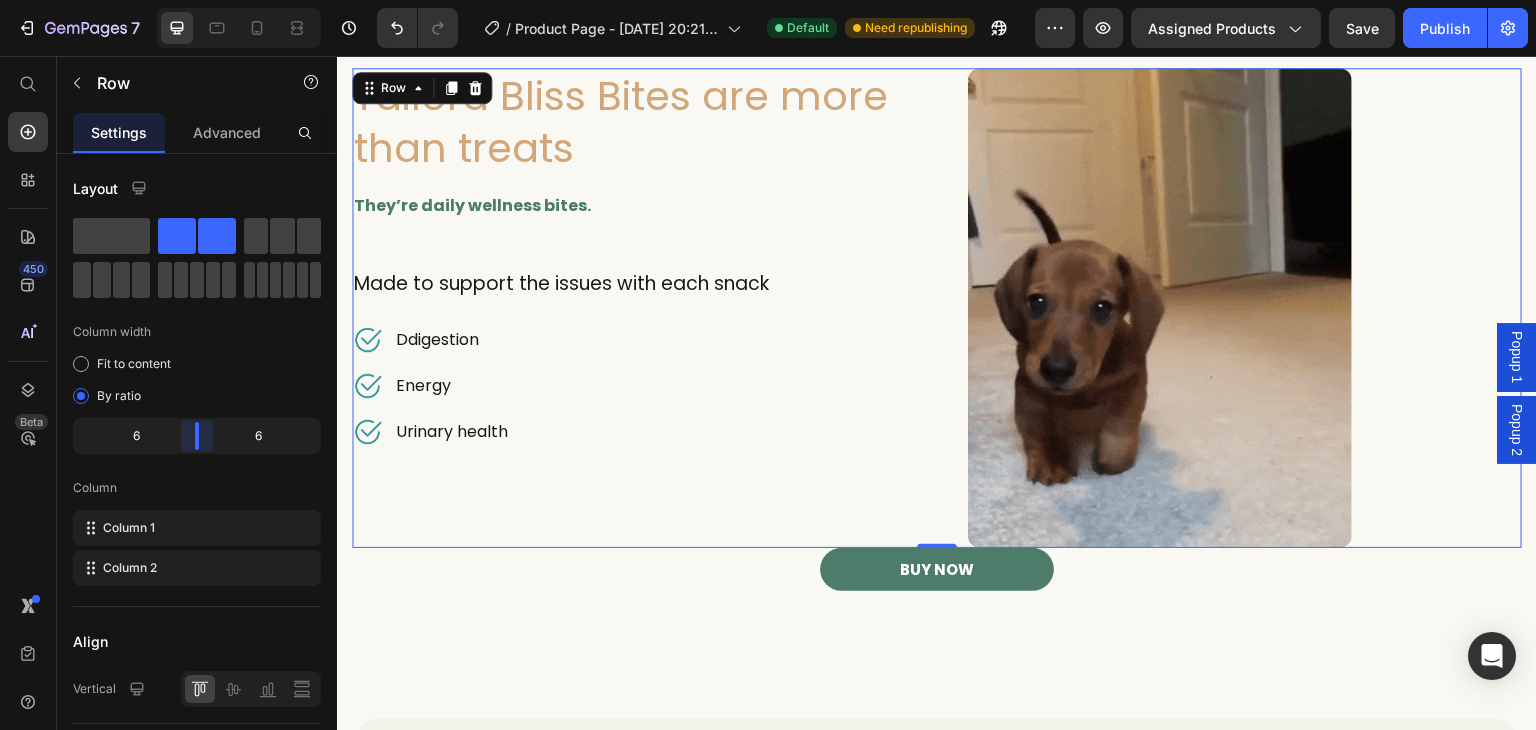 click on "7   /  Product Page - [DATE] 20:21:56 Default Need republishing Preview Assigned Products  Save   Publish  450 Beta Start with Sections Elements Hero Section Product Detail Brands Trusted Badges Guarantee Product Breakdown How to use Testimonials Compare Bundle FAQs Social Proof Brand Story Product List Collection Blog List Contact Sticky Add to Cart Custom Footer Browse Library 450 Layout
Row
Row
Row
Row Text
Heading
Text Block Button
Button
Button
Sticky Back to top Media" at bounding box center (768, 0) 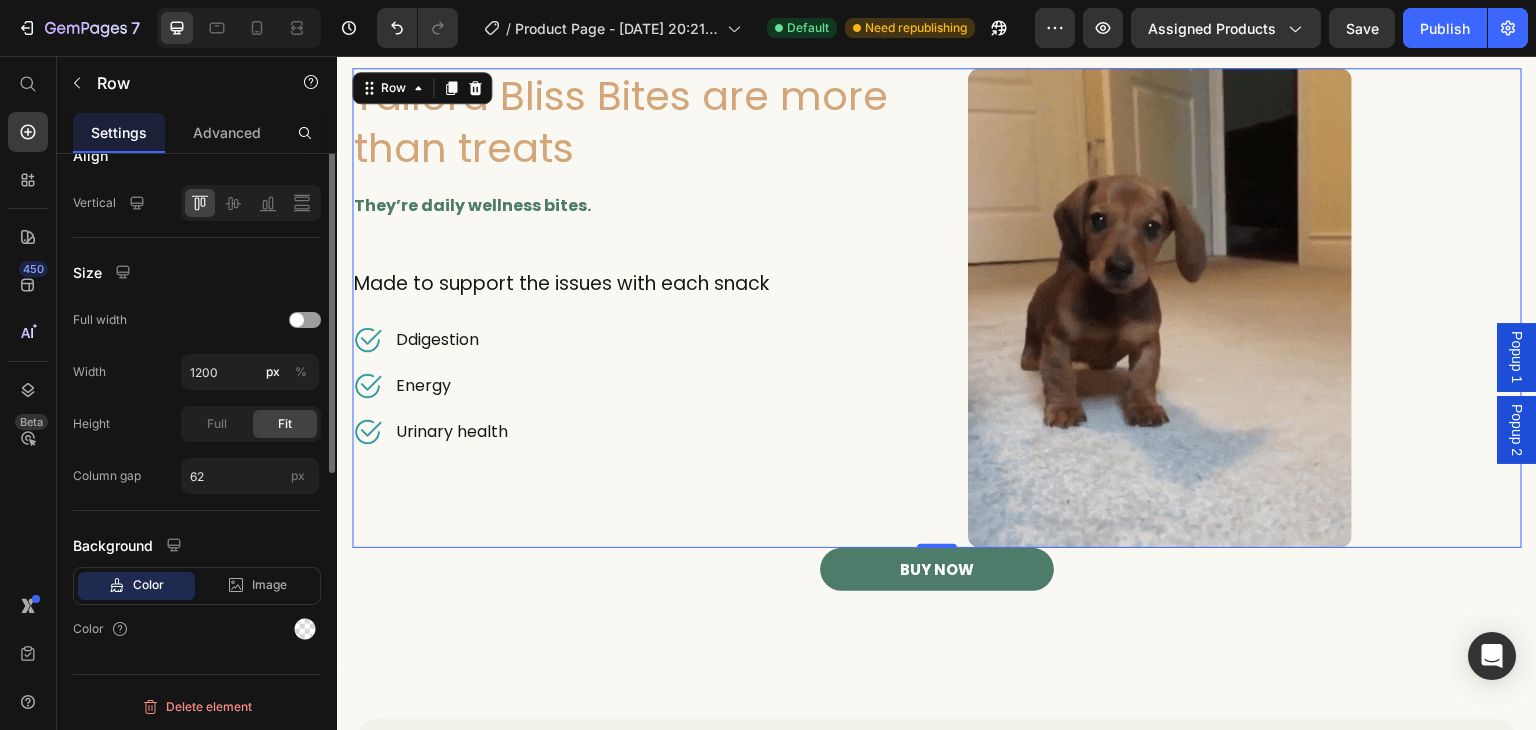 scroll, scrollTop: 0, scrollLeft: 0, axis: both 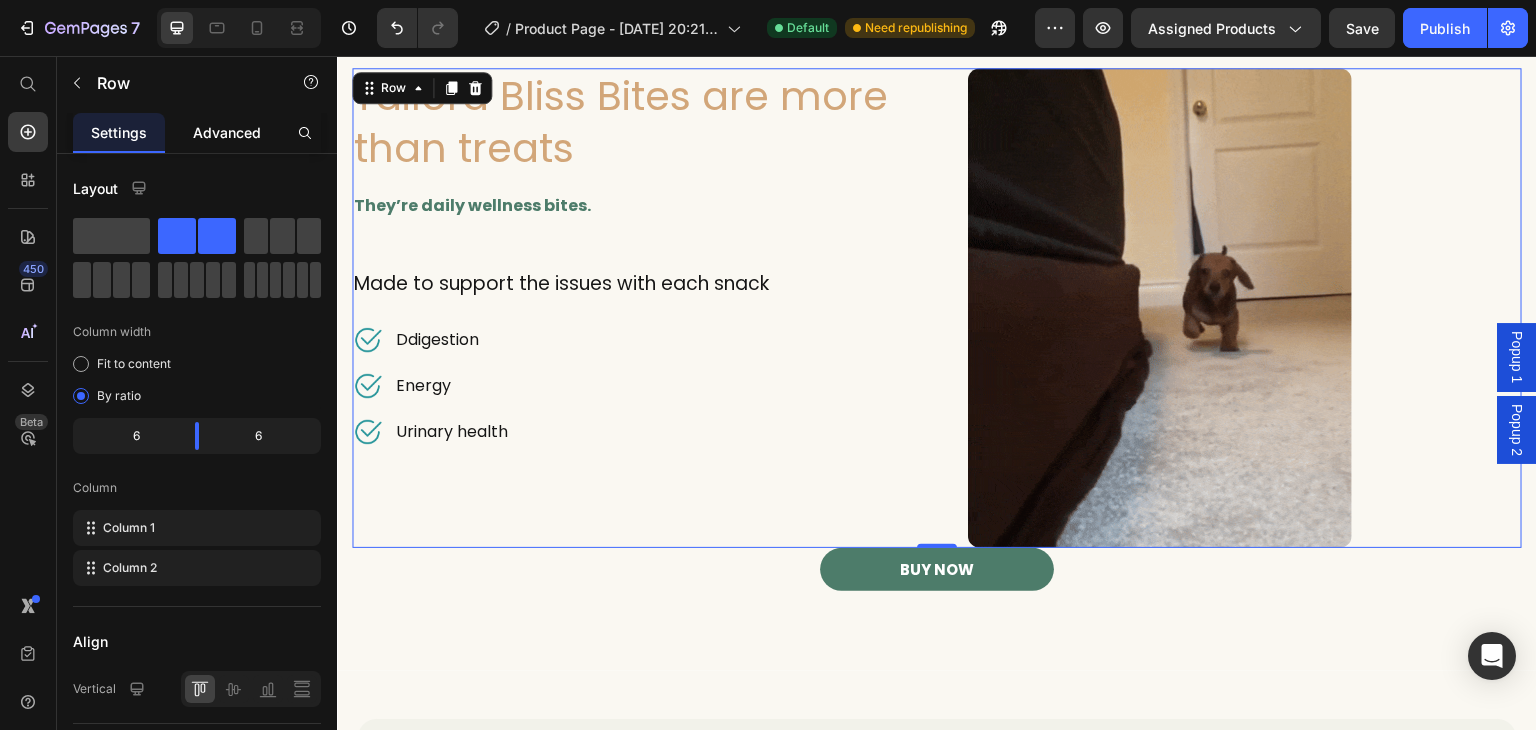 click on "Advanced" 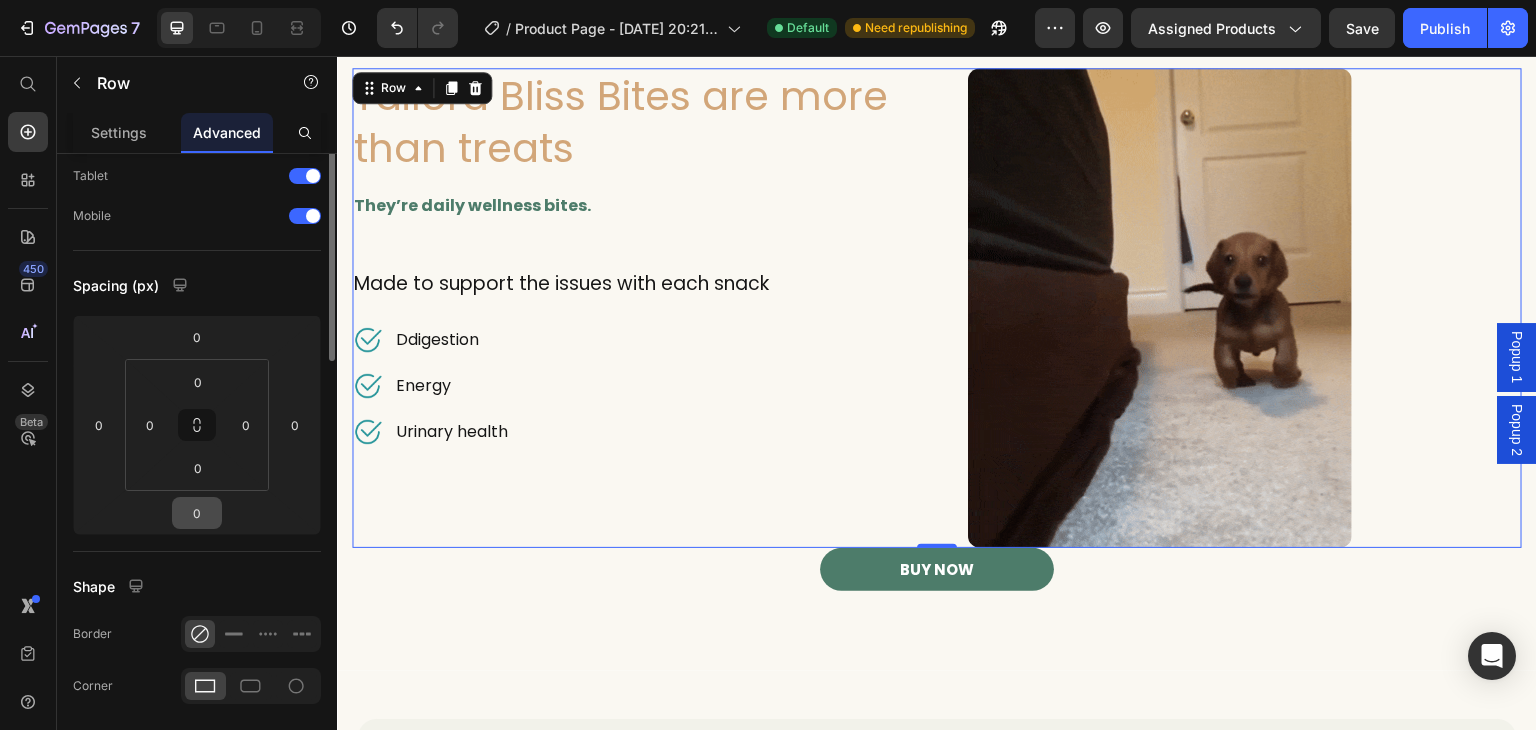 scroll, scrollTop: 0, scrollLeft: 0, axis: both 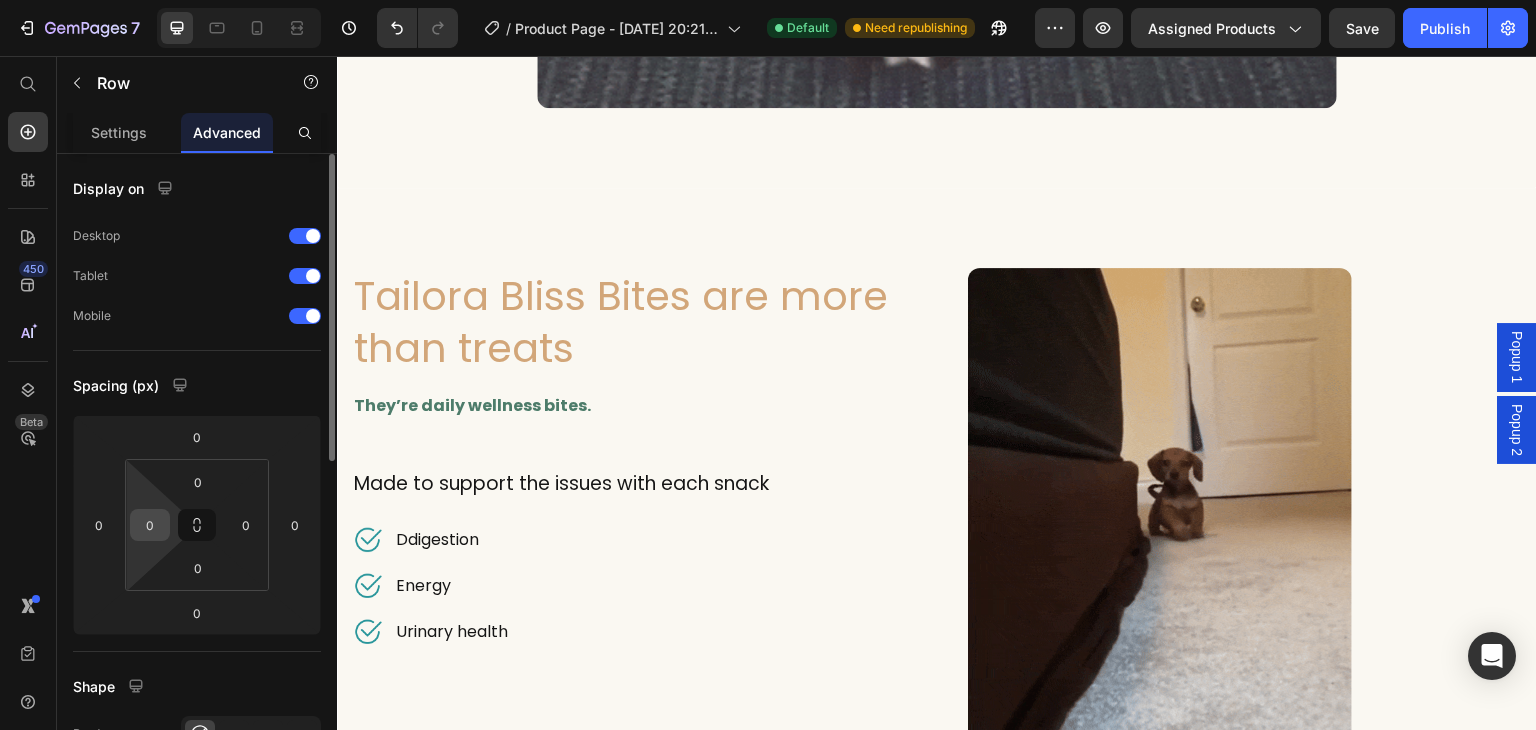 click on "0" at bounding box center (150, 525) 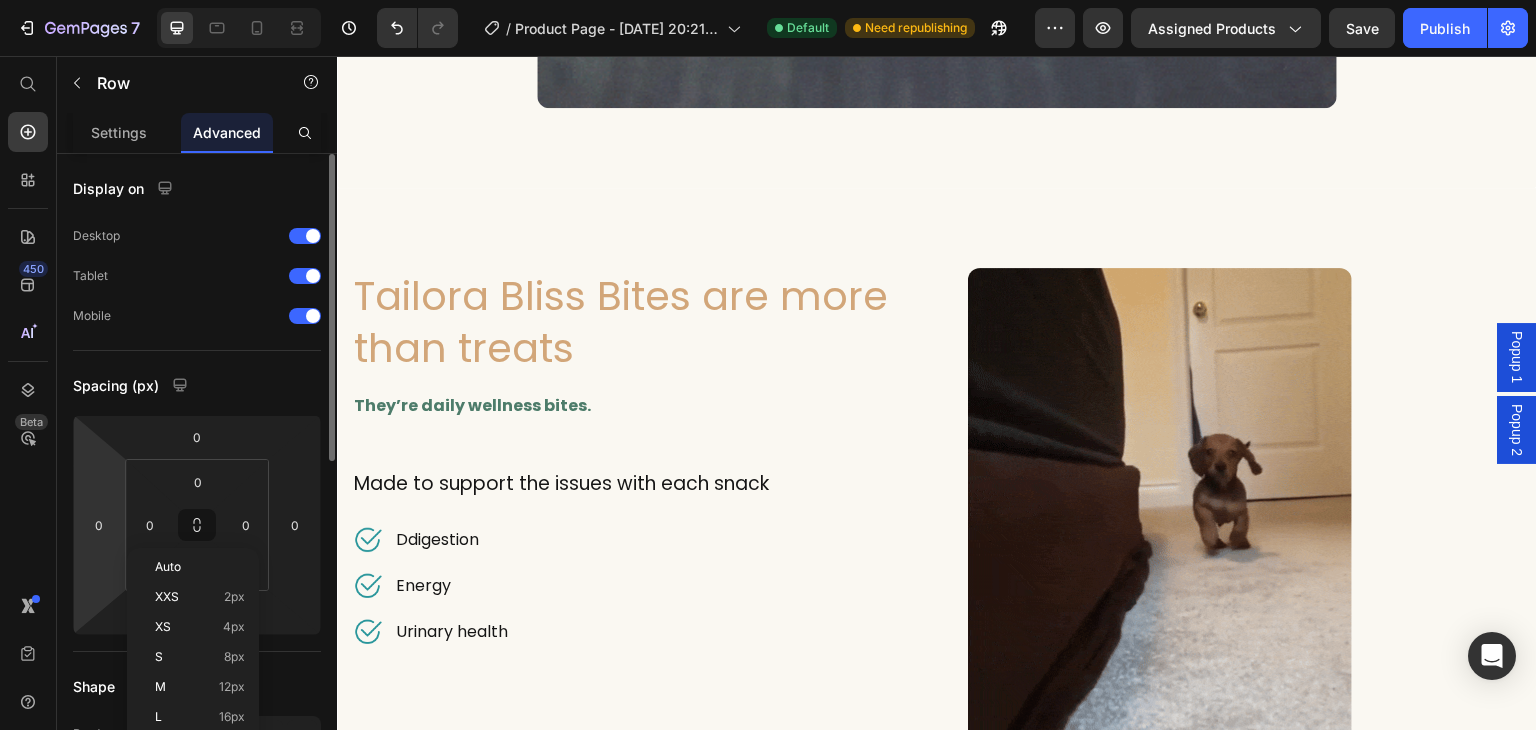 scroll, scrollTop: 100, scrollLeft: 0, axis: vertical 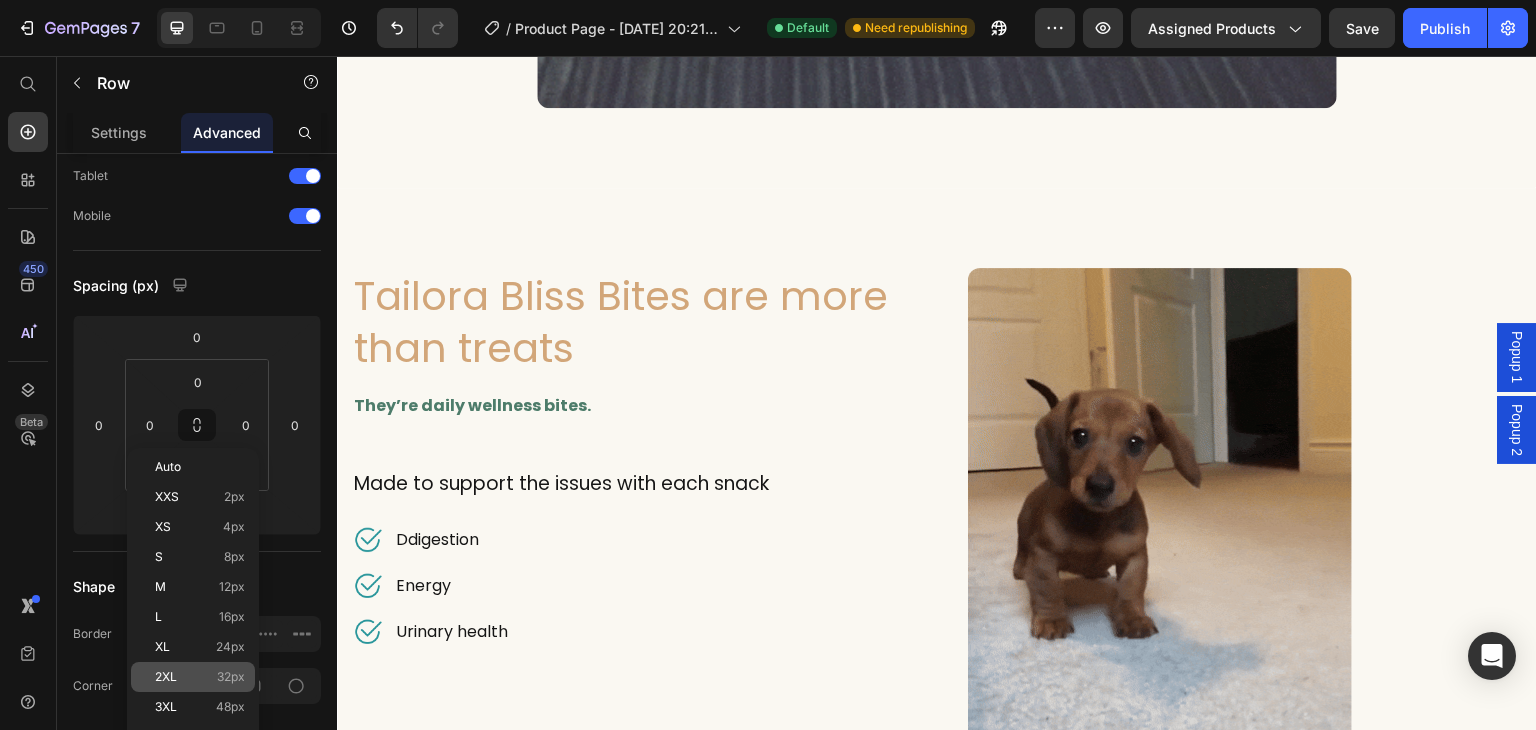 click on "32px" at bounding box center (231, 677) 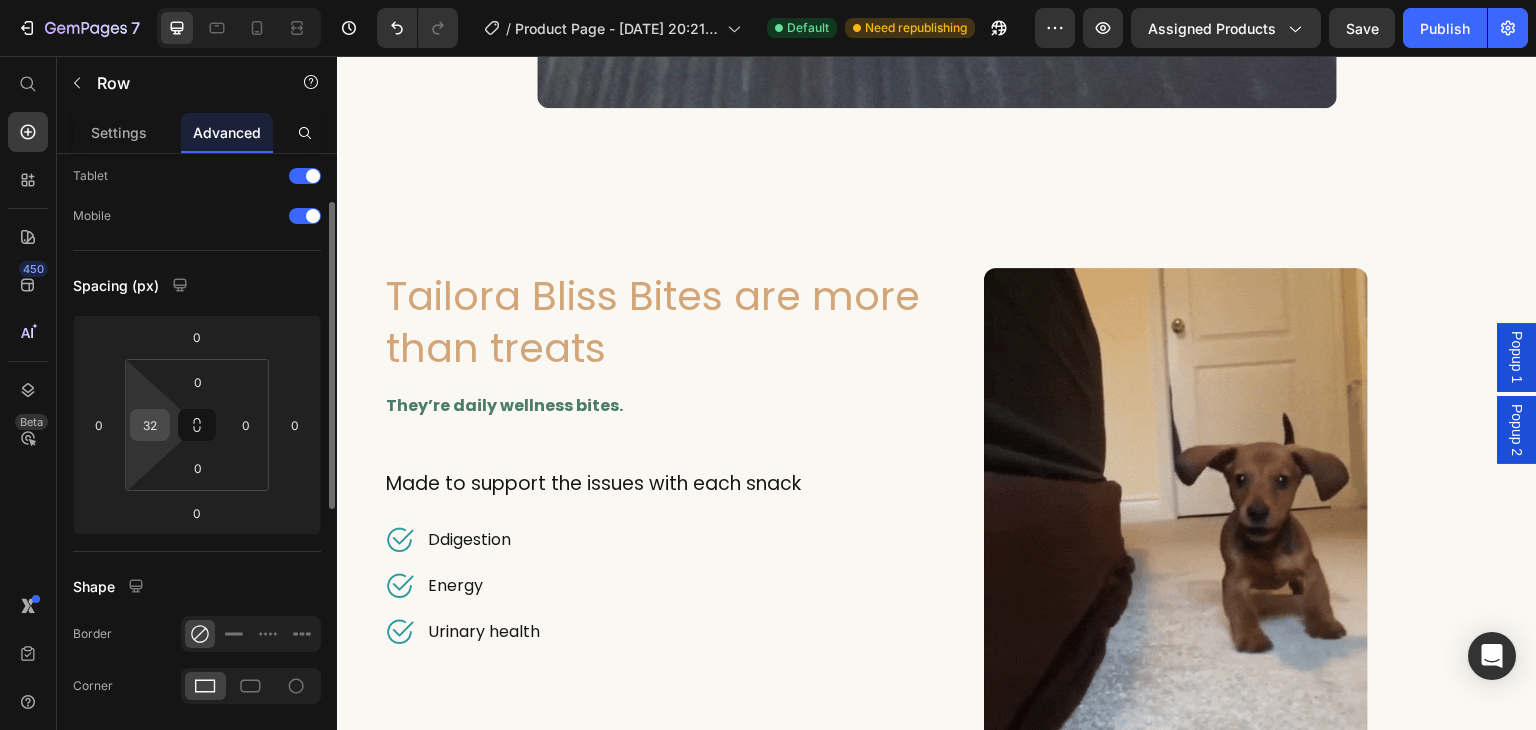 click on "32" at bounding box center (150, 425) 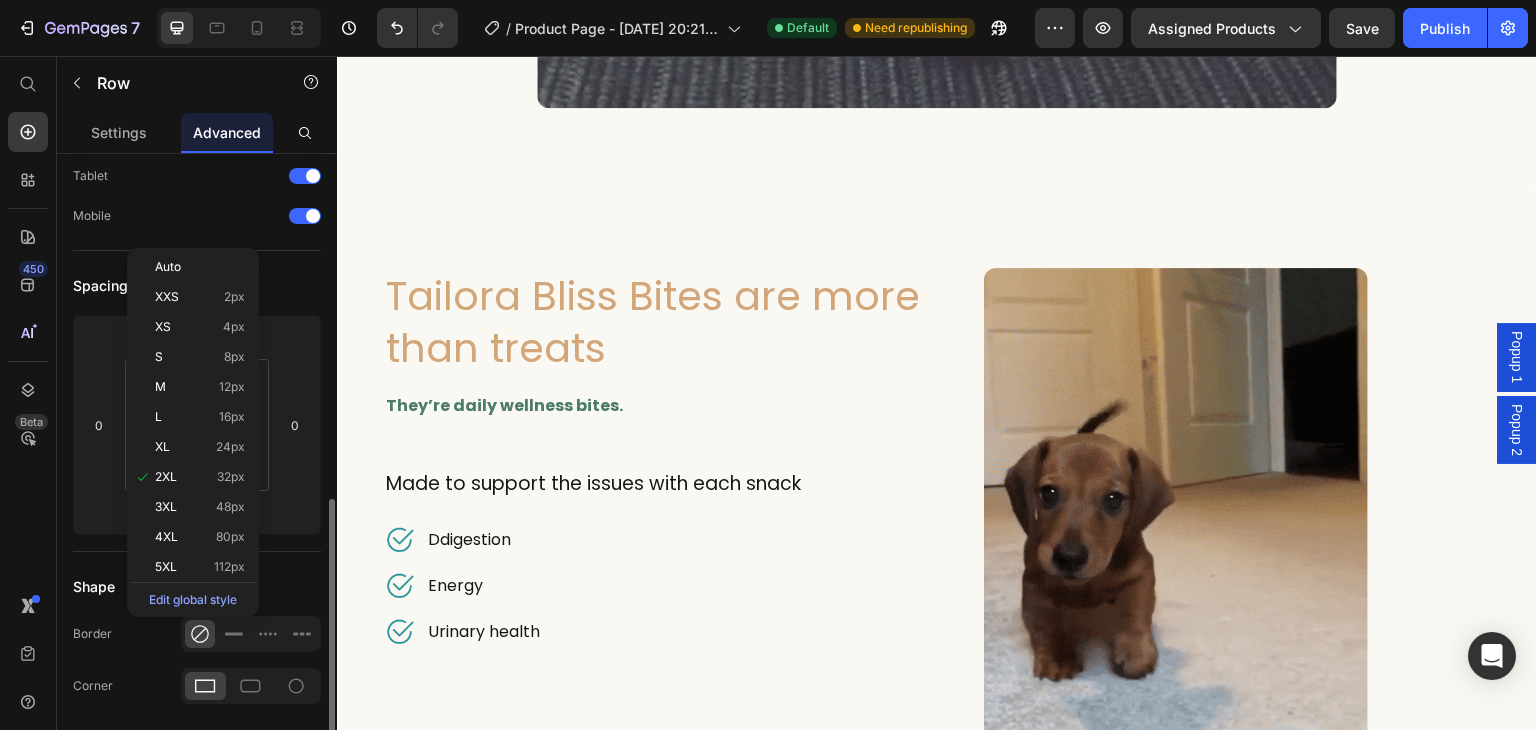 scroll, scrollTop: 300, scrollLeft: 0, axis: vertical 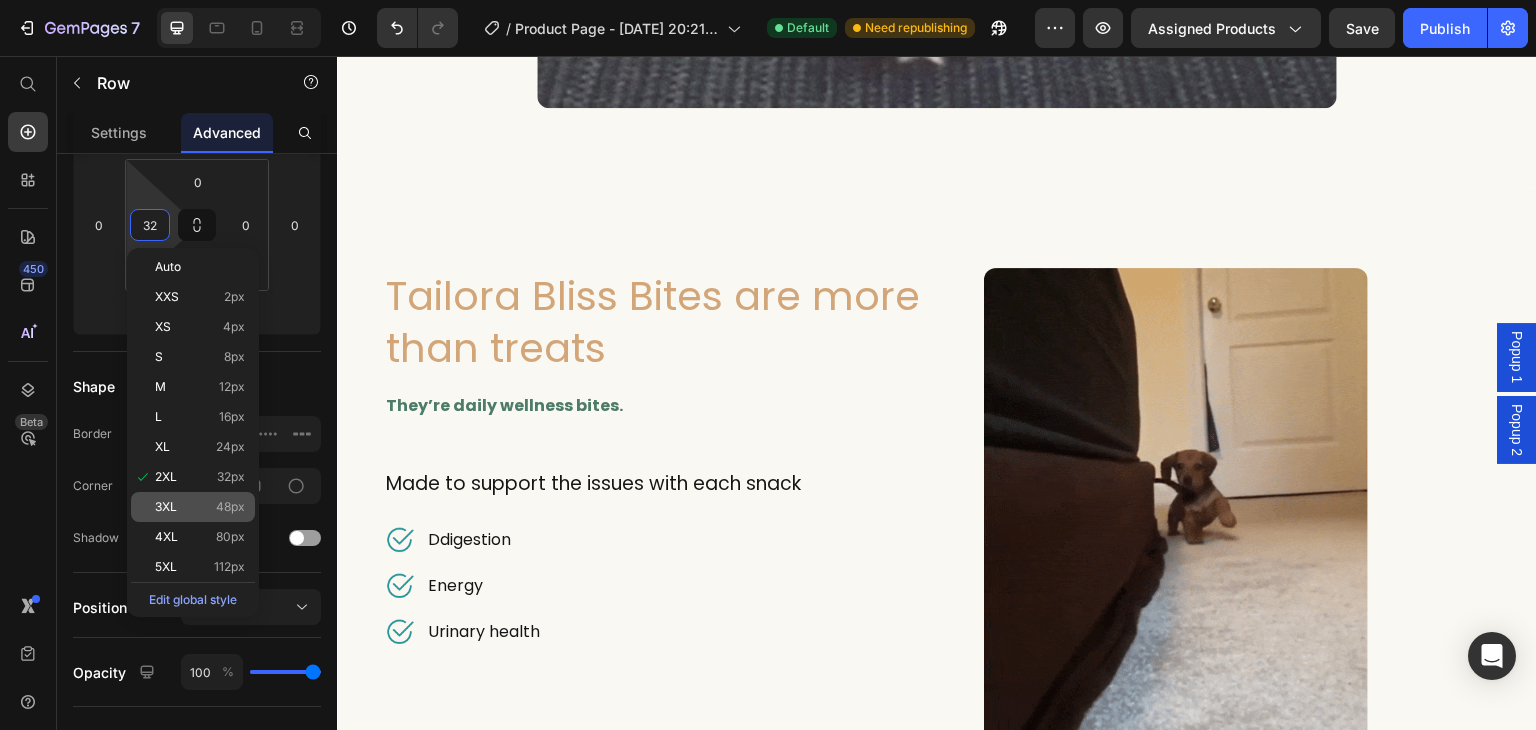 click on "3XL 48px" 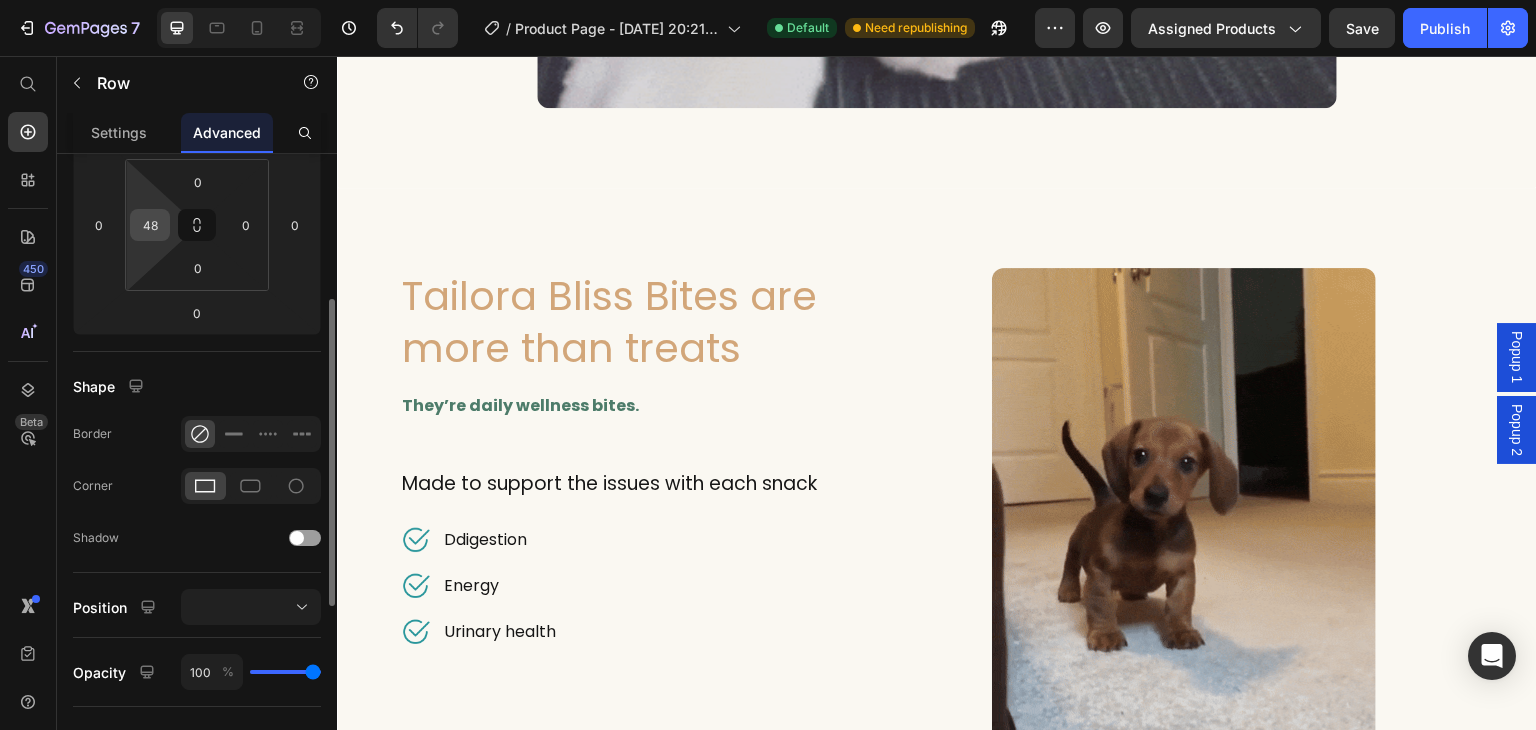 click on "7   /  Product Page - [DATE] 20:21:56 Default Need republishing Preview Assigned Products  Save   Publish  450 Beta Start with Sections Elements Hero Section Product Detail Brands Trusted Badges Guarantee Product Breakdown How to use Testimonials Compare Bundle FAQs Social Proof Brand Story Product List Collection Blog List Contact Sticky Add to Cart Custom Footer Browse Library 450 Layout
Row
Row
Row
Row Text
Heading
Text Block Button
Button
Button
Sticky Back to top Media" at bounding box center [768, 0] 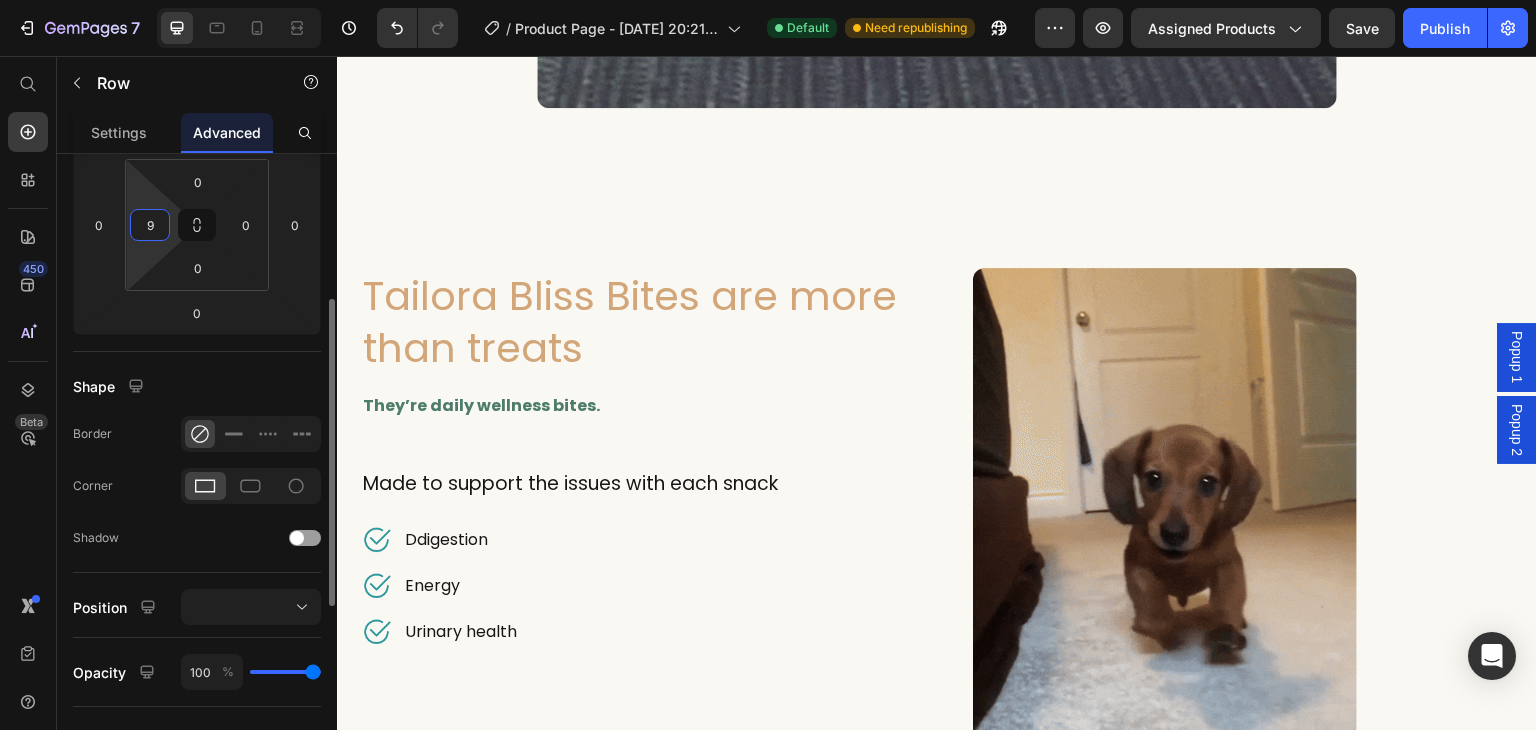 click on "9" at bounding box center (150, 225) 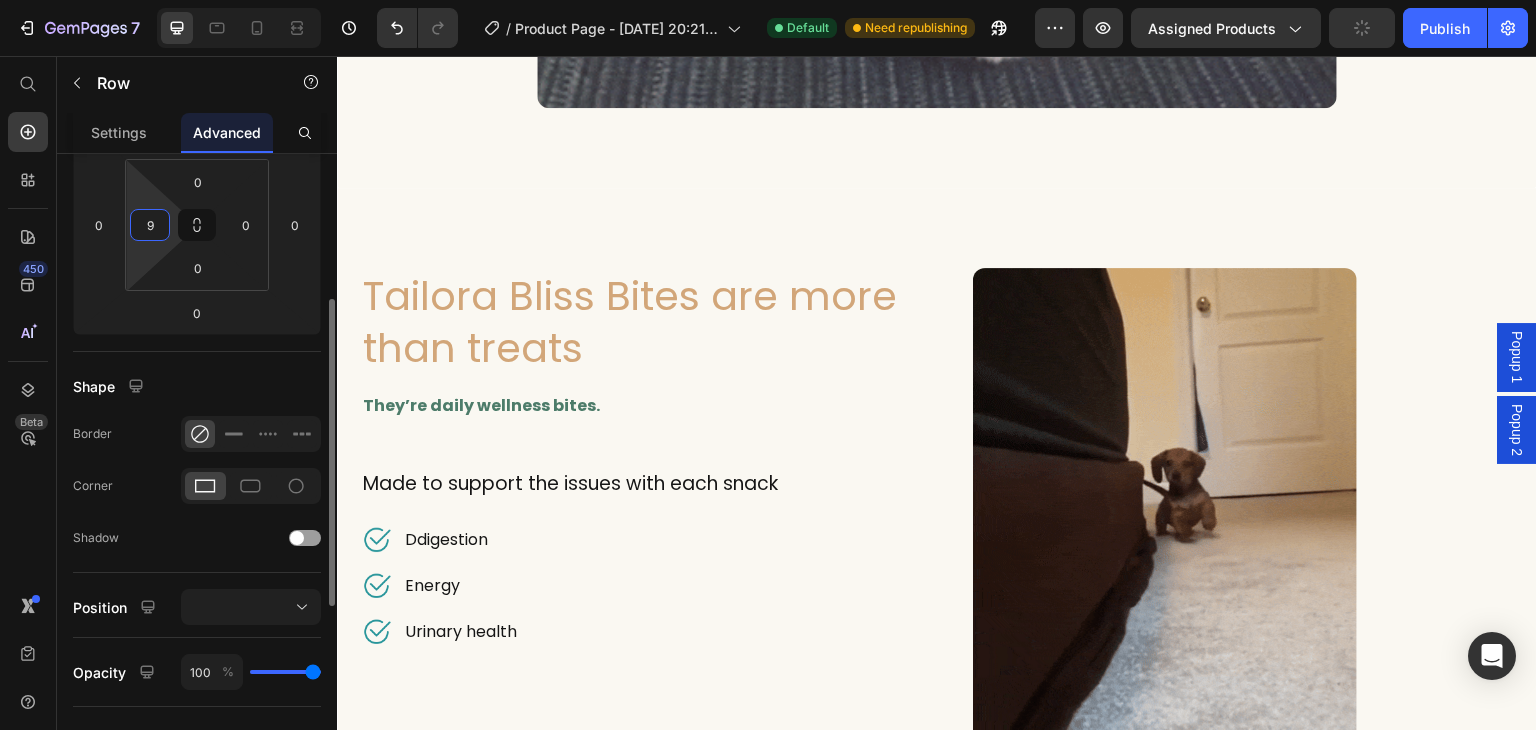 click on "9" at bounding box center [150, 225] 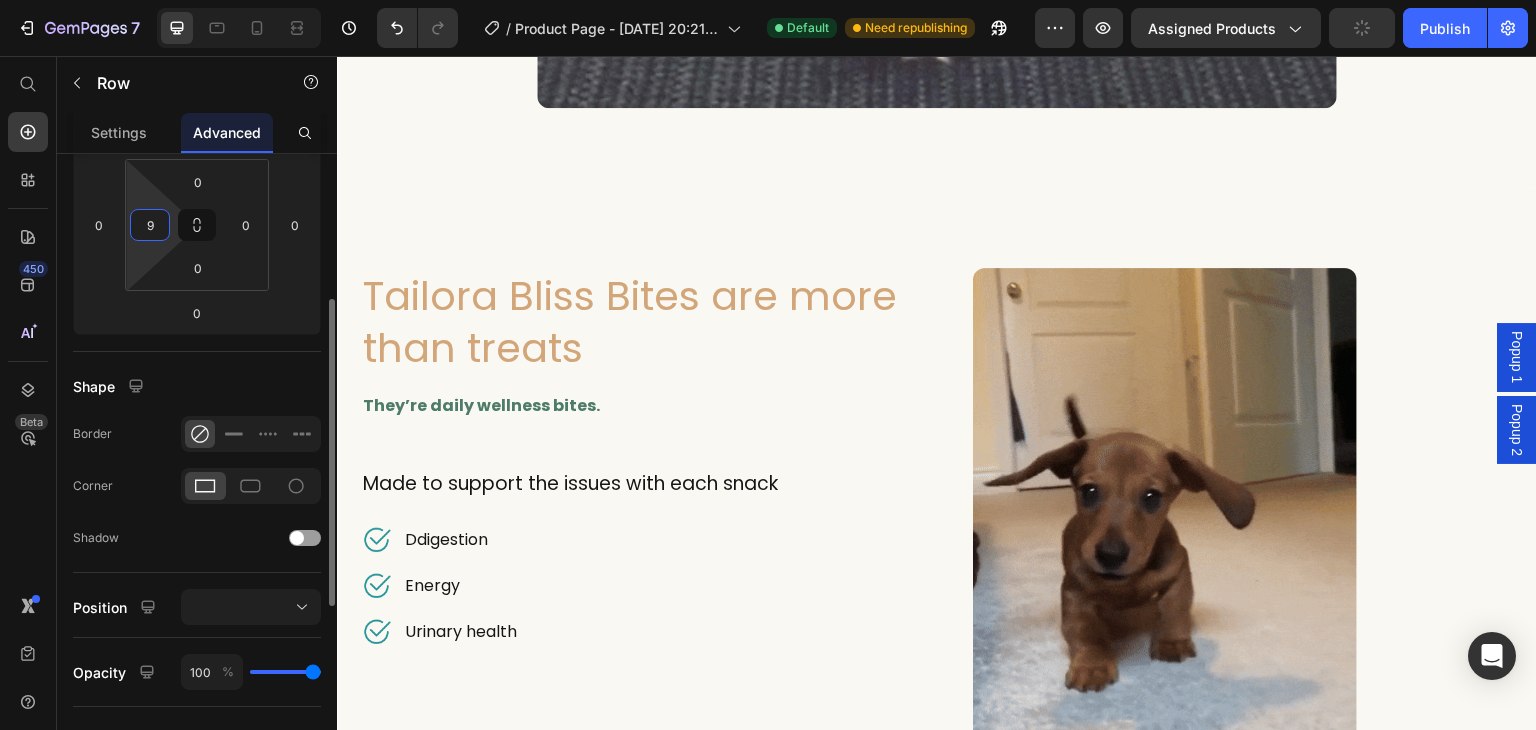 click on "9" at bounding box center (150, 225) 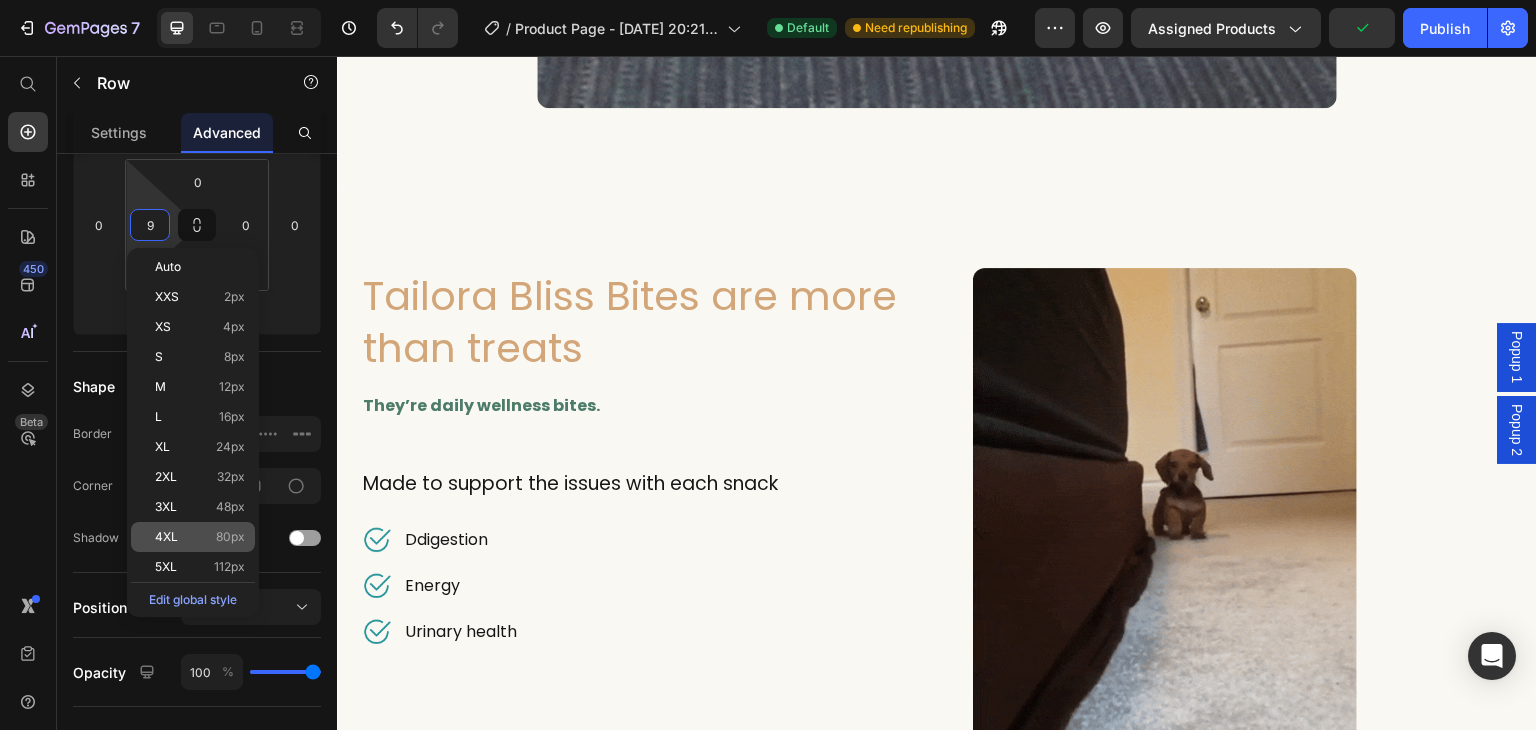 click on "80px" at bounding box center [230, 537] 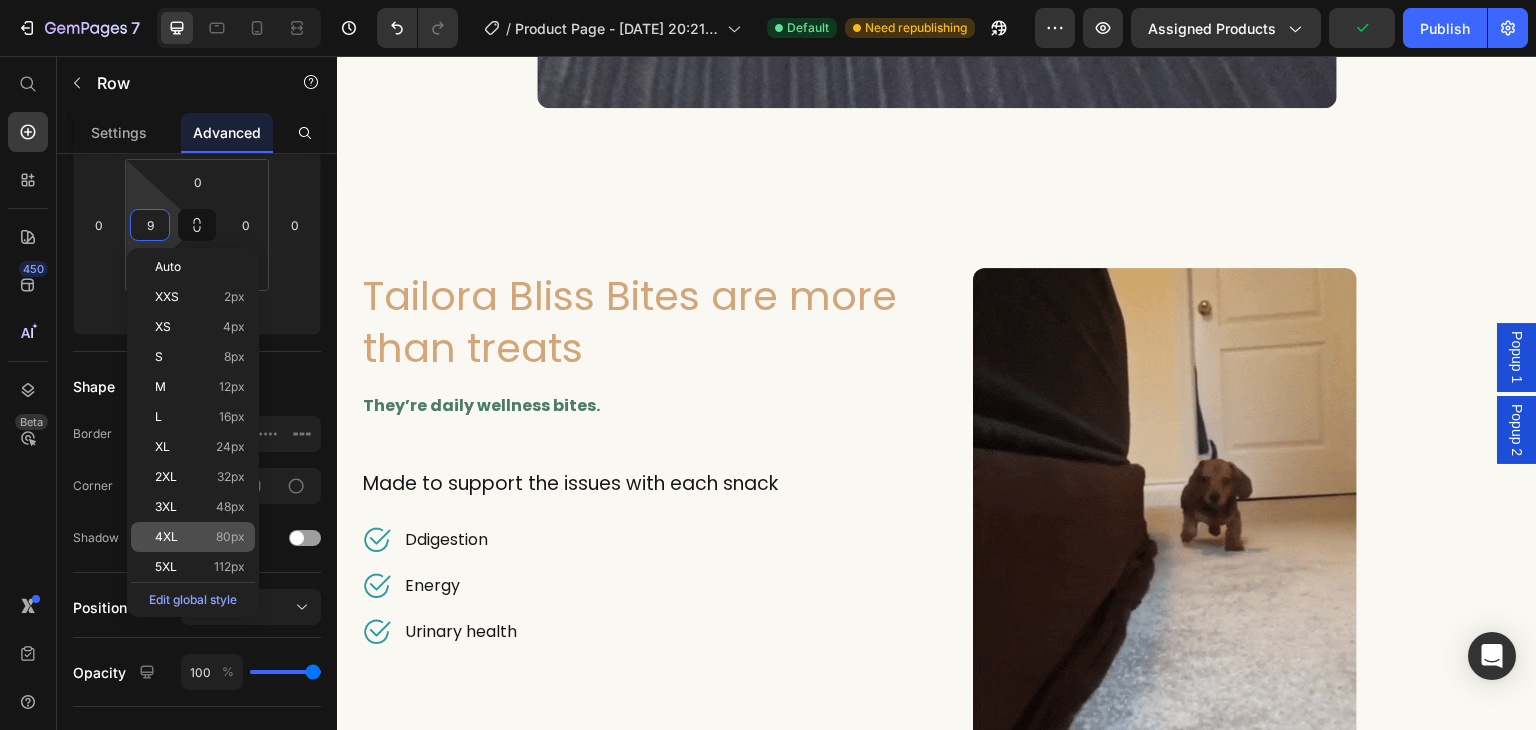 type on "80" 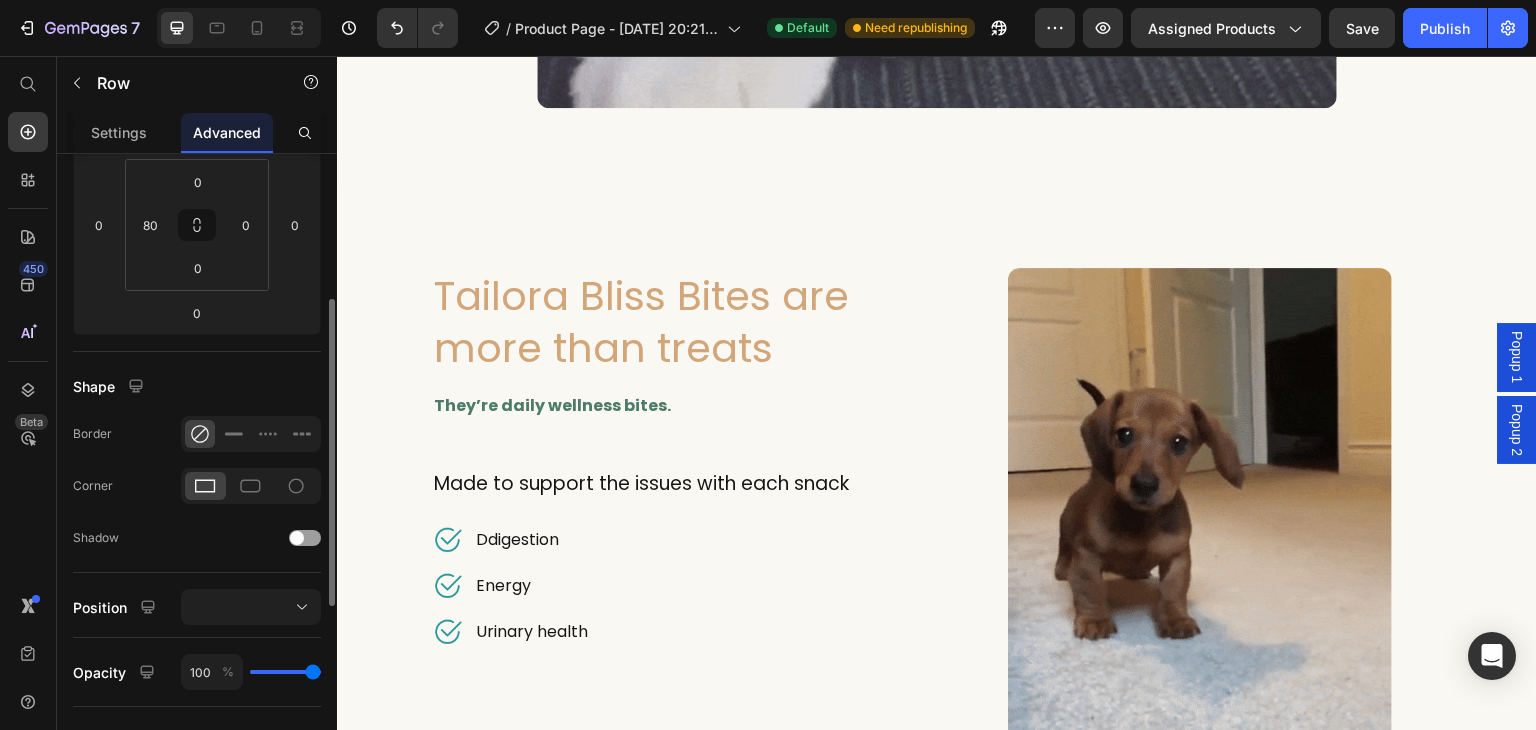 click on "Shape" at bounding box center [197, 386] 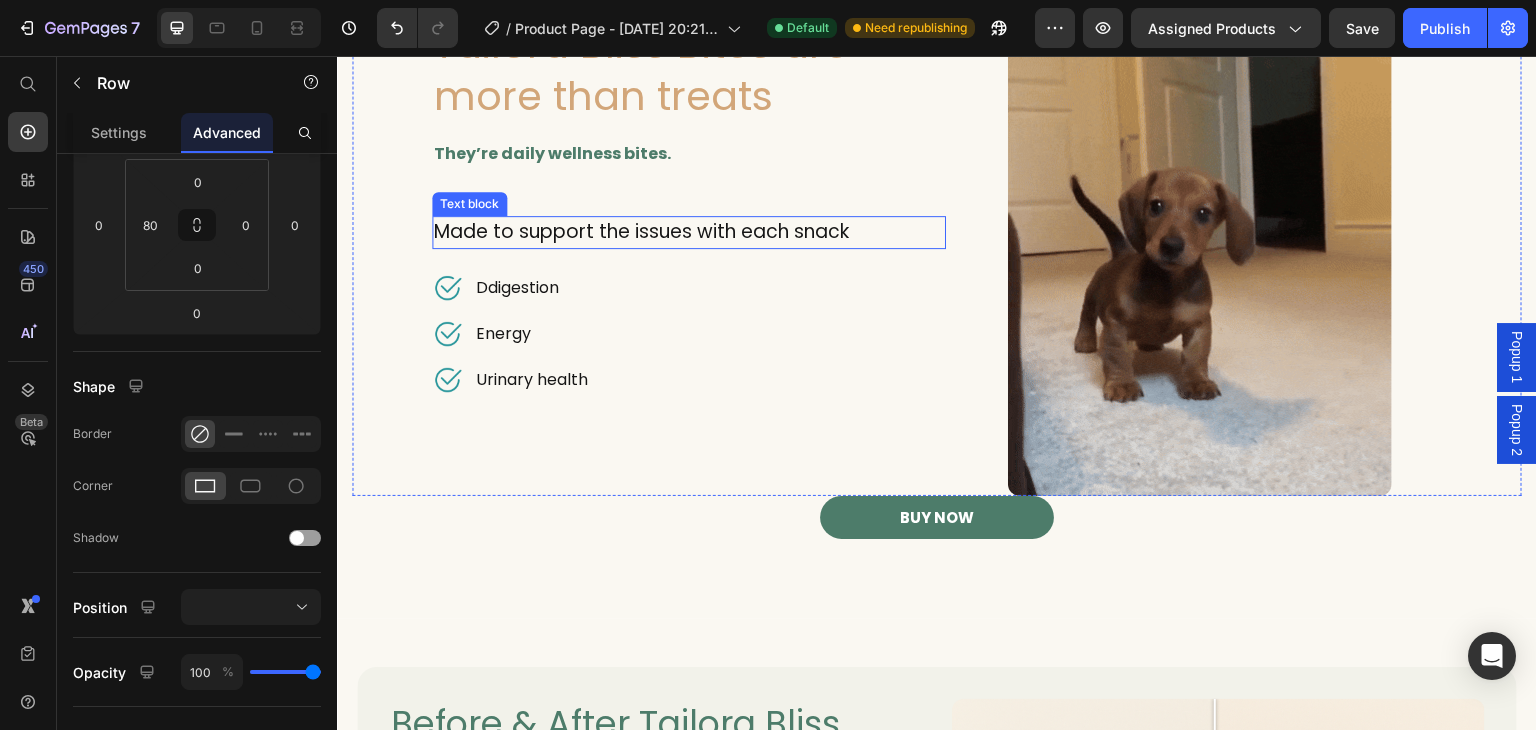 scroll, scrollTop: 2872, scrollLeft: 0, axis: vertical 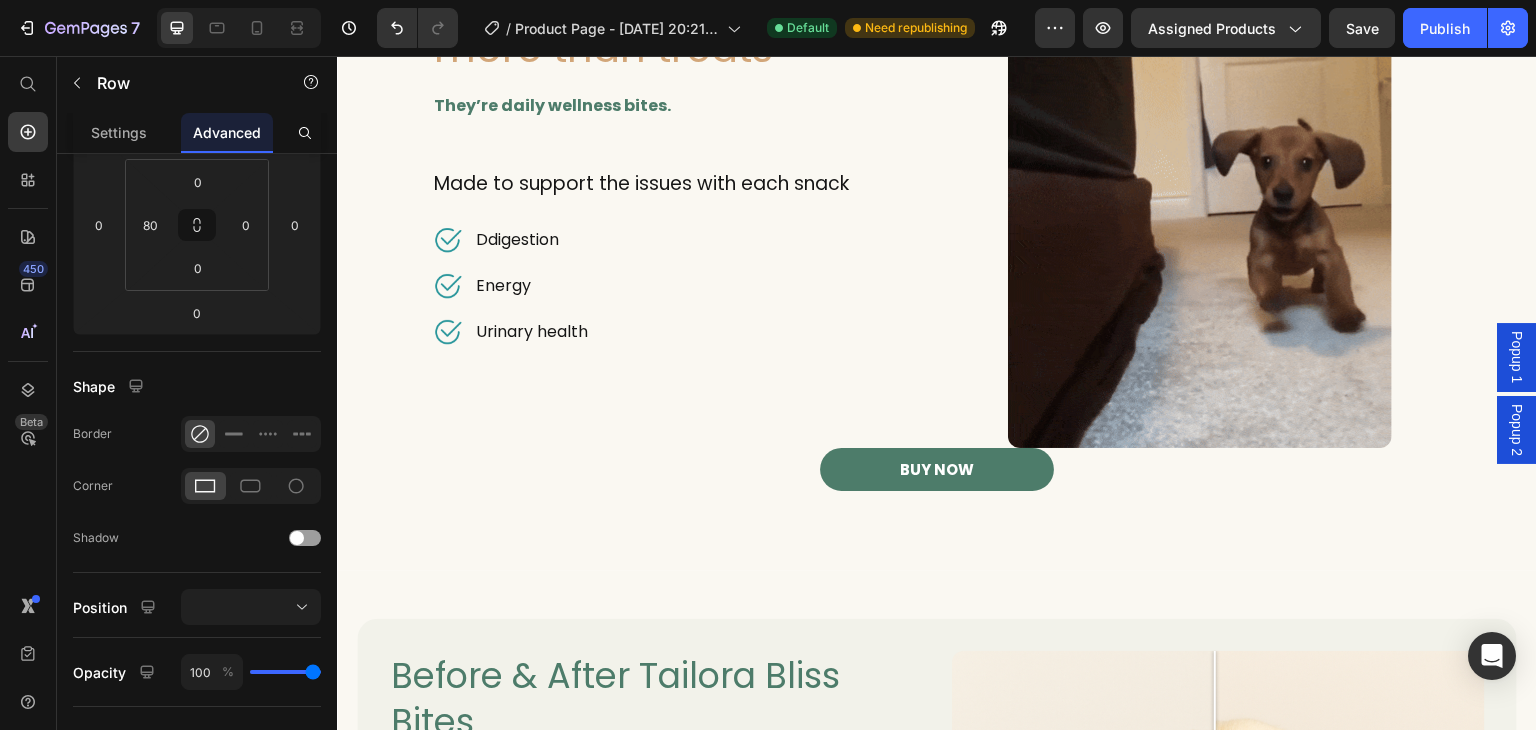 click on "Tailora Bliss Bites are more than treats Heading They’re daily wellness bites. Text block Made to support the issues with each snack Text block Image Ddigestion Text block Row Image Energy Text block Row Image Urinary health Text block Row Row" at bounding box center (689, 208) 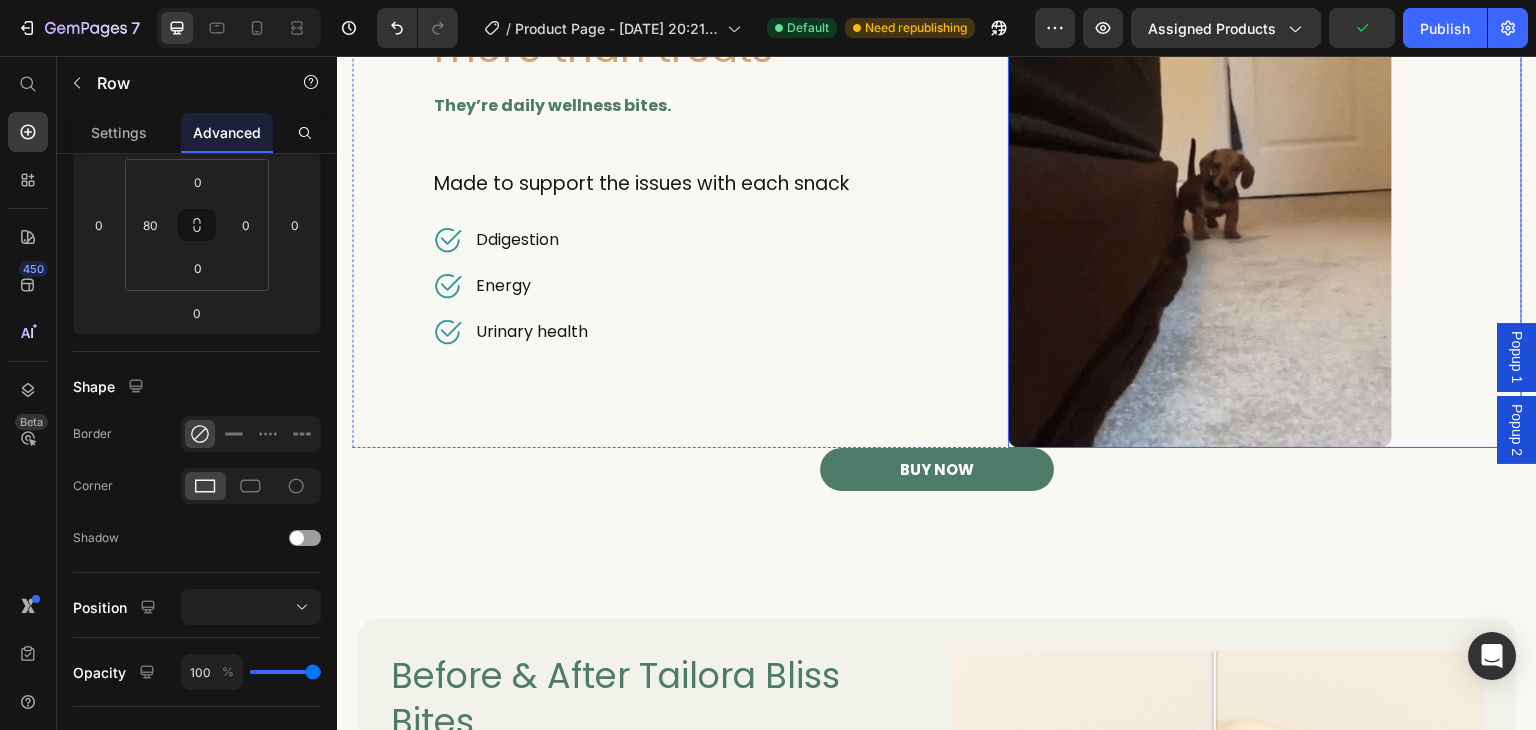 click on "Image Row" at bounding box center [1265, 208] 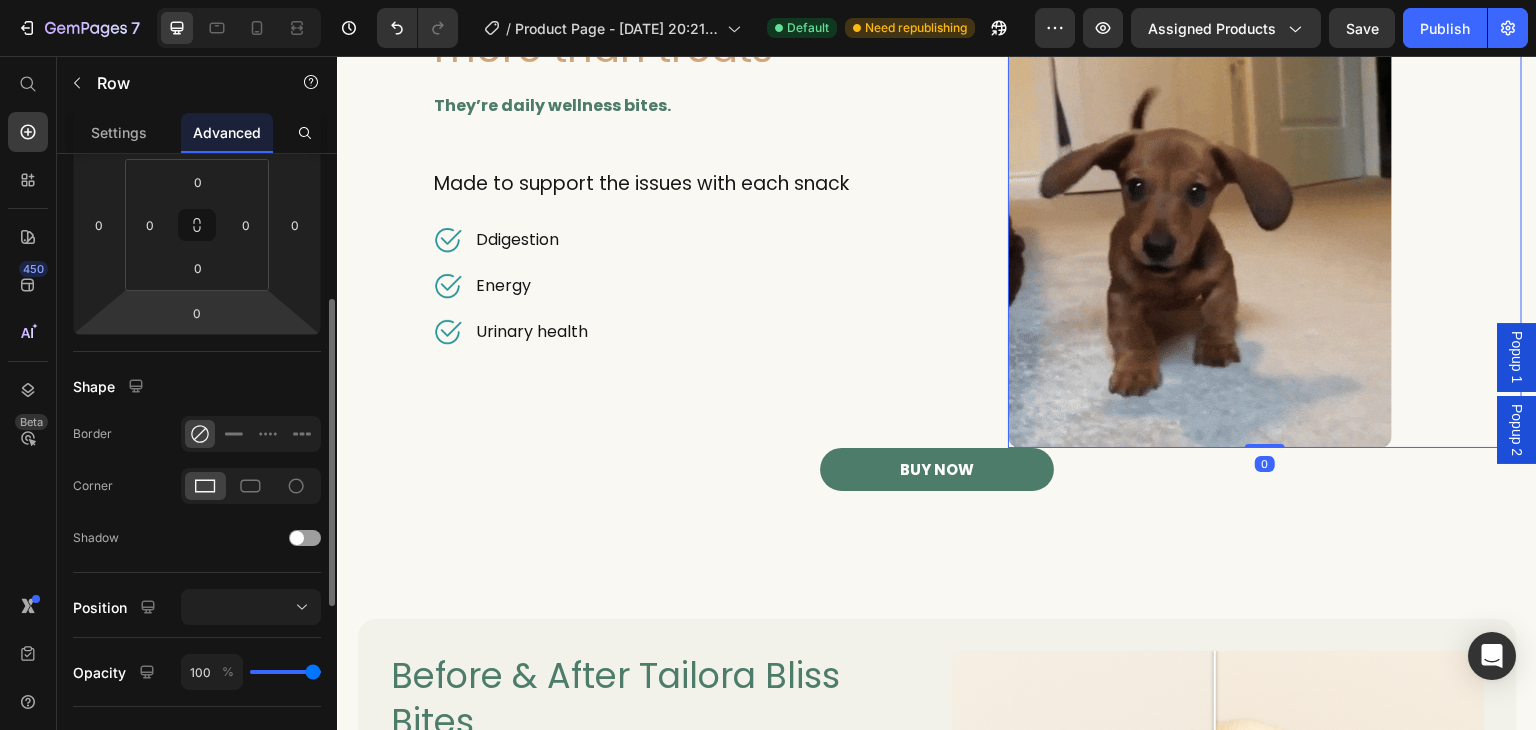 click on "7   /  Product Page - [DATE] 20:21:56 Default Need republishing Preview Assigned Products  Save   Publish  450 Beta Start with Sections Elements Hero Section Product Detail Brands Trusted Badges Guarantee Product Breakdown How to use Testimonials Compare Bundle FAQs Social Proof Brand Story Product List Collection Blog List Contact Sticky Add to Cart Custom Footer Browse Library 450 Layout
Row
Row
Row
Row Text
Heading
Text Block Button
Button
Button
Sticky Back to top Media" at bounding box center [768, 0] 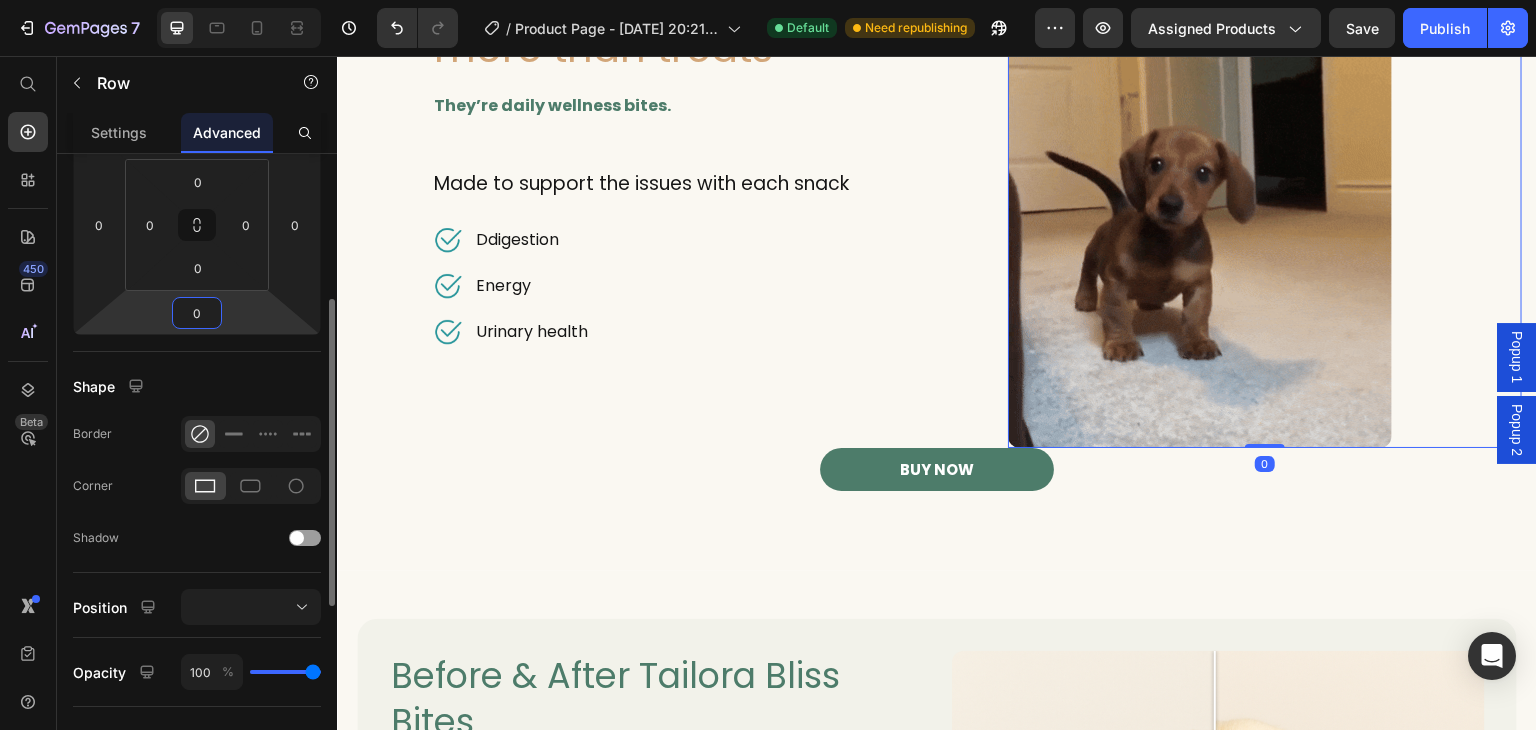 click on "0" at bounding box center [197, 313] 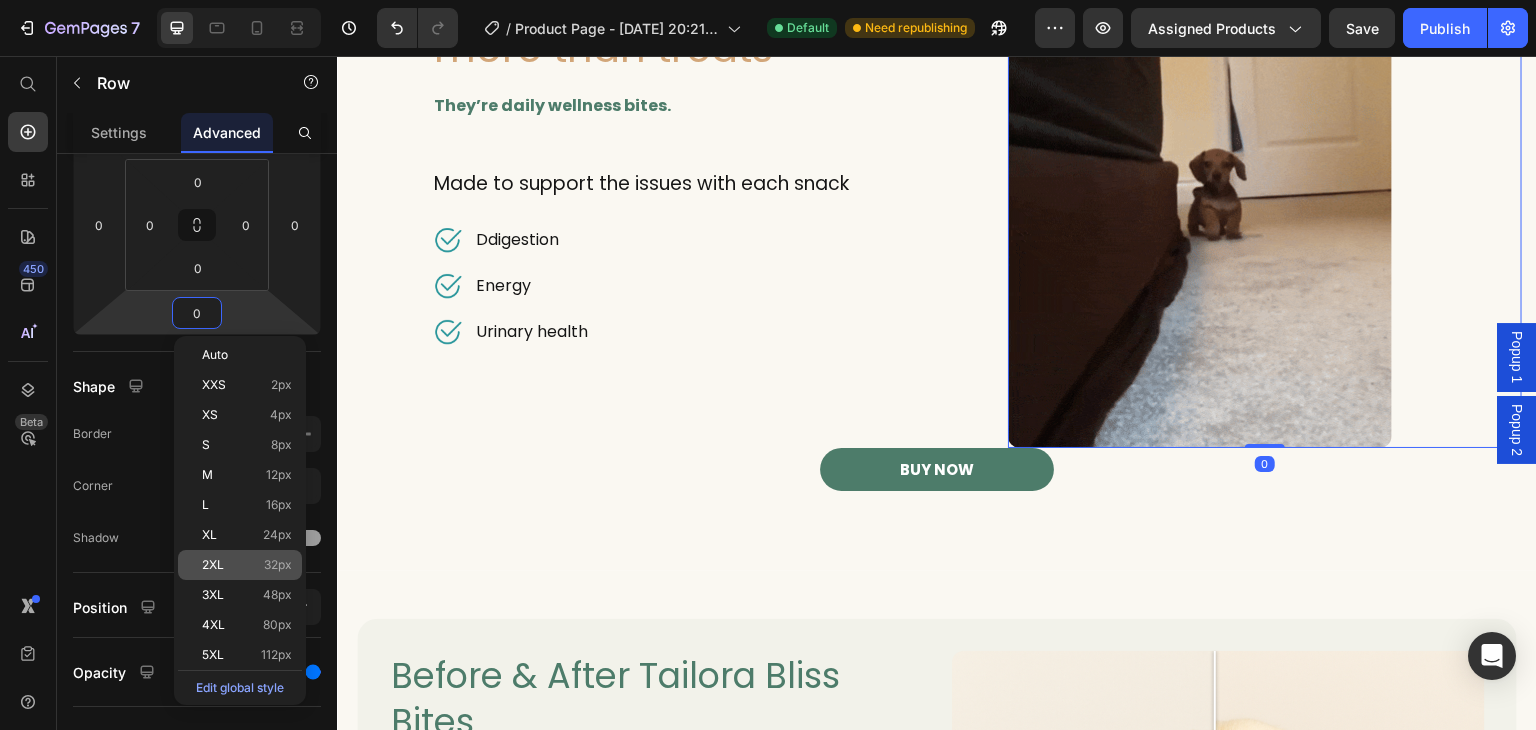 click on "2XL 32px" 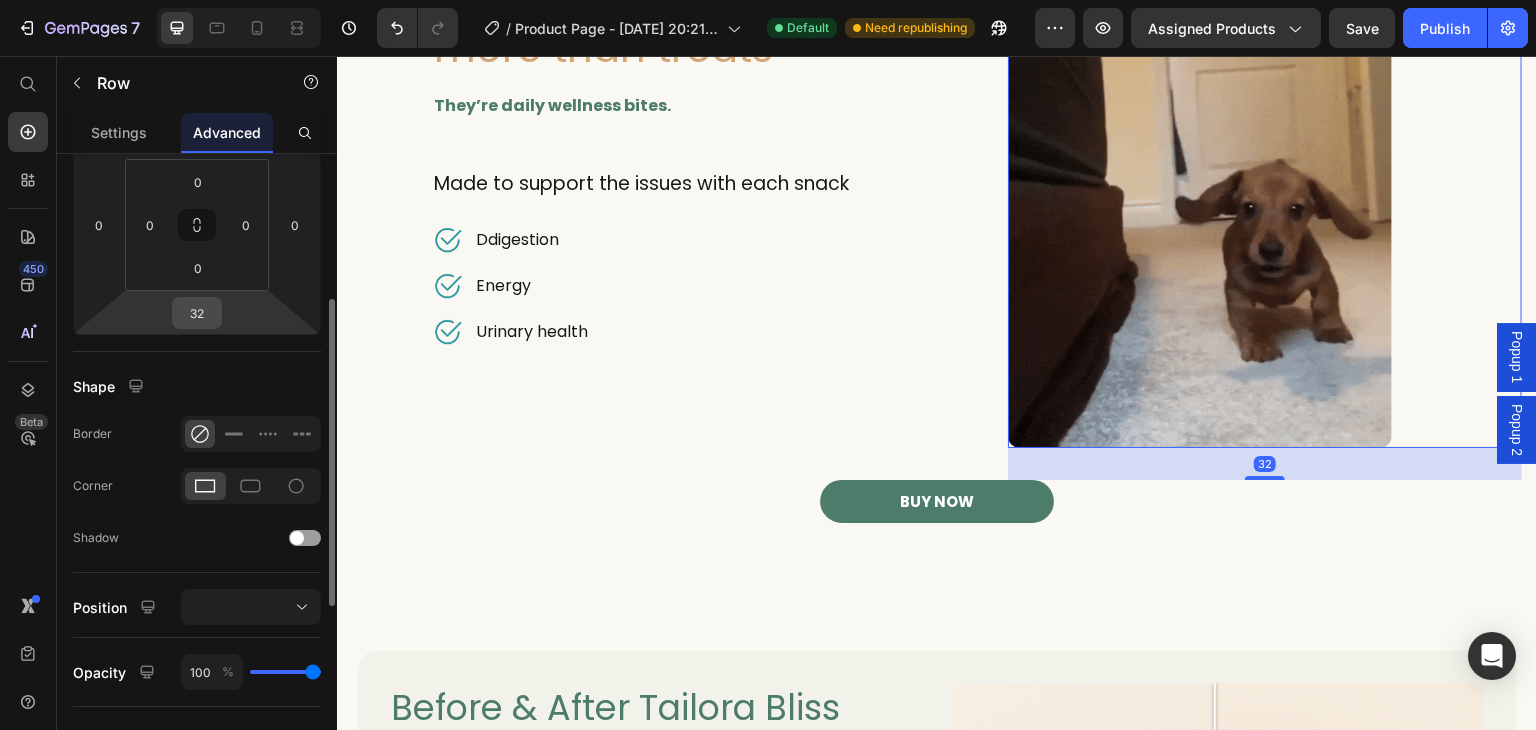 click on "32" at bounding box center [197, 313] 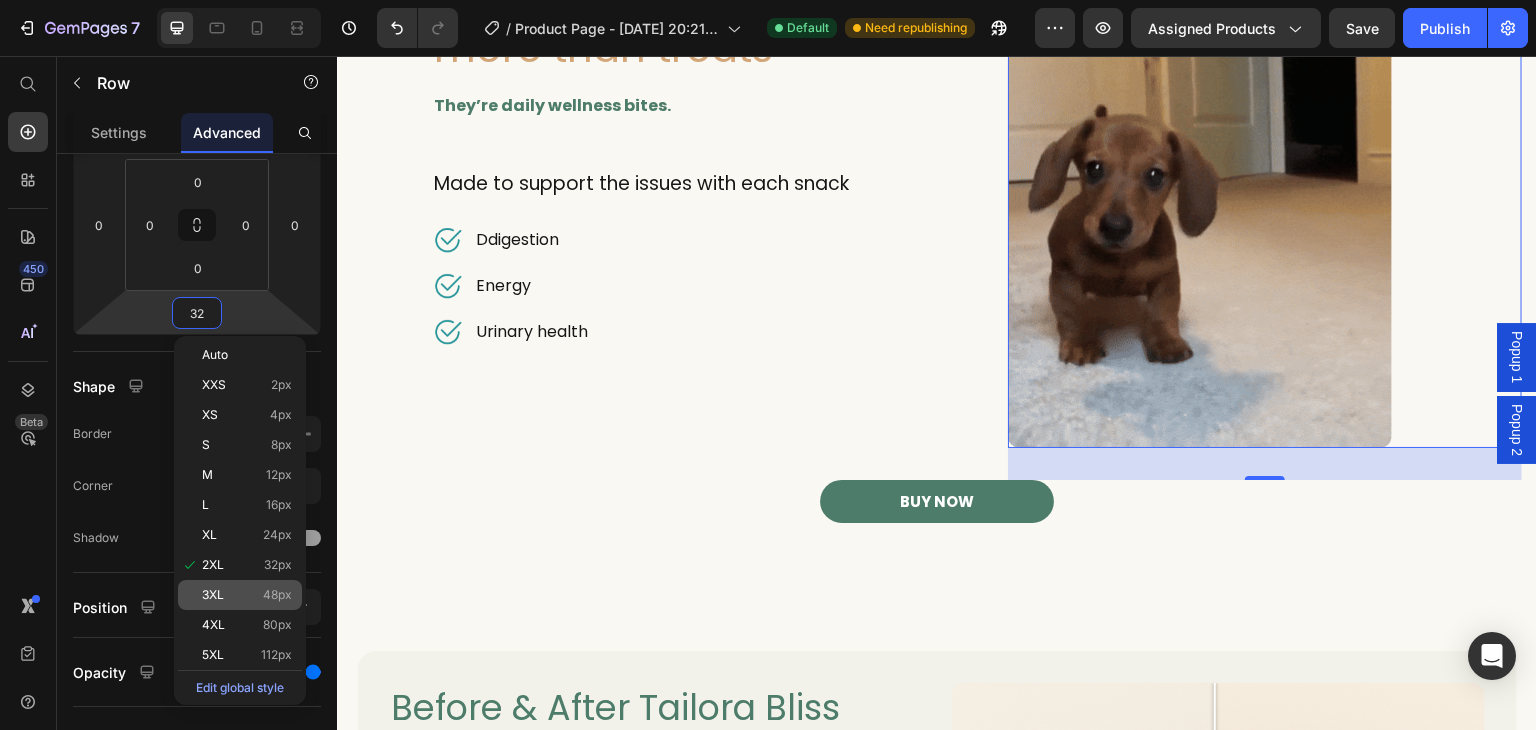 click on "48px" at bounding box center (277, 595) 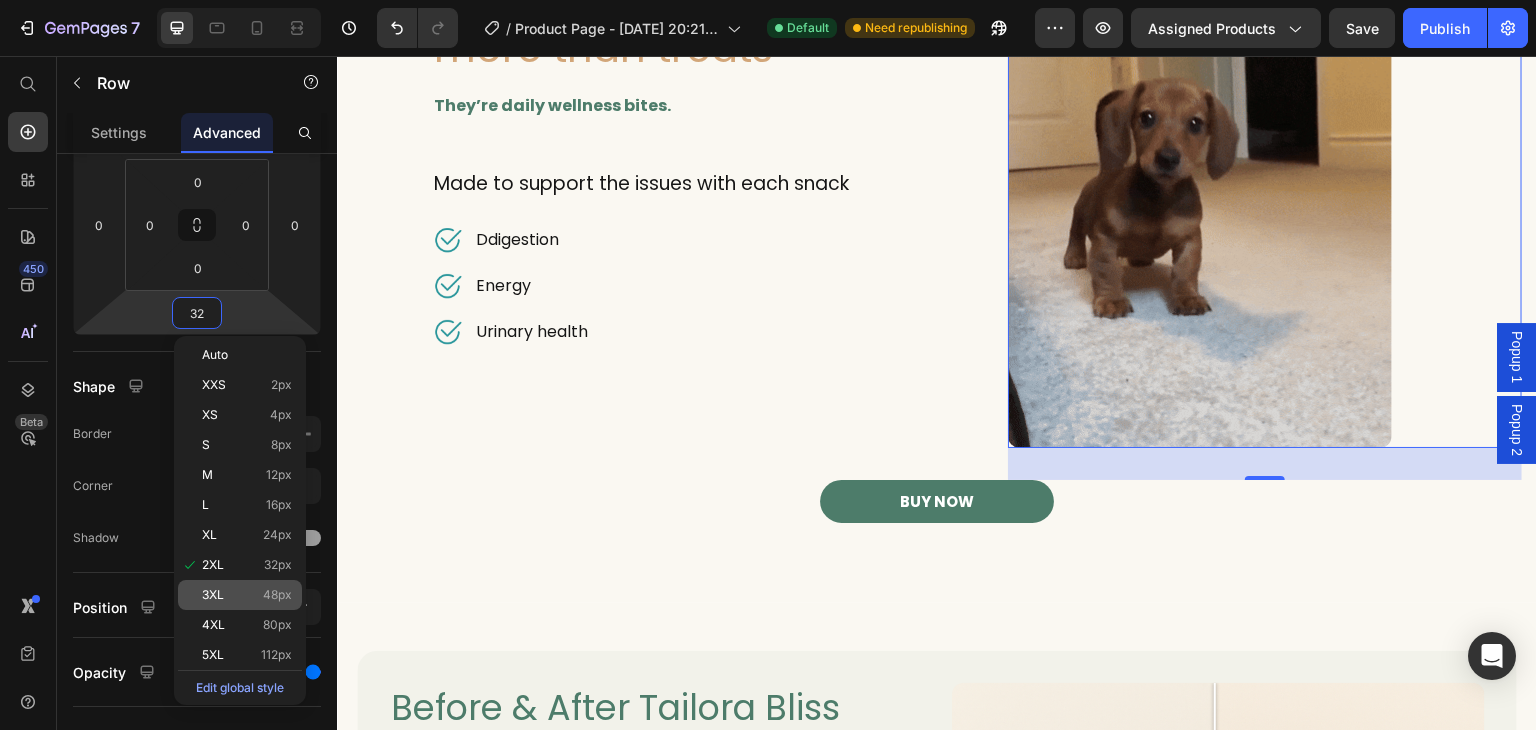 type on "48" 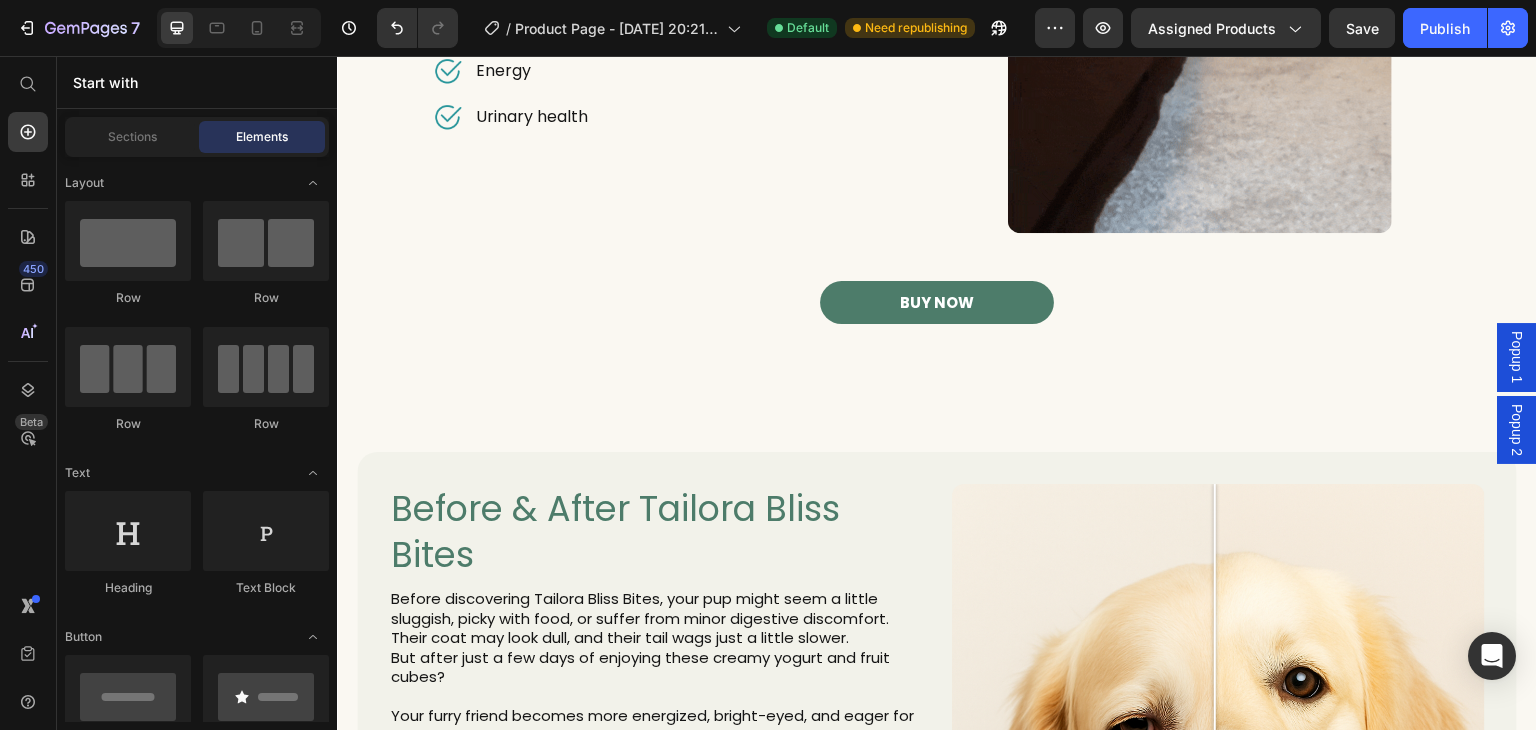 scroll, scrollTop: 3098, scrollLeft: 0, axis: vertical 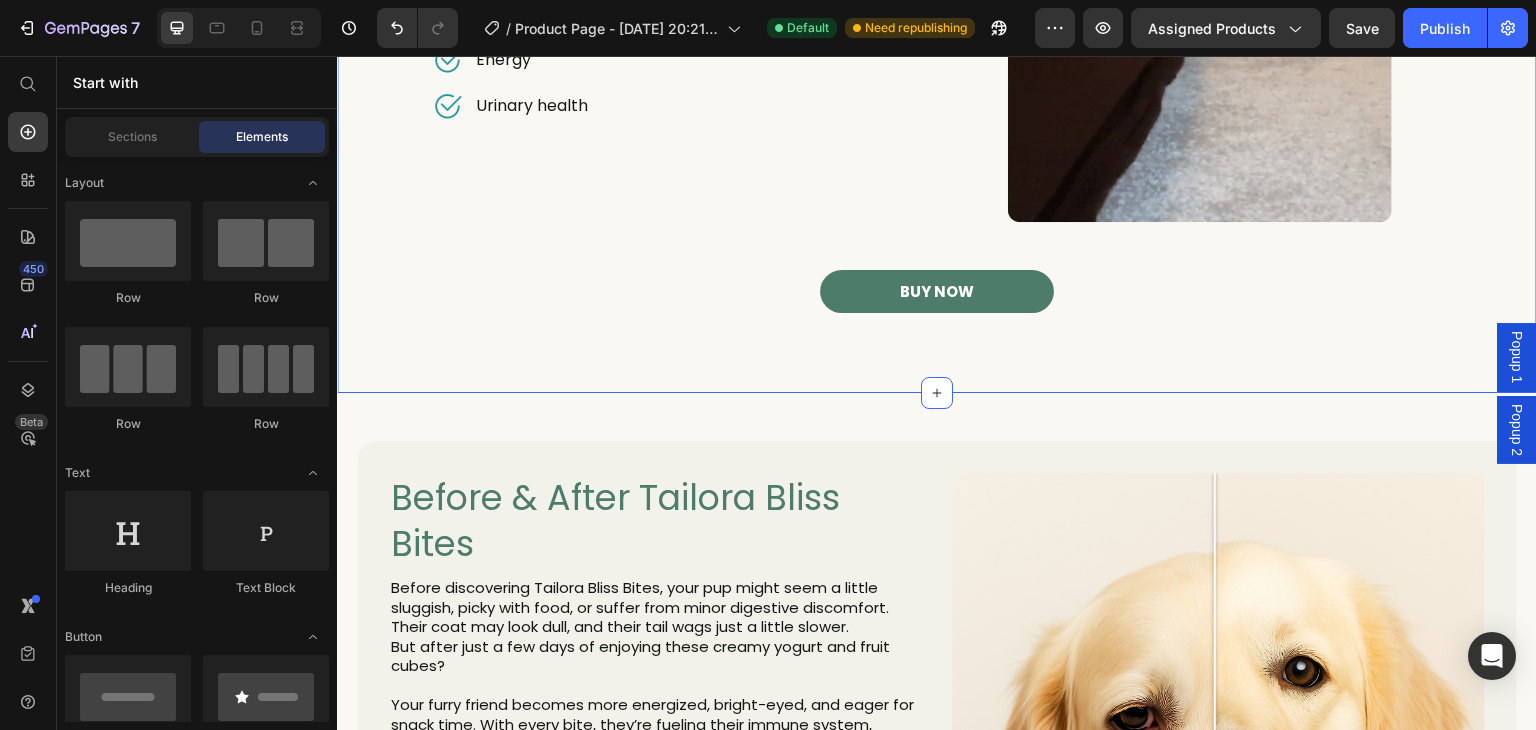 click on "Tailora Bliss Bites are more than treats Heading They’re daily wellness bites. Text block Made to support the issues with each snack Text block Image Ddigestion Text block Row Image Energy Text block Row Image Urinary health Text block Row Row Image Row Row BUY NOW Button Section 3" at bounding box center [937, 27] 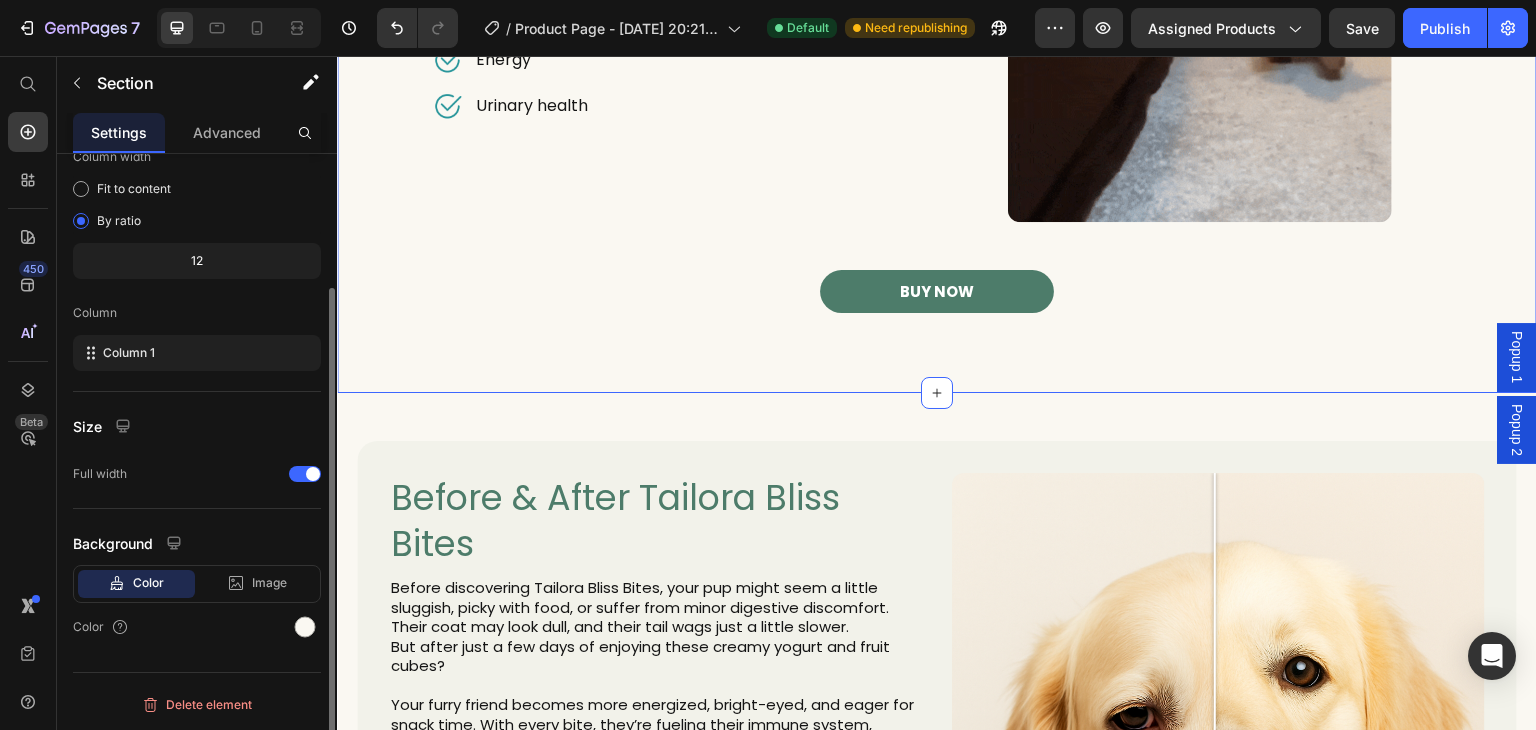 scroll, scrollTop: 0, scrollLeft: 0, axis: both 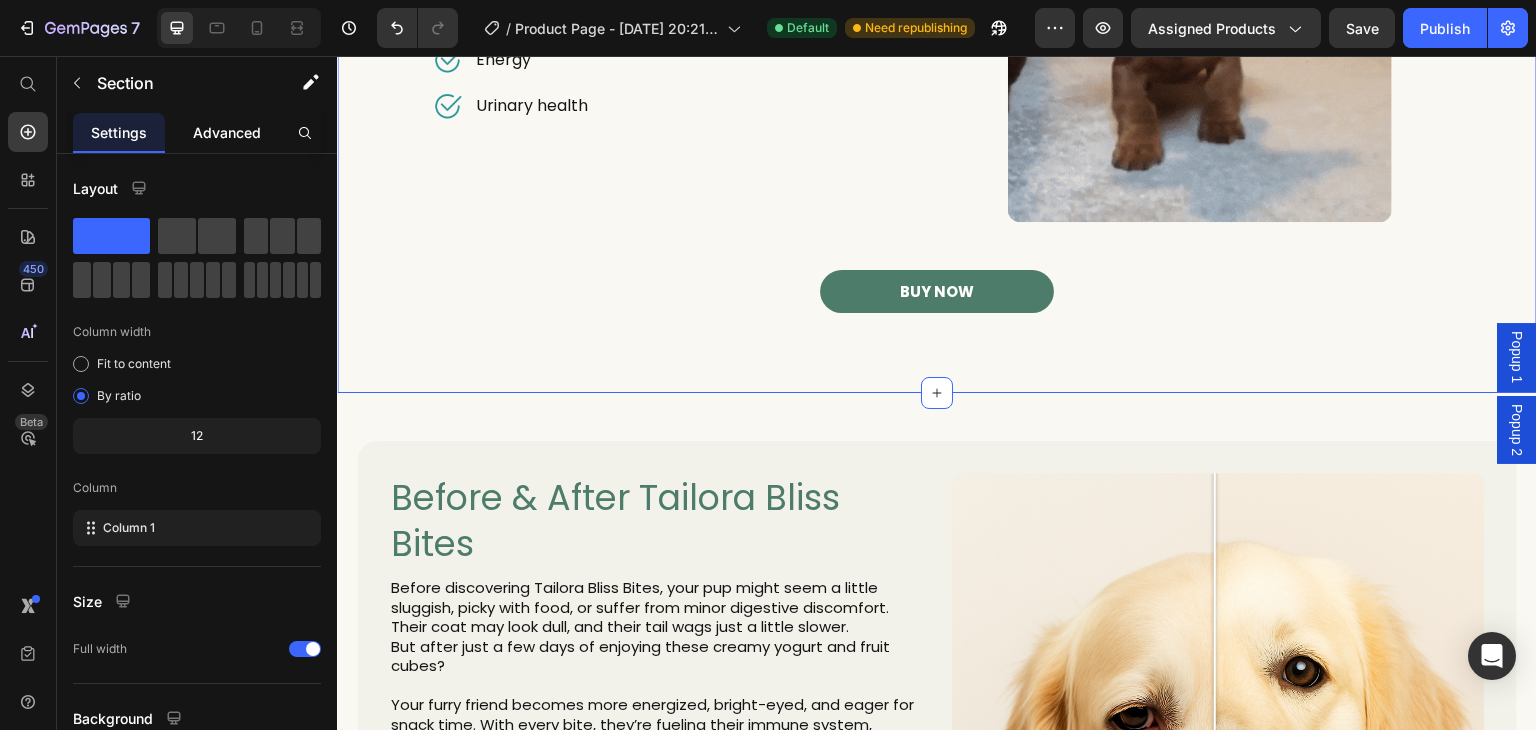click on "Advanced" at bounding box center [227, 132] 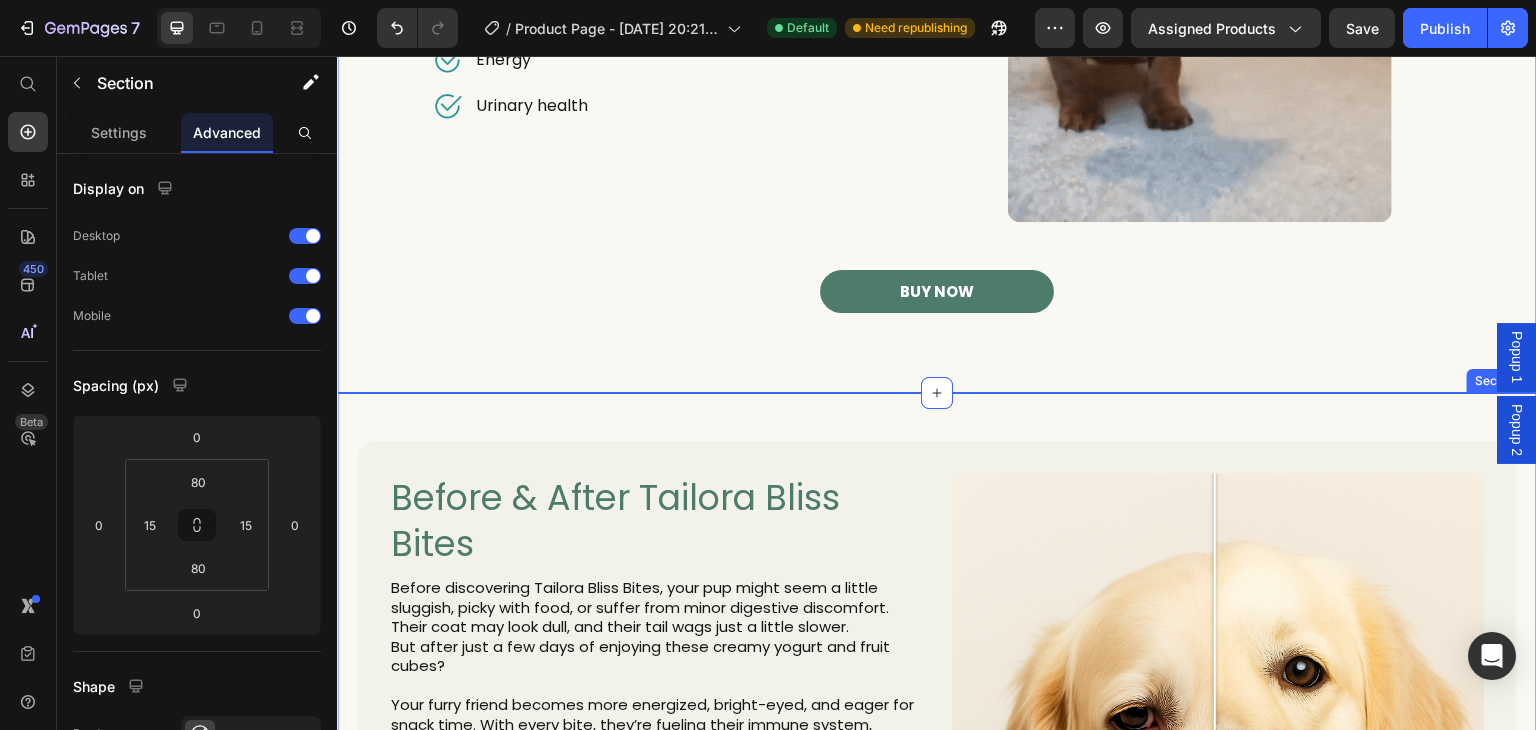 click on "Before & After Tailora Bliss Bites Heading Before discovering Tailora Bliss Bites, your pup might seem a little sluggish, picky with food, or suffer from minor digestive discomfort. Their coat may look dull, and their tail wags just a little slower. But after just a few days of enjoying these creamy yogurt and fruit cubes? Your furry friend becomes more energized, bright-eyed, and eager for snack time. With every bite, they’re fueling their immune system, aiding digestion, and supporting healthy urinary function. Tailora Bliss Bites aren’t just treats—they’re daily doses of wellness and joy. Text Block Tail wags get bigger. Eyes get shinier. Health gets happier. Text Block Image Comparison Feeding Recommendations Text Block 4 - 5 lbs Text Block Row 1 - 2 pcs a day Text Block Row 25 - 50 lbs Text Block Row 3 - 4 pcs a day Text Block Row Over 50 lbs Text Block Row 5 - 6 pcs a day Text Block Row Row Image Comparison Row Section 4" at bounding box center [937, 861] 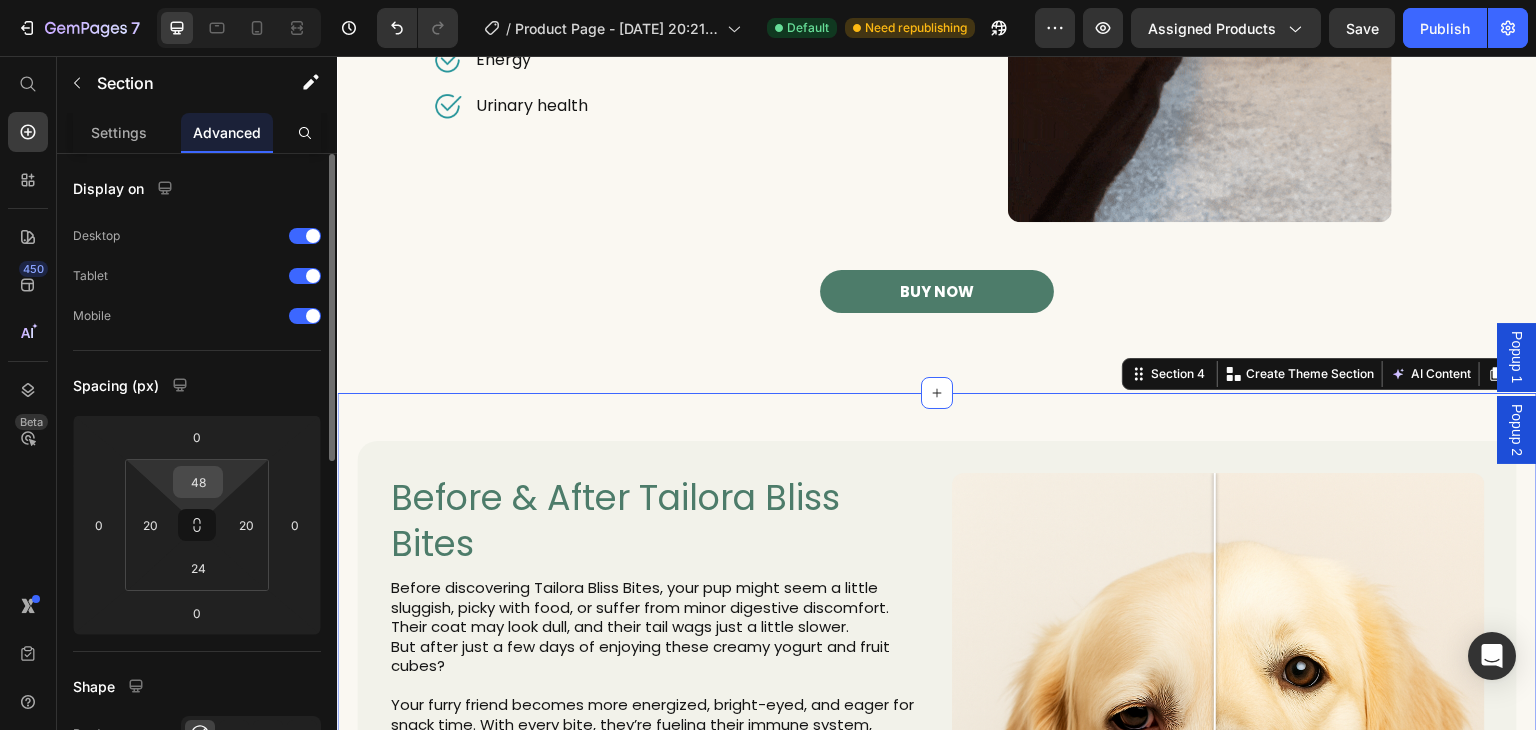 click on "48" at bounding box center (198, 482) 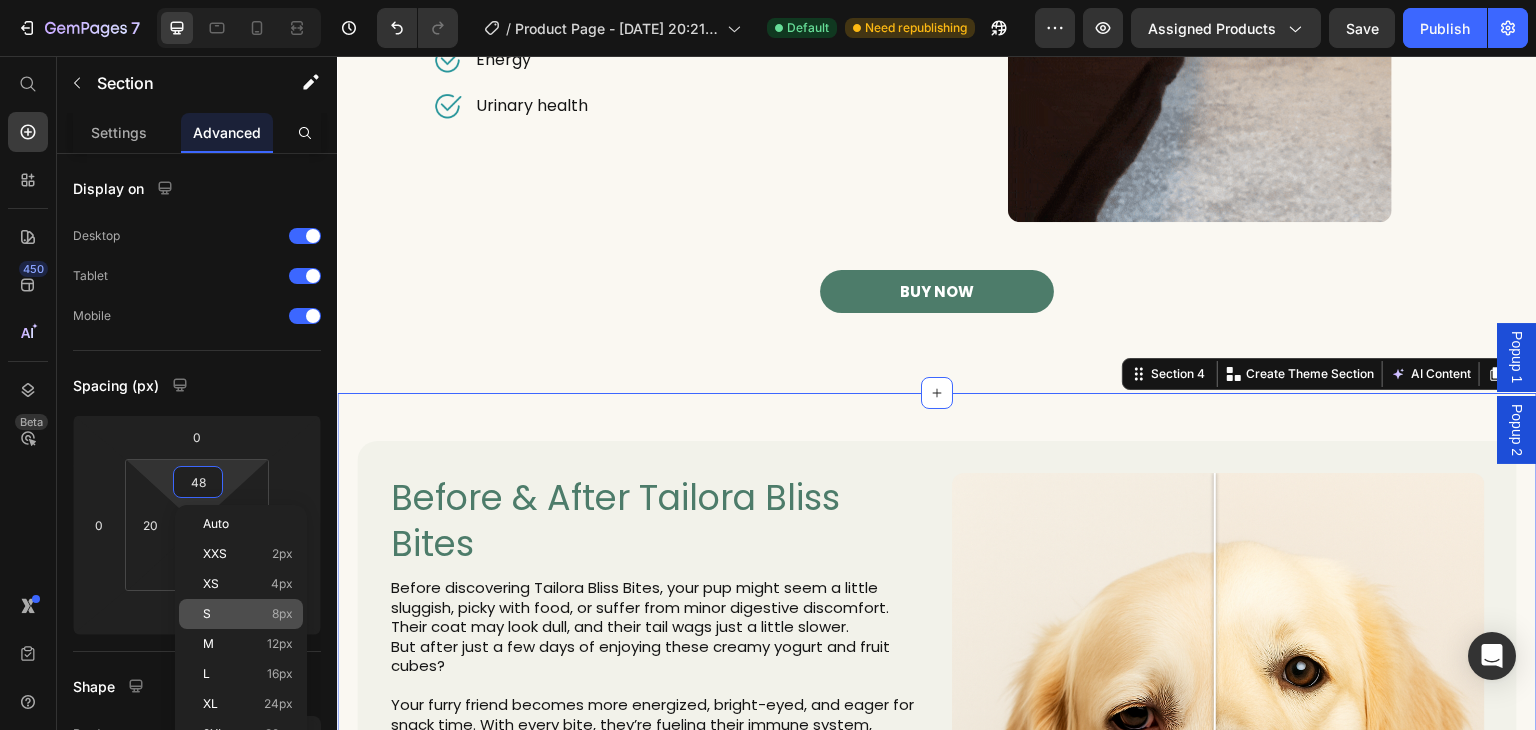 click on "S 8px" at bounding box center [248, 614] 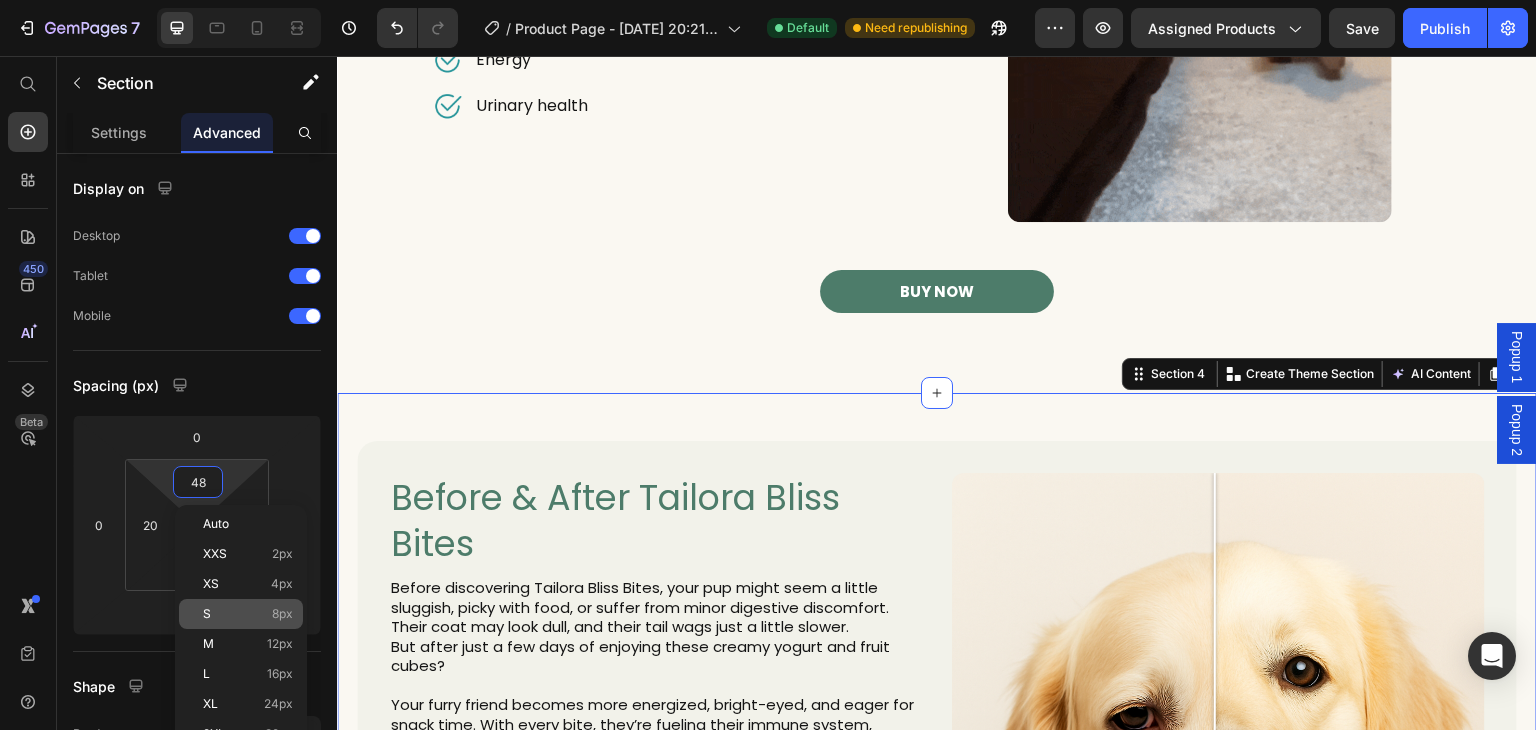 type on "8" 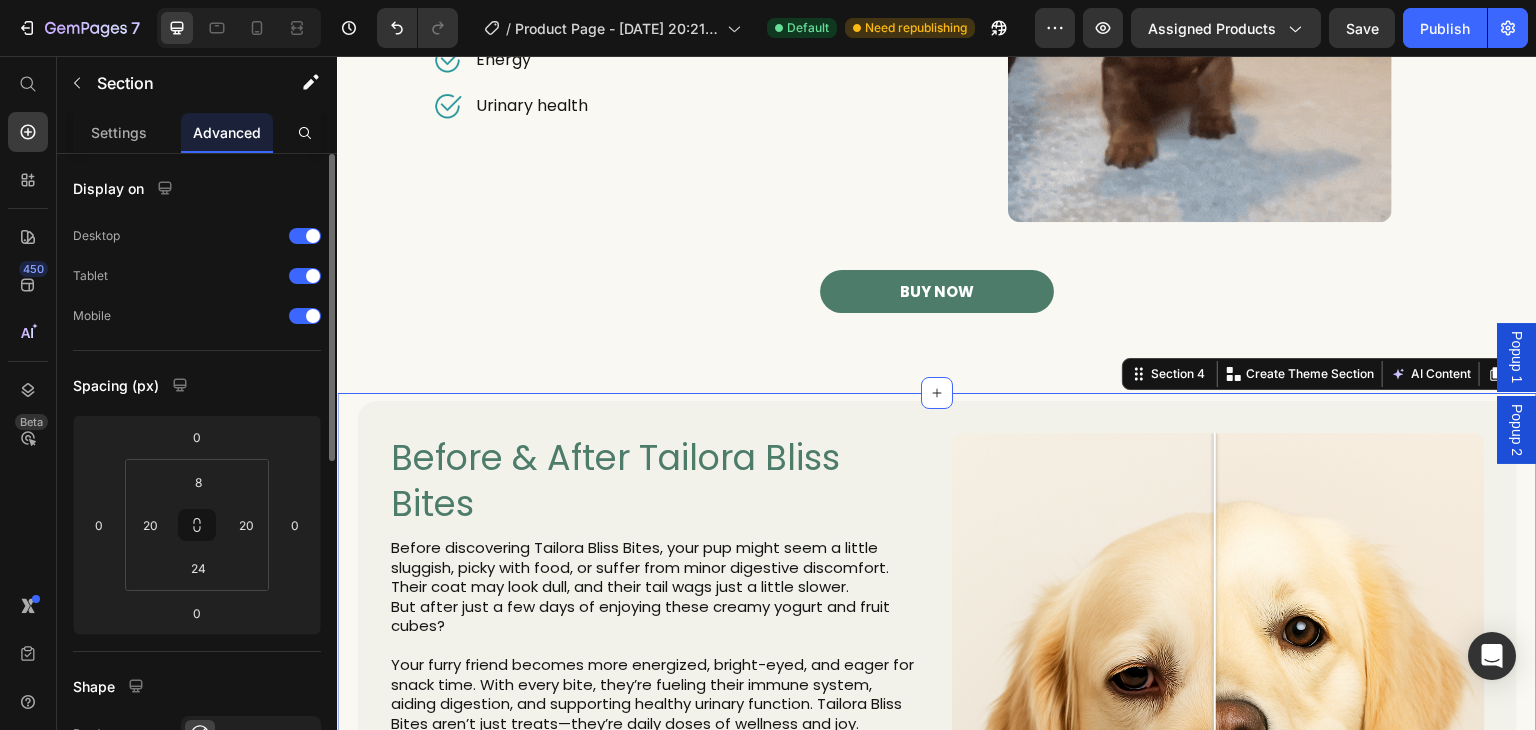 click on "Spacing (px) 0 0 0 0 8 20 24 20" 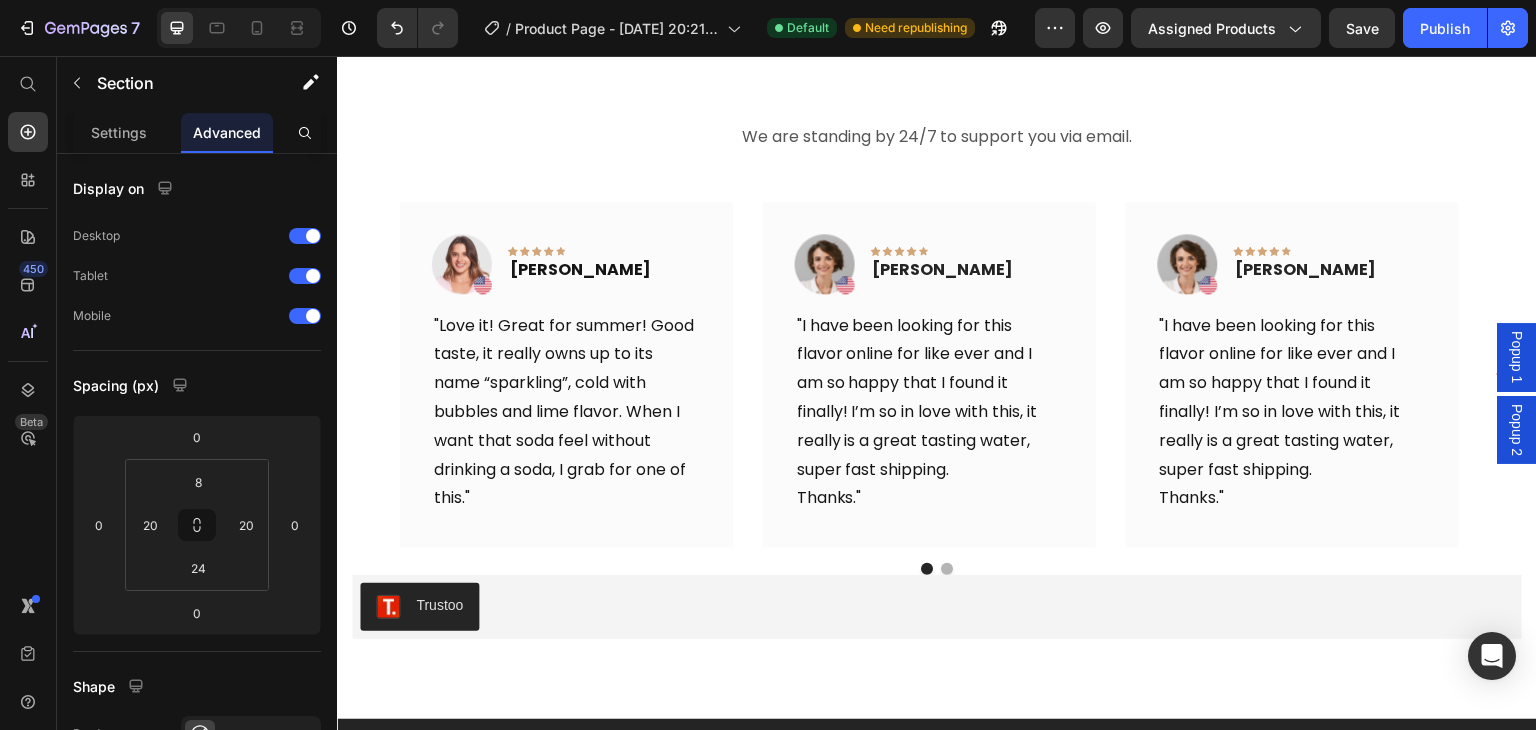 scroll, scrollTop: 7644, scrollLeft: 0, axis: vertical 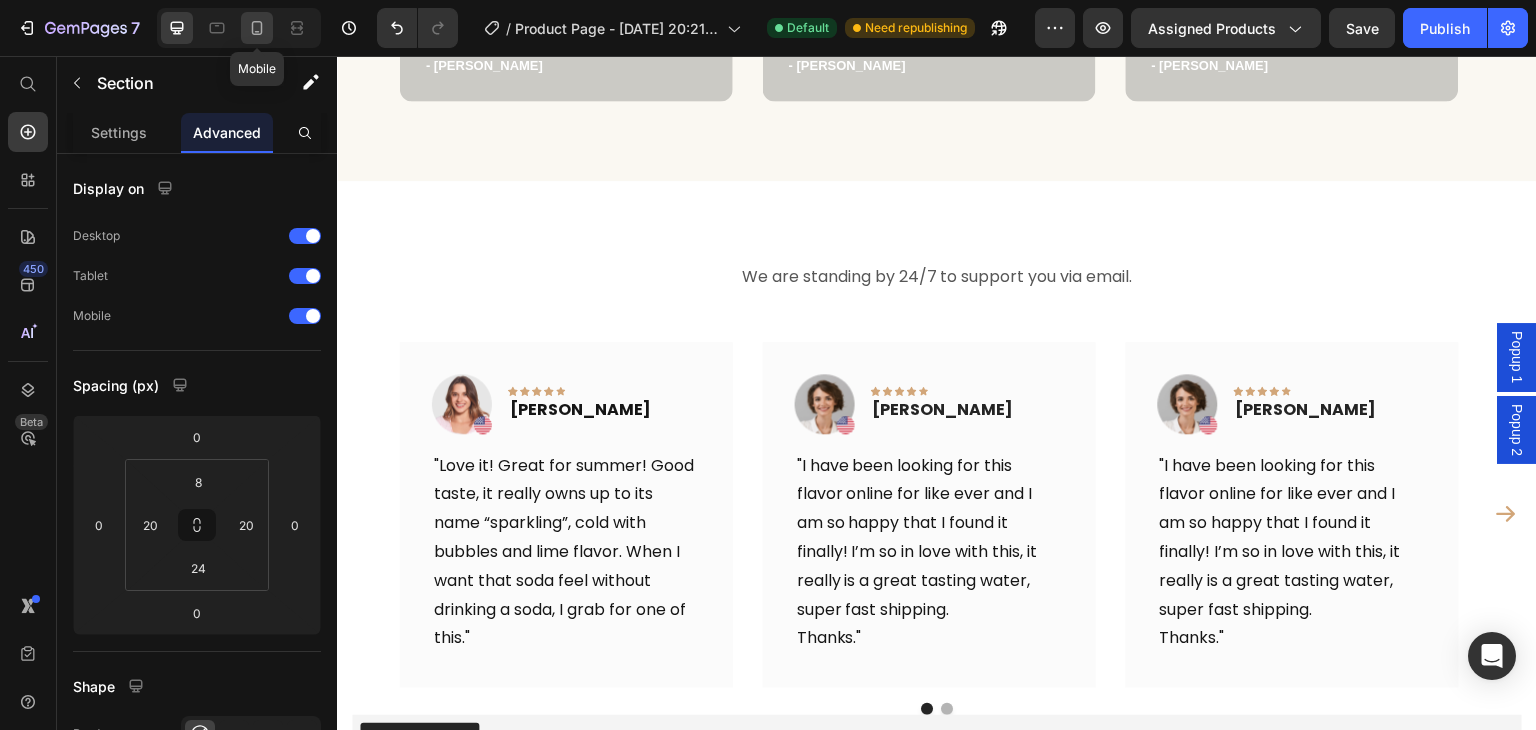 click 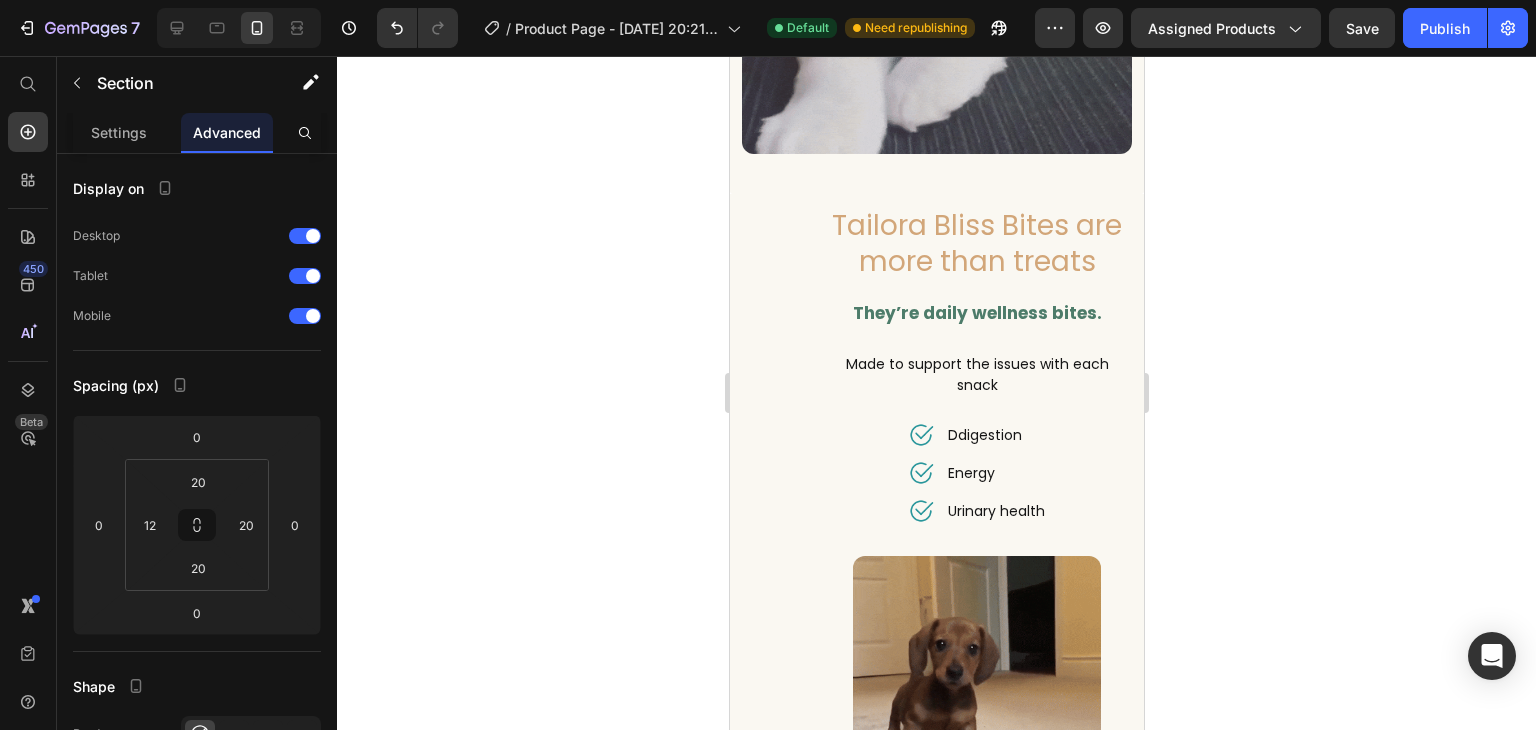 scroll, scrollTop: 2400, scrollLeft: 0, axis: vertical 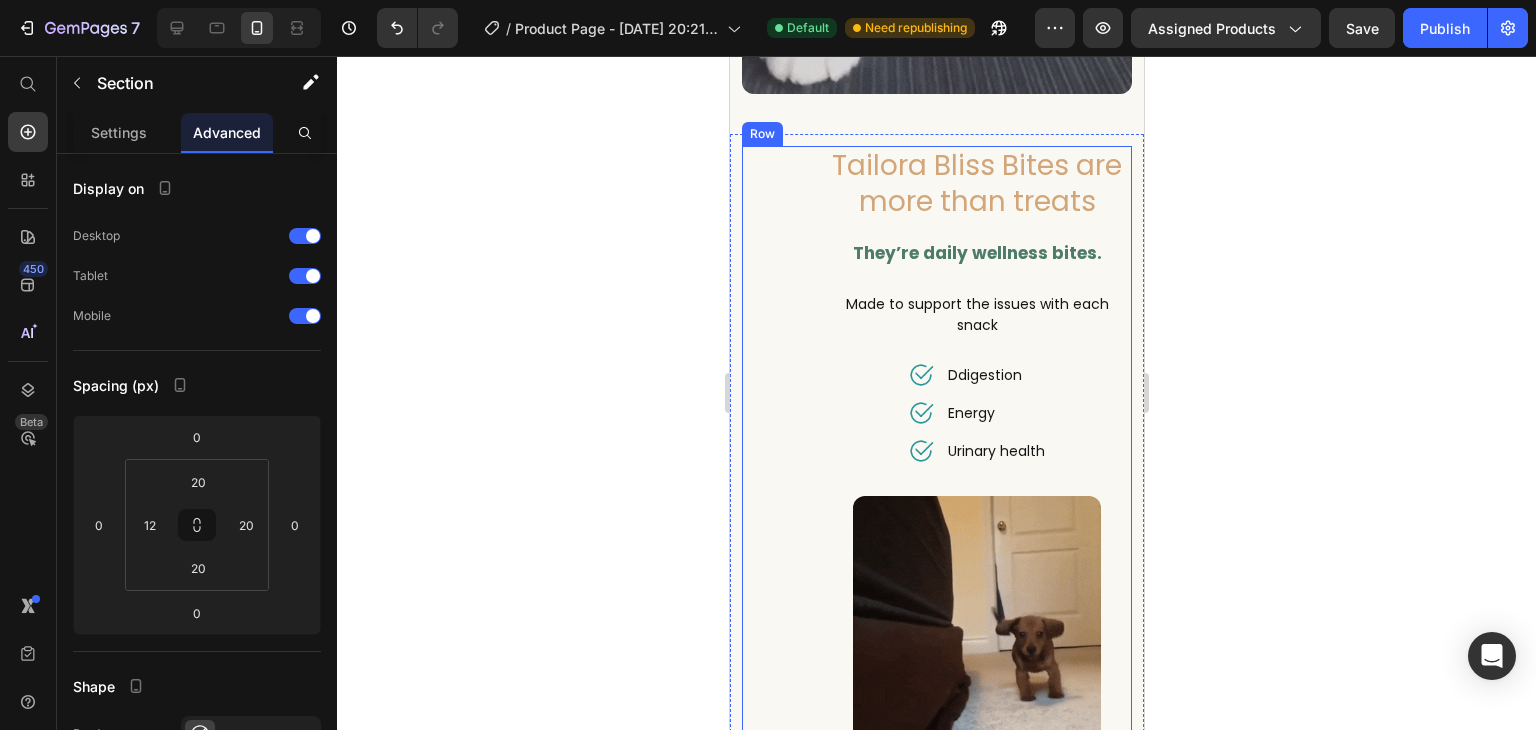 click on "Tailora Bliss Bites are more than treats Heading They’re daily wellness bites. Text block Made to support the issues with each snack Text block Image Ddigestion Text block Row Image Energy Text block Row Image Urinary health Text block Row Row Image Row Row" at bounding box center (936, 497) 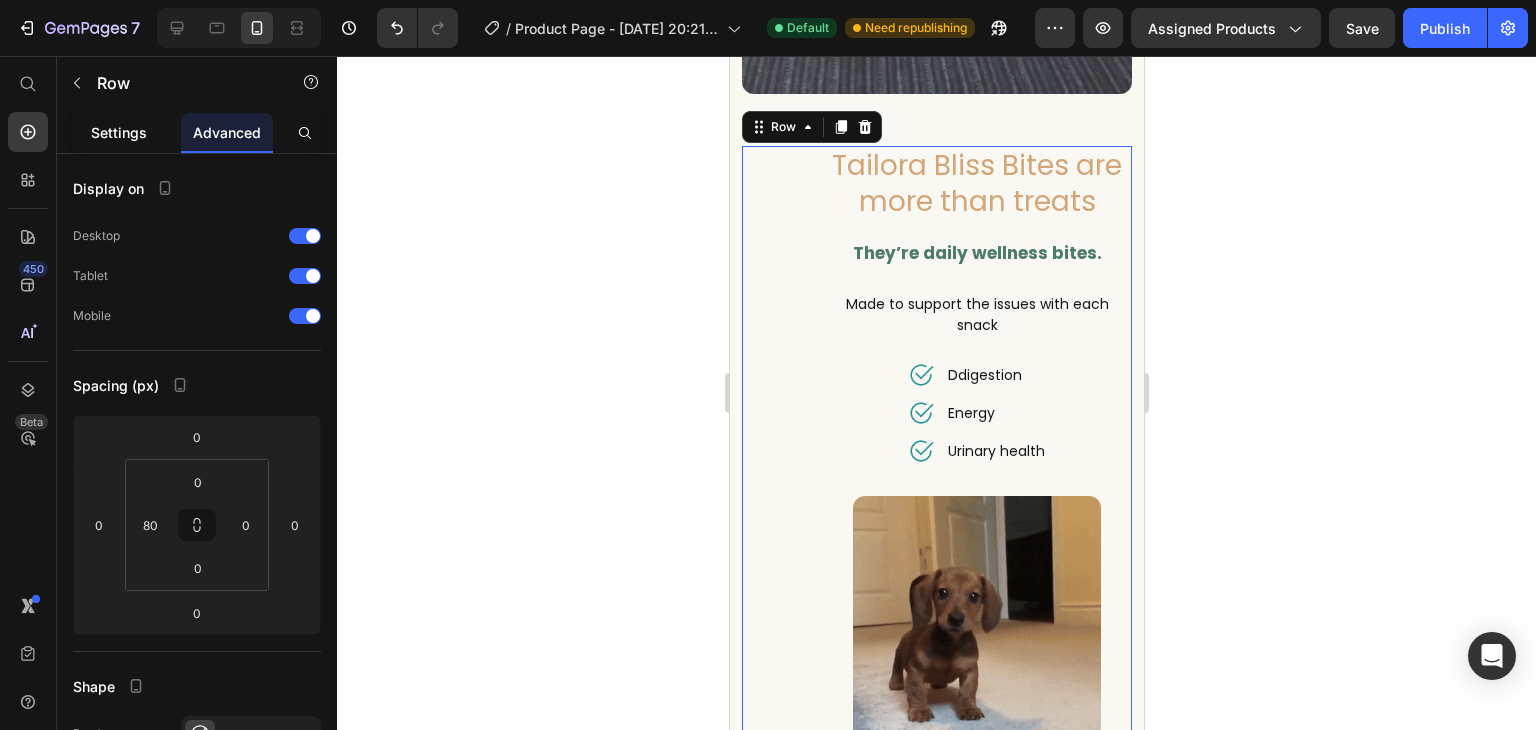 click on "Settings" 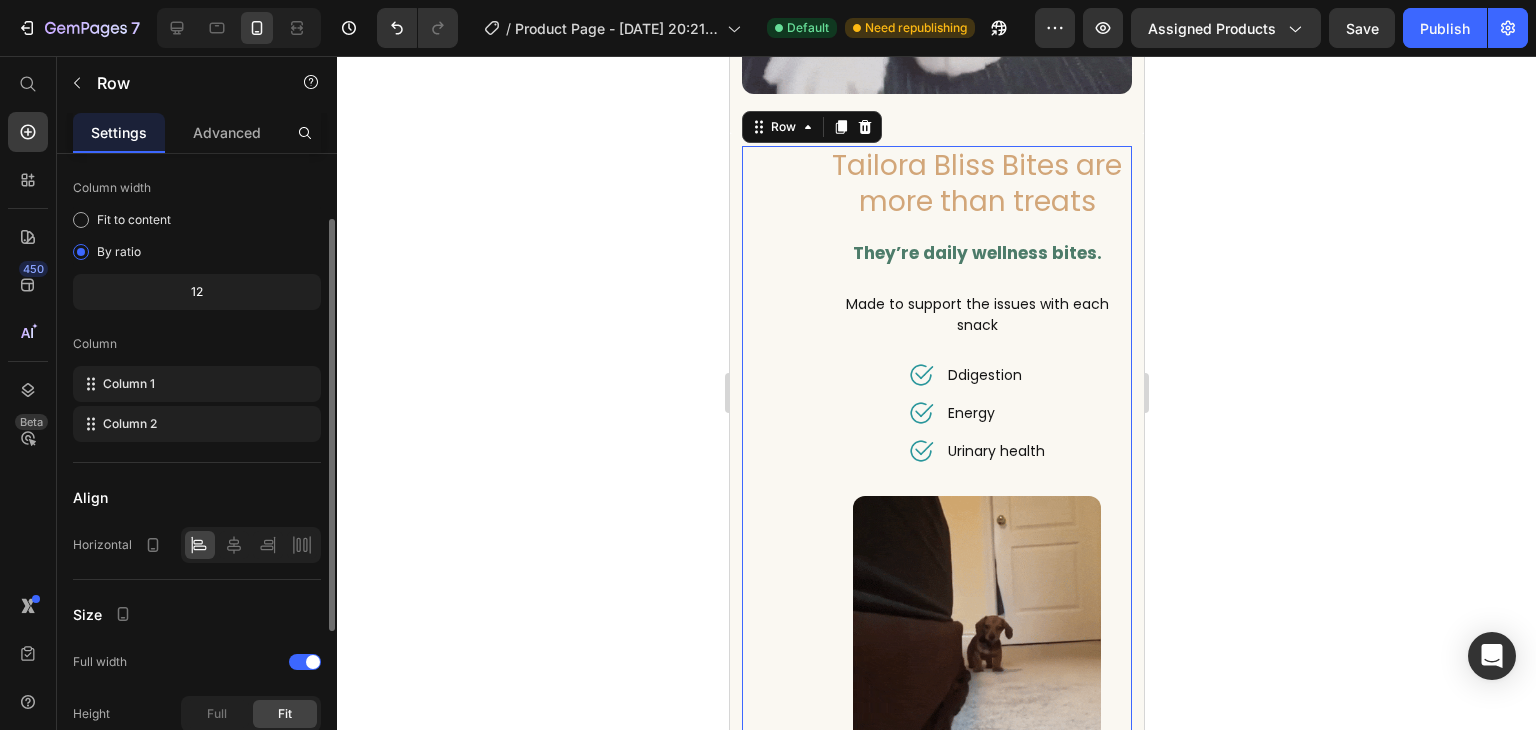 scroll, scrollTop: 300, scrollLeft: 0, axis: vertical 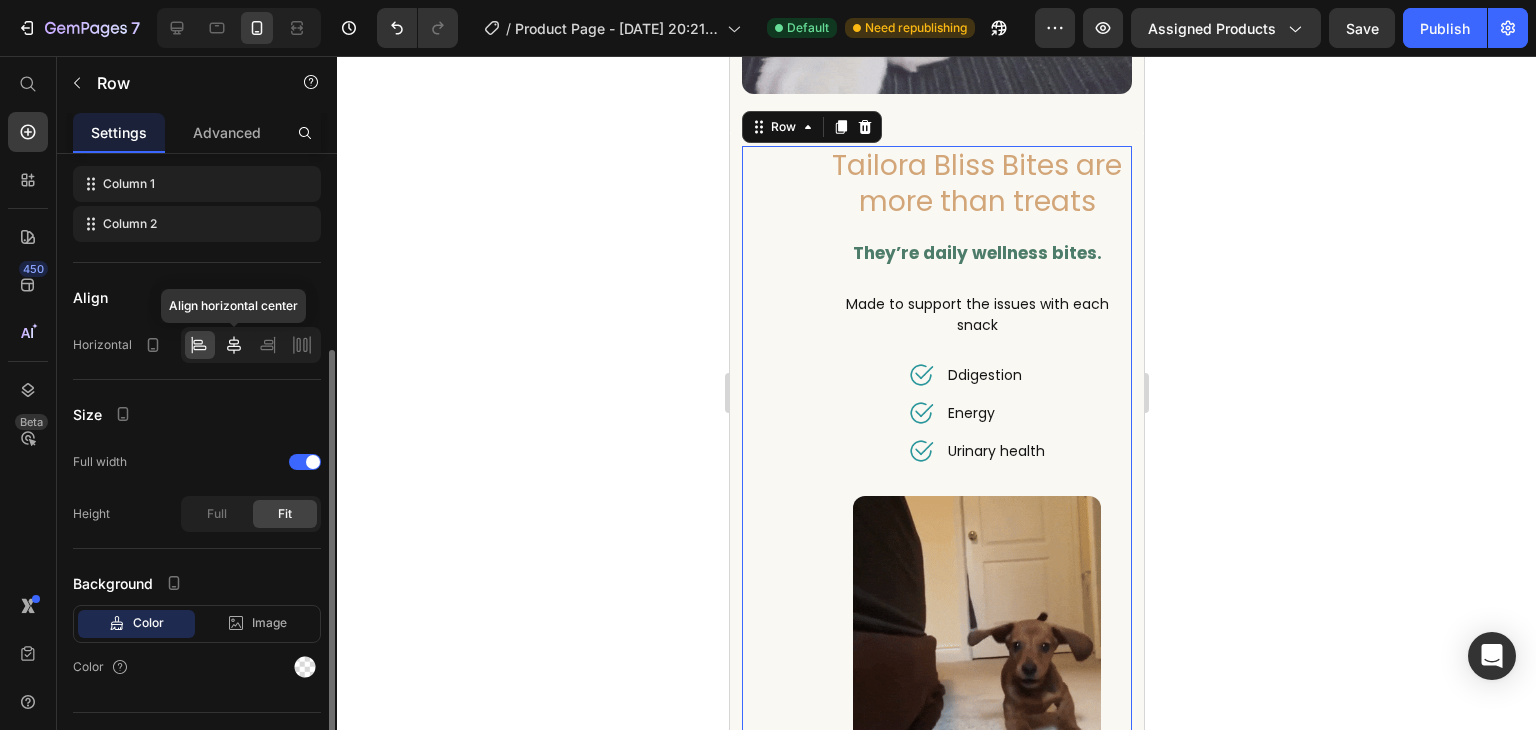 click 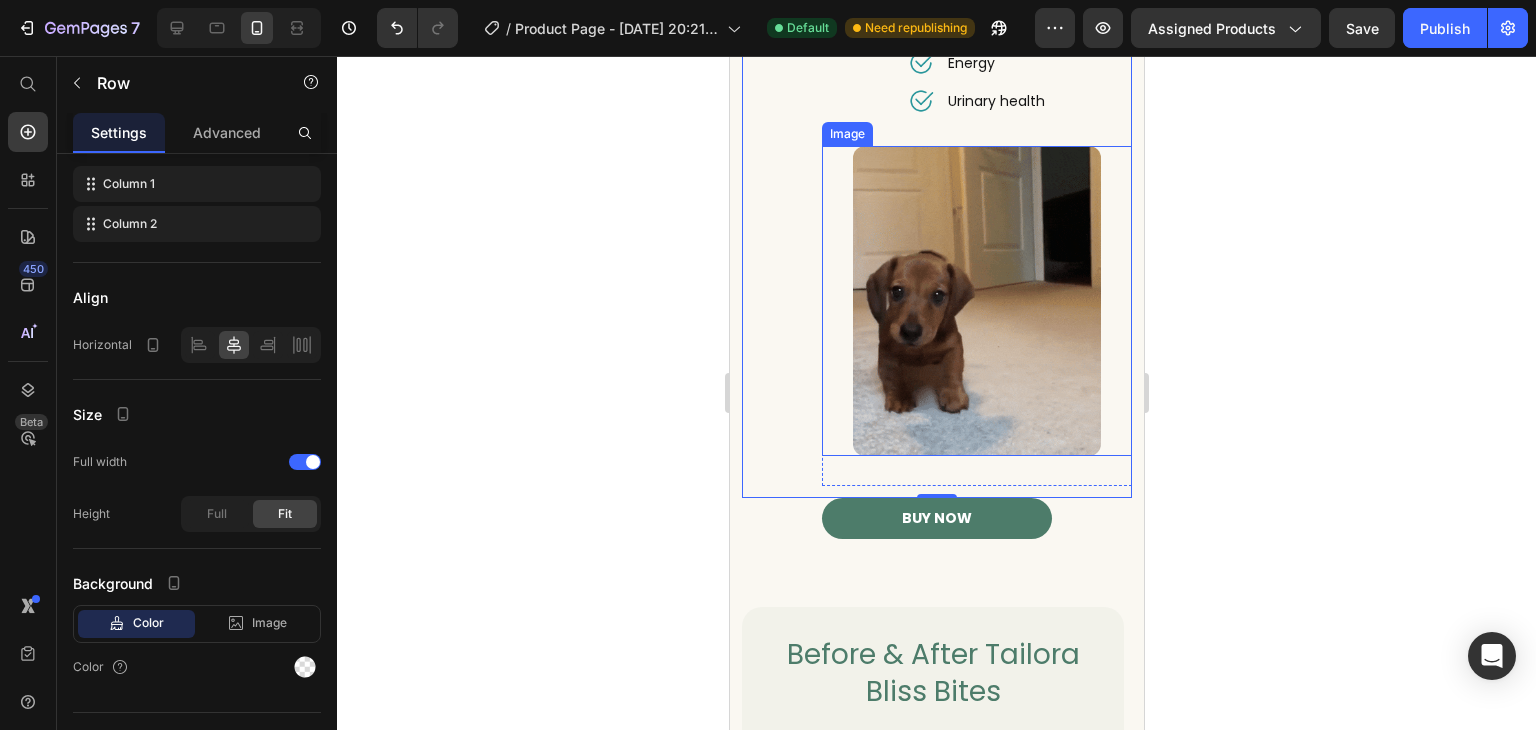 scroll, scrollTop: 2500, scrollLeft: 0, axis: vertical 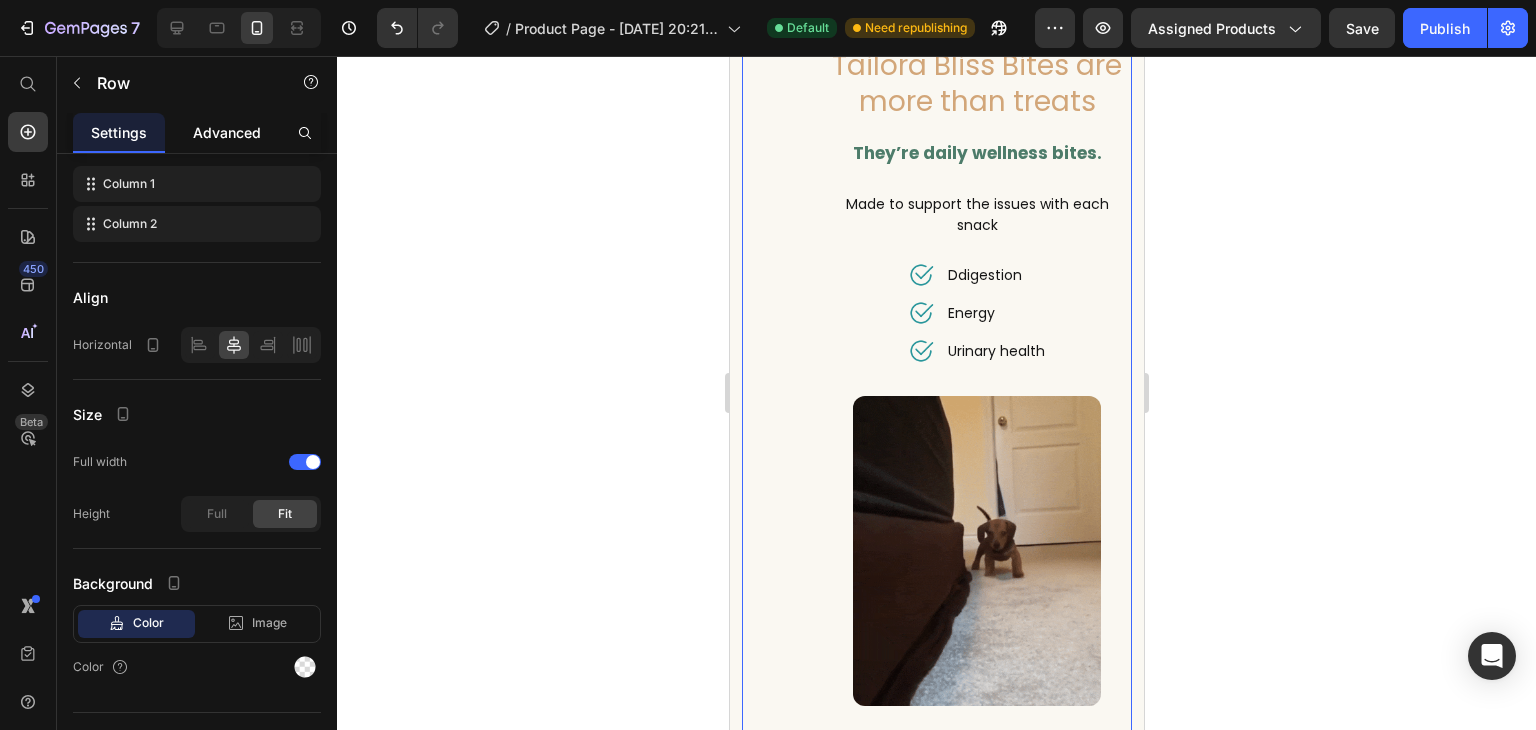 click on "Advanced" at bounding box center (227, 132) 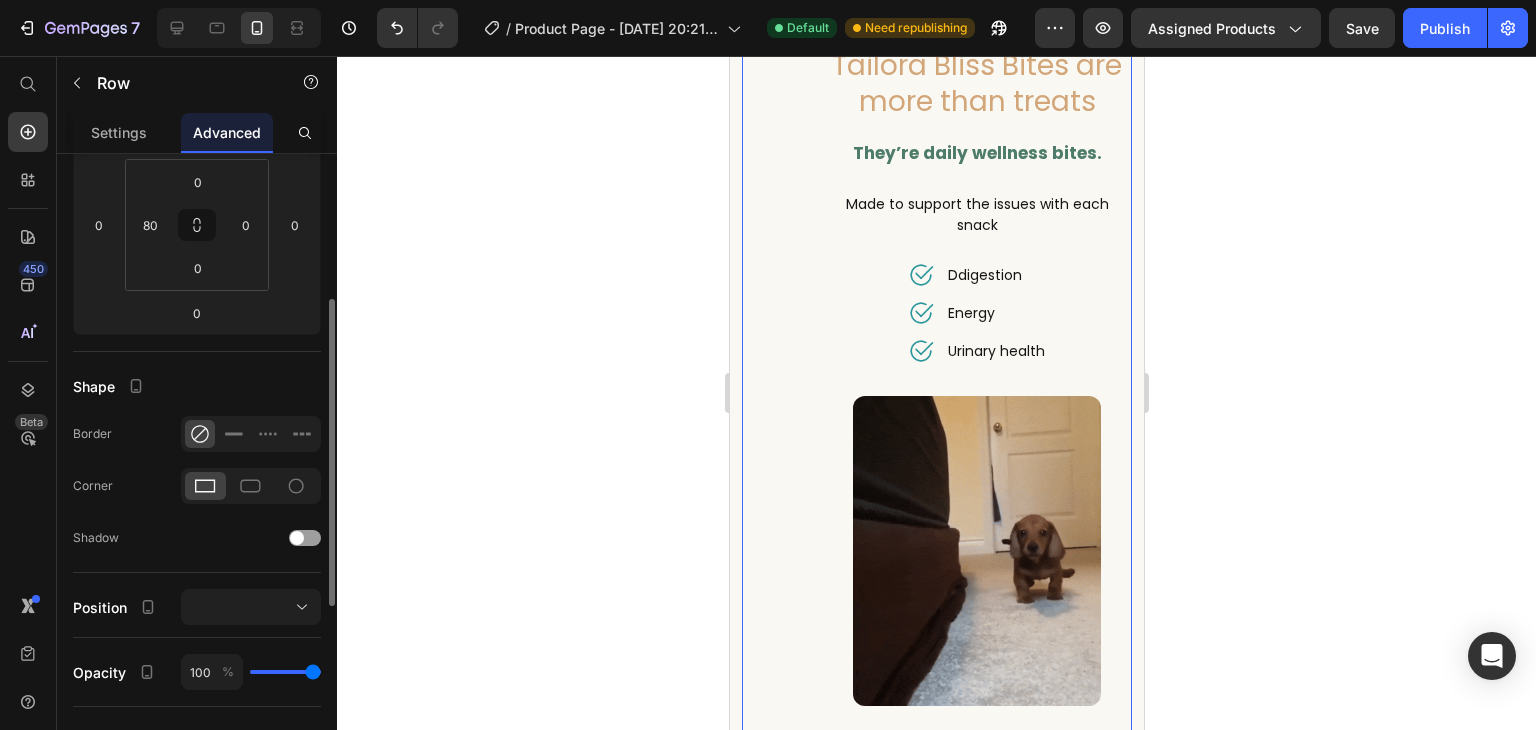 scroll, scrollTop: 0, scrollLeft: 0, axis: both 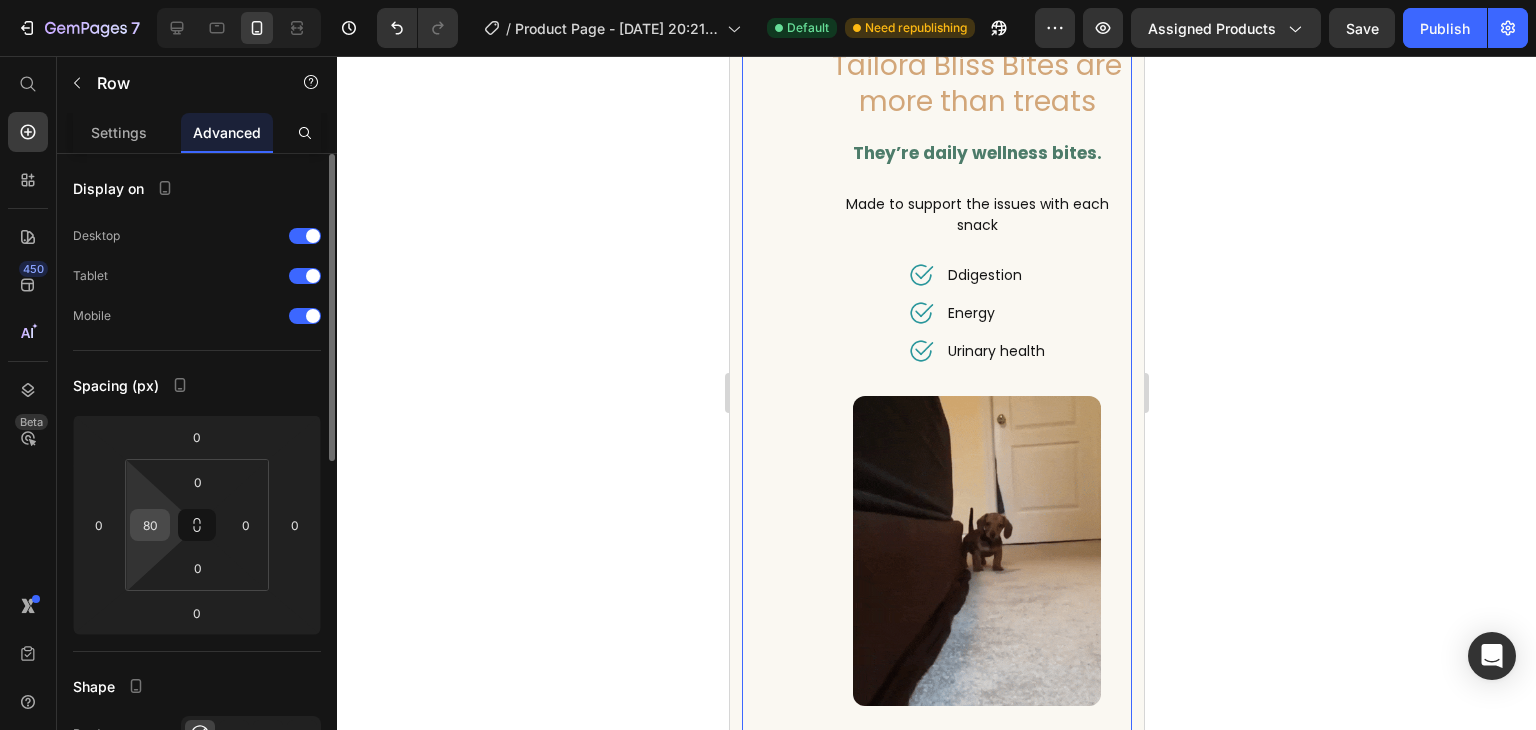 click on "80" at bounding box center (150, 525) 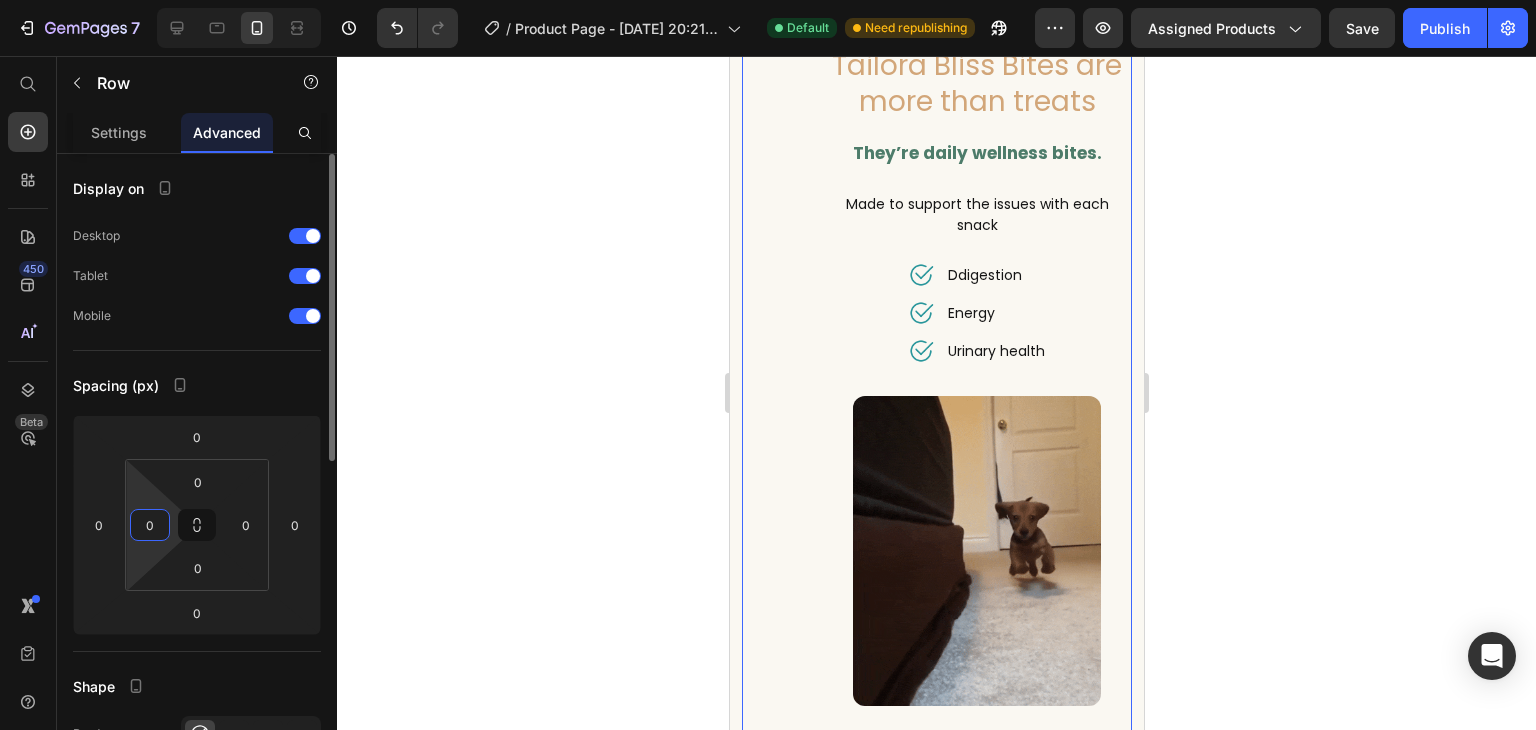 type on "0" 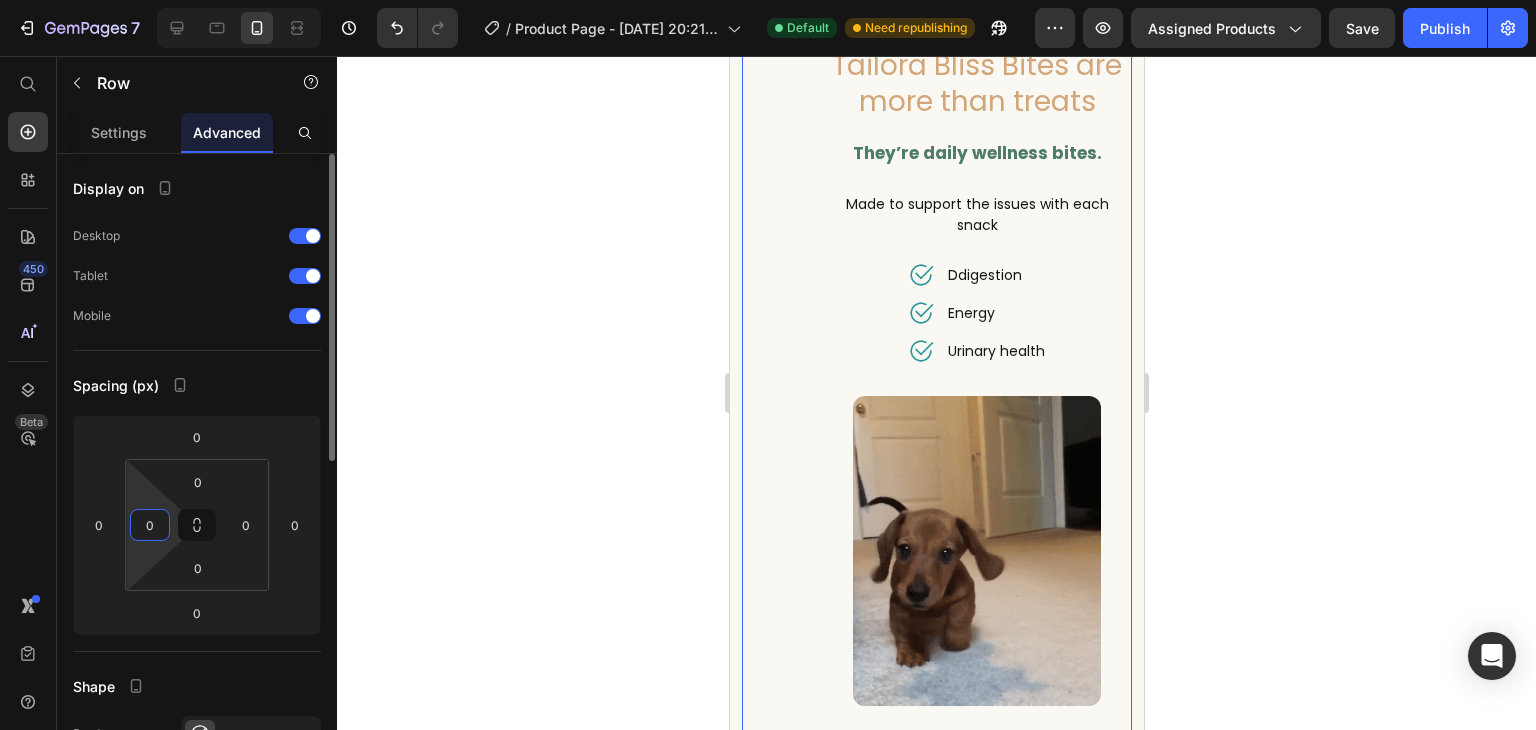click on "Spacing (px)" at bounding box center [197, 385] 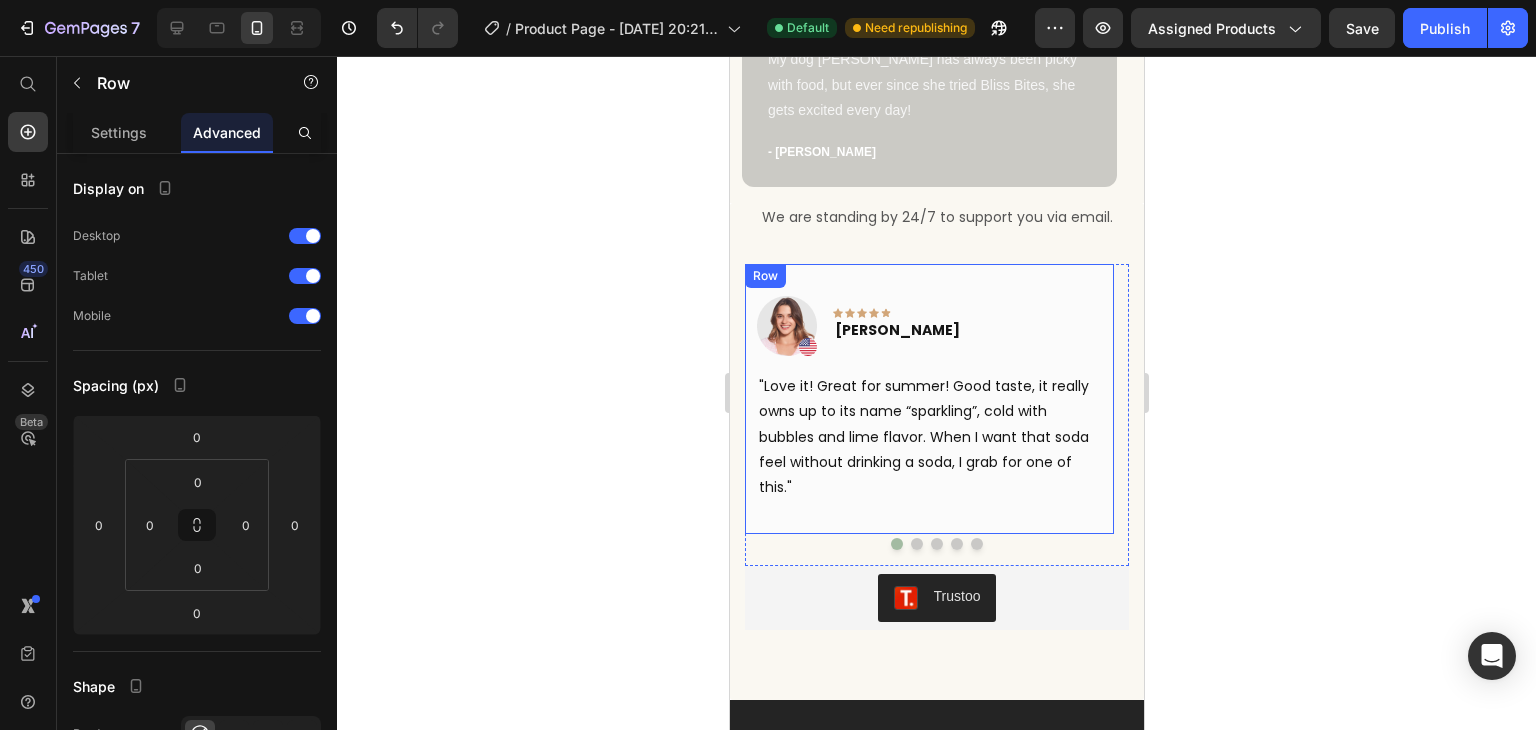 scroll, scrollTop: 7599, scrollLeft: 0, axis: vertical 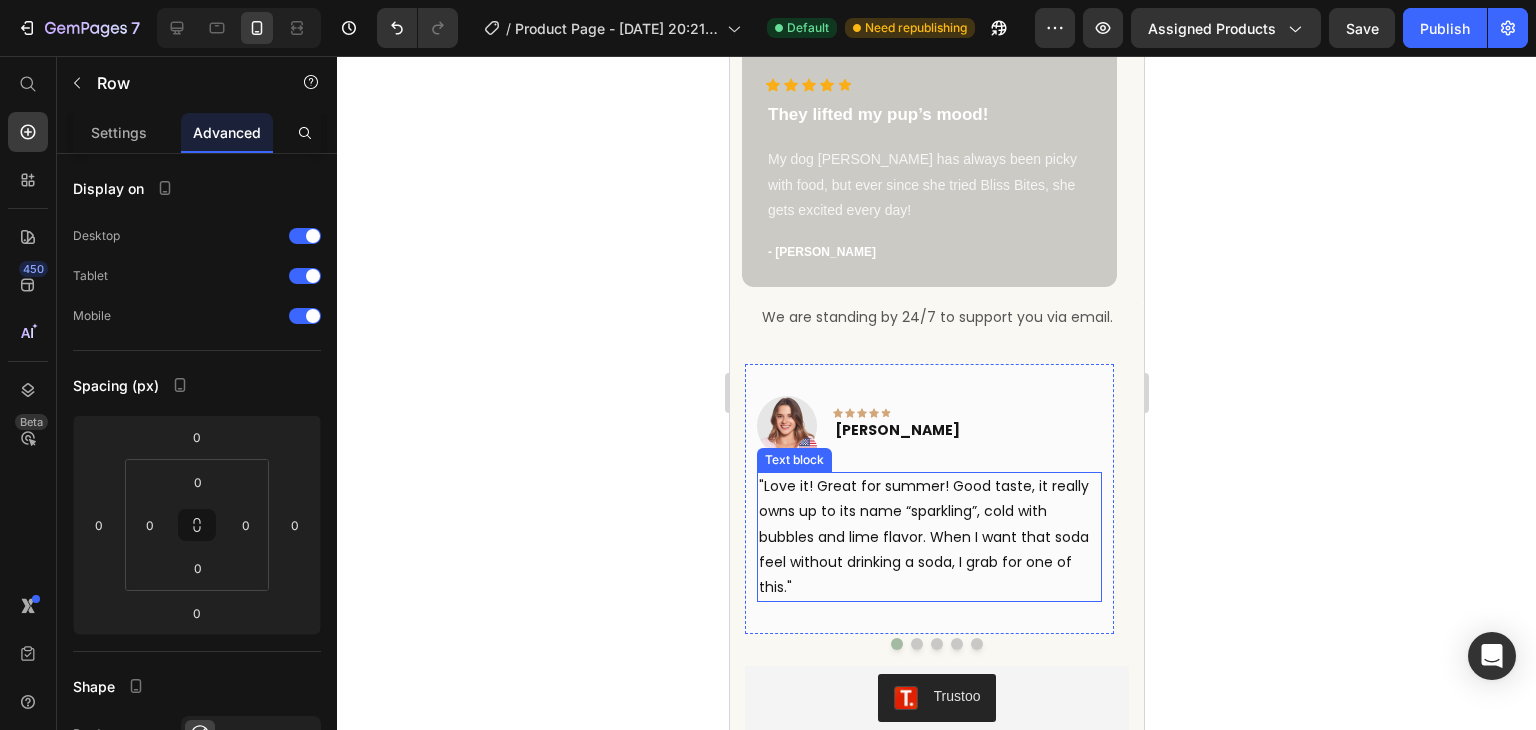 click on ""Love it! Great for summer! Good taste, it really owns up to its name “sparkling”, cold with bubbles and lime flavor. When I want that soda feel without drinking a soda, I grab for one of this."" at bounding box center [928, 537] 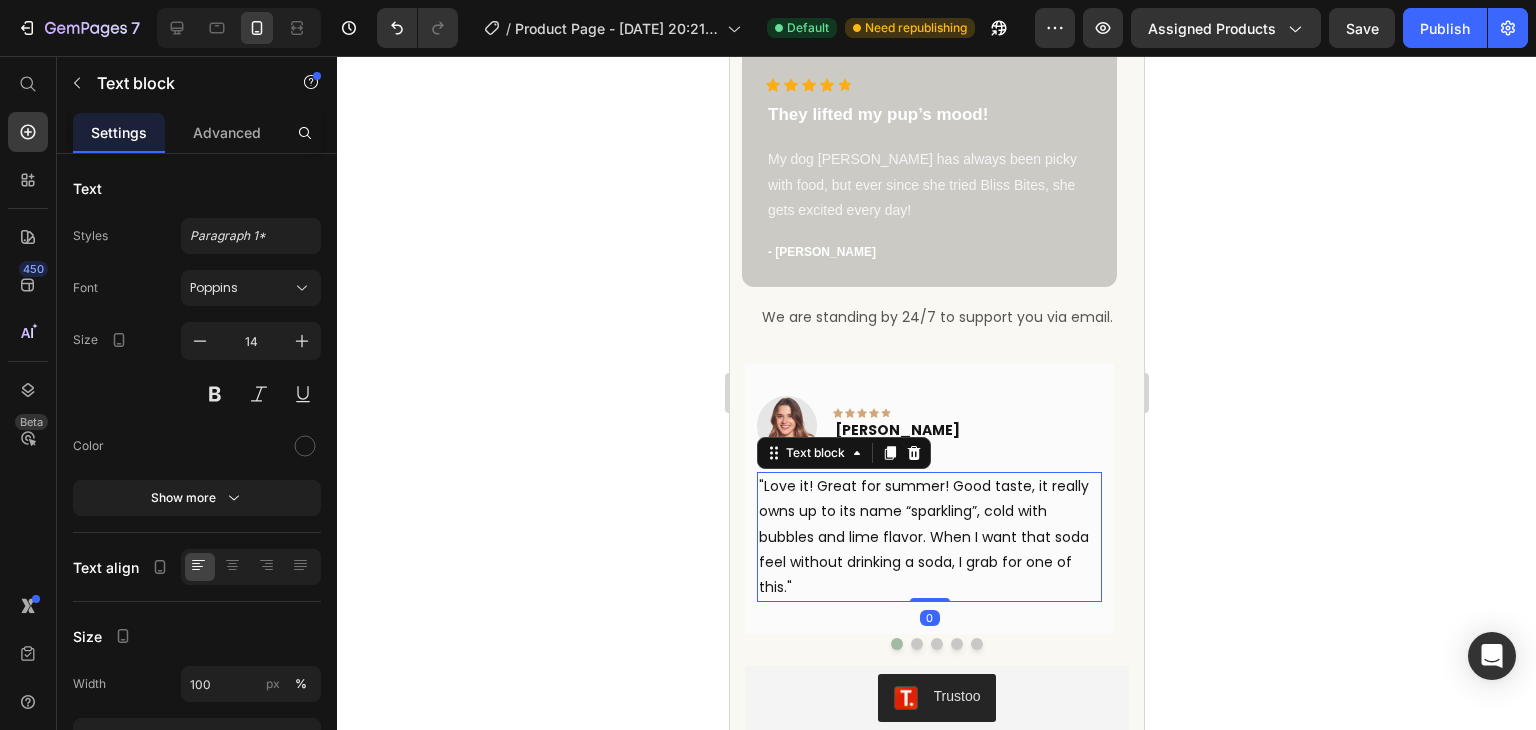 click on ""Love it! Great for summer! Good taste, it really owns up to its name “sparkling”, cold with bubbles and lime flavor. When I want that soda feel without drinking a soda, I grab for one of this."" at bounding box center [928, 537] 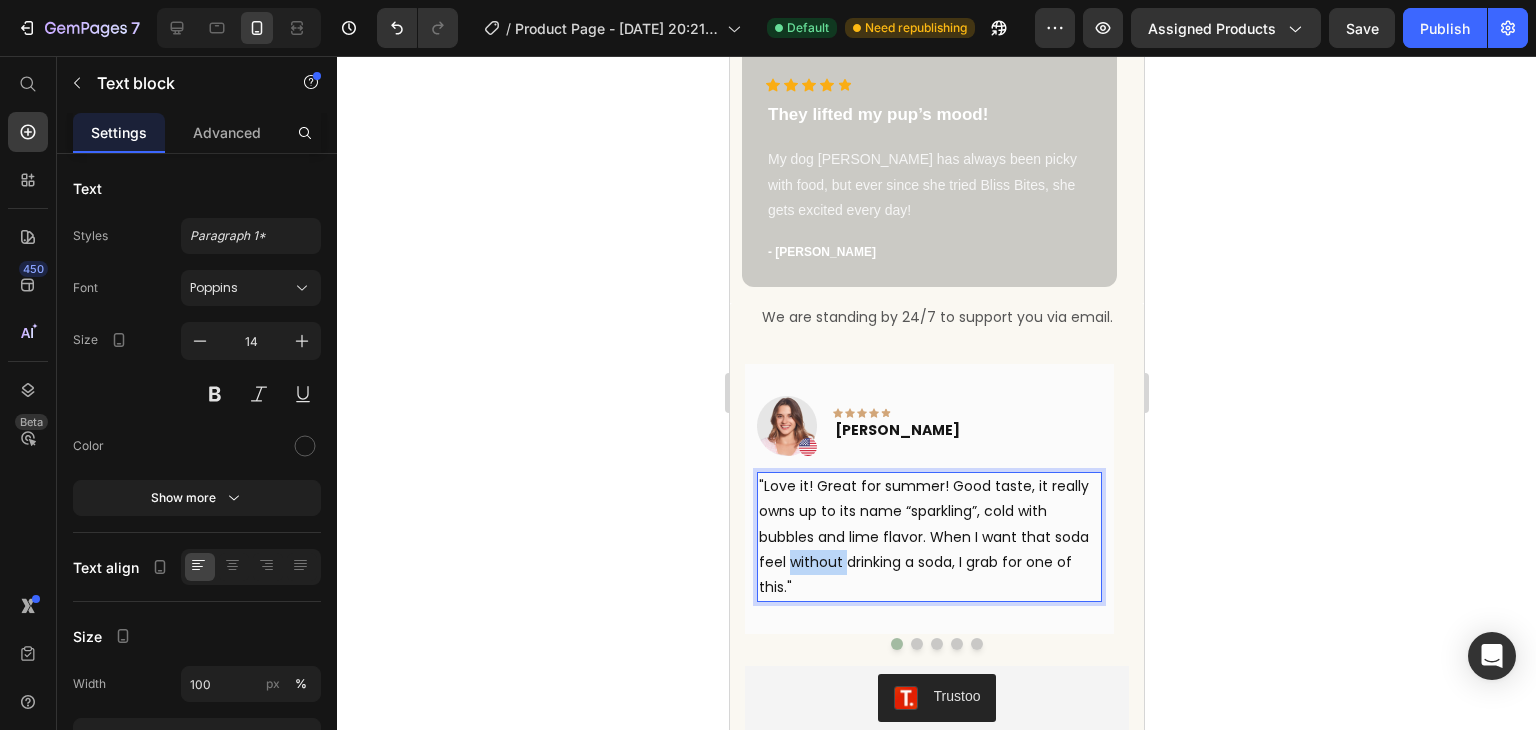 click on ""Love it! Great for summer! Good taste, it really owns up to its name “sparkling”, cold with bubbles and lime flavor. When I want that soda feel without drinking a soda, I grab for one of this."" at bounding box center [928, 537] 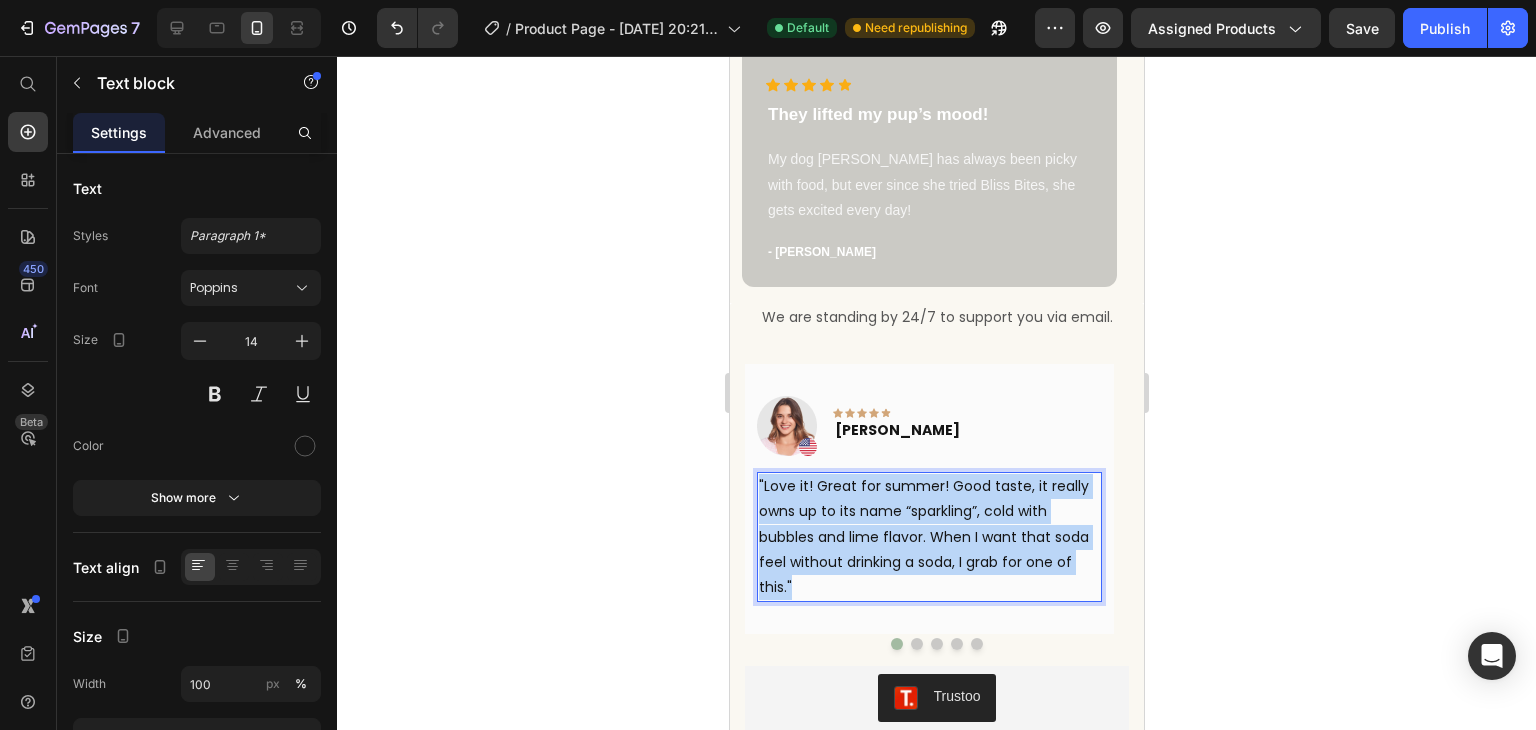 click on ""Love it! Great for summer! Good taste, it really owns up to its name “sparkling”, cold with bubbles and lime flavor. When I want that soda feel without drinking a soda, I grab for one of this."" at bounding box center (928, 537) 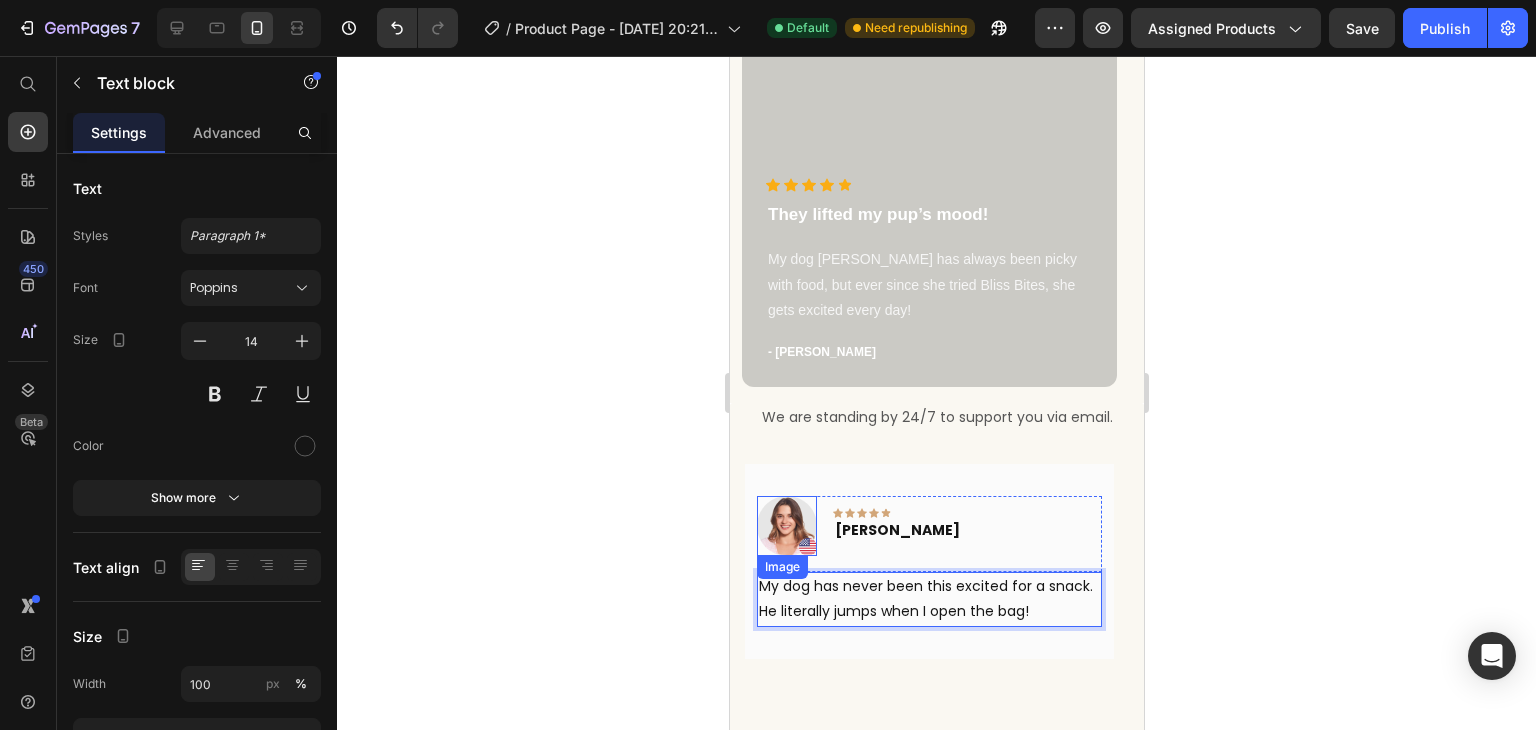 scroll, scrollTop: 7599, scrollLeft: 0, axis: vertical 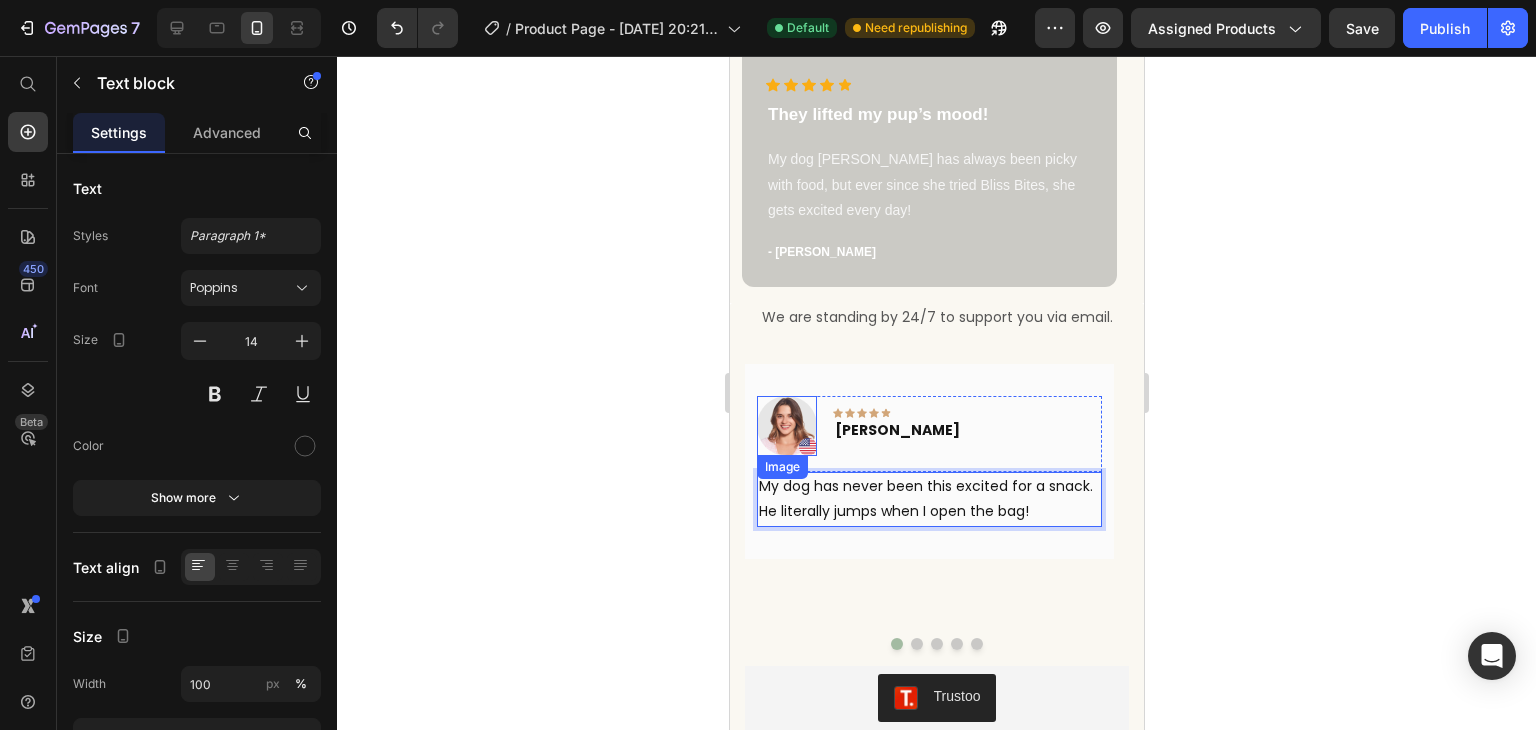 click at bounding box center (786, 426) 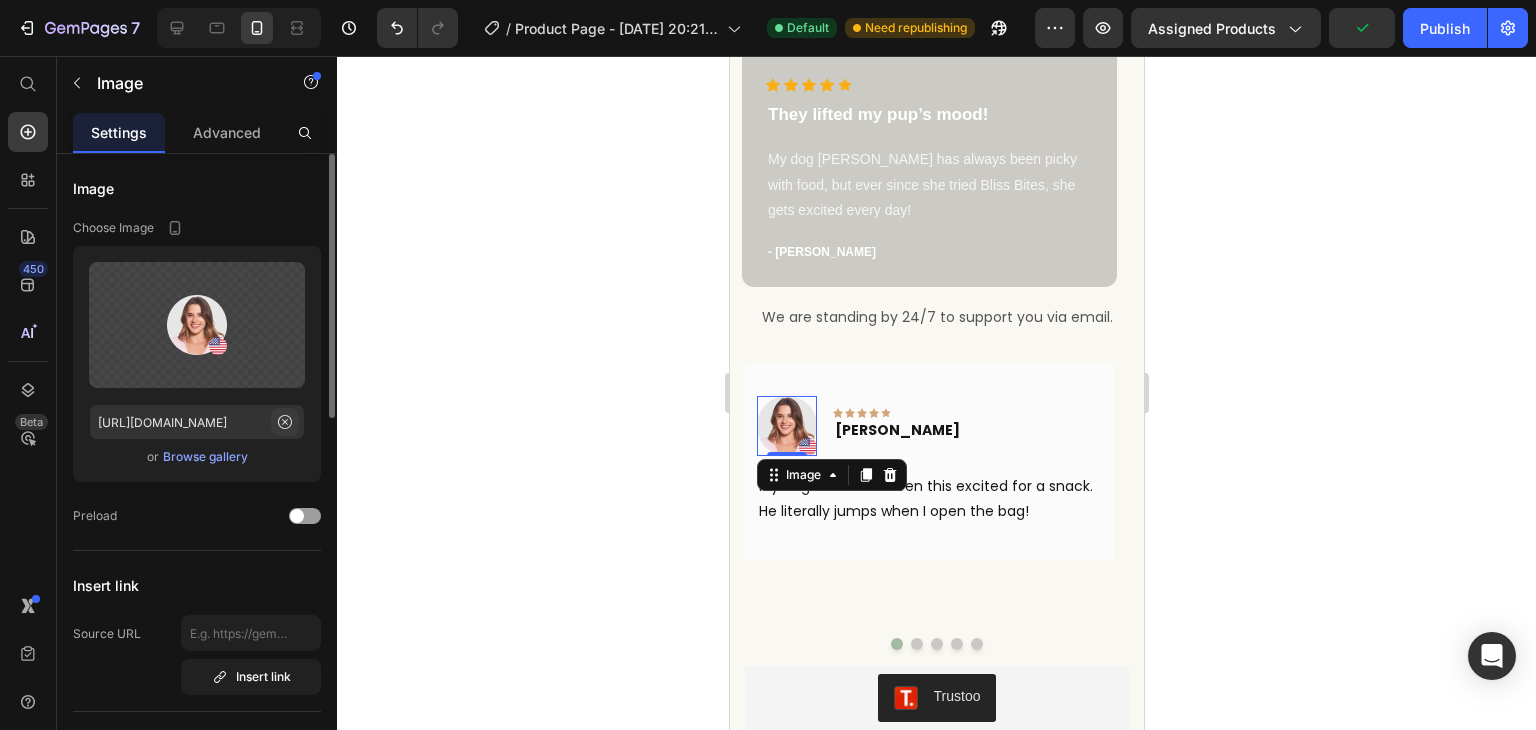 click 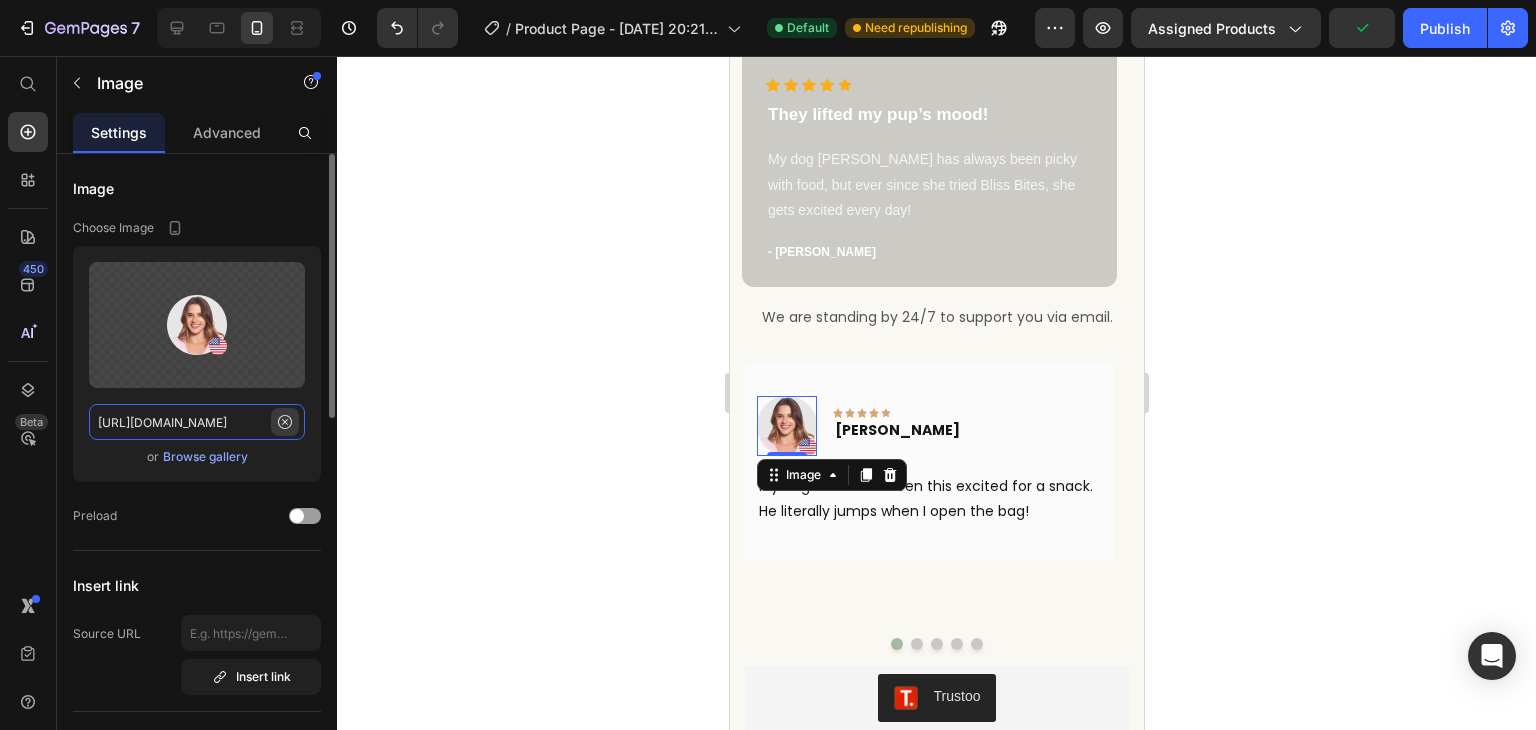 type 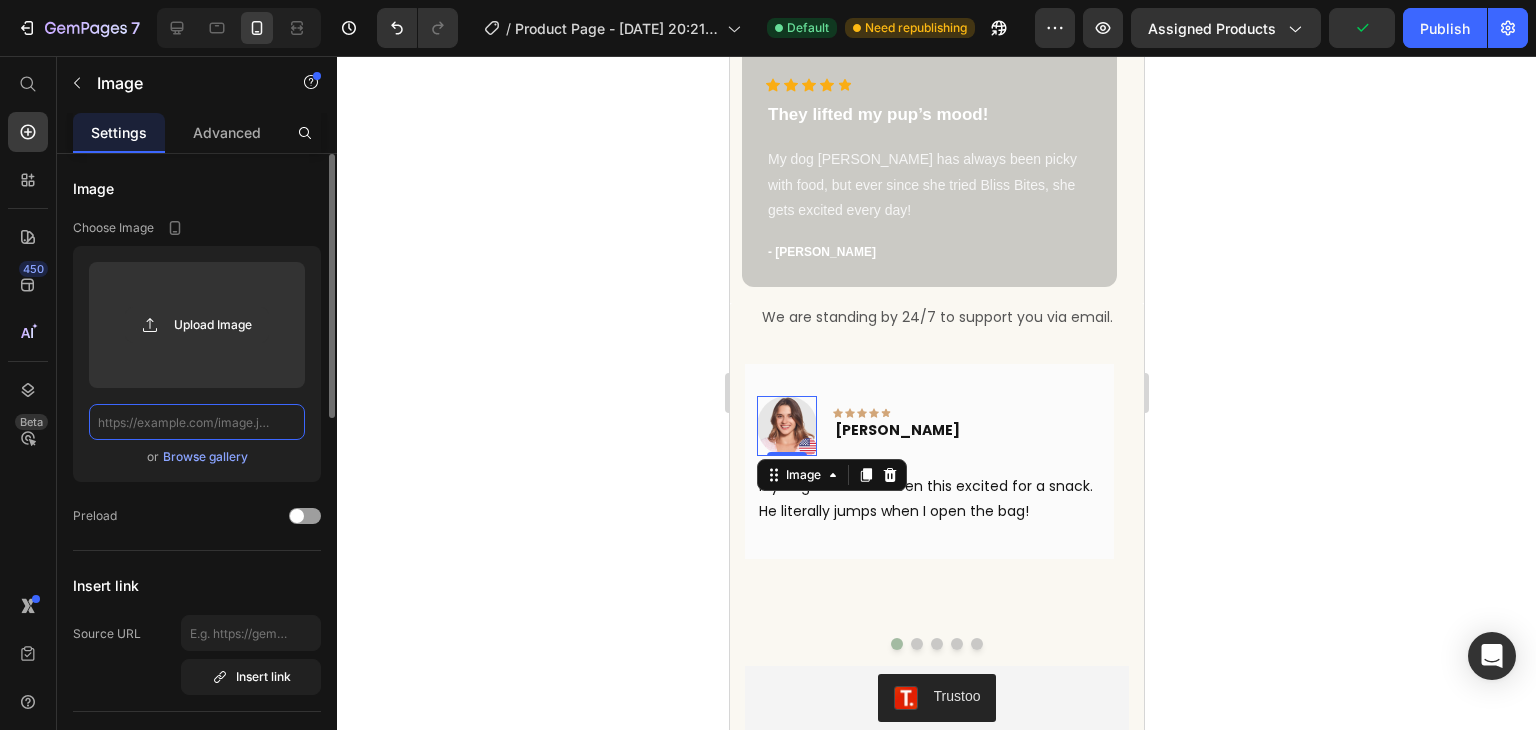 scroll, scrollTop: 0, scrollLeft: 0, axis: both 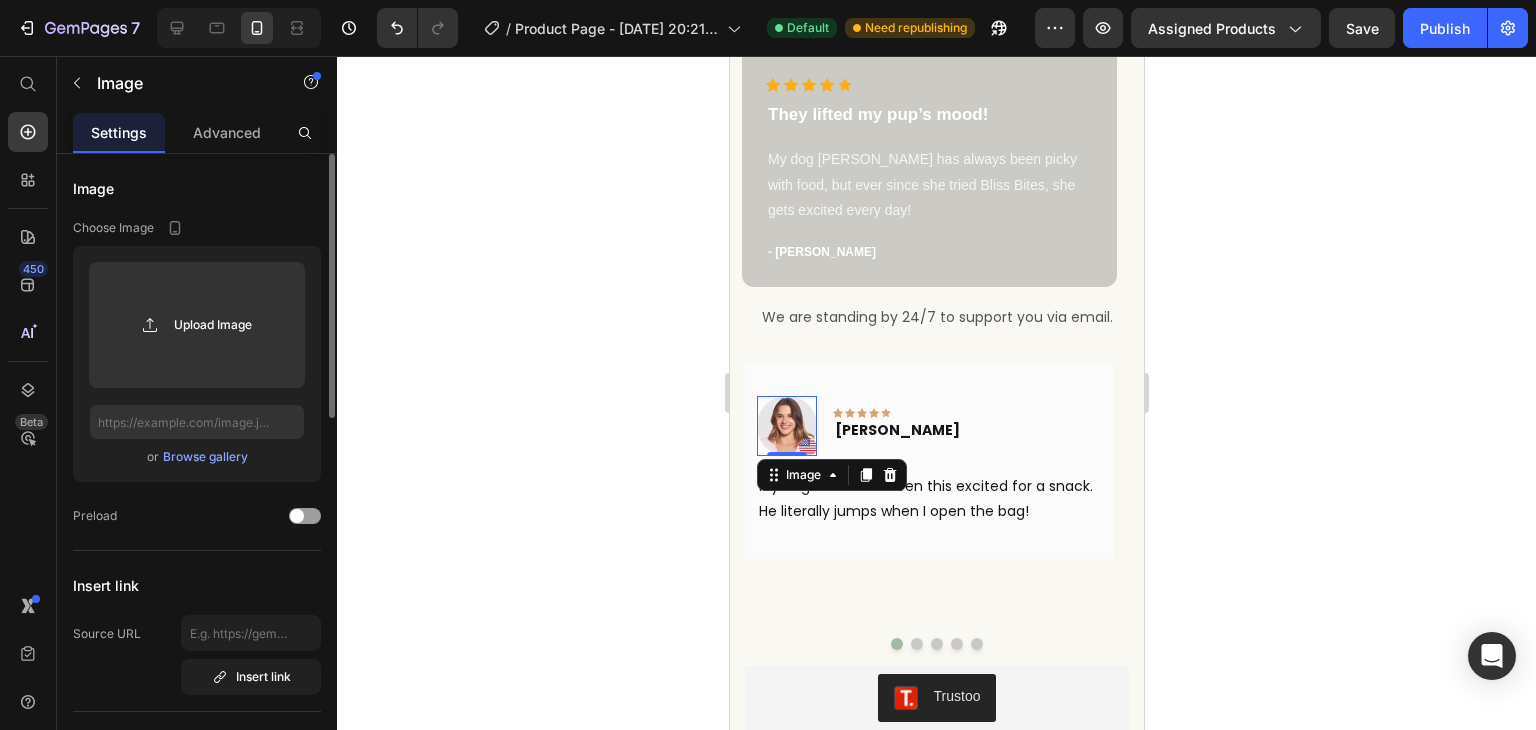 click on "Choose Image" at bounding box center (197, 228) 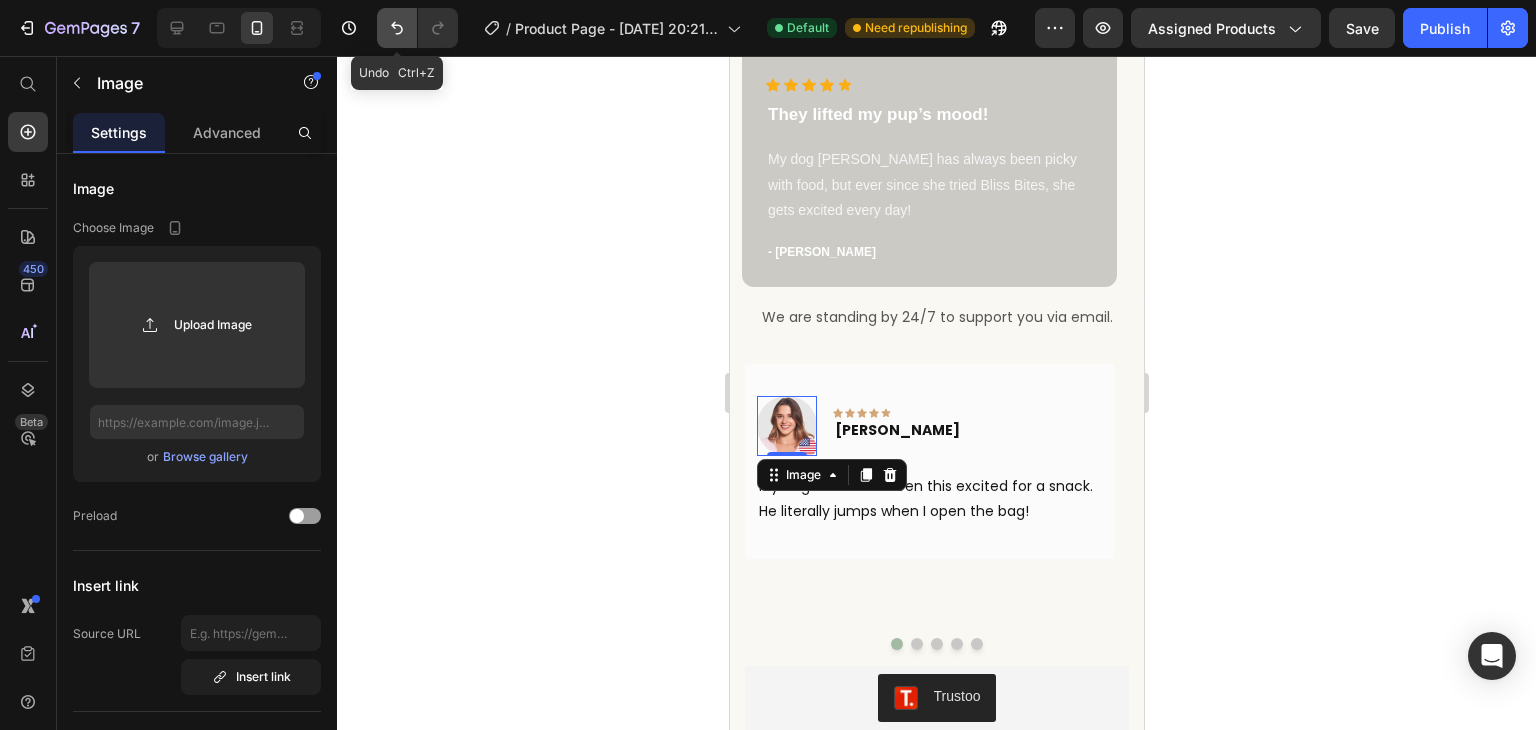 click 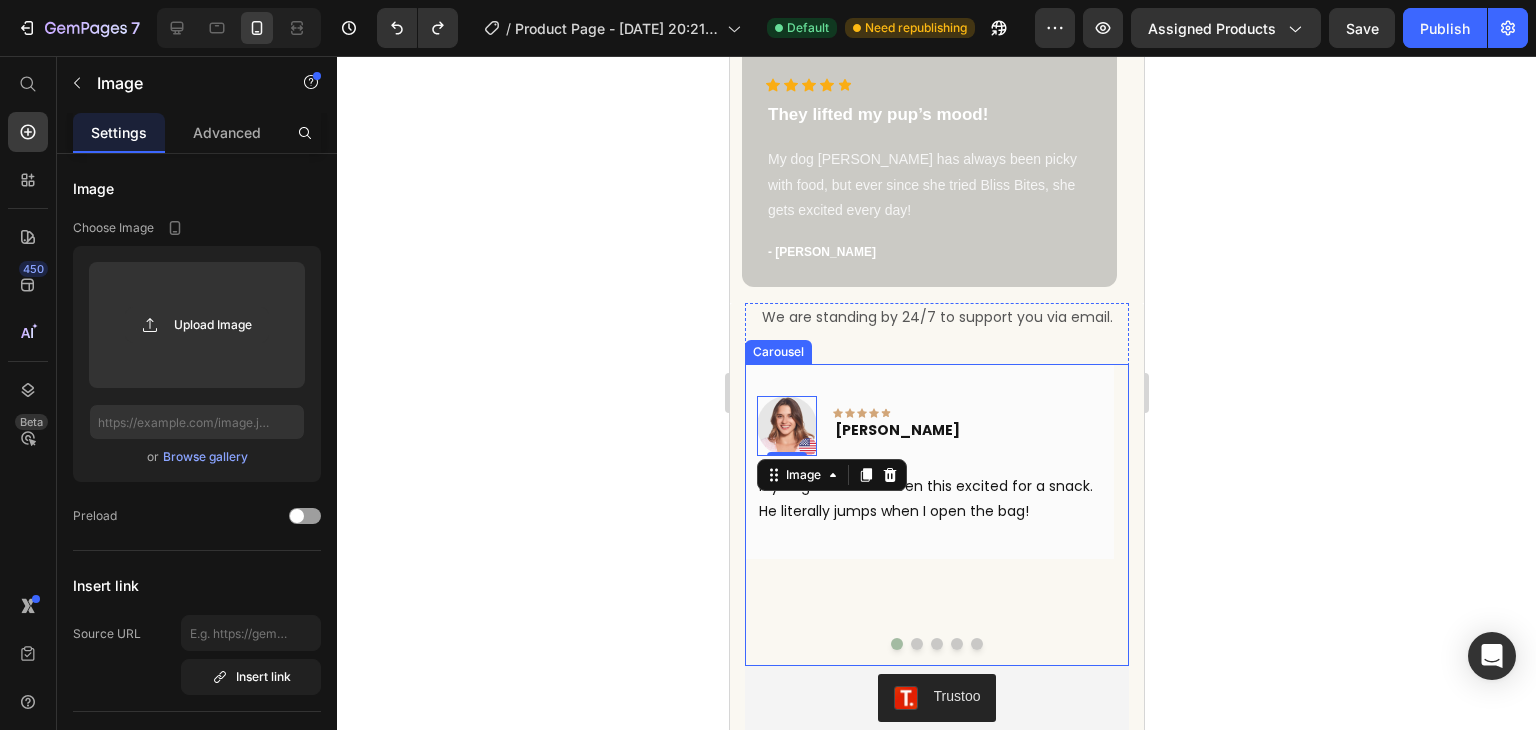 click at bounding box center (916, 644) 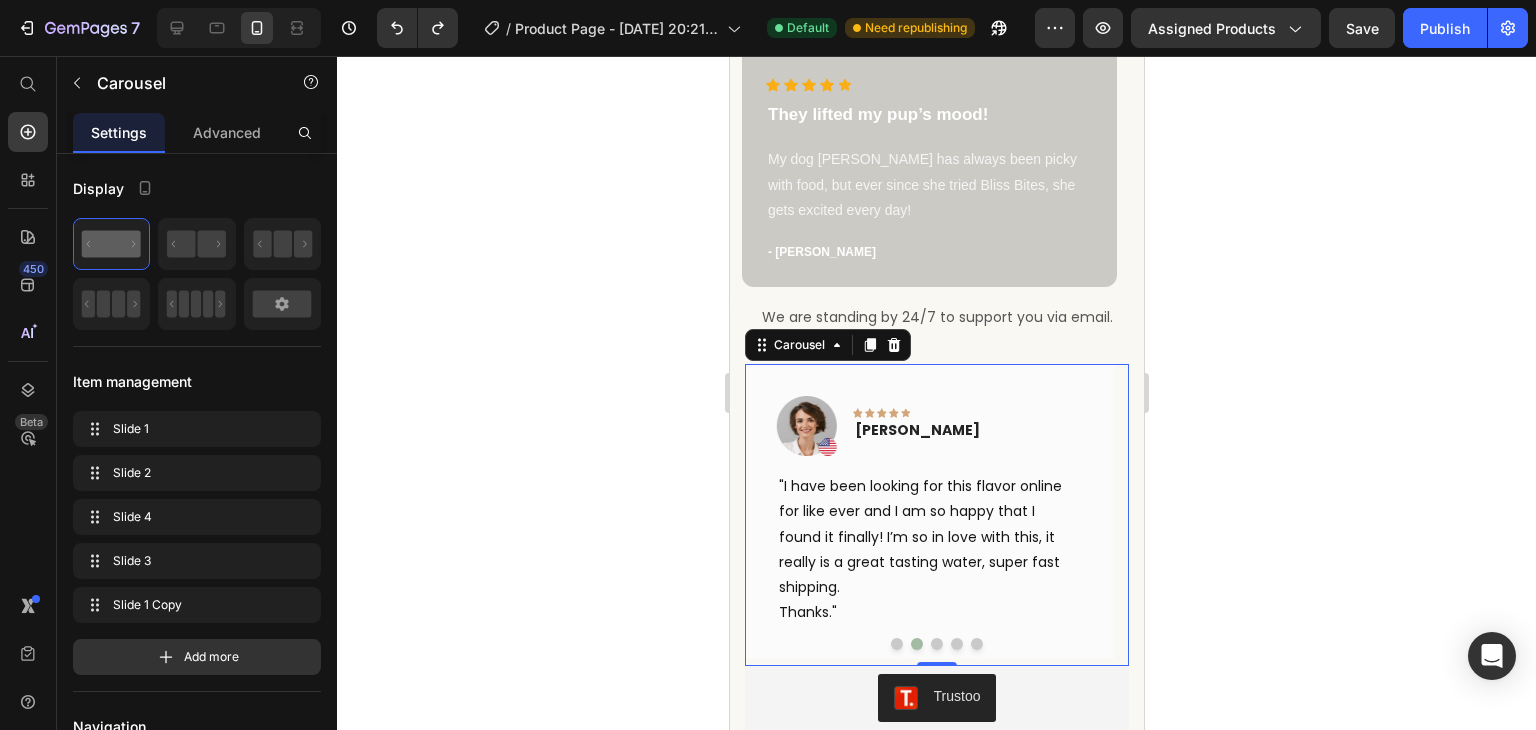 click at bounding box center (896, 644) 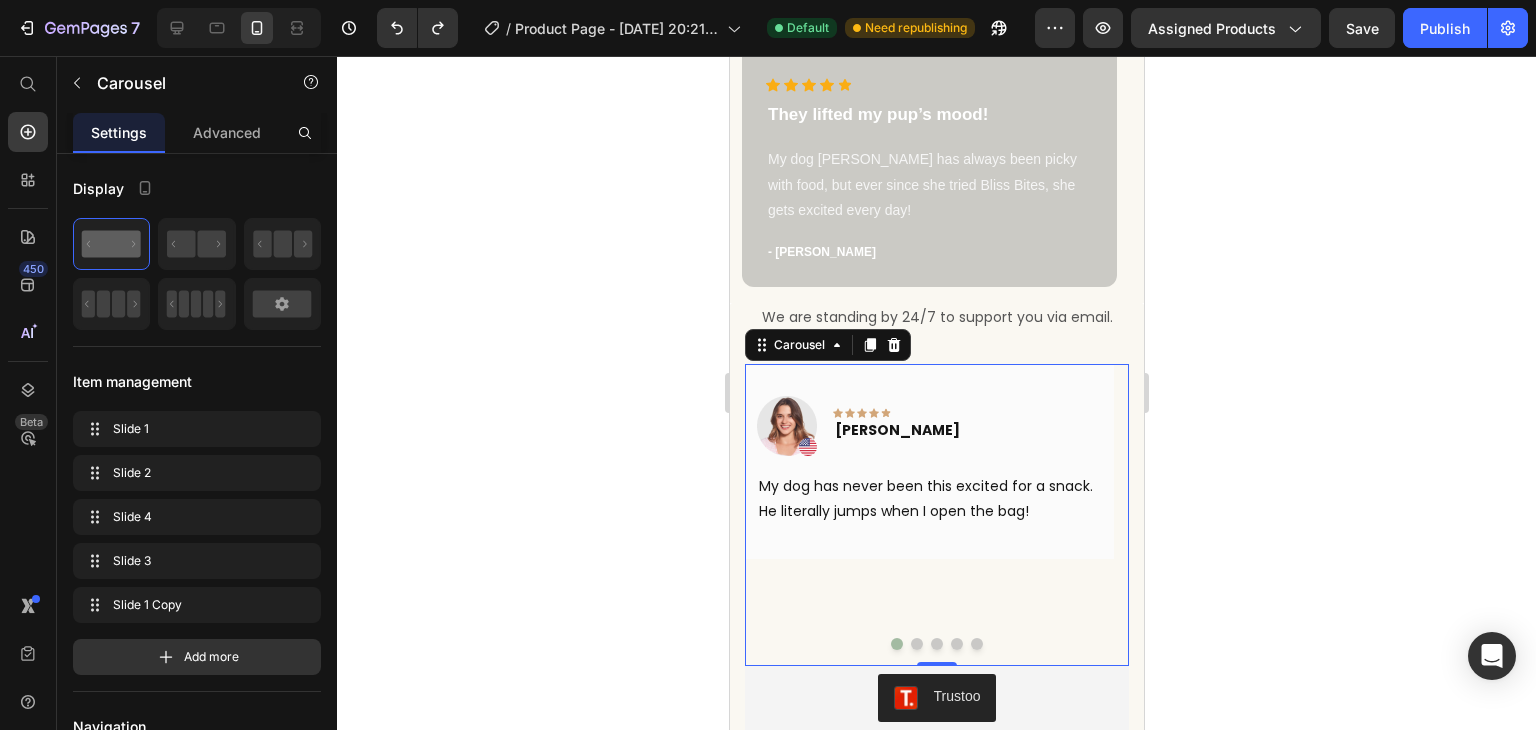 click at bounding box center (916, 644) 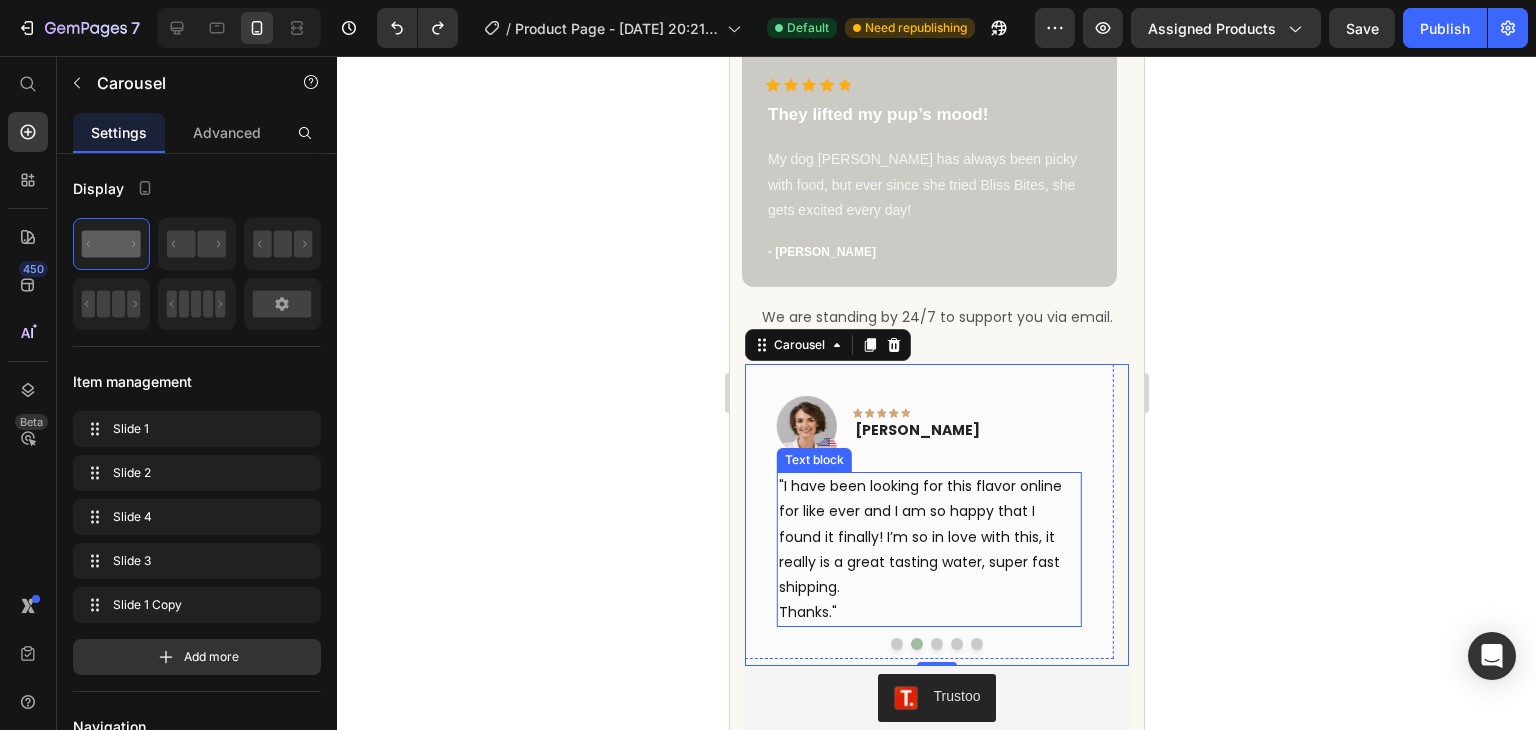 click on ""I have been looking for this flavor online for like ever and I am so happy that I found it finally! I’m so in love with this, it really is a great tasting water, super fast shipping." at bounding box center (928, 537) 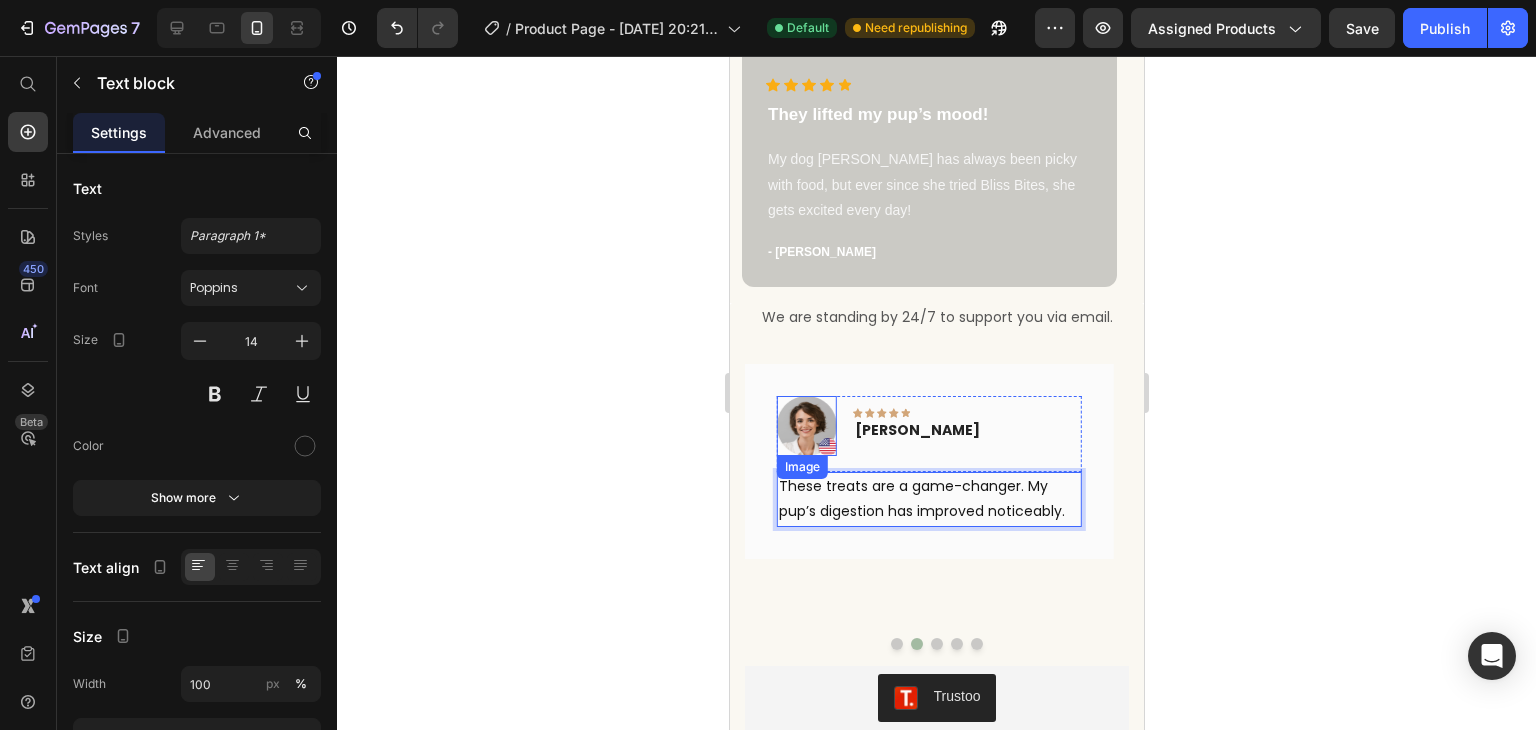 click at bounding box center (806, 426) 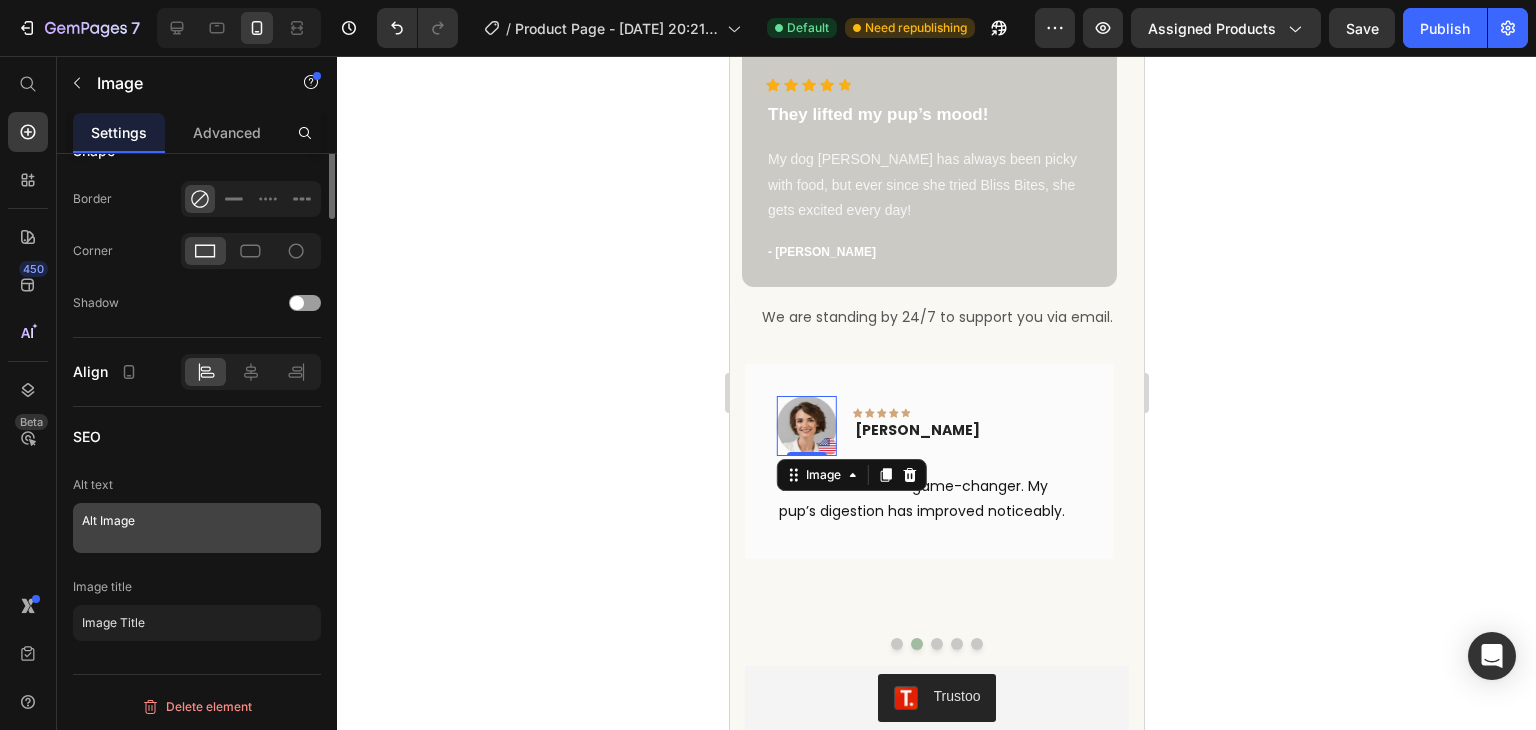 scroll, scrollTop: 0, scrollLeft: 0, axis: both 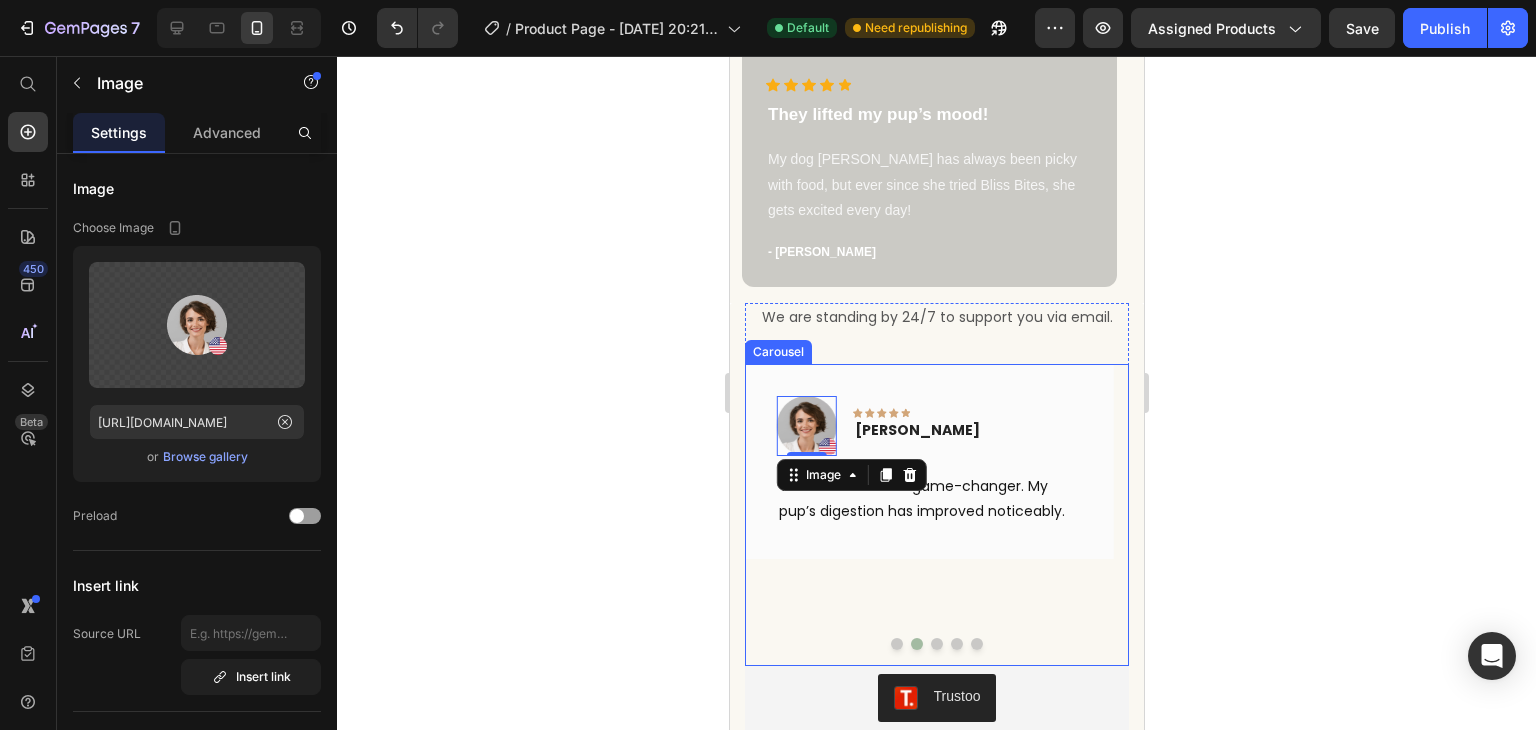 click at bounding box center [896, 644] 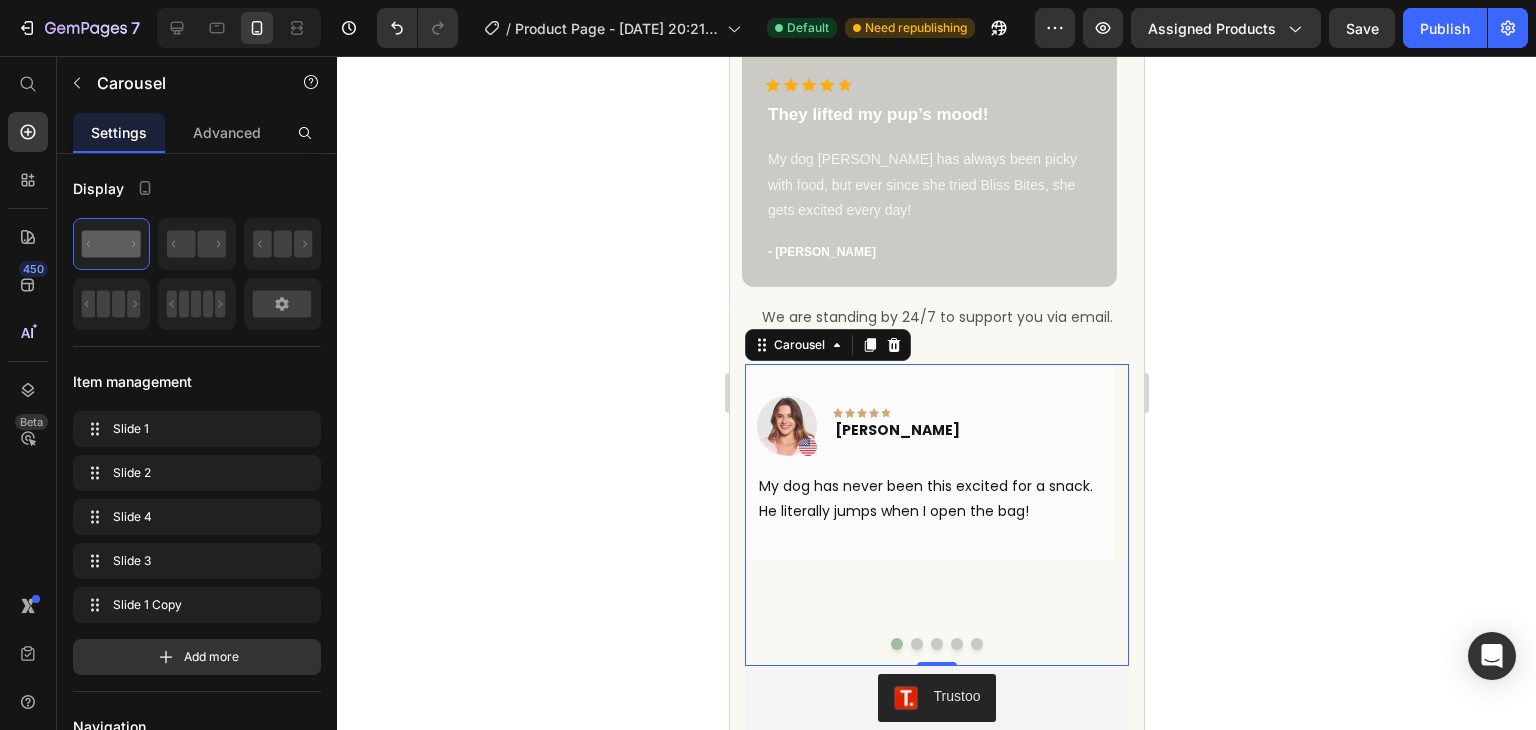 click at bounding box center (916, 644) 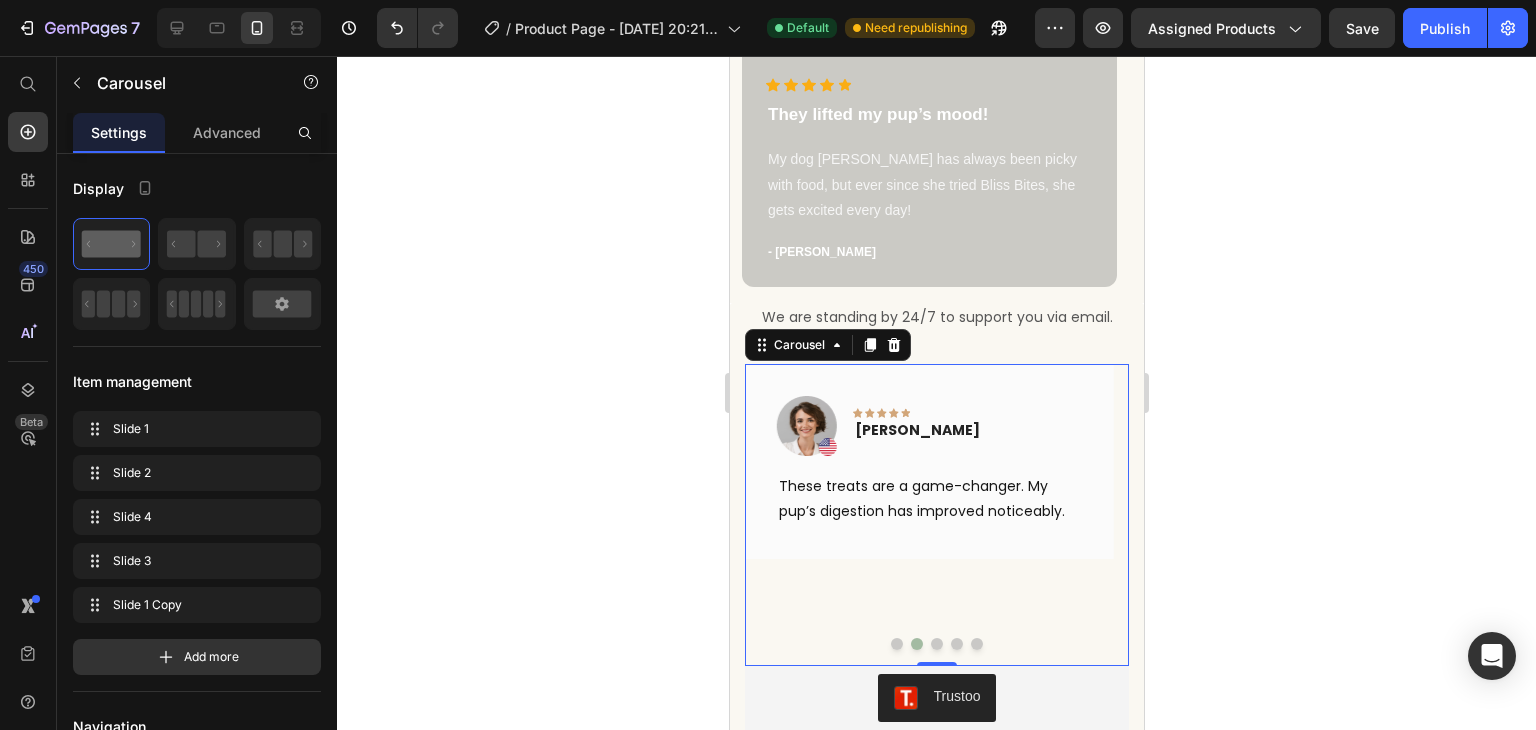 click at bounding box center [936, 644] 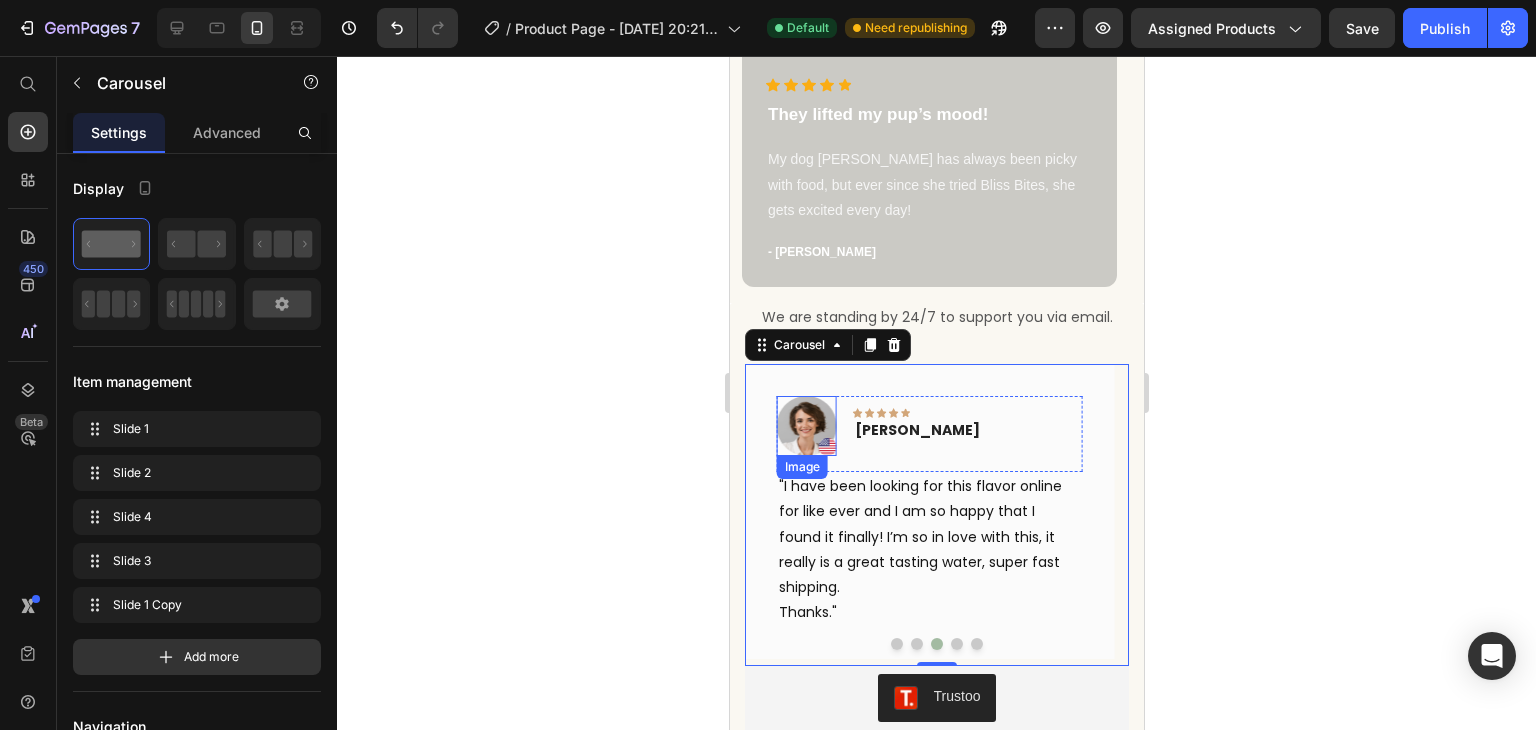 click at bounding box center [806, 426] 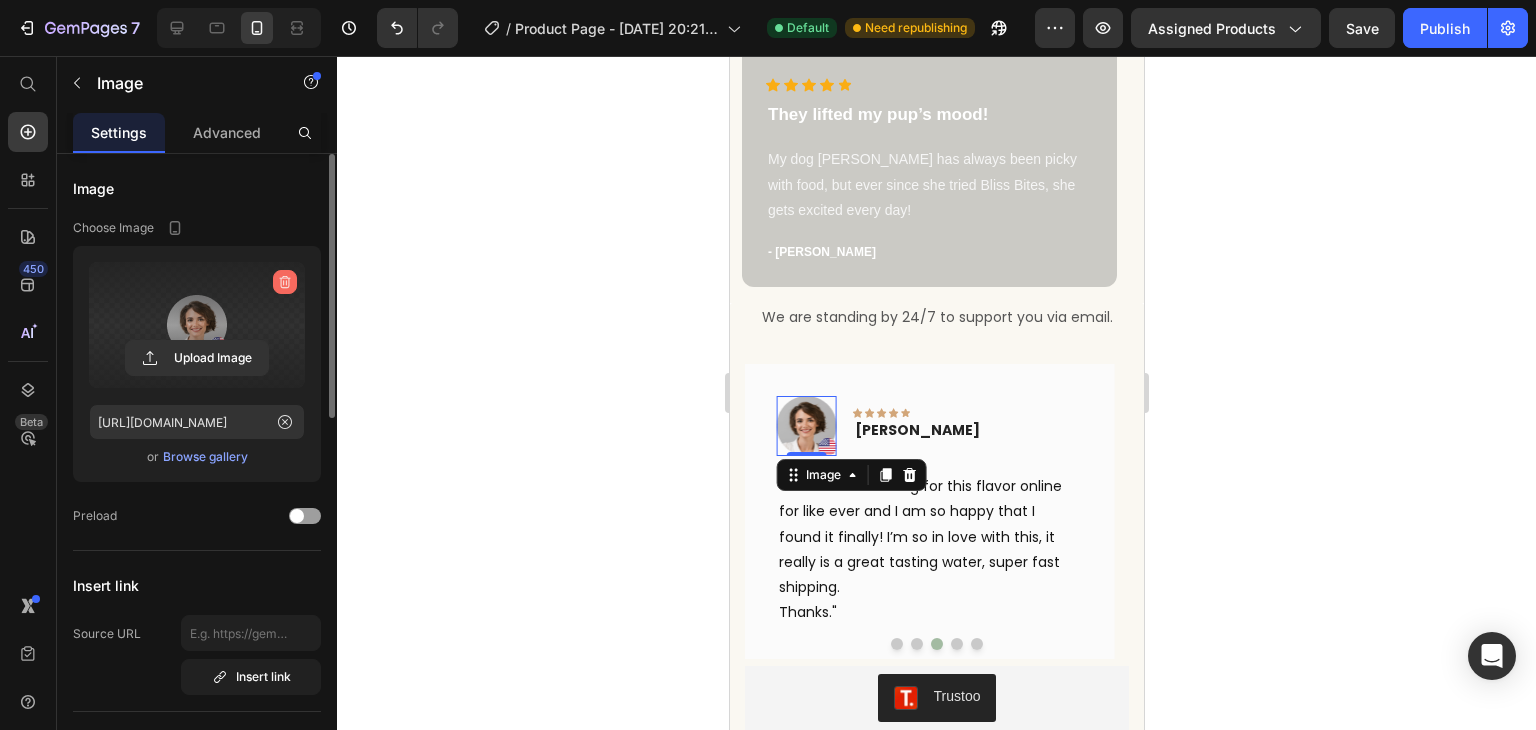 click 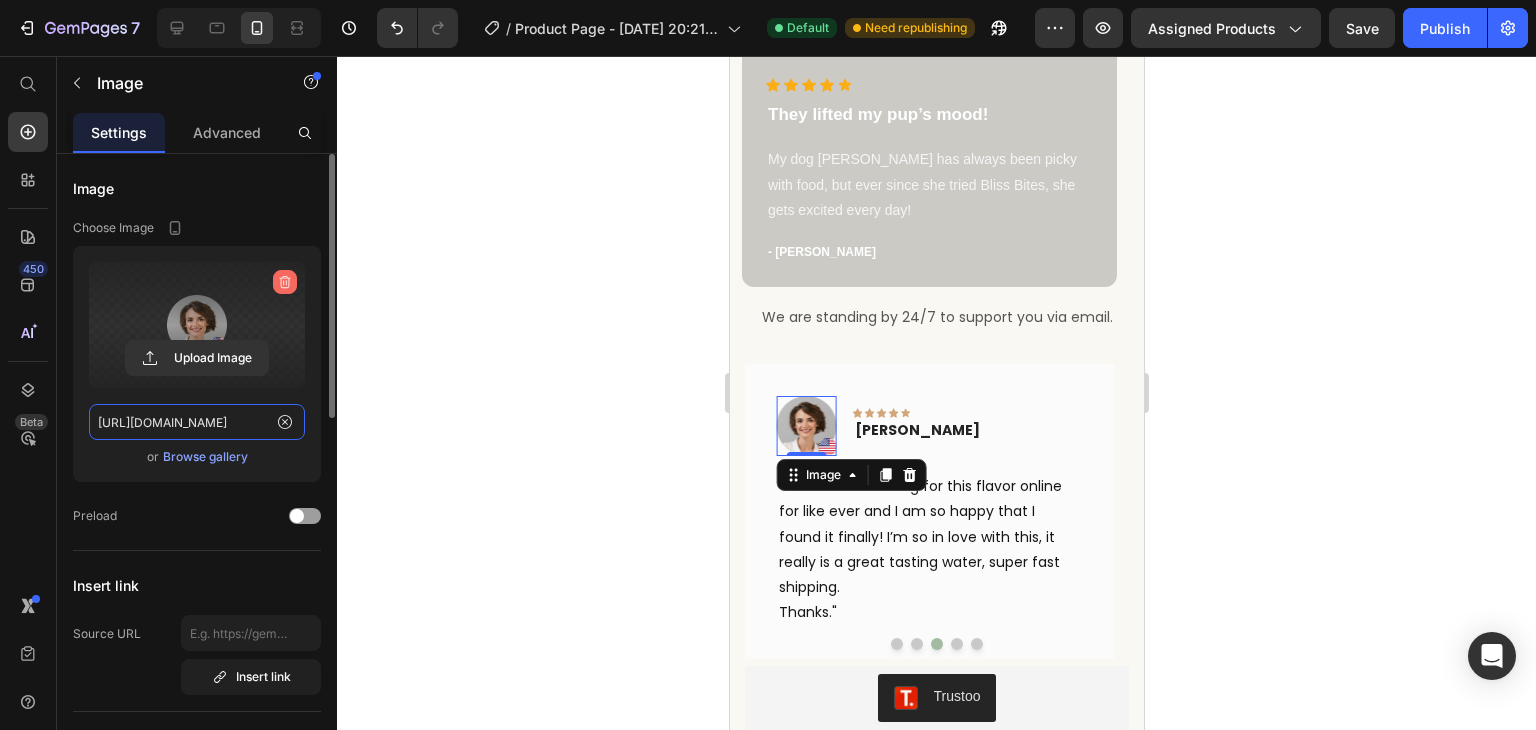 type 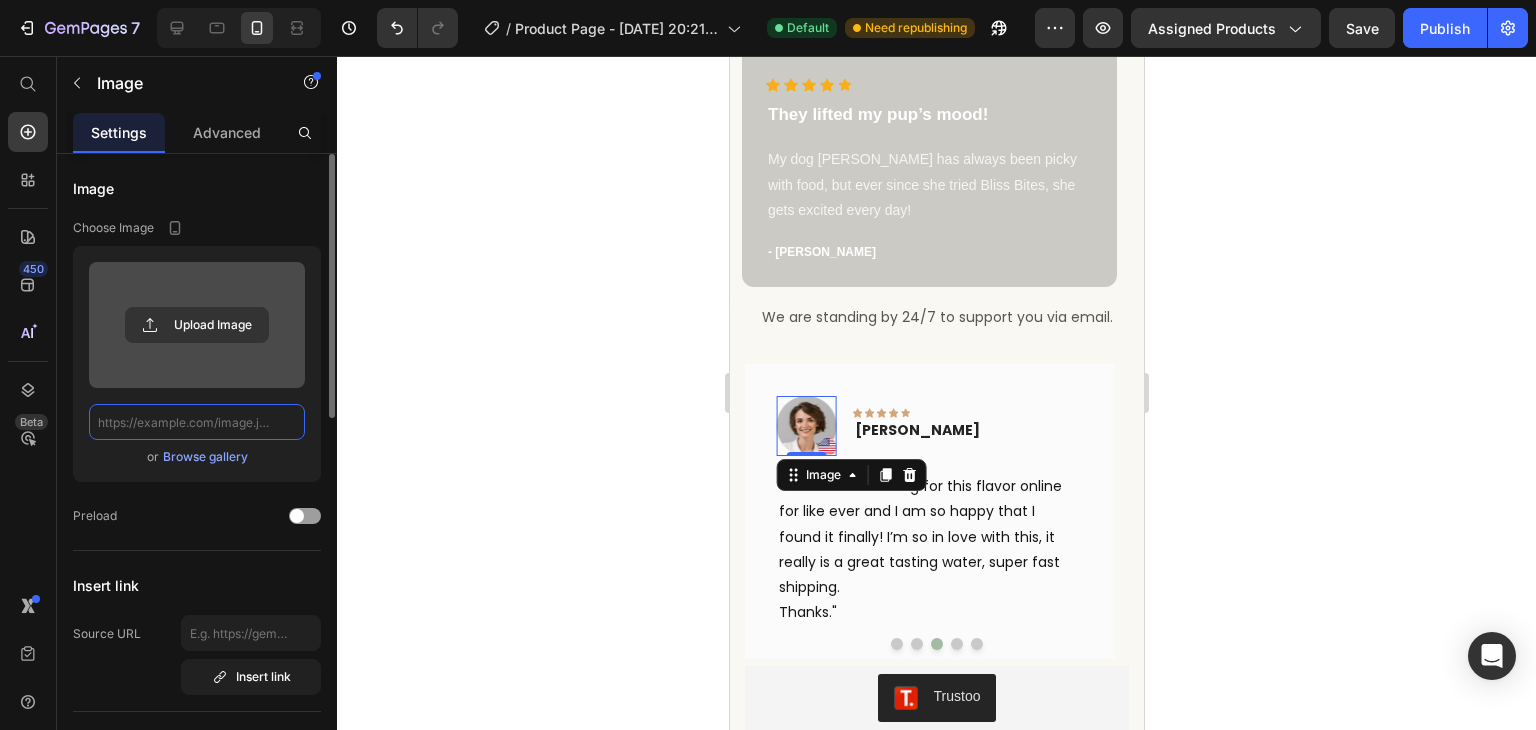 scroll, scrollTop: 0, scrollLeft: 0, axis: both 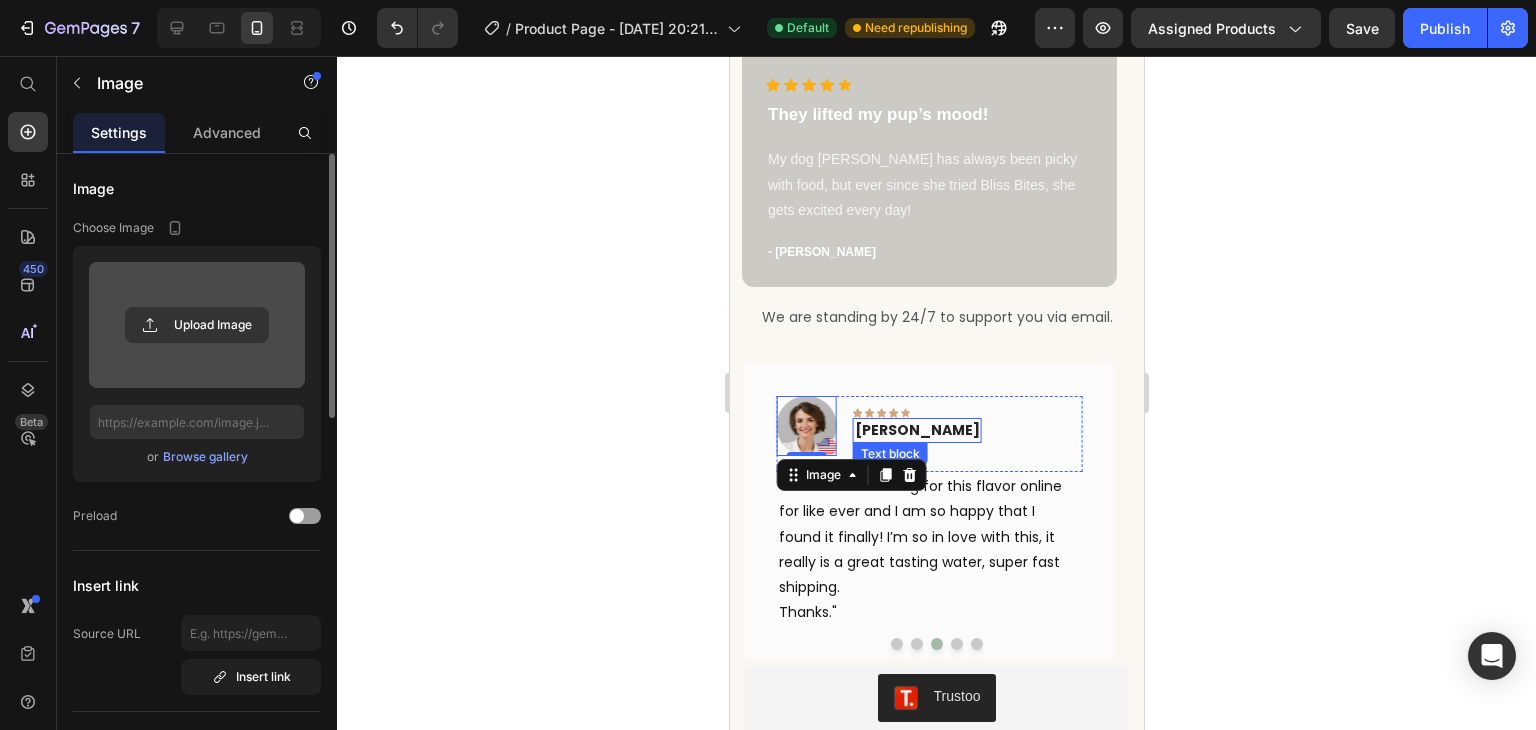 click on "[PERSON_NAME]" at bounding box center (916, 430) 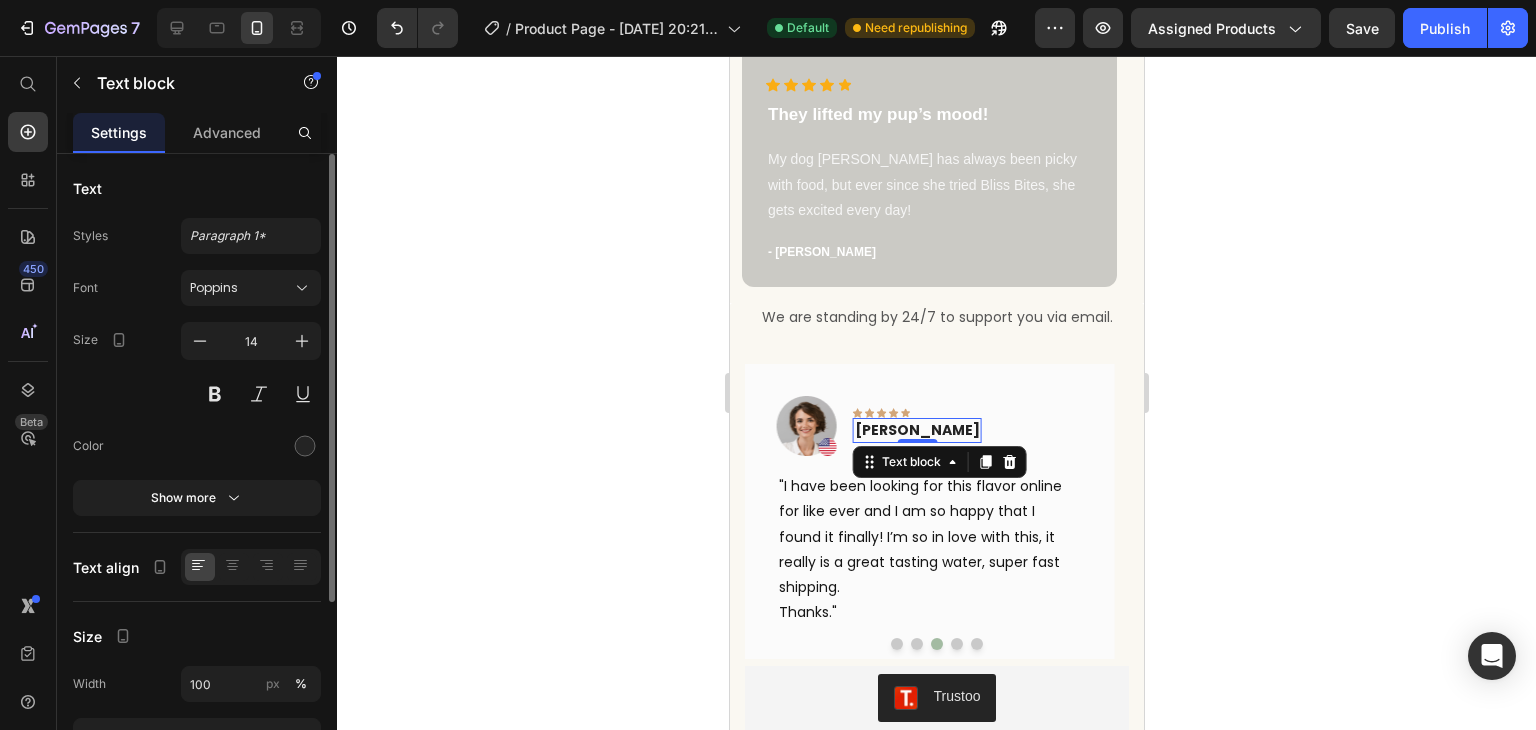 click on "[PERSON_NAME]" at bounding box center [916, 430] 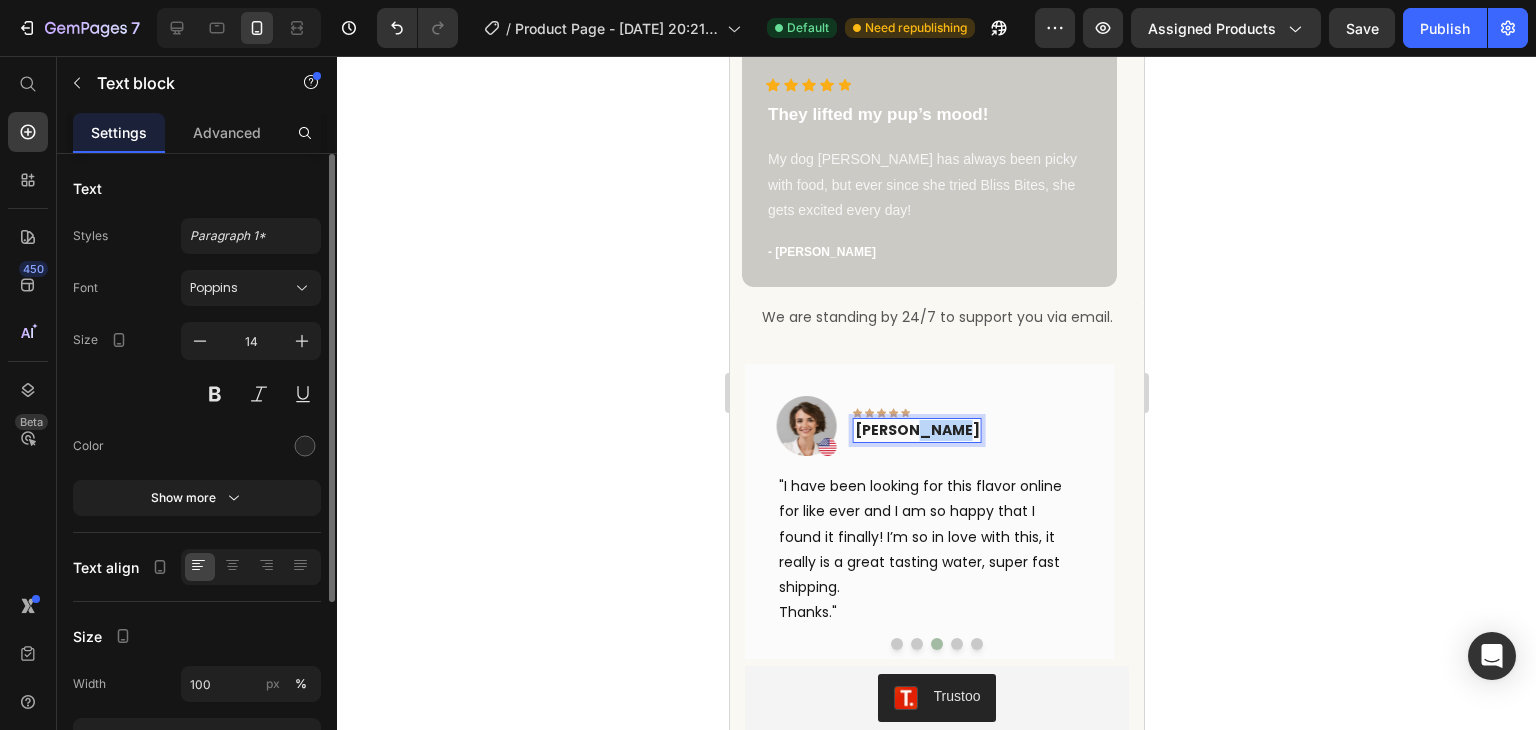 click on "[PERSON_NAME]" at bounding box center (916, 430) 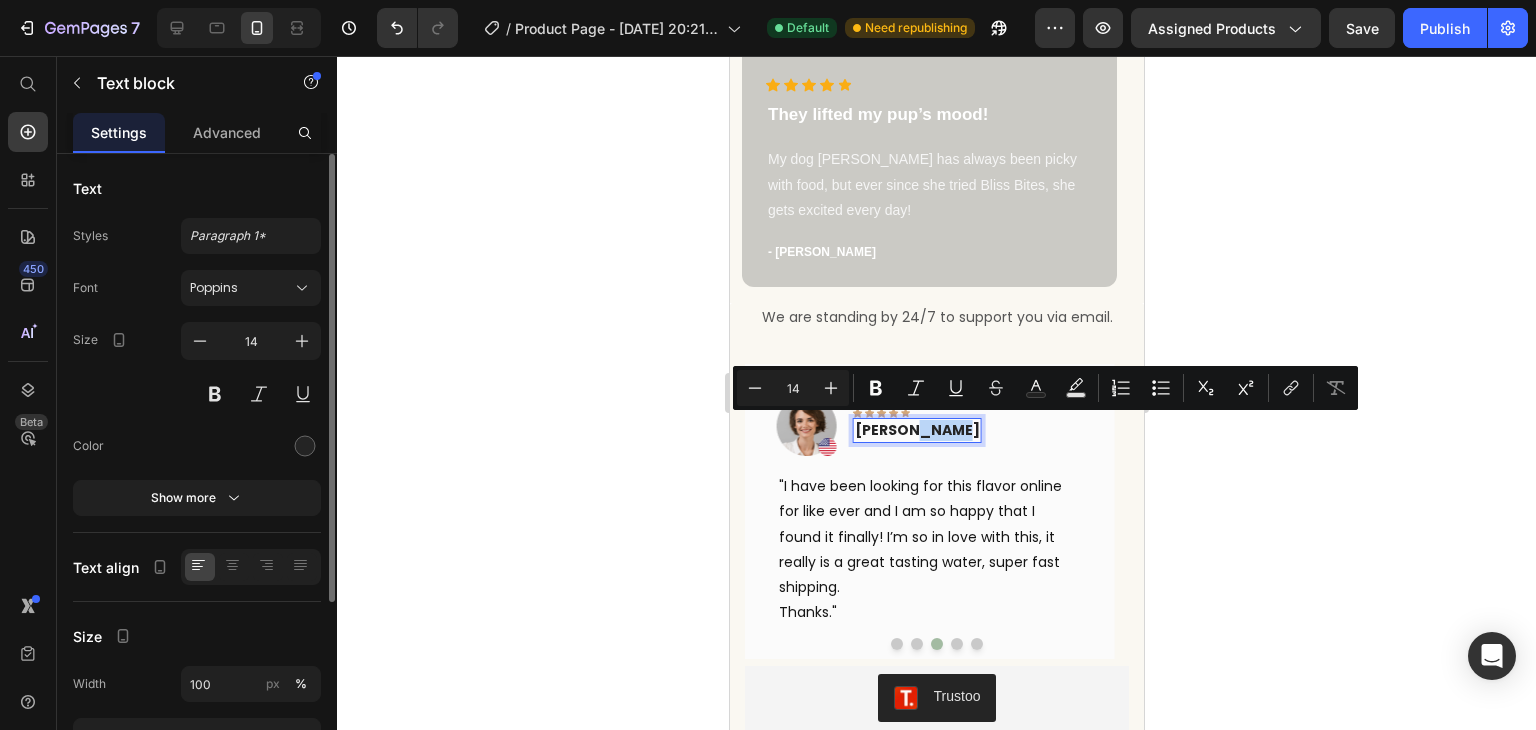 click on "[PERSON_NAME]" at bounding box center [916, 430] 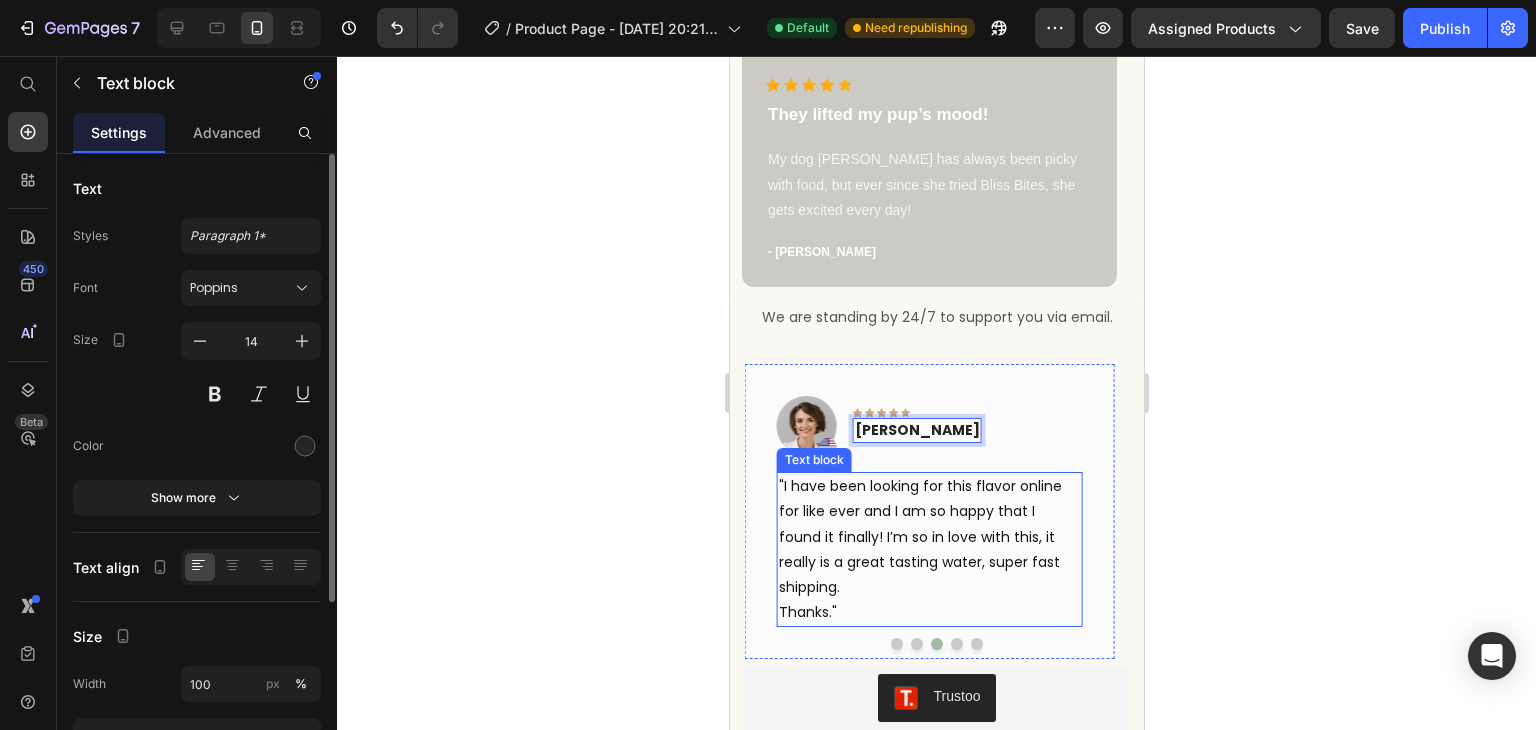 click on ""I have been looking for this flavor online for like ever and I am so happy that I found it finally! I’m so in love with this, it really is a great tasting water, super fast shipping." at bounding box center (928, 537) 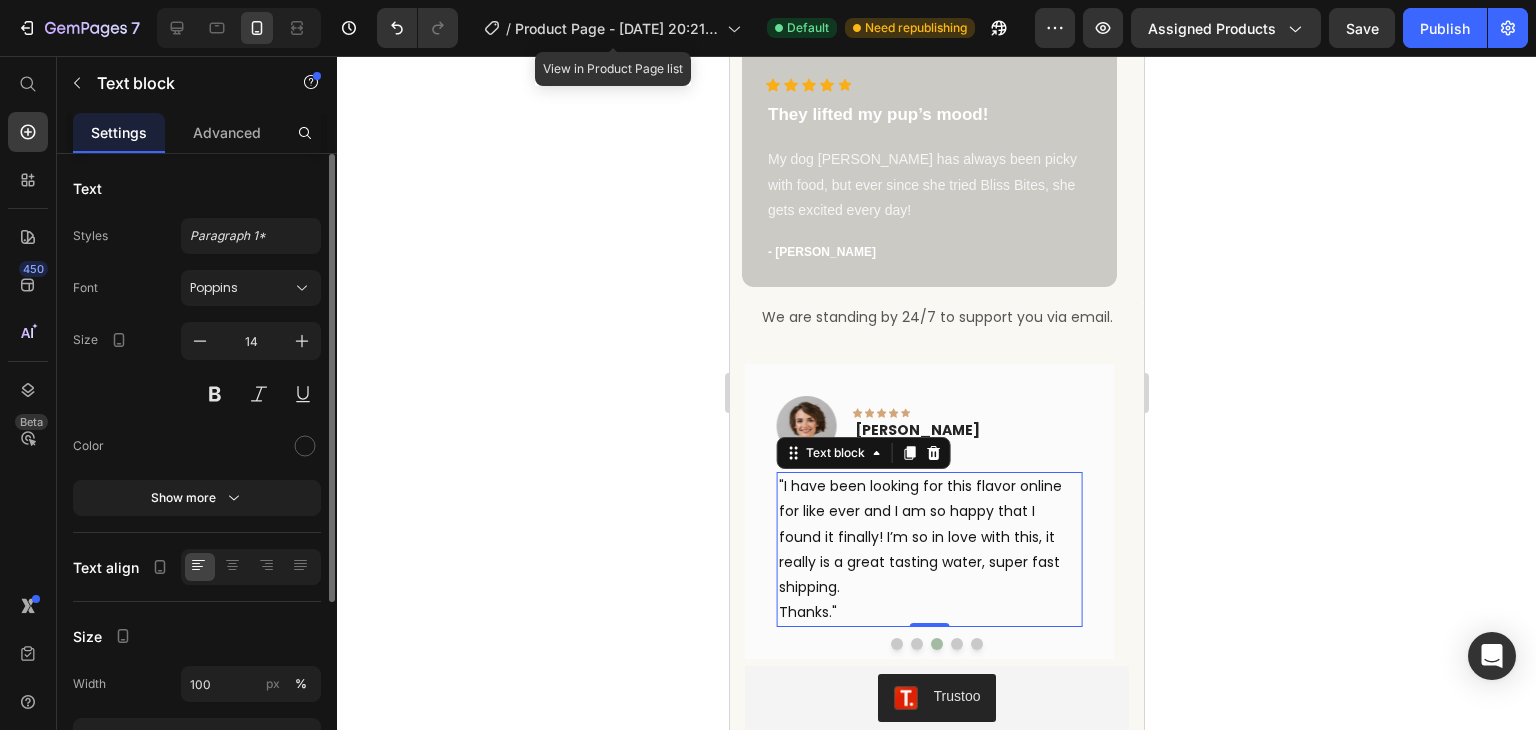 click on "Thanks."" at bounding box center [928, 612] 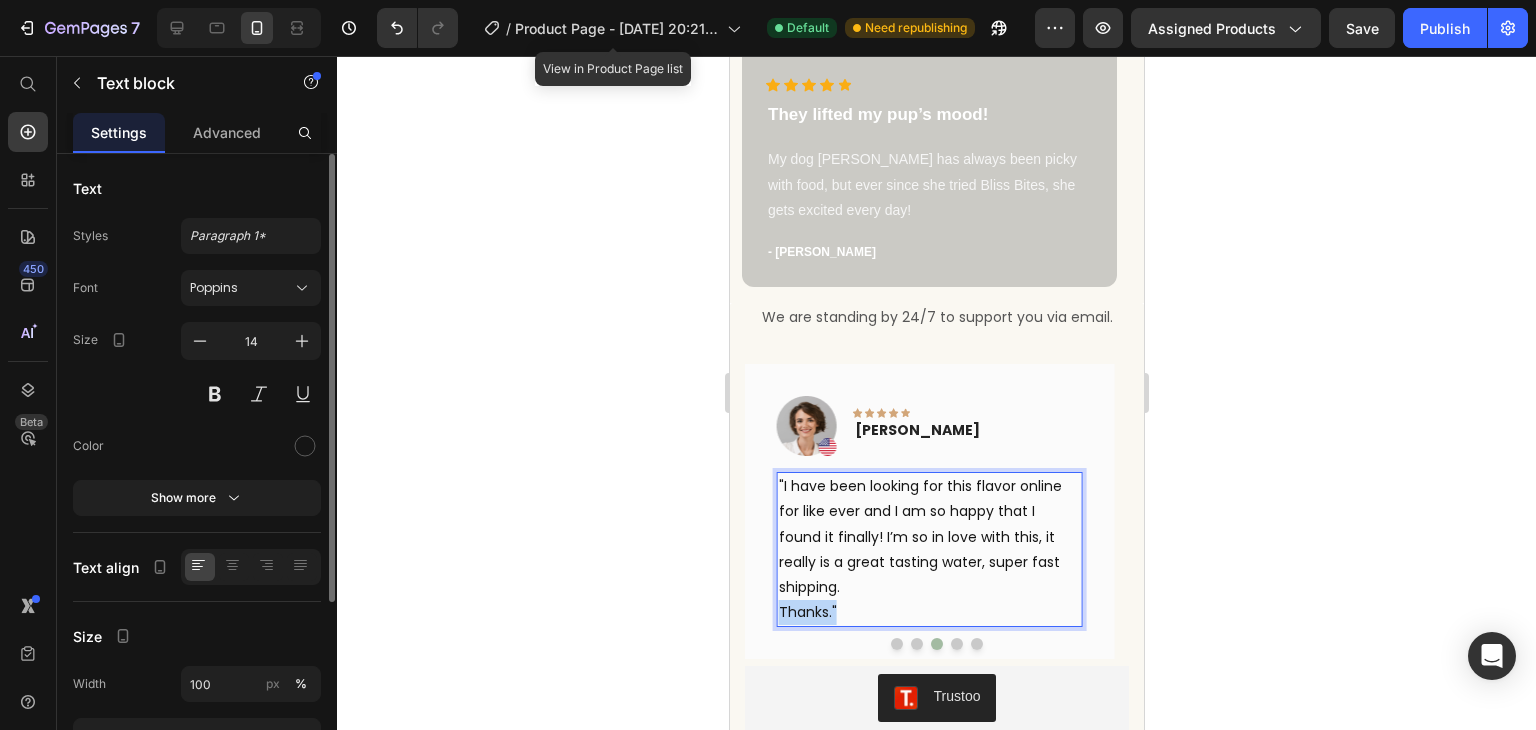 click on "Thanks."" at bounding box center [928, 612] 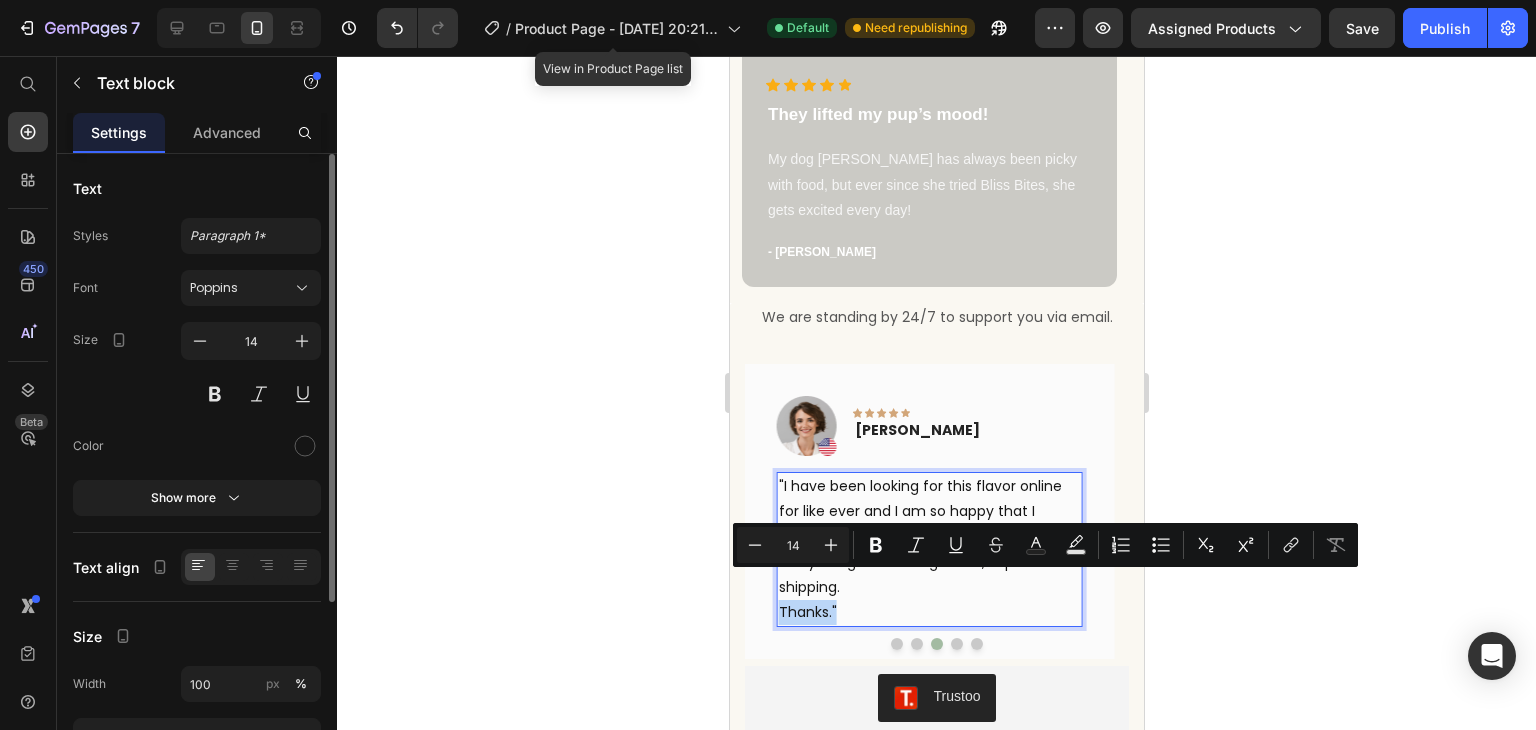 click on "Thanks."" at bounding box center [928, 612] 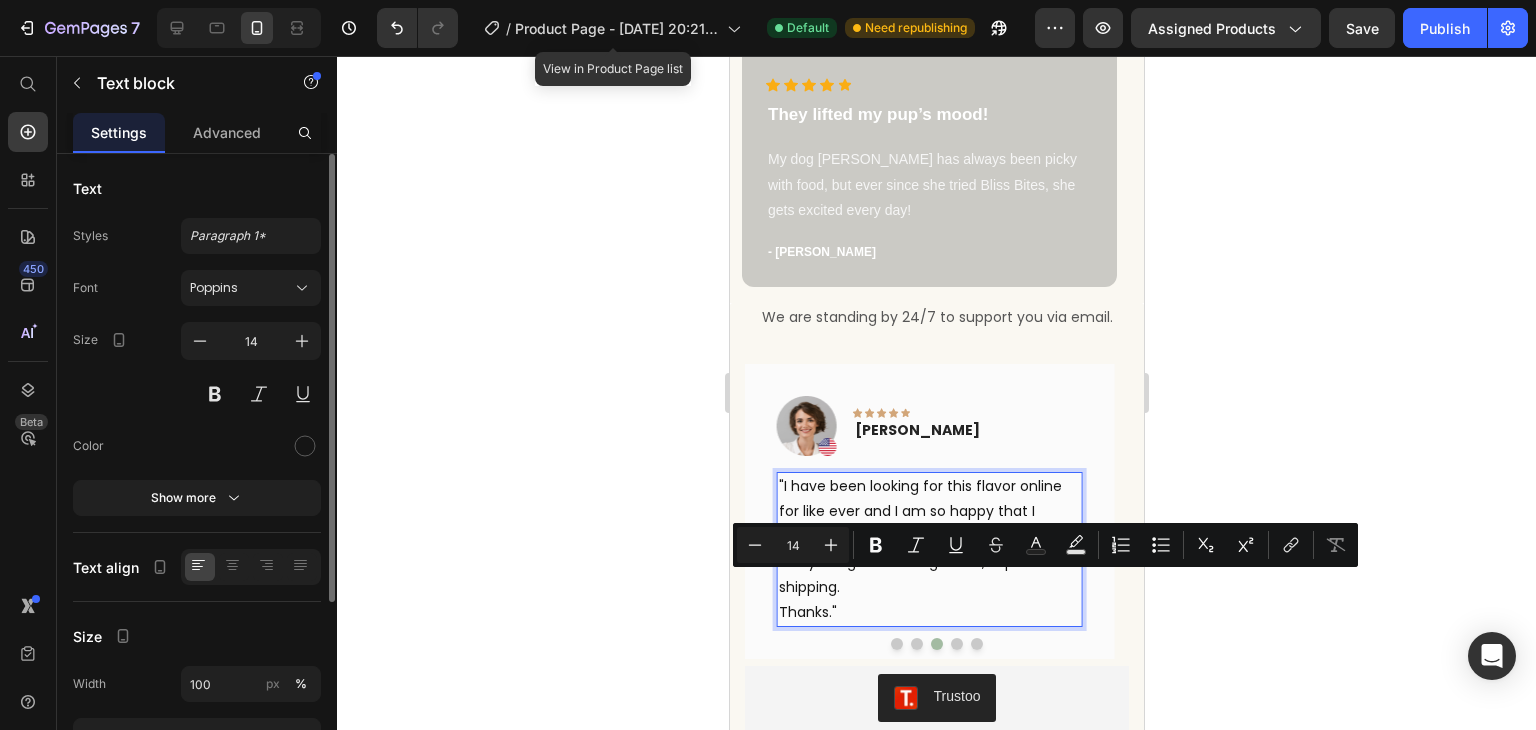 click on ""I have been looking for this flavor online for like ever and I am so happy that I found it finally! I’m so in love with this, it really is a great tasting water, super fast shipping." at bounding box center [928, 537] 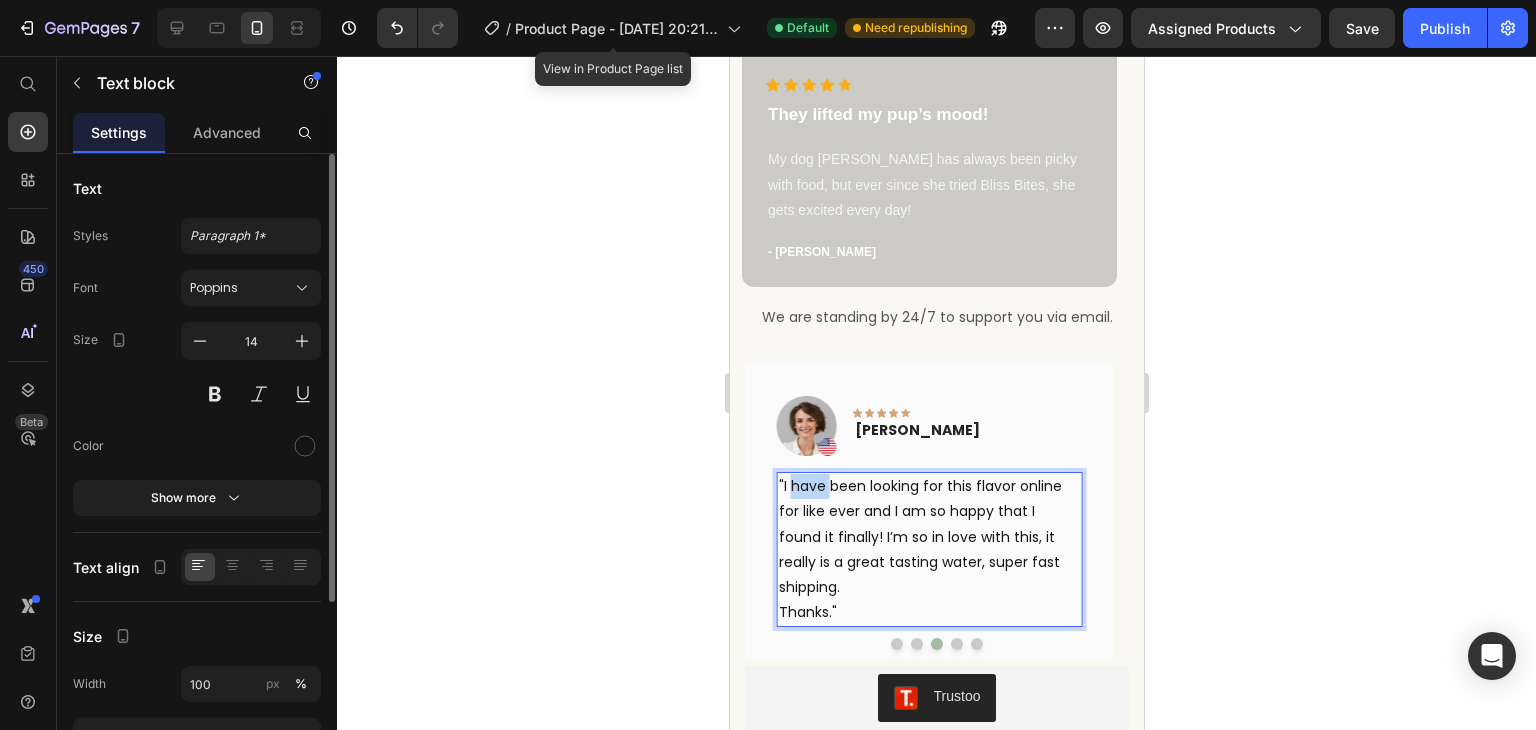 click on ""I have been looking for this flavor online for like ever and I am so happy that I found it finally! I’m so in love with this, it really is a great tasting water, super fast shipping." at bounding box center [928, 537] 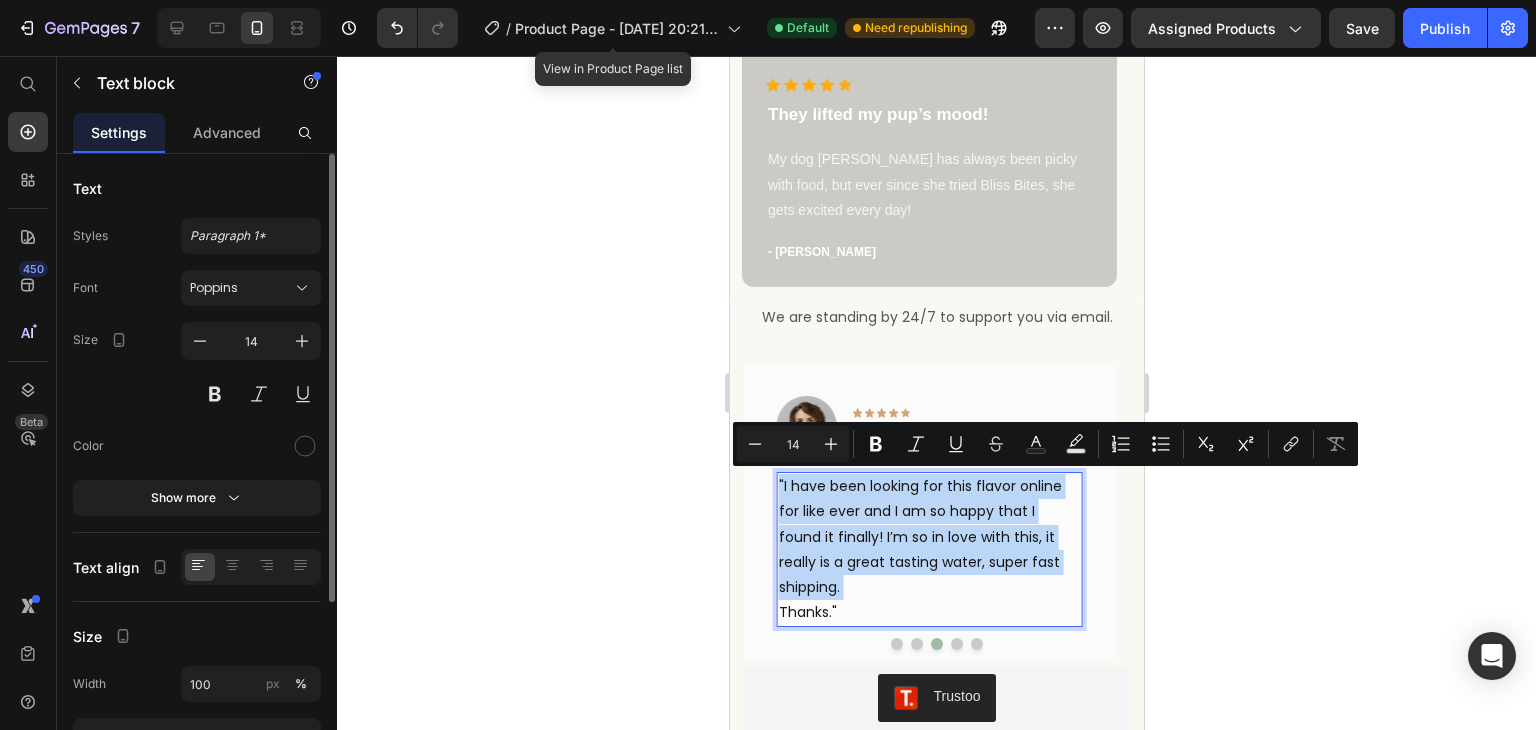 click on ""I have been looking for this flavor online for like ever and I am so happy that I found it finally! I’m so in love with this, it really is a great tasting water, super fast shipping." at bounding box center [928, 537] 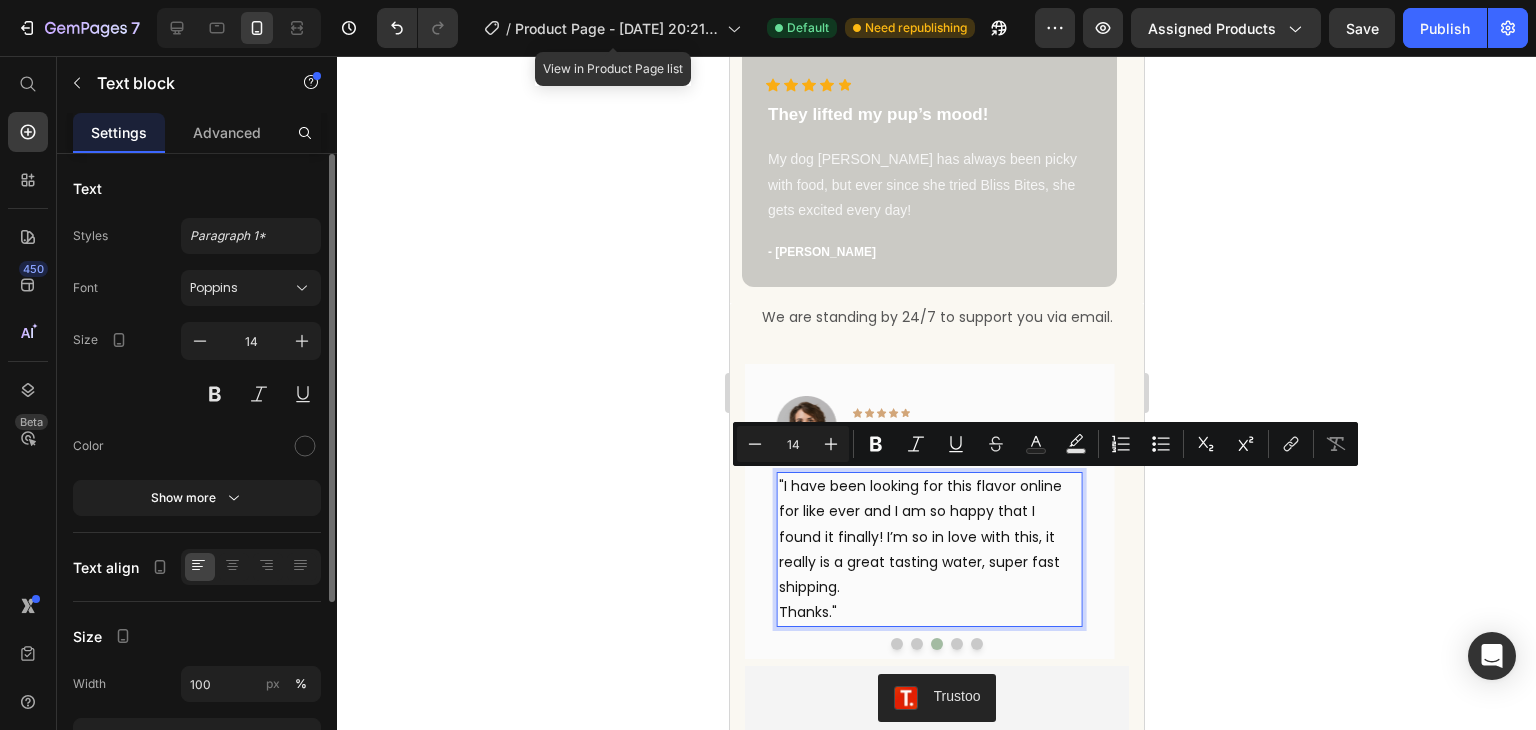 click on "Thanks."" at bounding box center [928, 612] 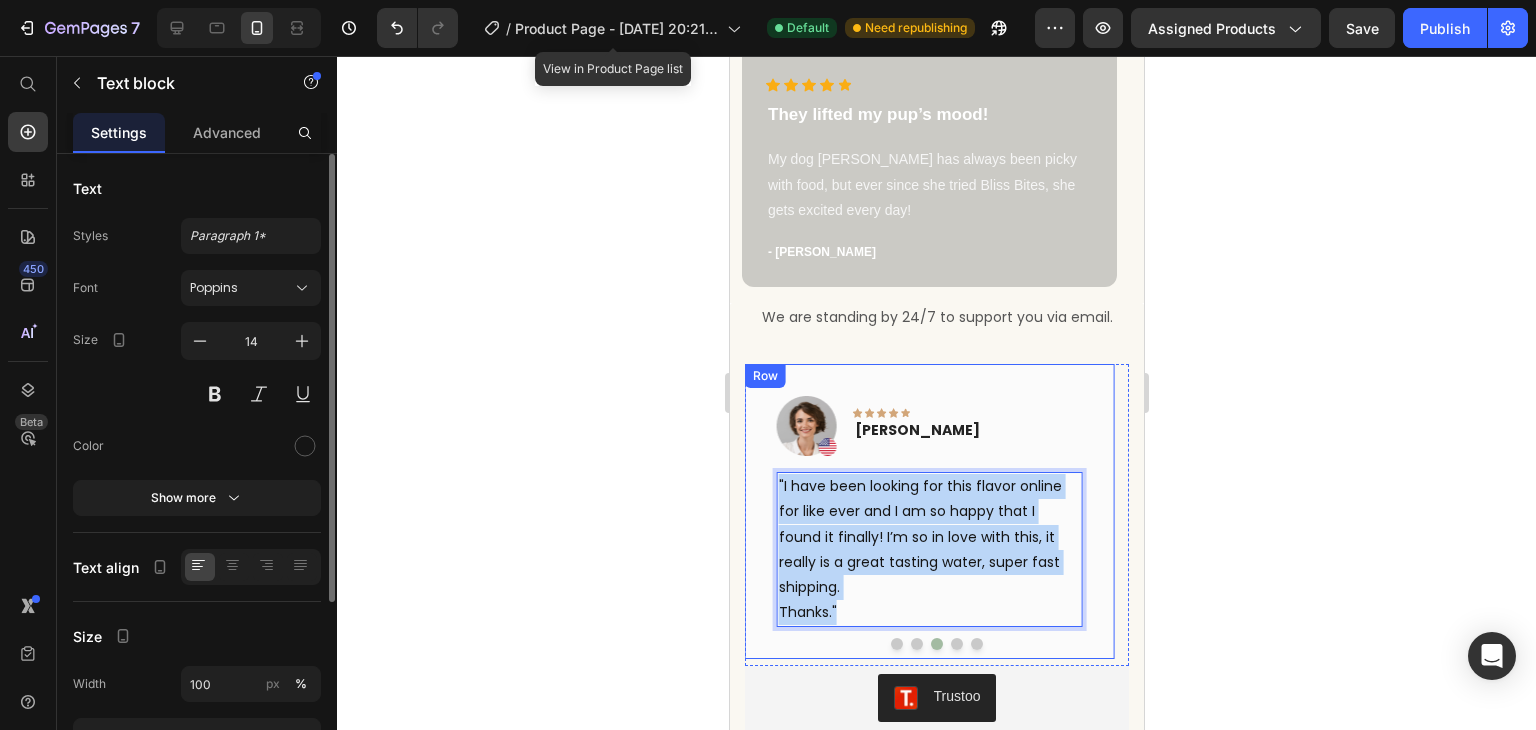 drag, startPoint x: 847, startPoint y: 589, endPoint x: 757, endPoint y: 476, distance: 144.46107 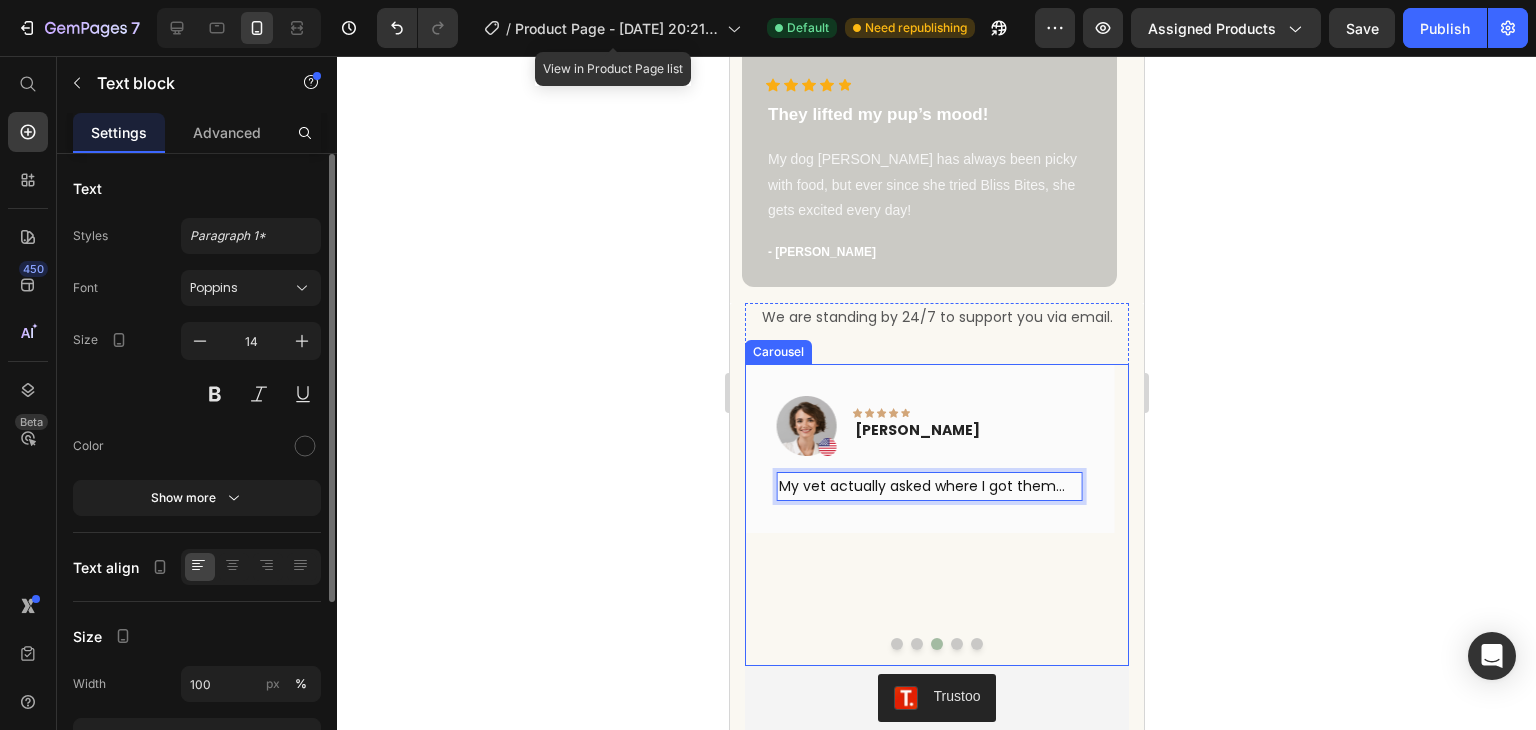 click at bounding box center (956, 644) 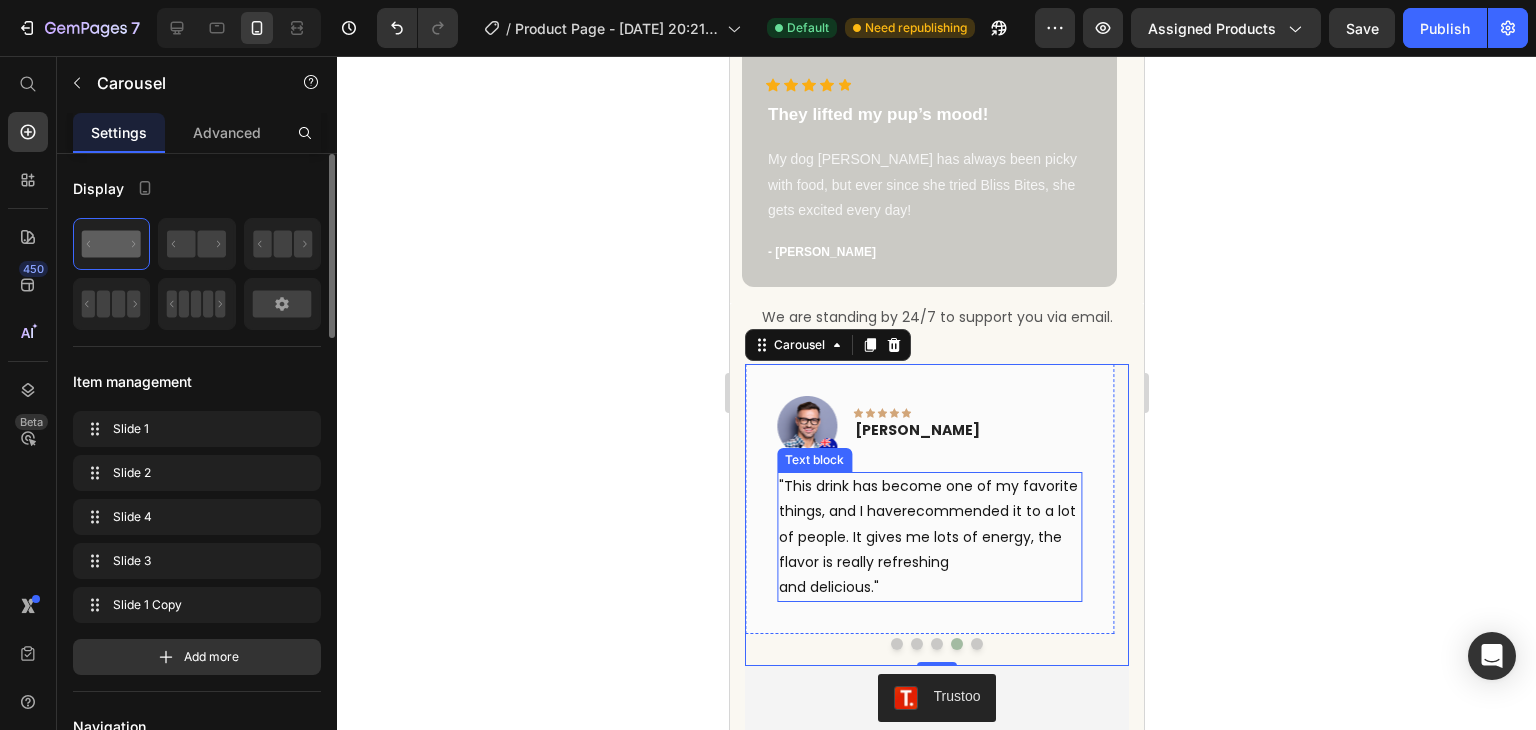 click on ""This drink has become one of my favorite things, and I haverecommended it to a lot of people. It gives me lots of energy, the flavor is really refreshing  and delicious."" at bounding box center [928, 537] 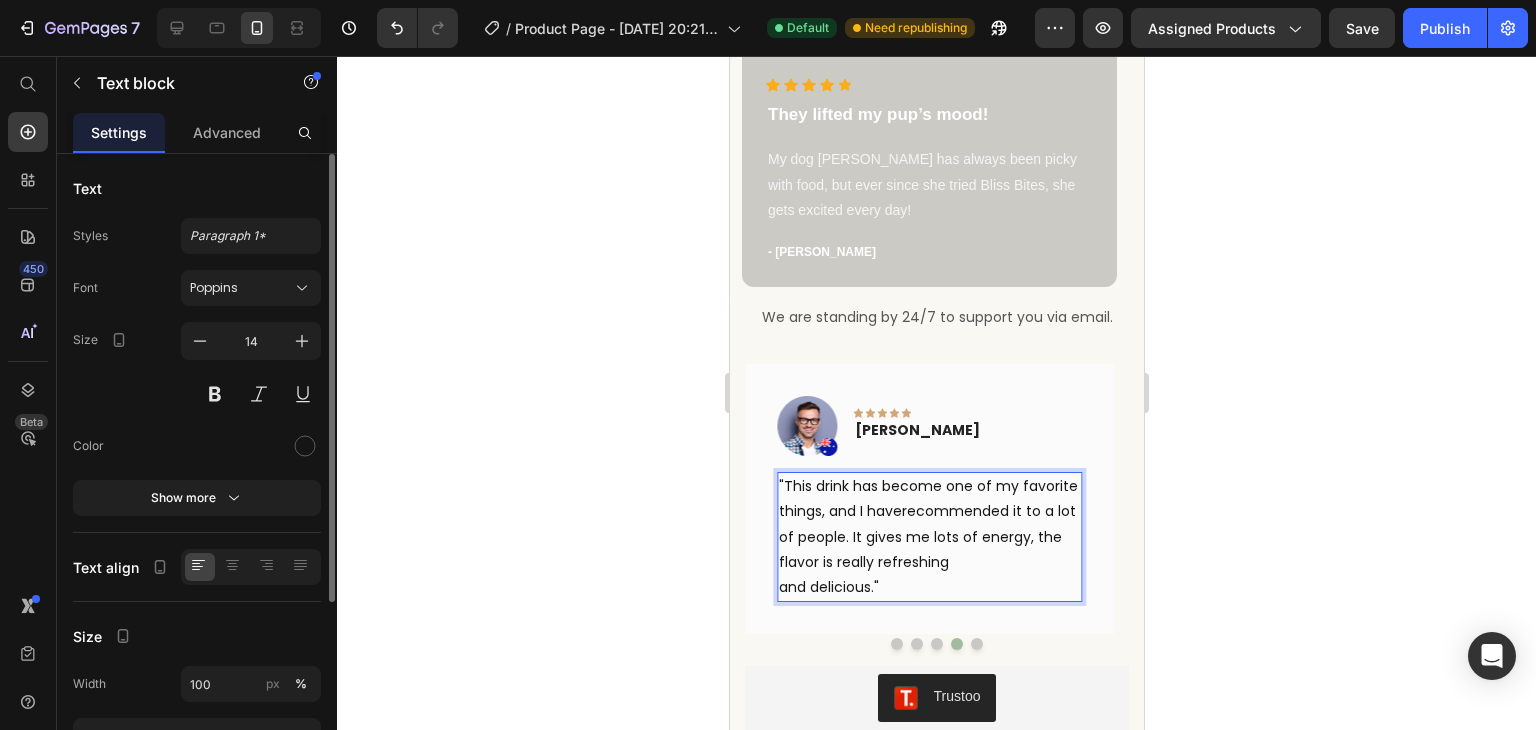 click on ""This drink has become one of my favorite things, and I haverecommended it to a lot of people. It gives me lots of energy, the flavor is really refreshing  and delicious."" at bounding box center [928, 537] 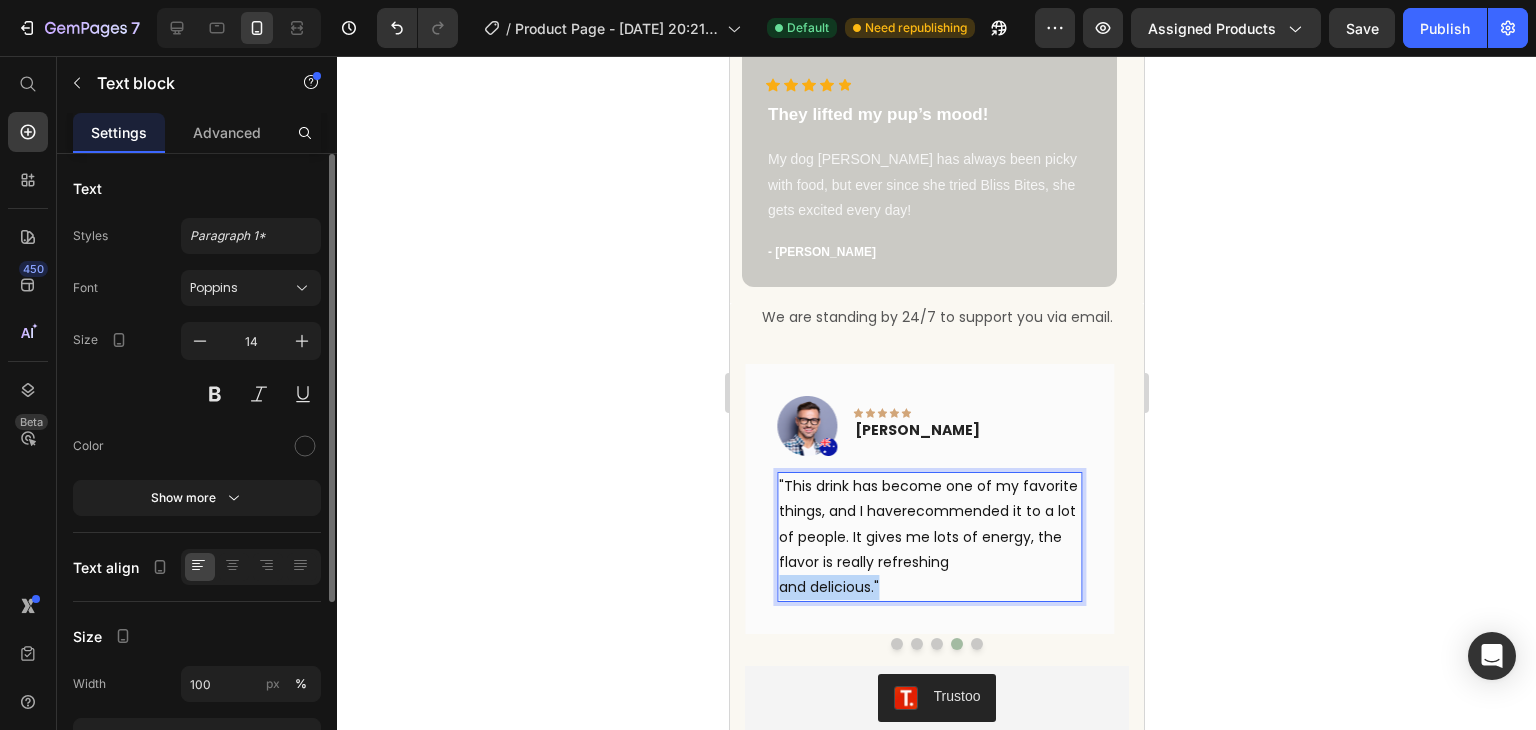 click on ""This drink has become one of my favorite things, and I haverecommended it to a lot of people. It gives me lots of energy, the flavor is really refreshing  and delicious."" at bounding box center [928, 537] 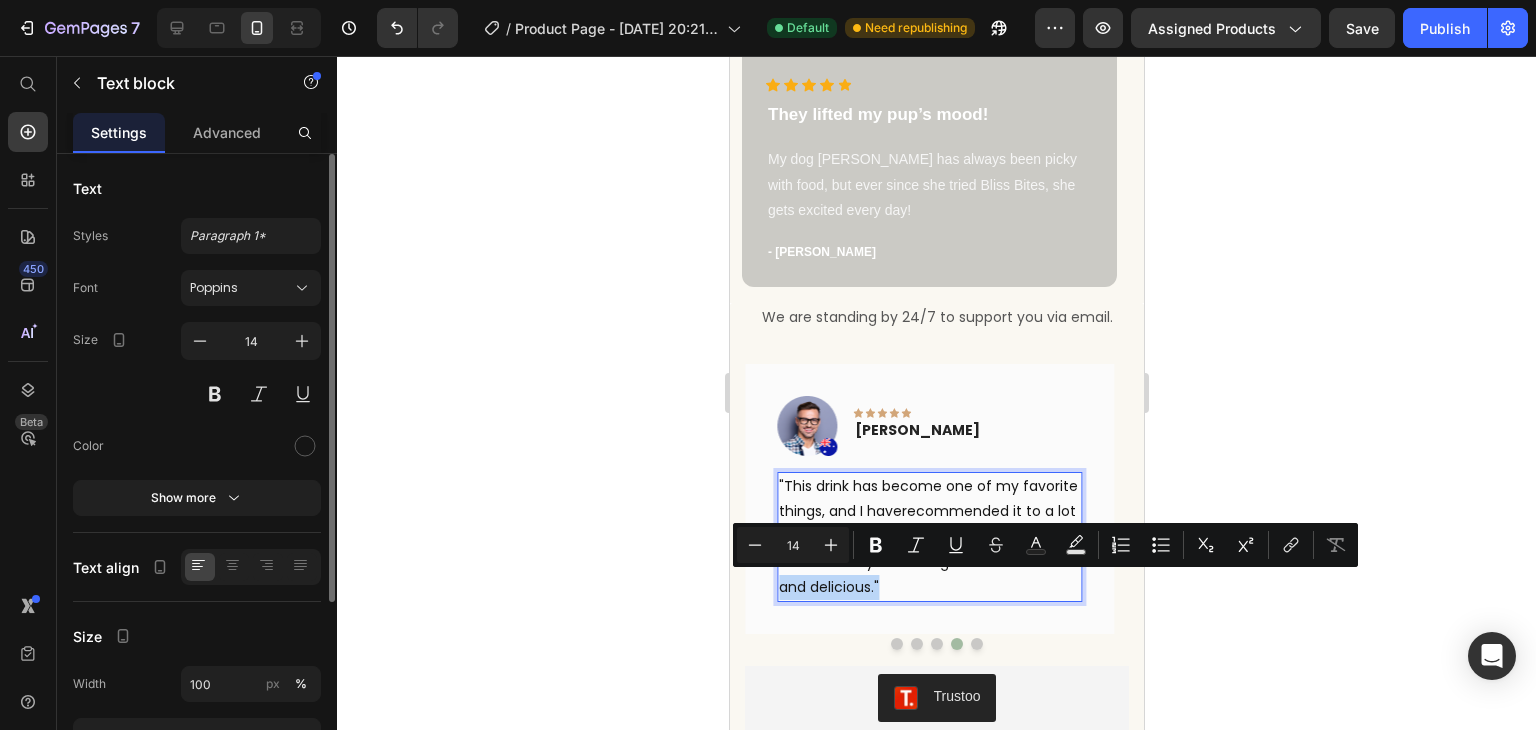 click on ""This drink has become one of my favorite things, and I haverecommended it to a lot of people. It gives me lots of energy, the flavor is really refreshing  and delicious."" at bounding box center [928, 537] 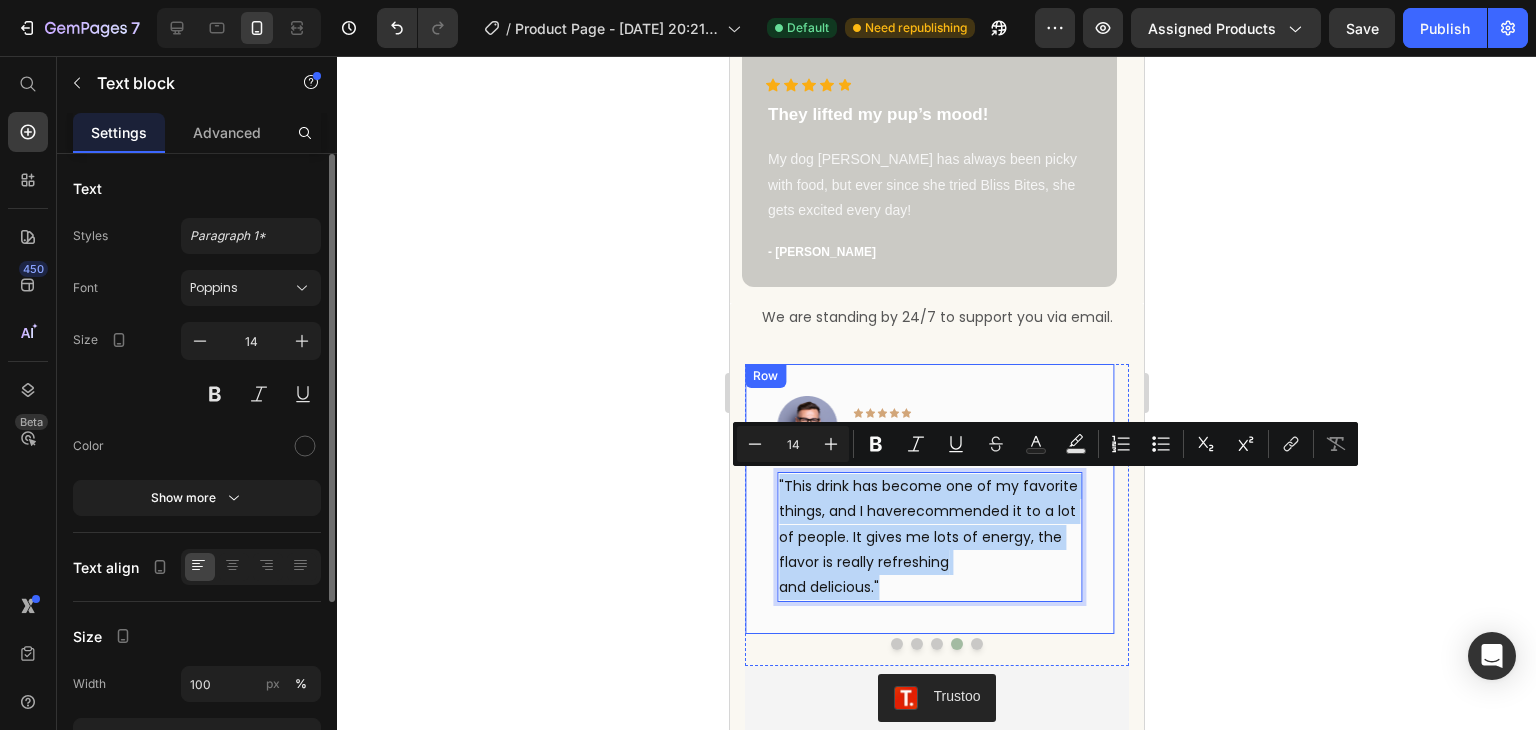 drag, startPoint x: 890, startPoint y: 585, endPoint x: 767, endPoint y: 470, distance: 168.38646 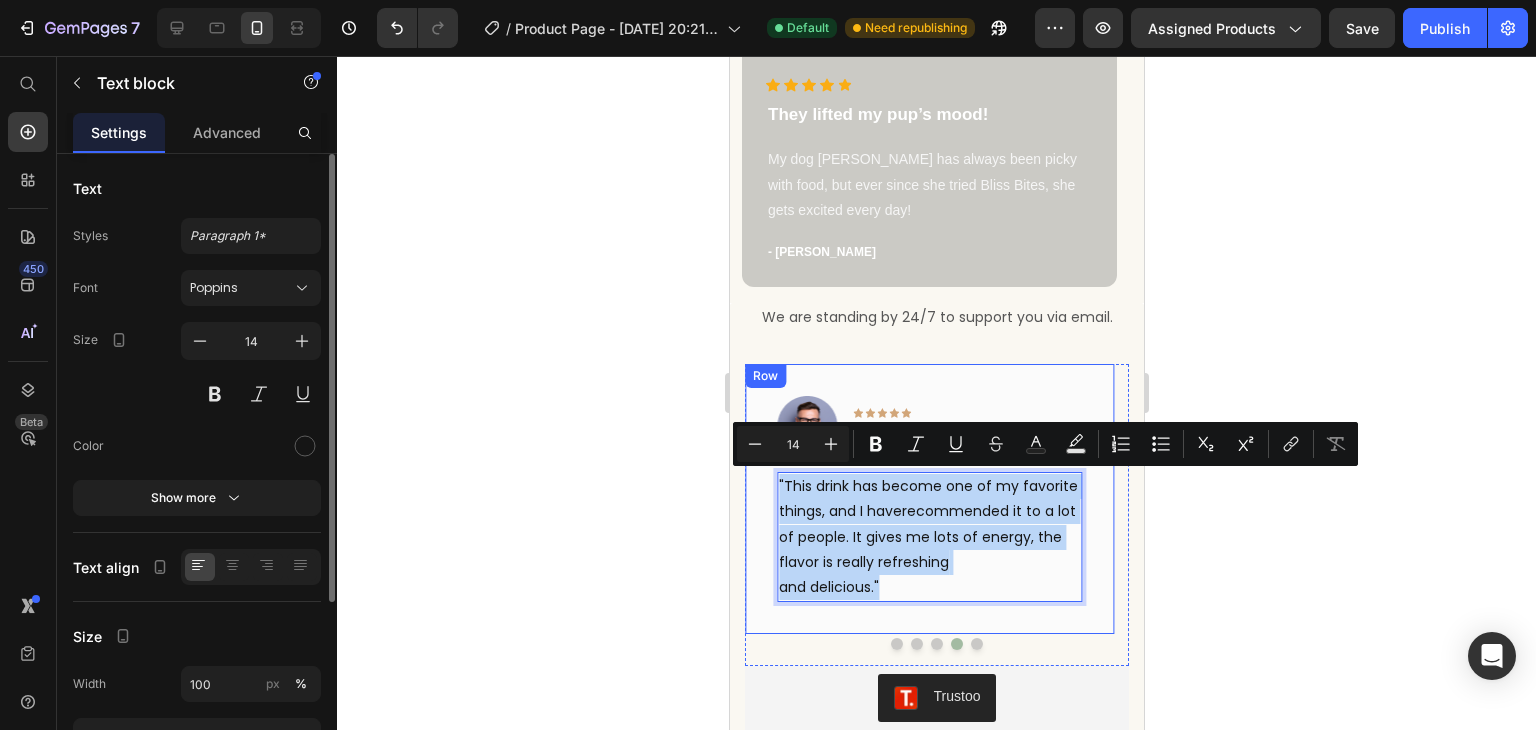click on "Image
Icon
Icon
Icon
Icon
Icon Row [PERSON_NAME] Text block Row "This drink has become one of my favorite things, and I haverecommended it to a lot of people. It gives me lots of energy, the flavor is really refreshing  and delicious." Text block   0 Row" at bounding box center (928, 499) 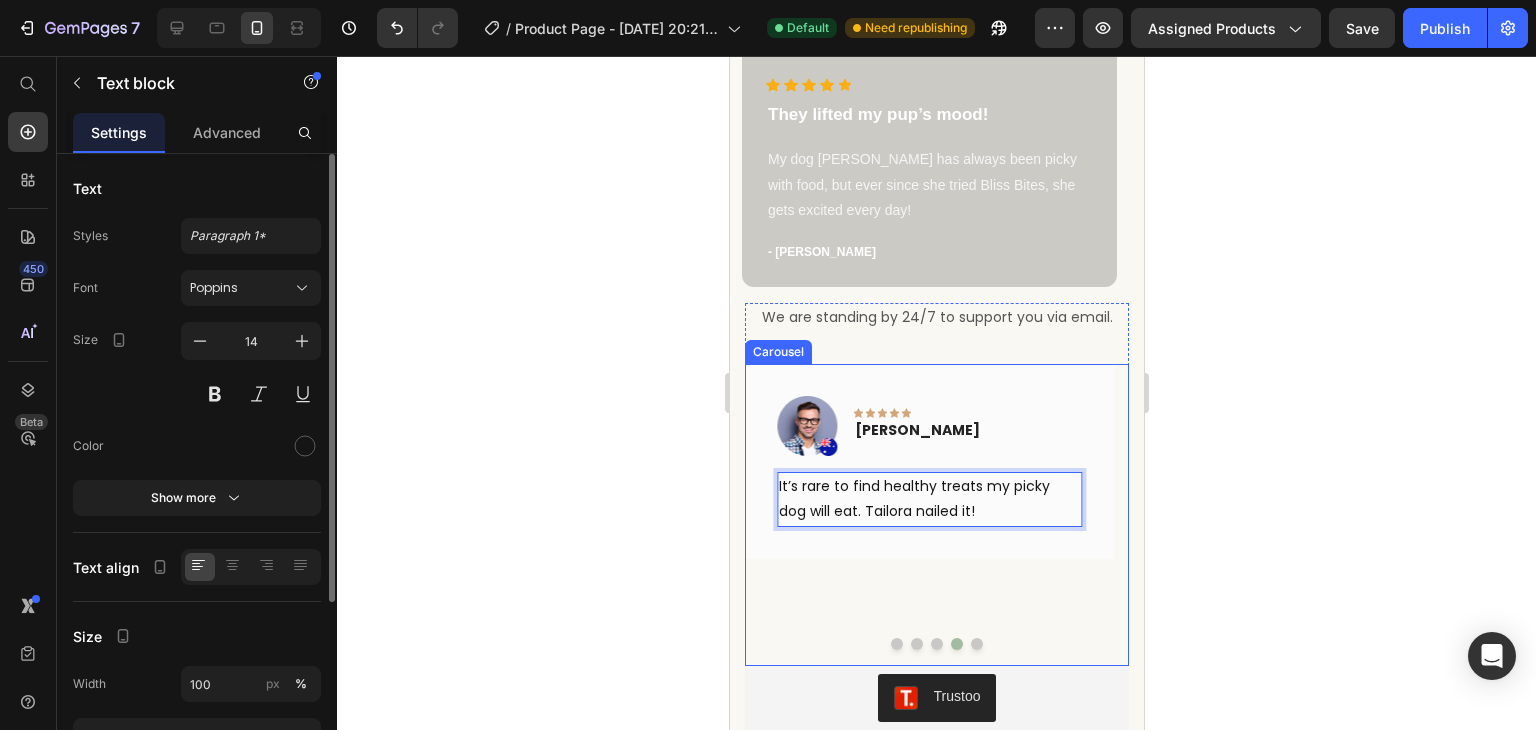 click at bounding box center (976, 644) 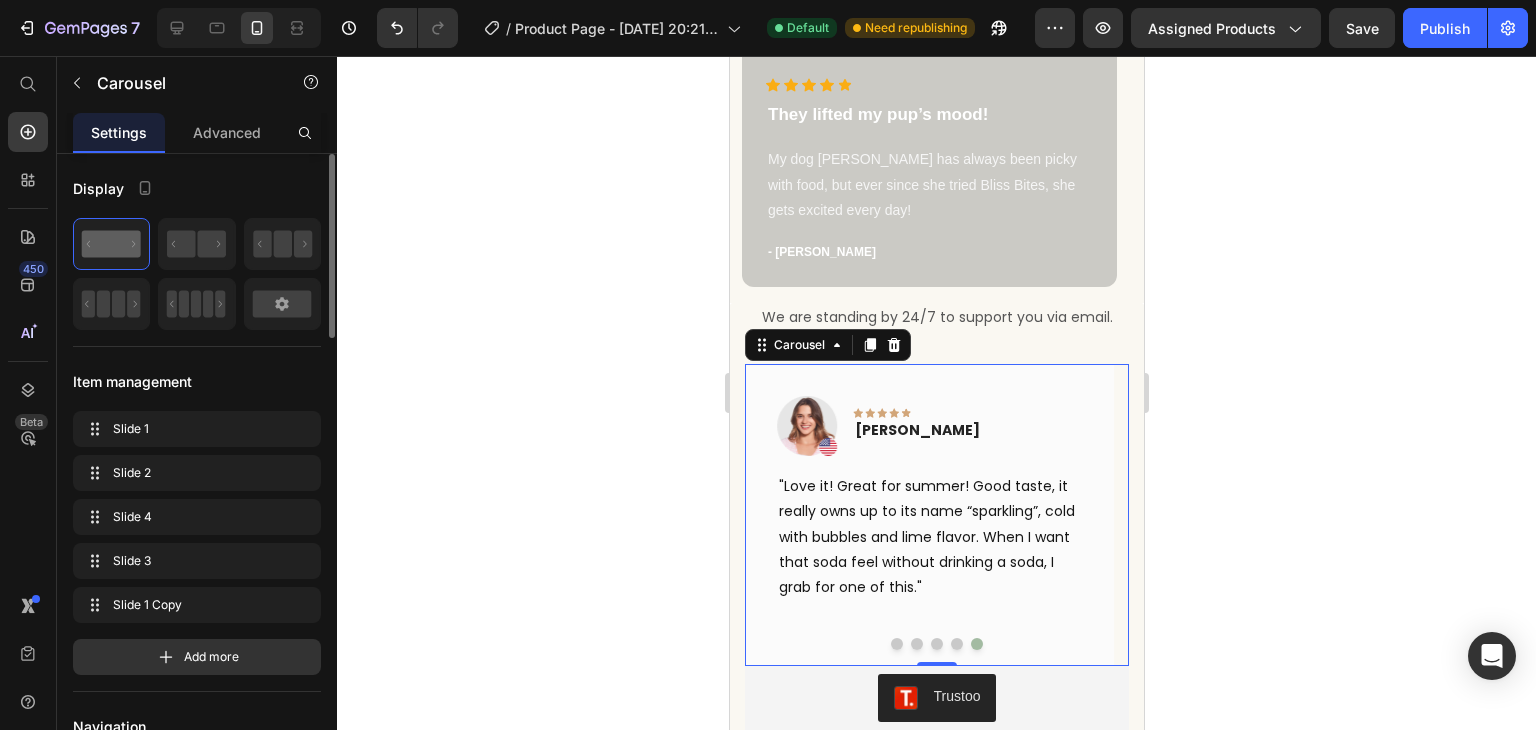 click at bounding box center [896, 644] 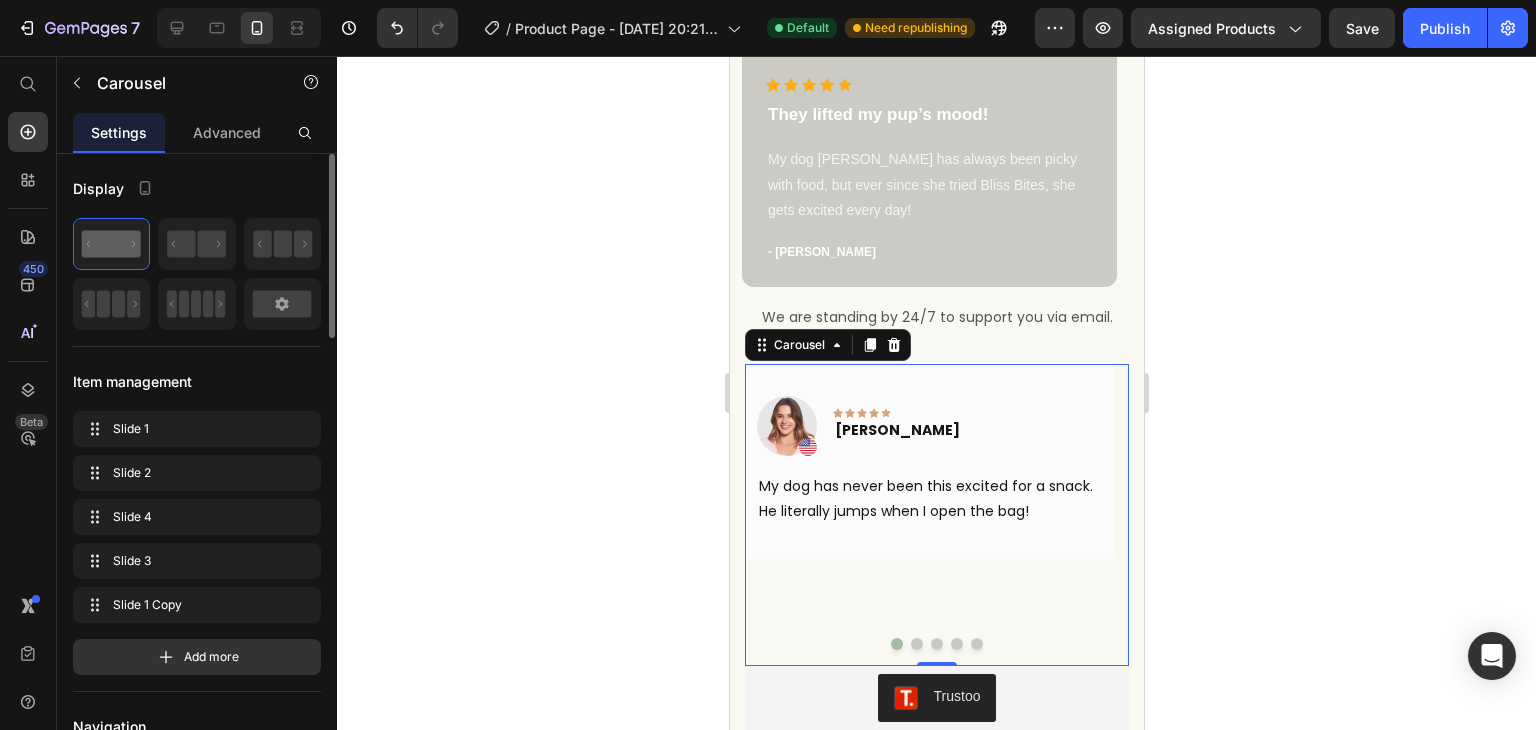 click at bounding box center (916, 644) 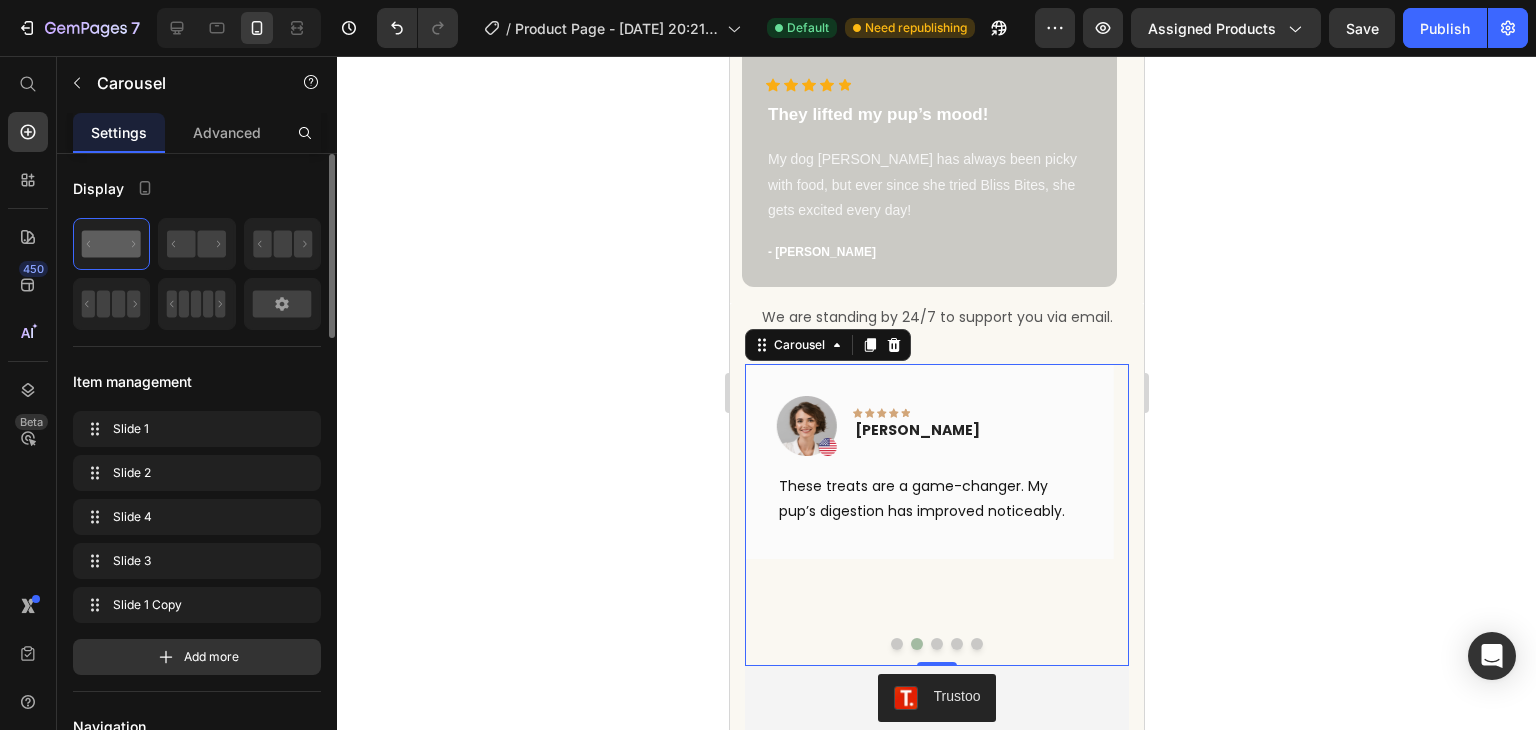 click at bounding box center [936, 644] 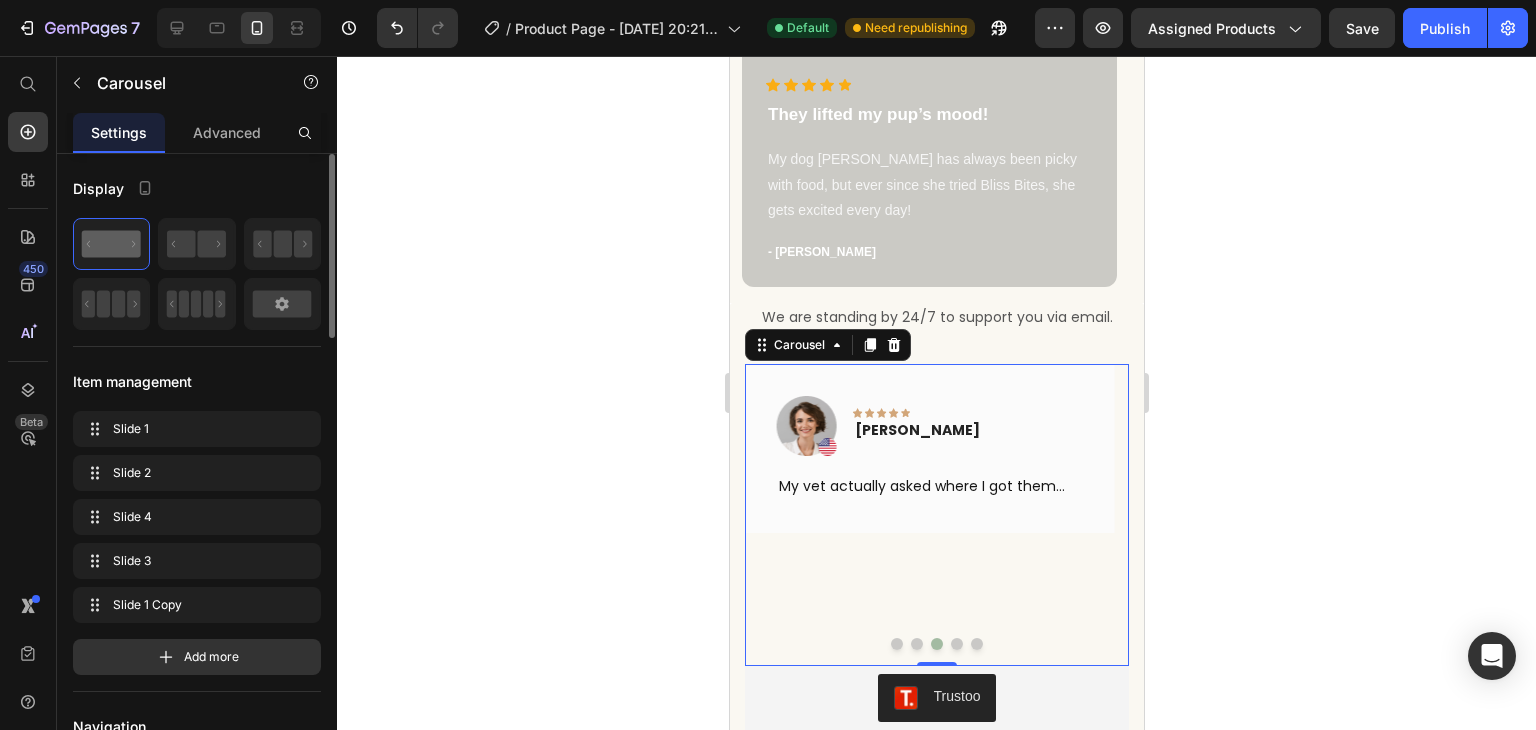 click at bounding box center [956, 644] 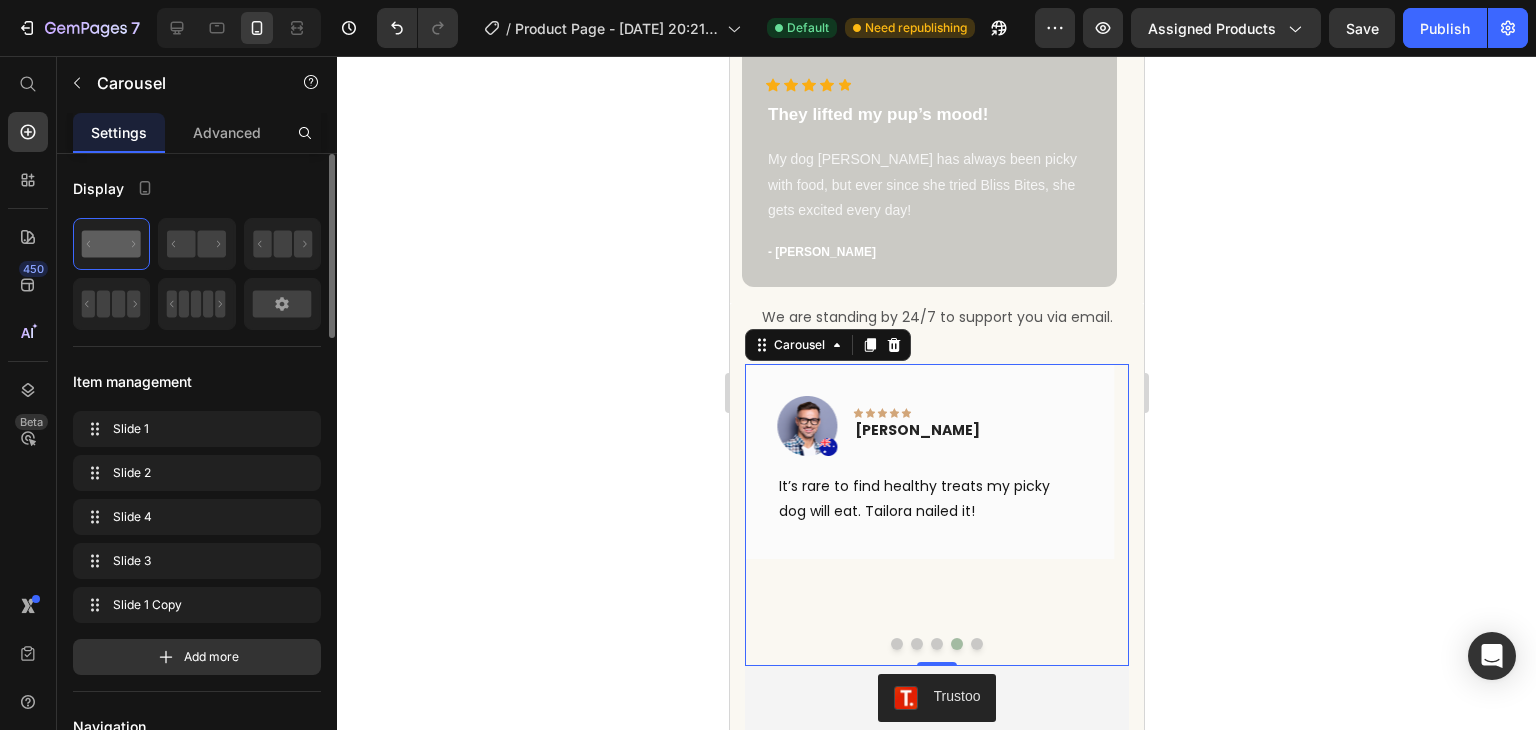 click at bounding box center (976, 644) 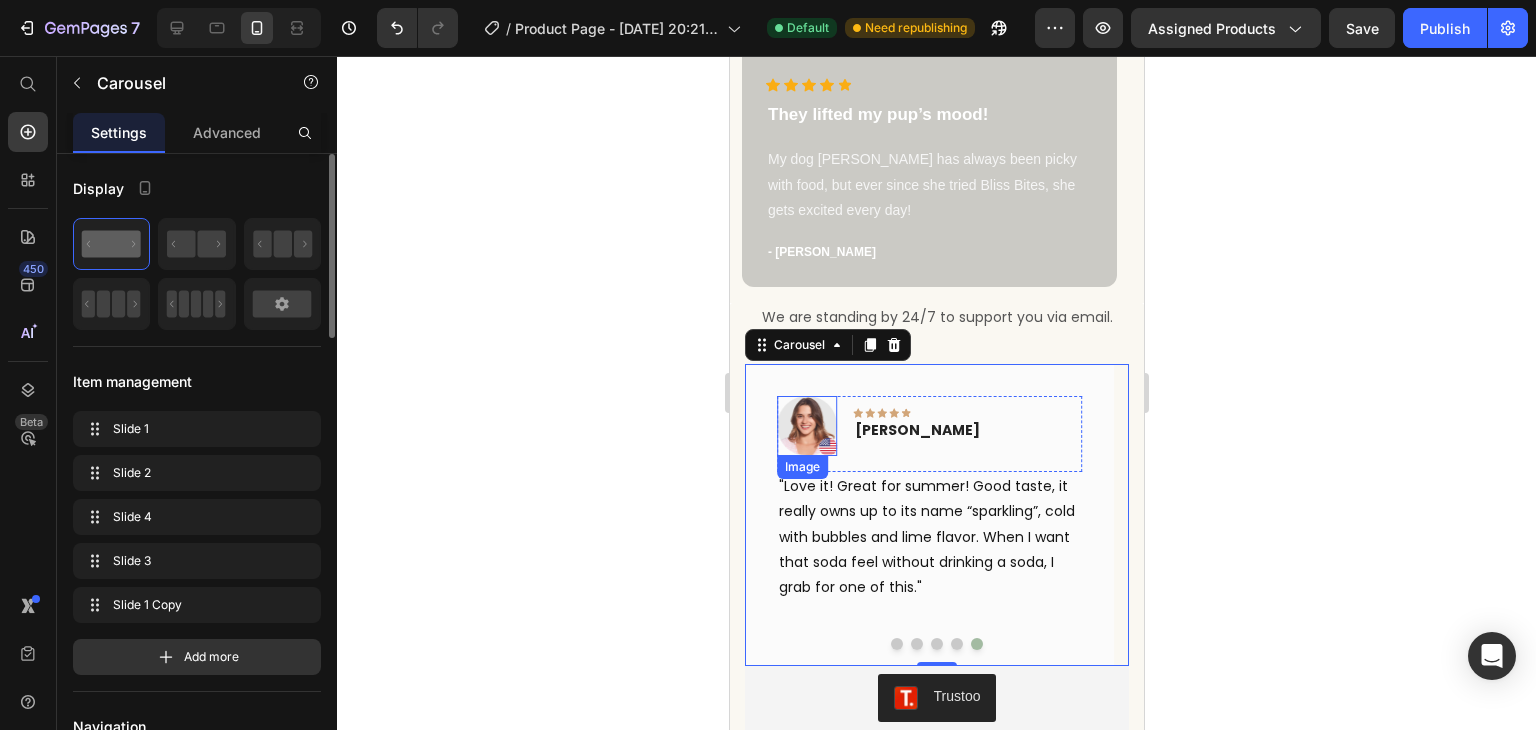 click at bounding box center (806, 426) 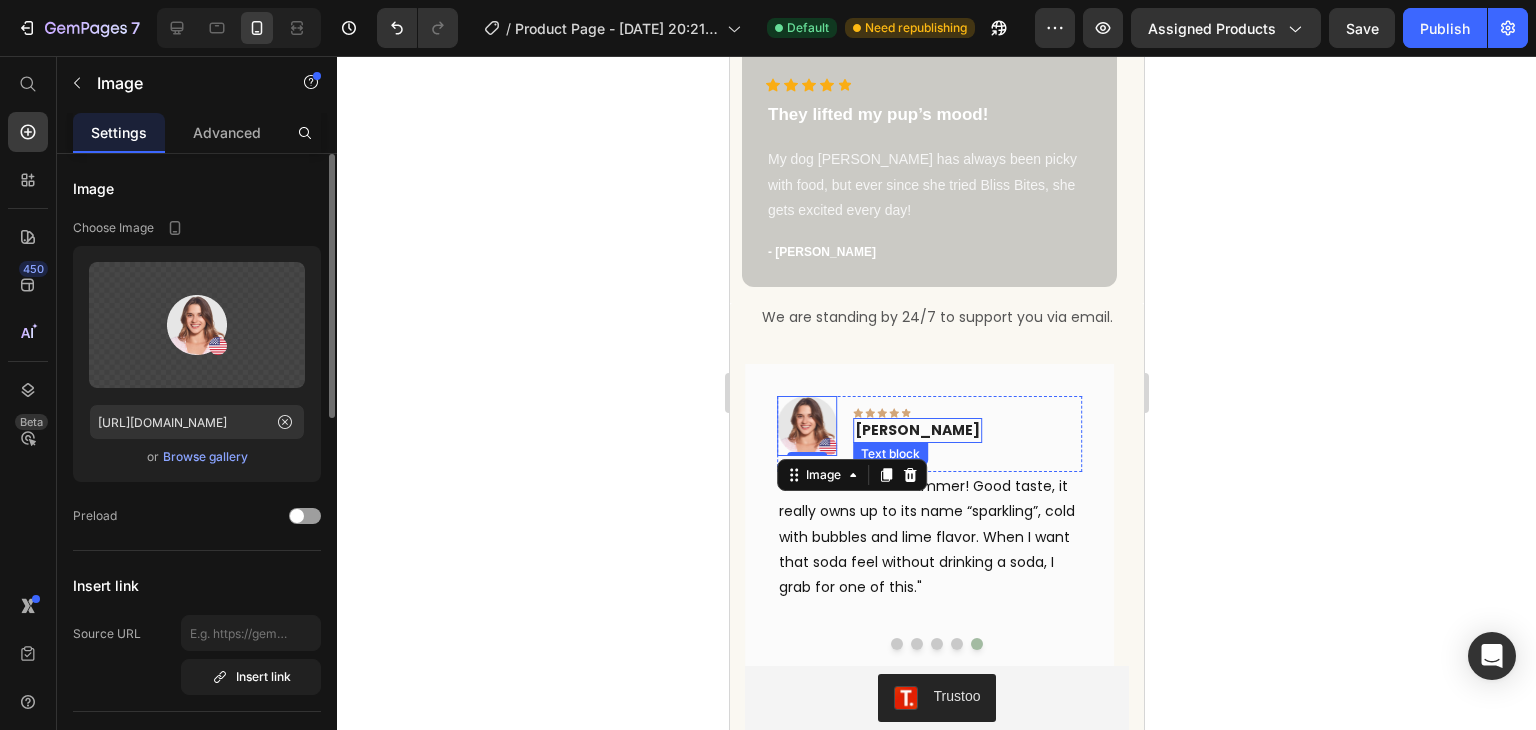 click on "[PERSON_NAME]" at bounding box center [916, 430] 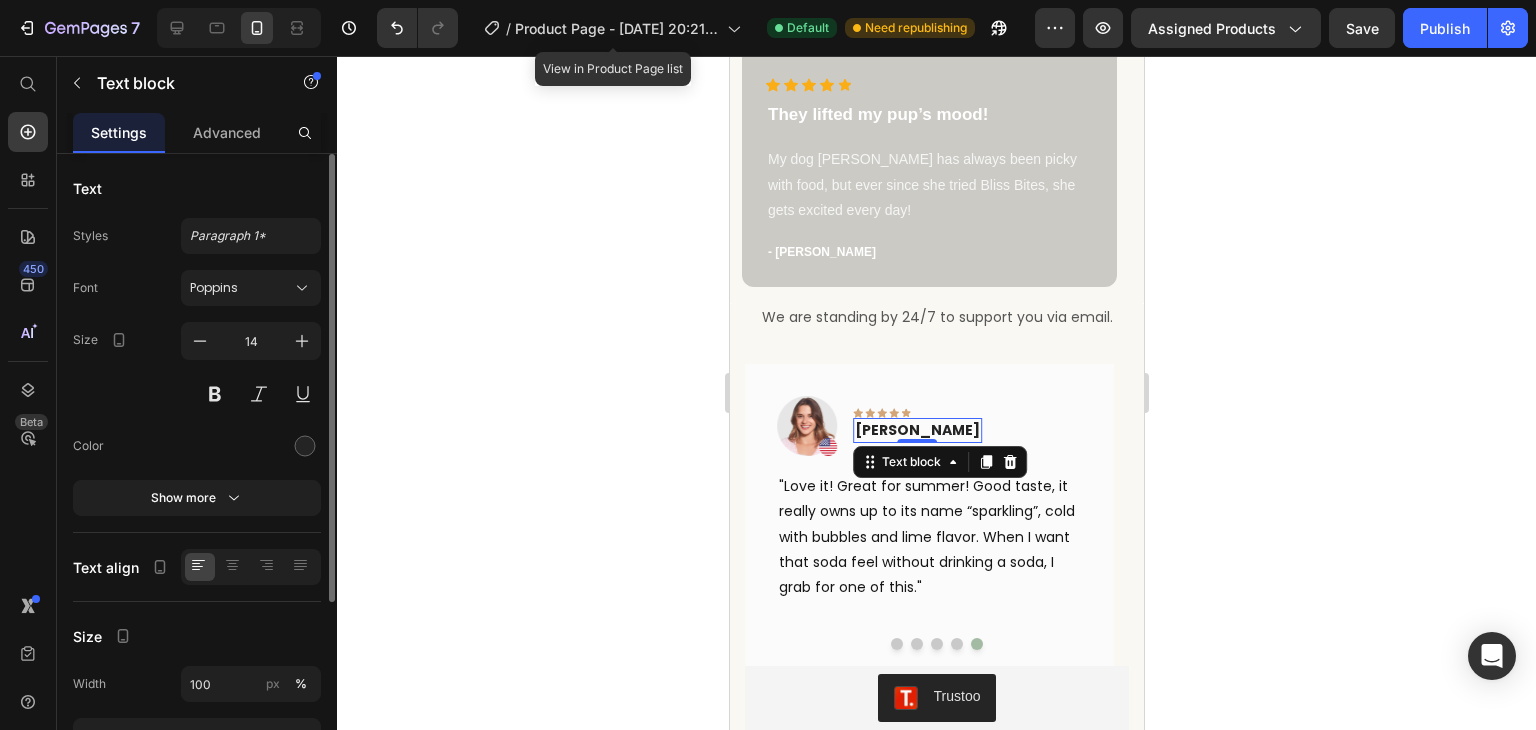 click on "[PERSON_NAME]" at bounding box center [916, 430] 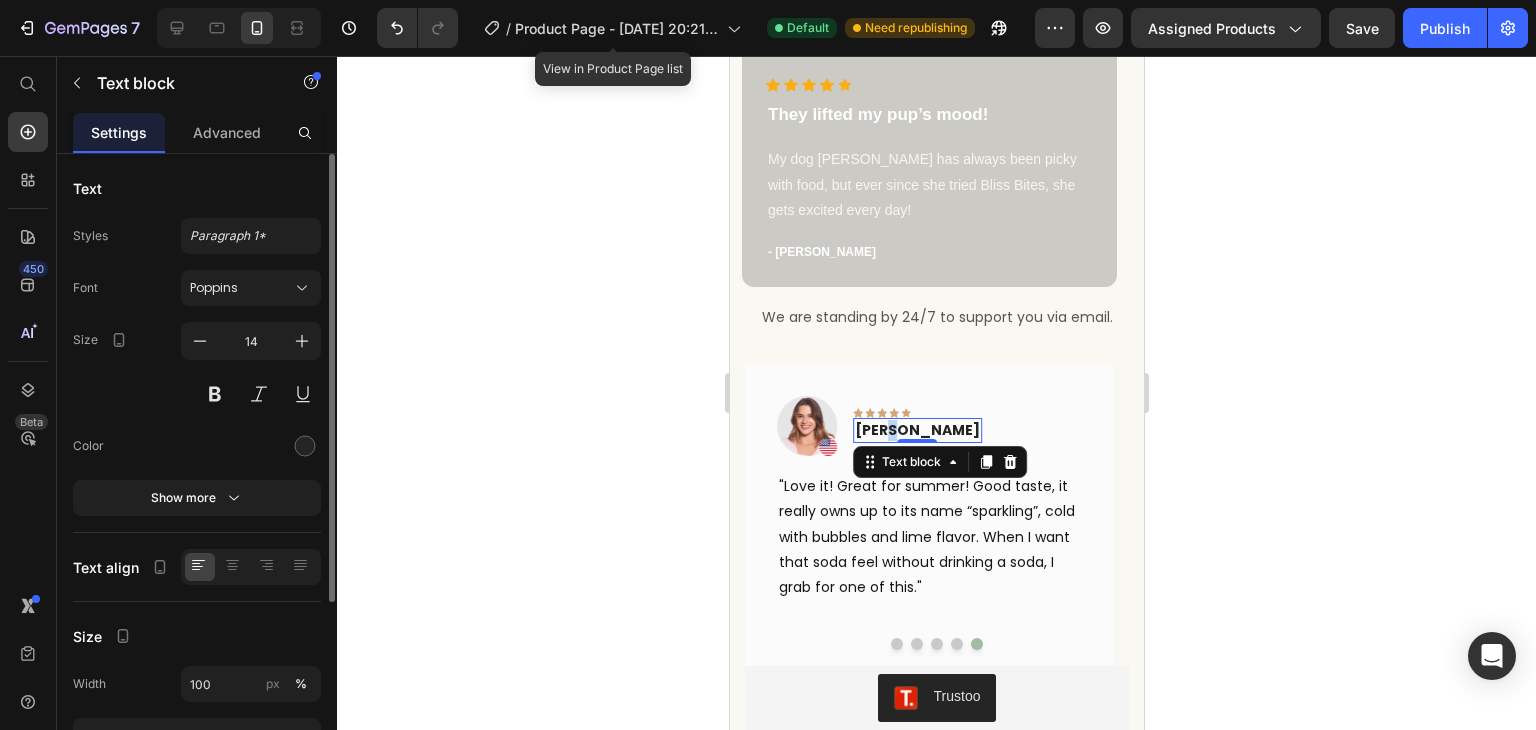click on "[PERSON_NAME]" at bounding box center (916, 430) 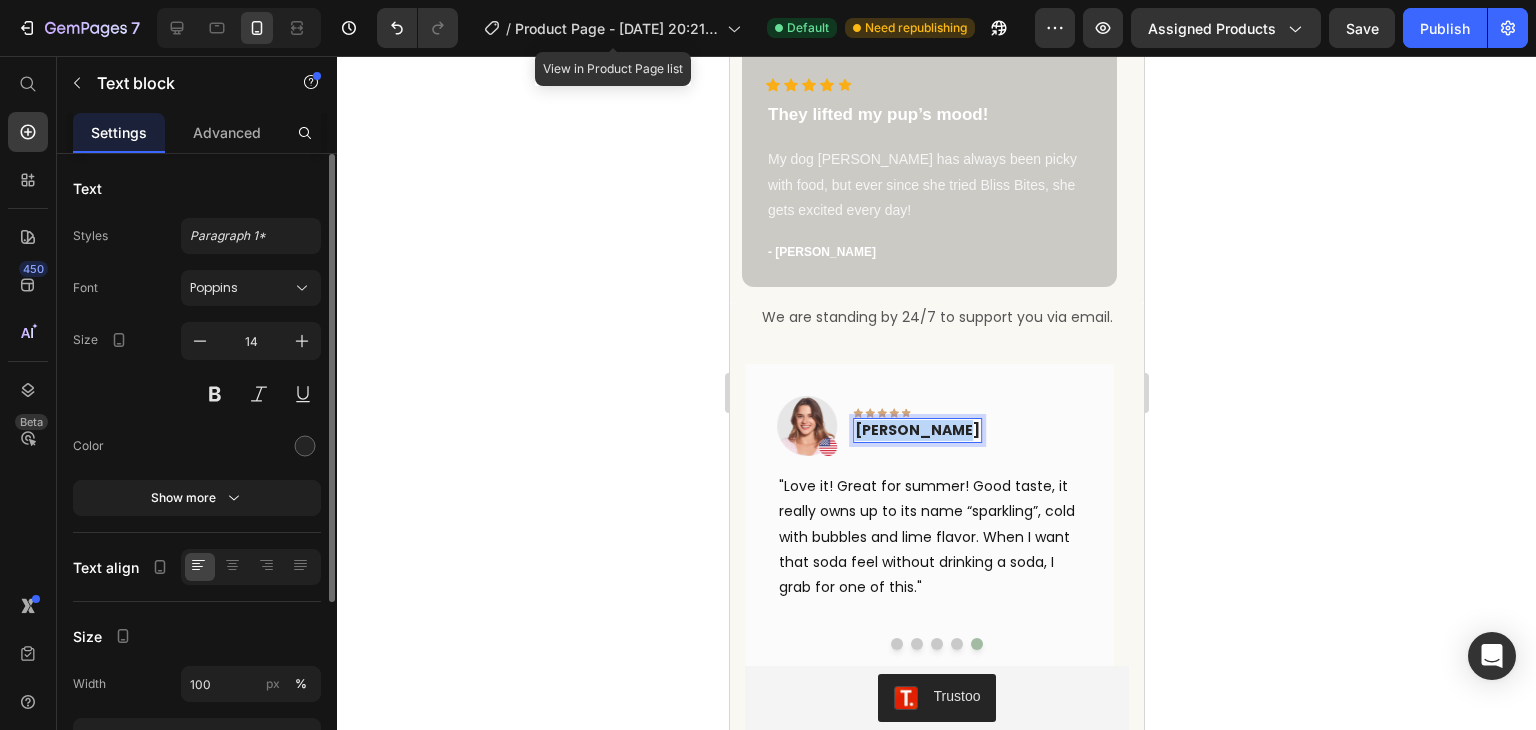 click on "[PERSON_NAME]" at bounding box center (916, 430) 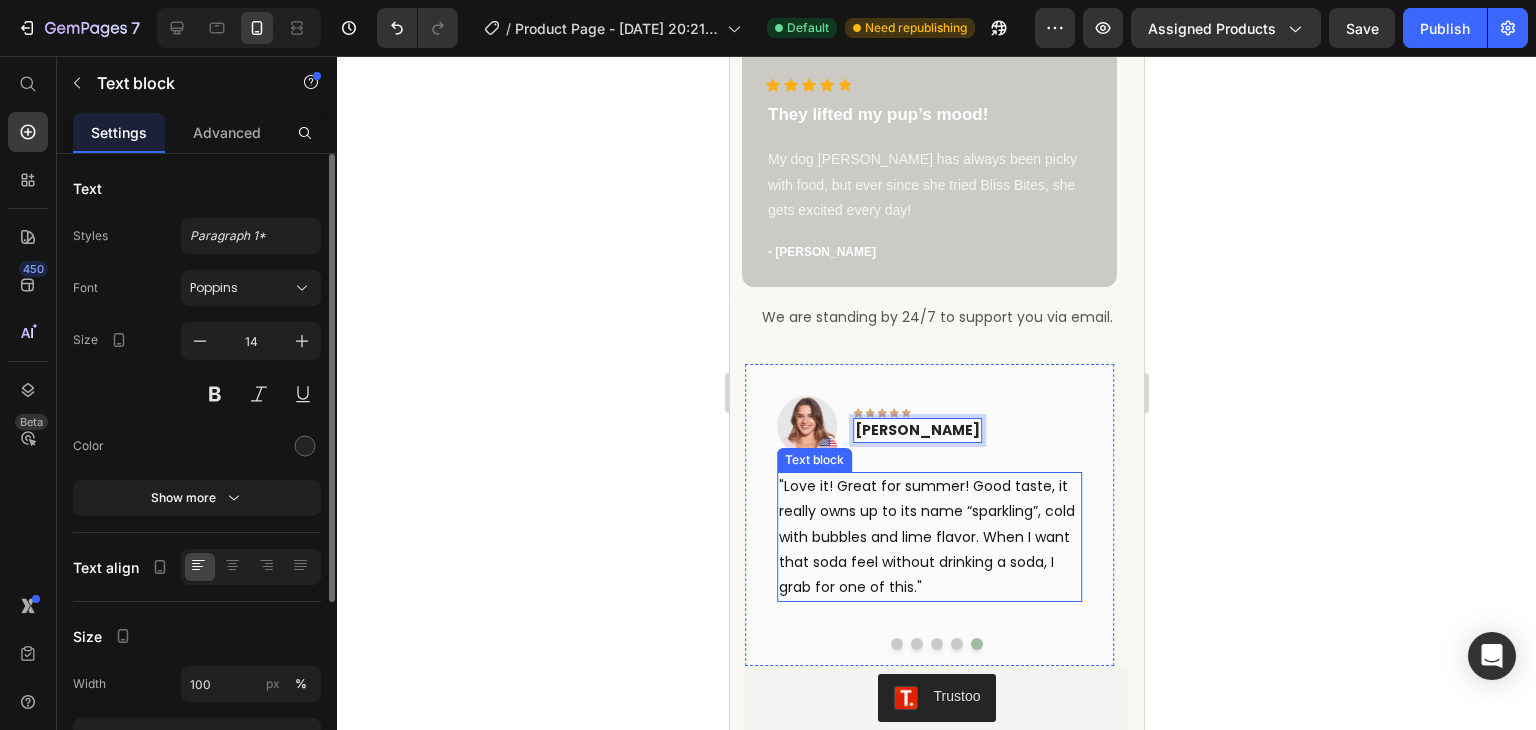 click on ""Love it! Great for summer! Good taste, it really owns up to its name “sparkling”, cold with bubbles and lime flavor. When I want that soda feel without drinking a soda, I grab for one of this."" at bounding box center [928, 537] 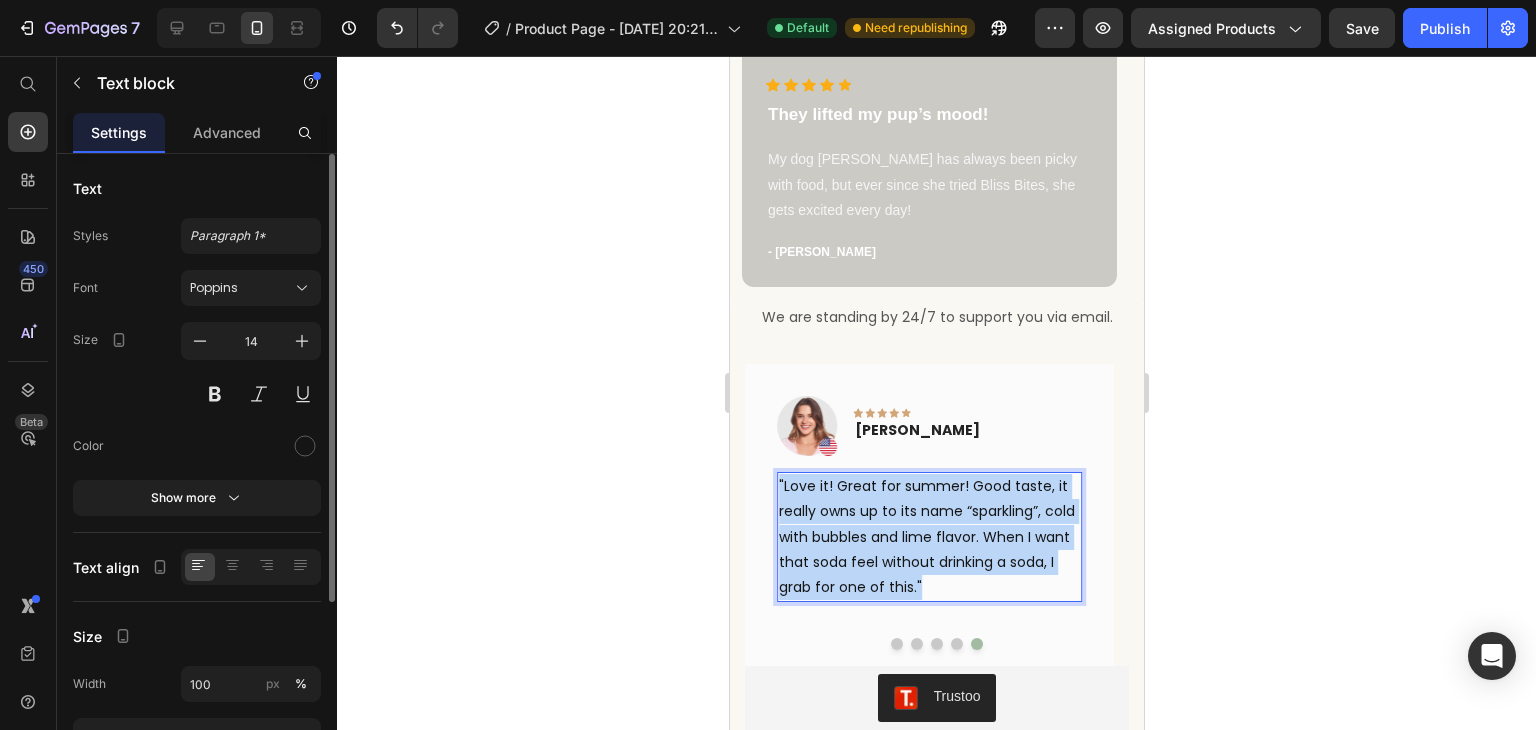 click on ""Love it! Great for summer! Good taste, it really owns up to its name “sparkling”, cold with bubbles and lime flavor. When I want that soda feel without drinking a soda, I grab for one of this."" at bounding box center (928, 537) 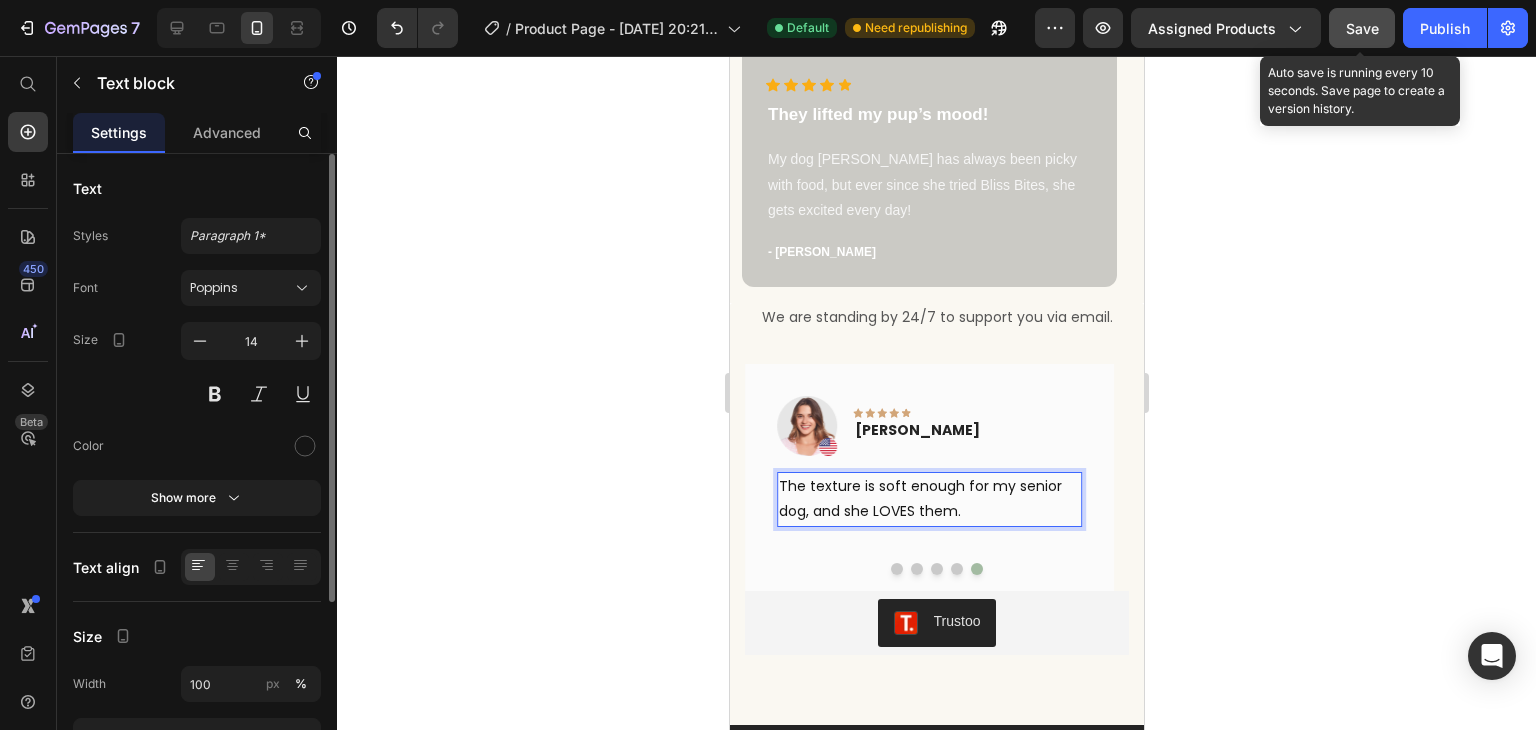 click on "Save" at bounding box center (1362, 28) 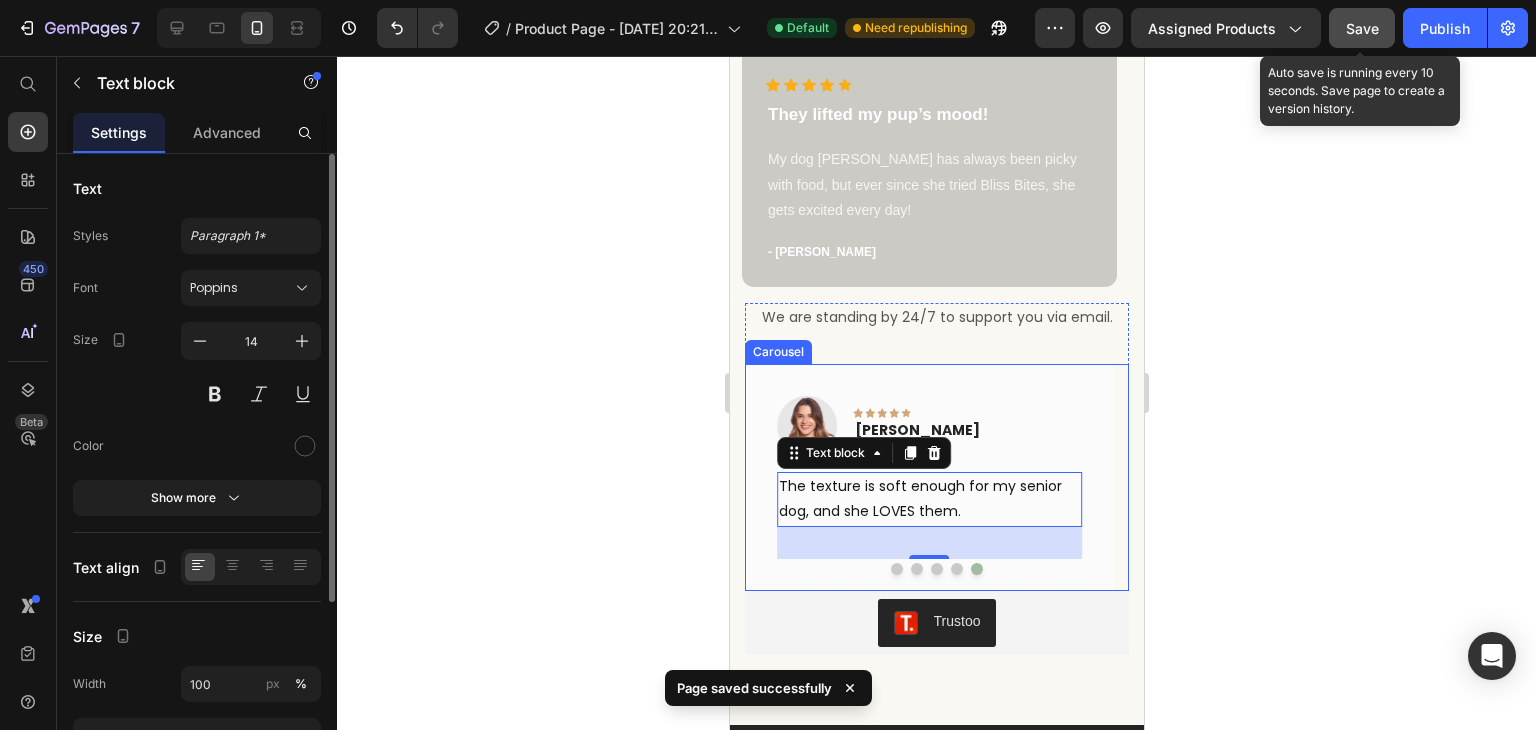 click at bounding box center [896, 569] 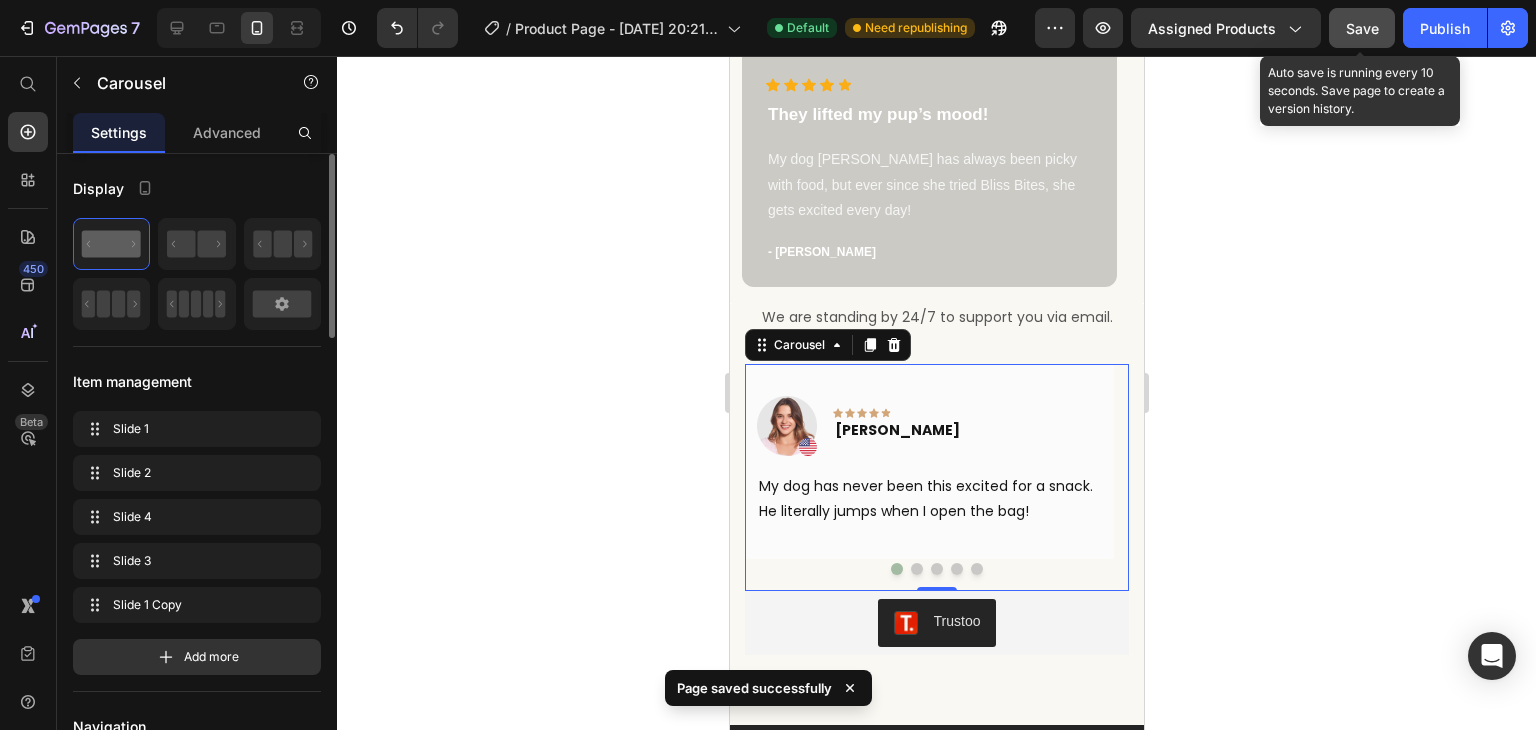 click at bounding box center [916, 569] 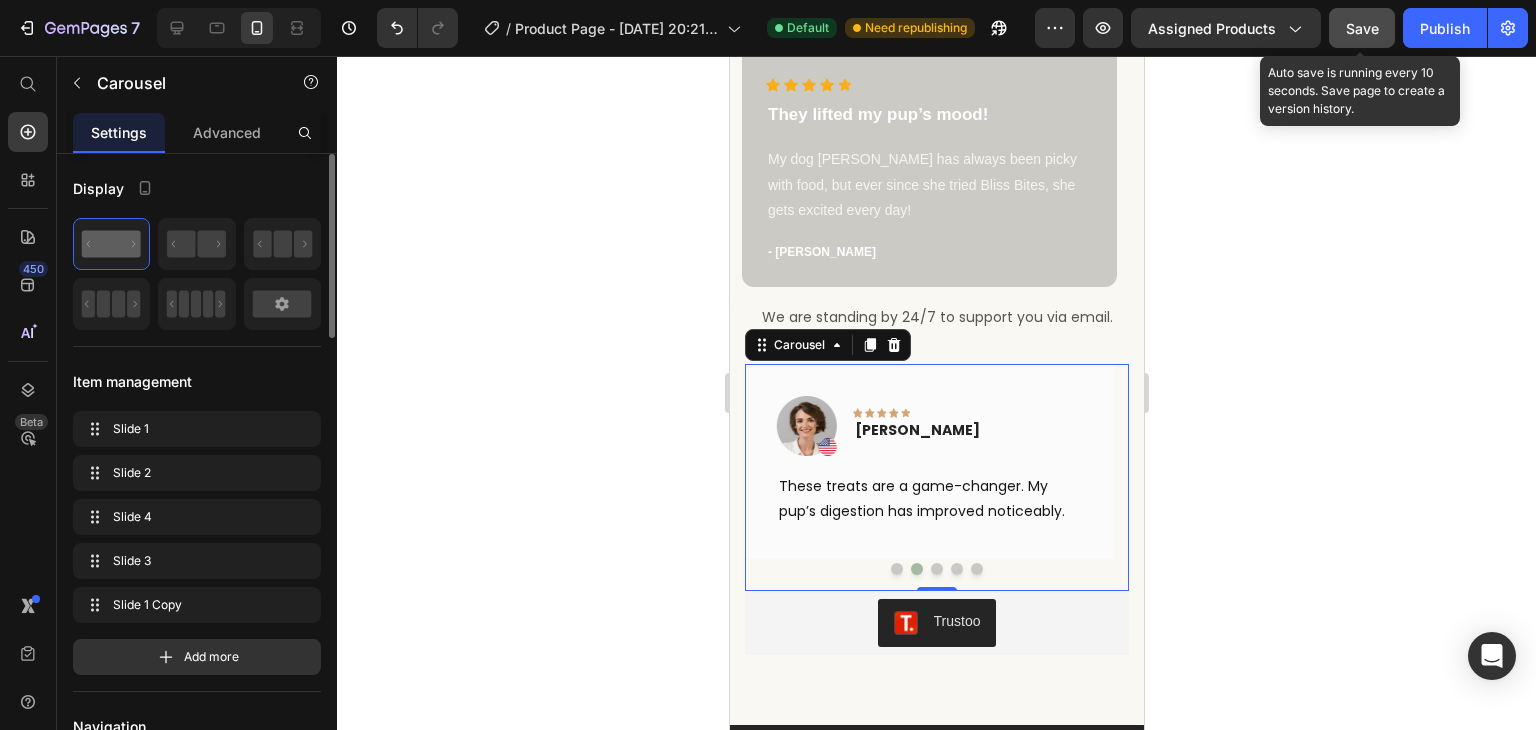 click at bounding box center (936, 569) 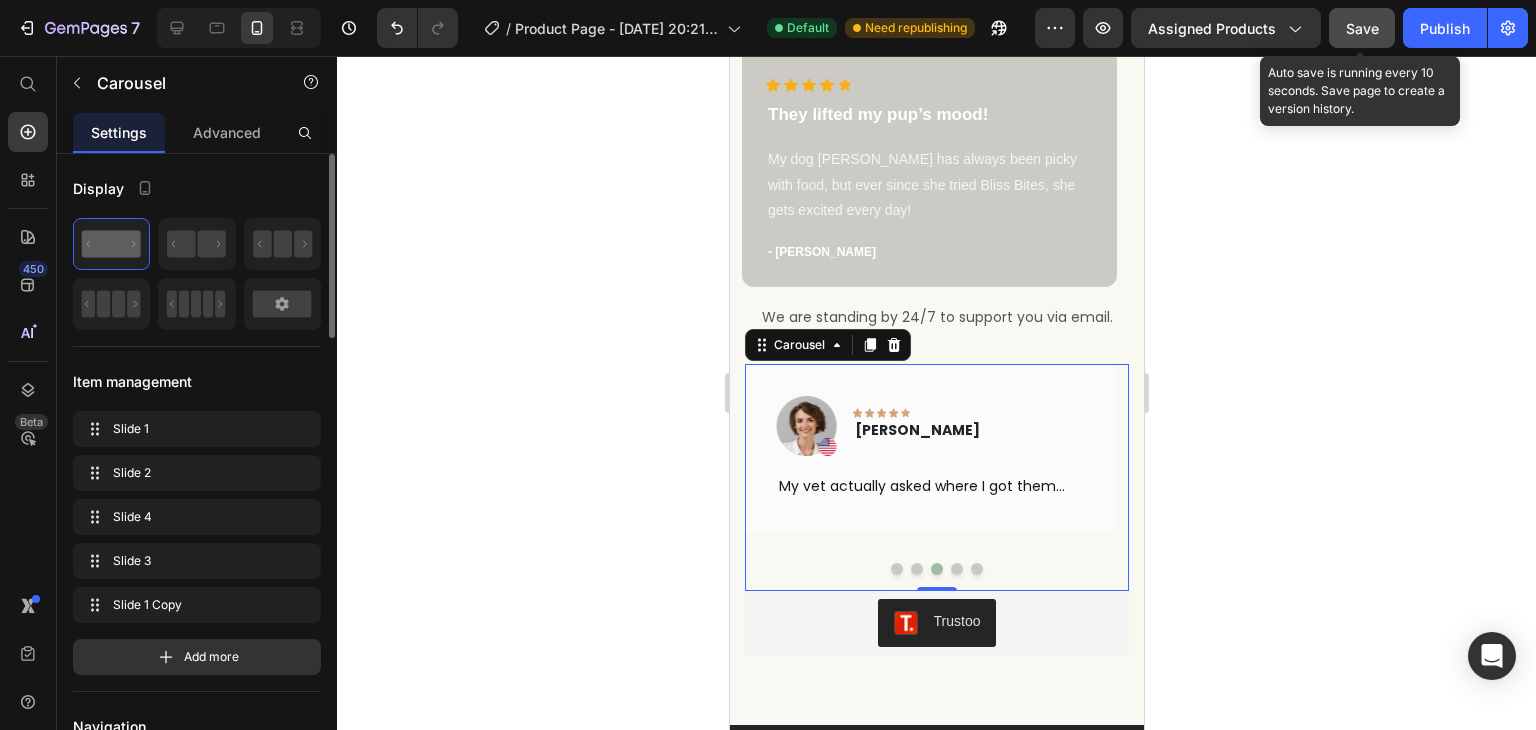 click at bounding box center [936, 569] 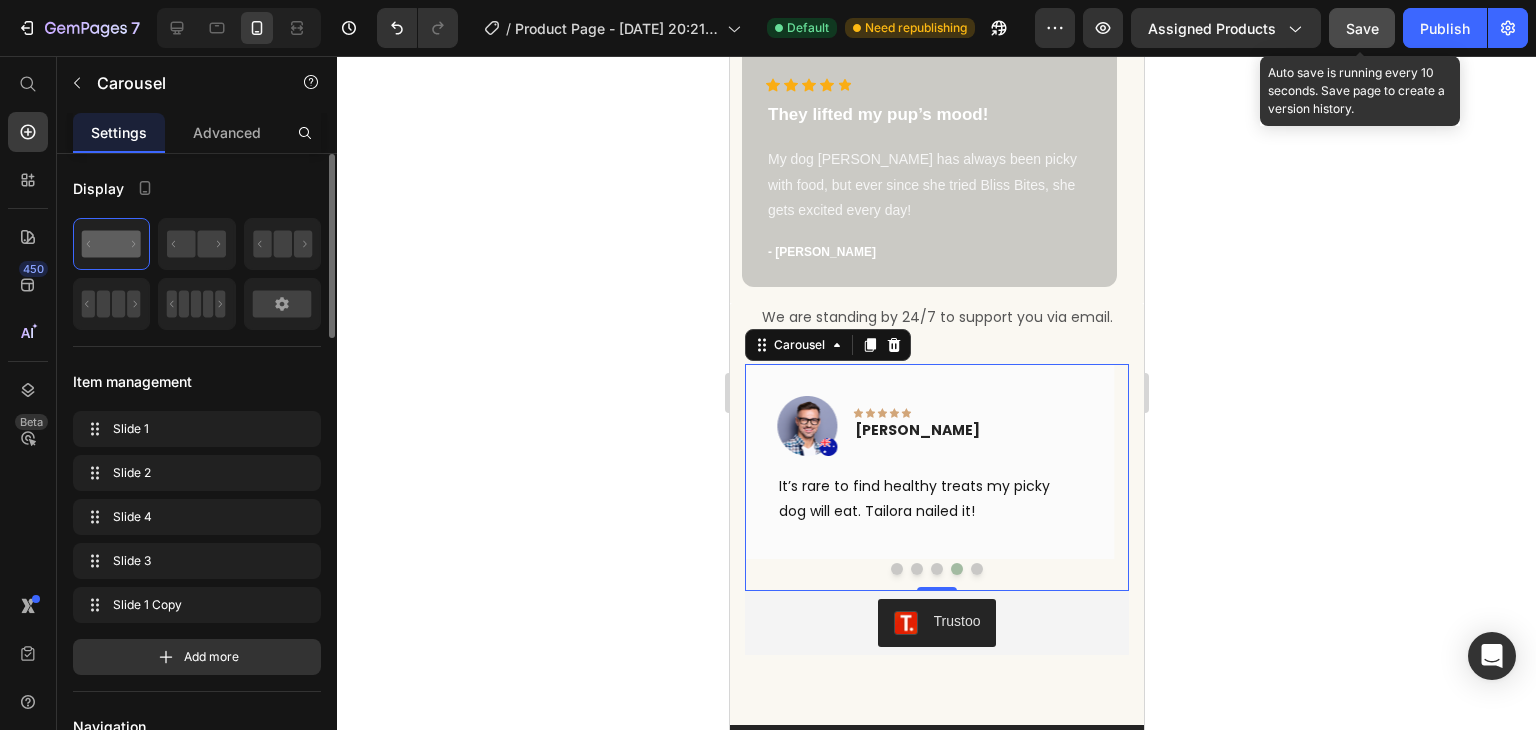 click at bounding box center (976, 569) 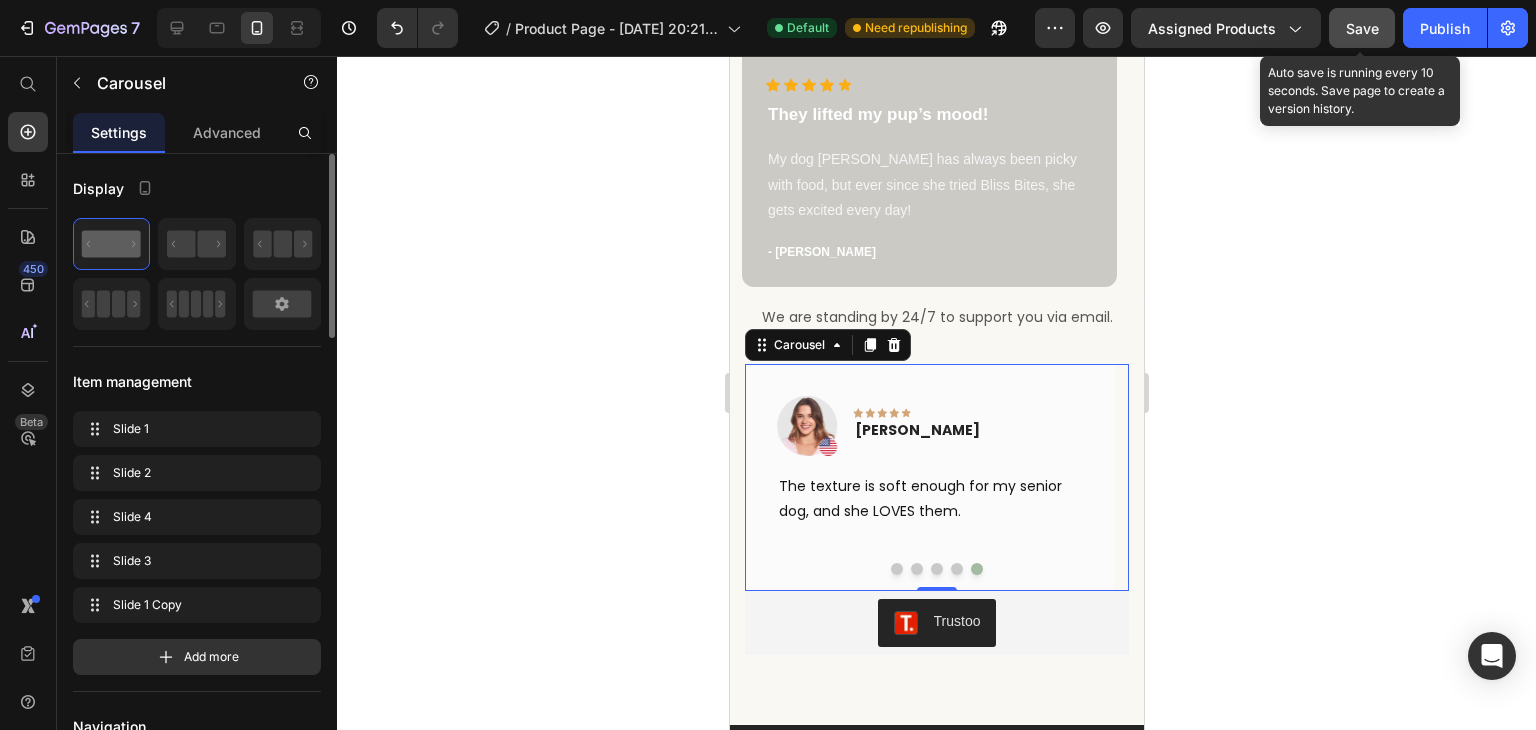 click at bounding box center (896, 569) 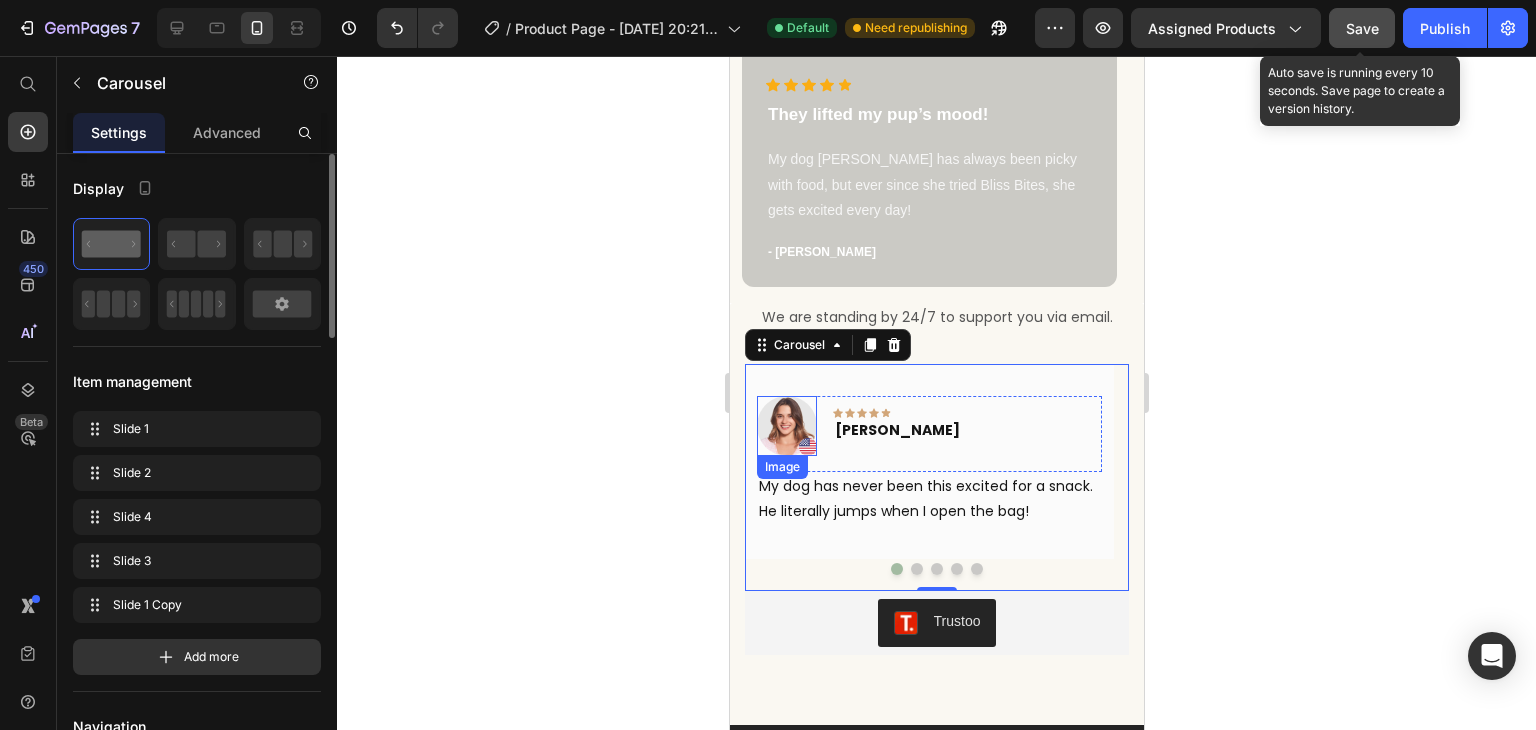 click at bounding box center [786, 426] 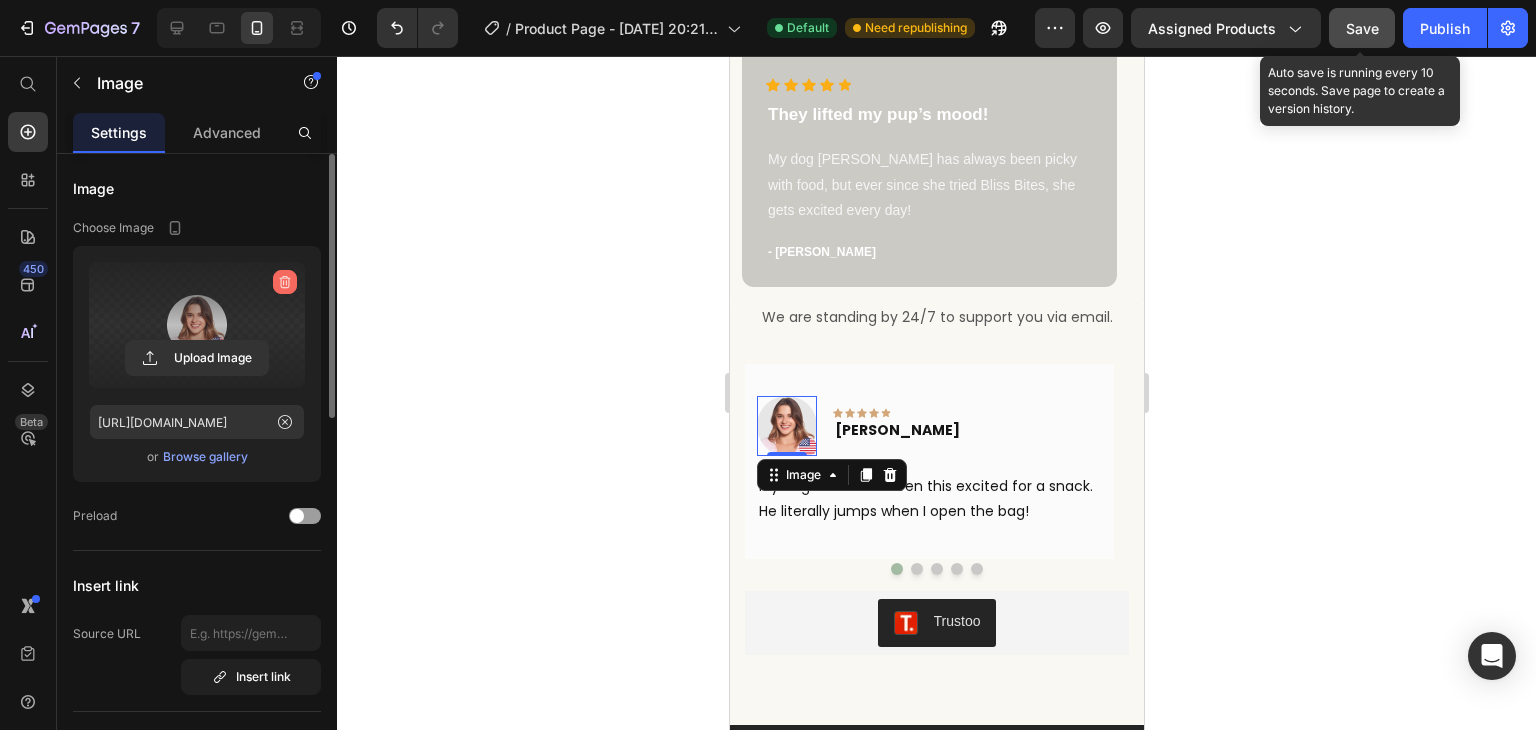 click 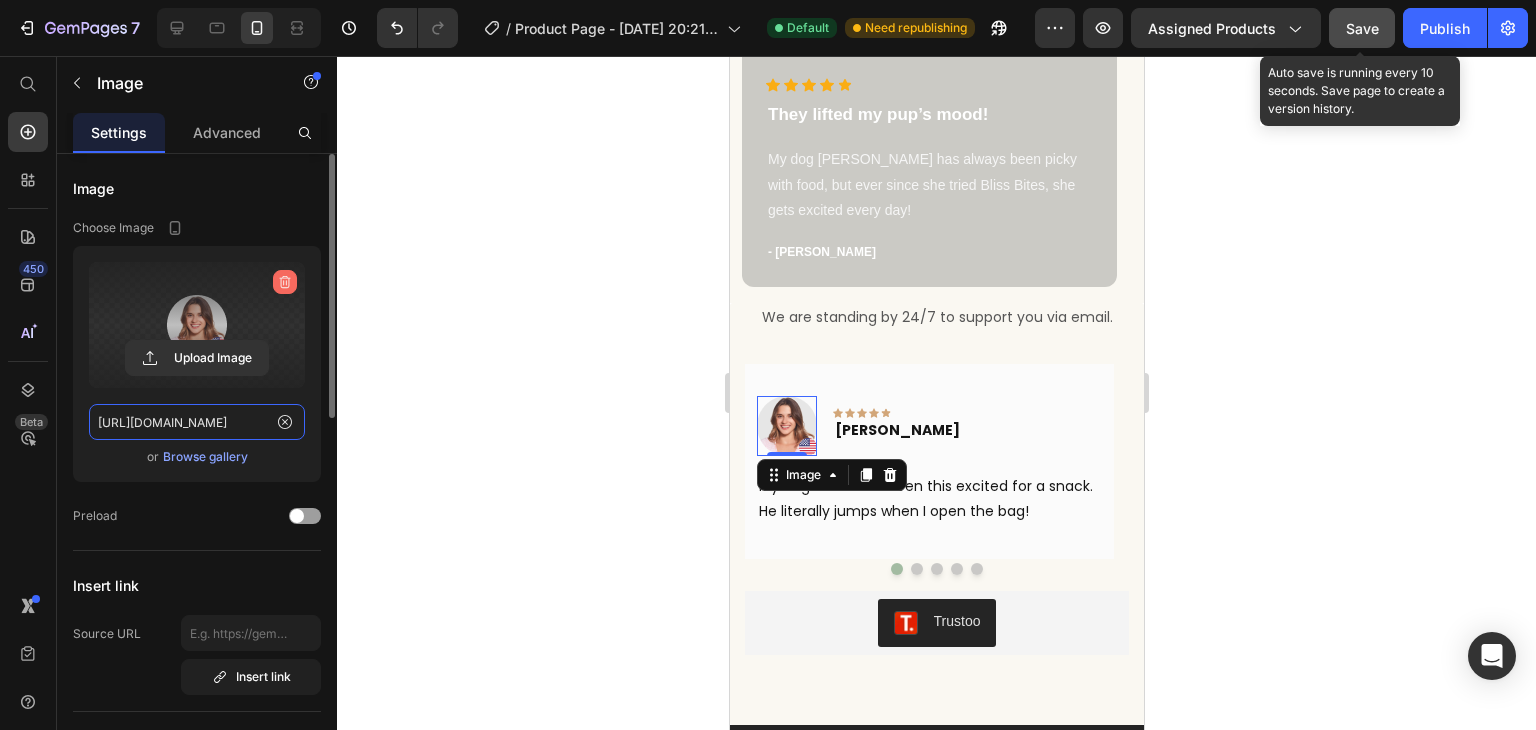 type 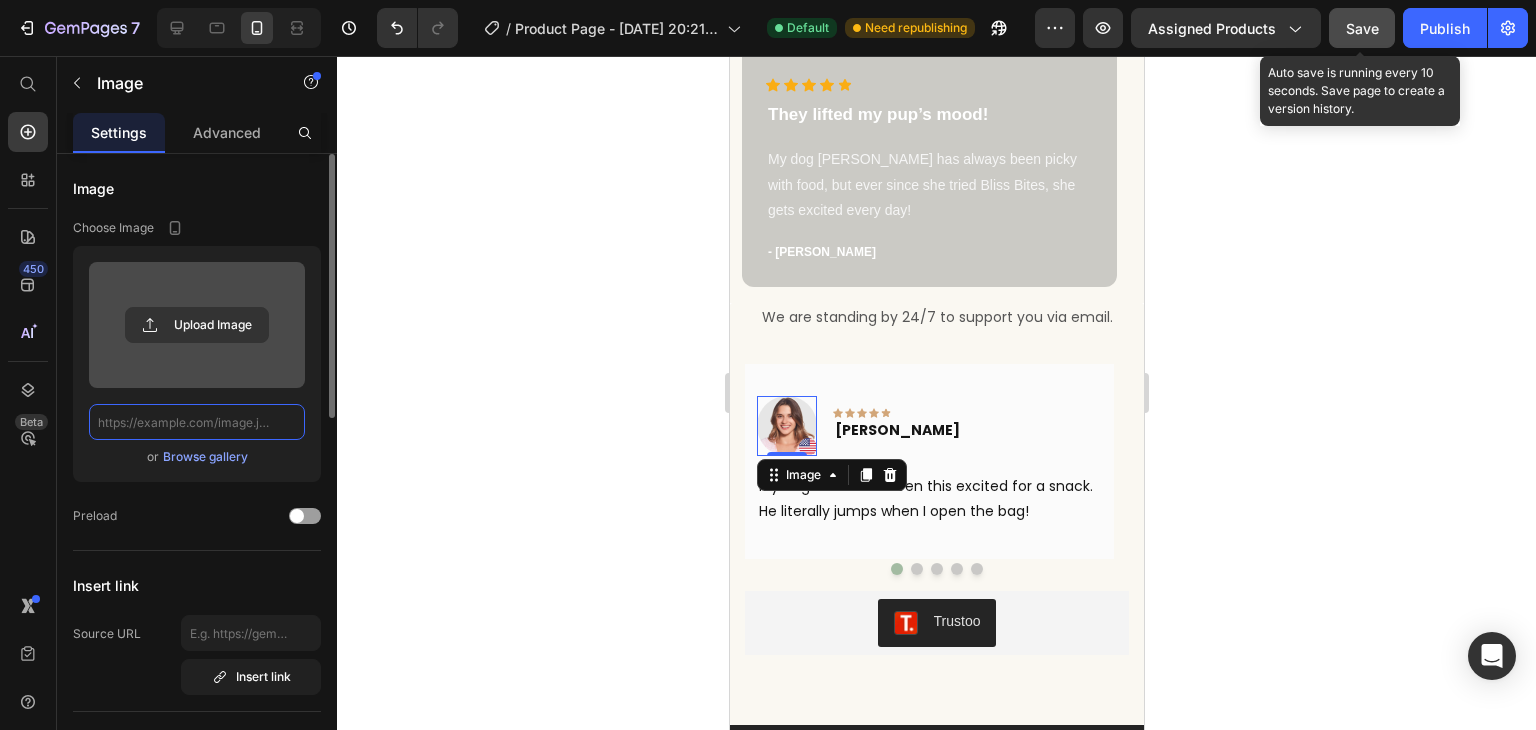 scroll, scrollTop: 0, scrollLeft: 0, axis: both 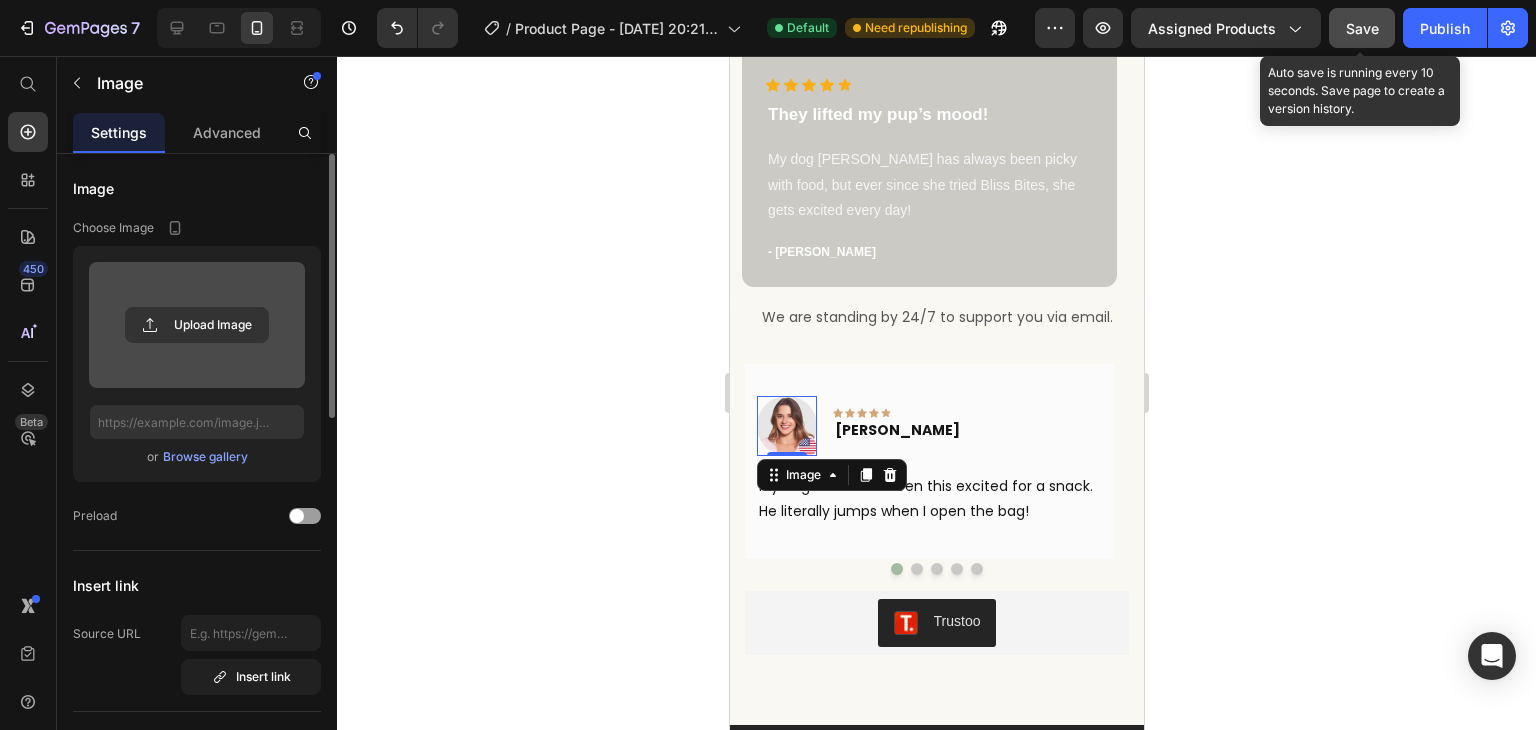 click on "Save" 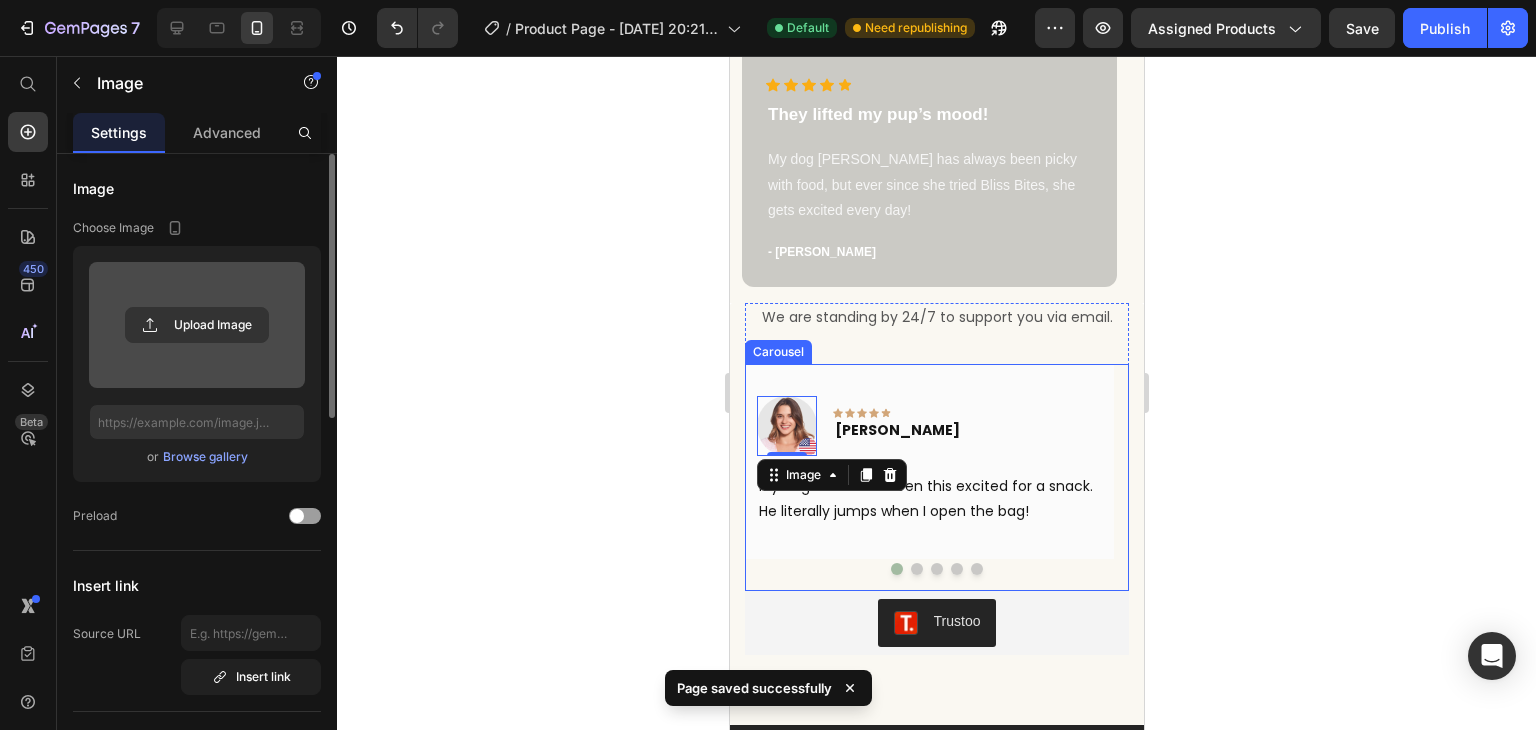 click at bounding box center (936, 569) 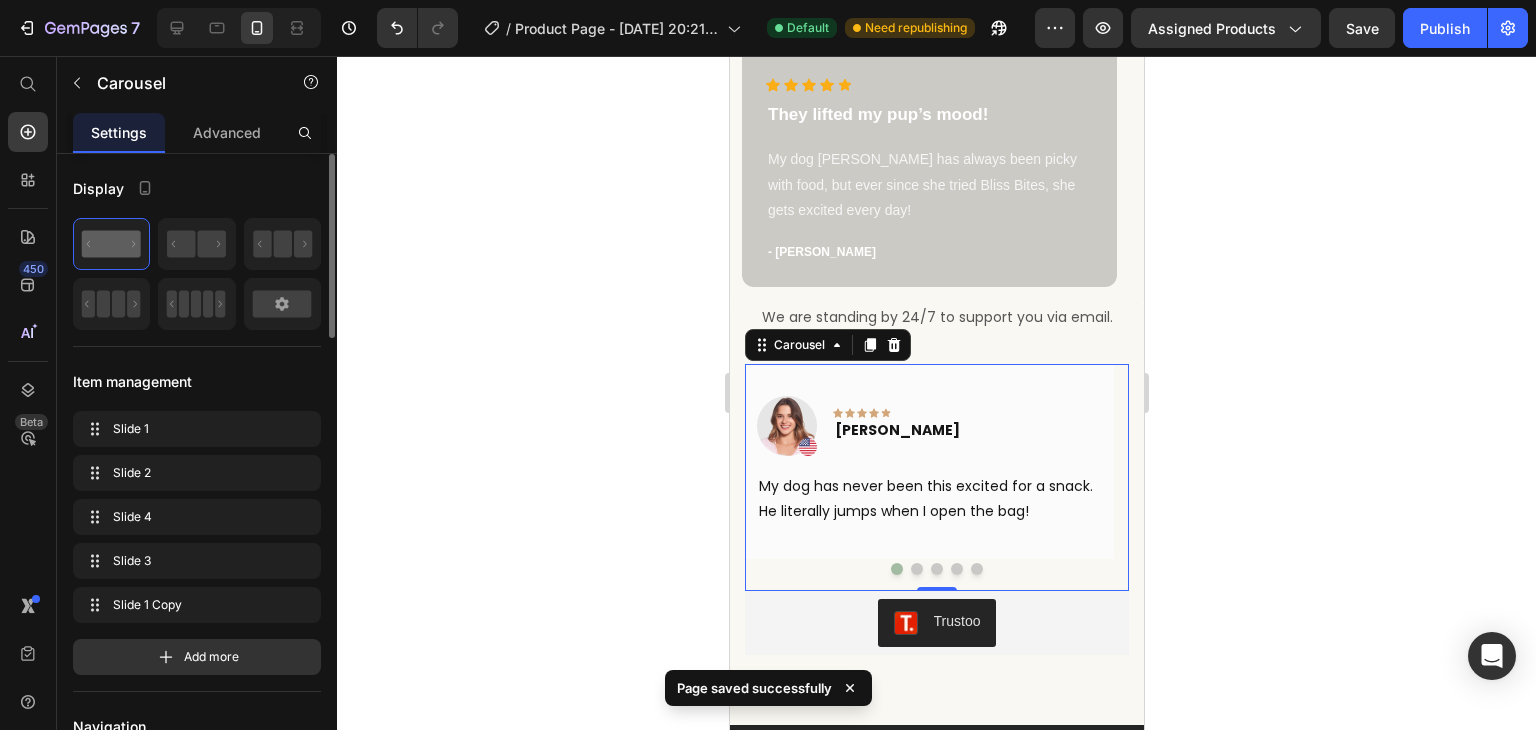 click at bounding box center (916, 569) 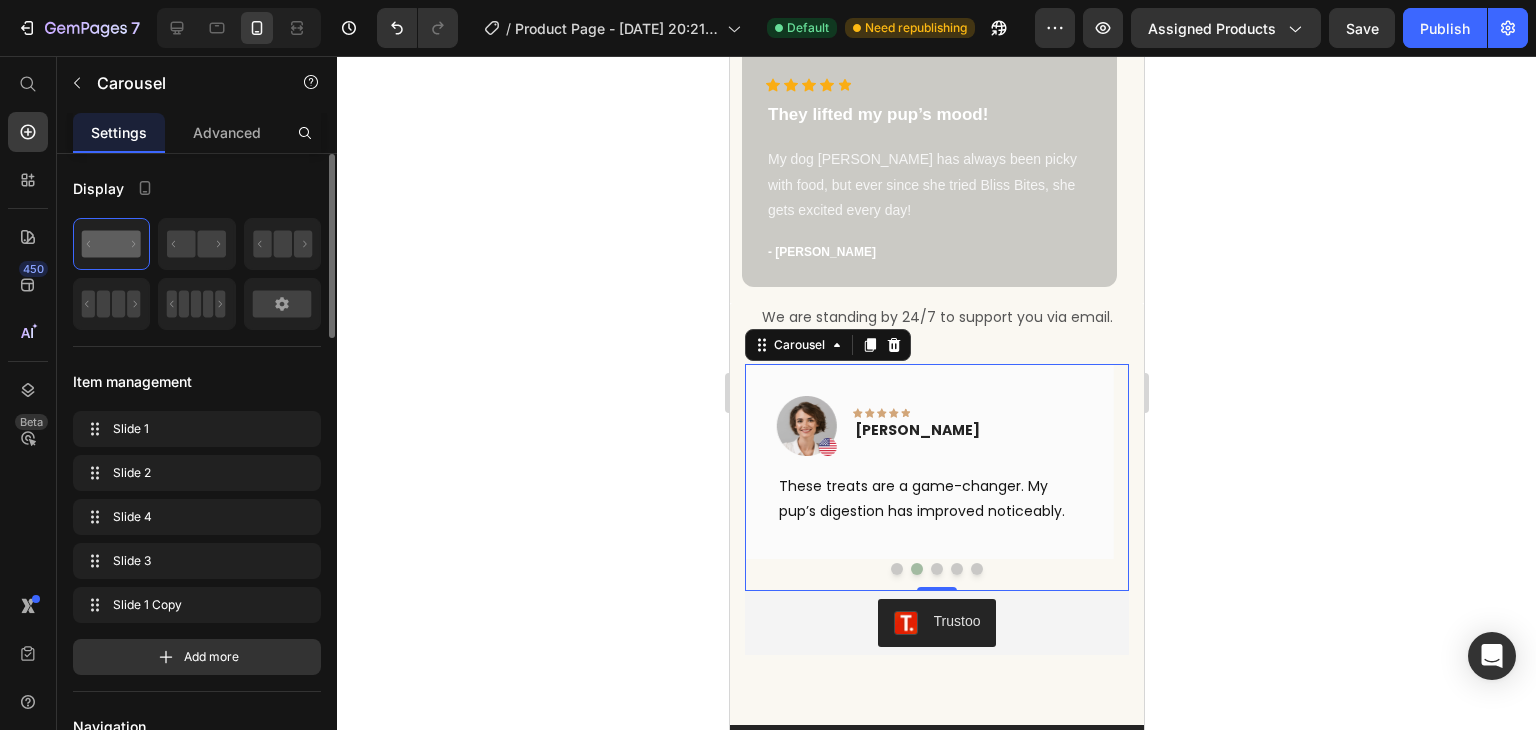 click at bounding box center [896, 569] 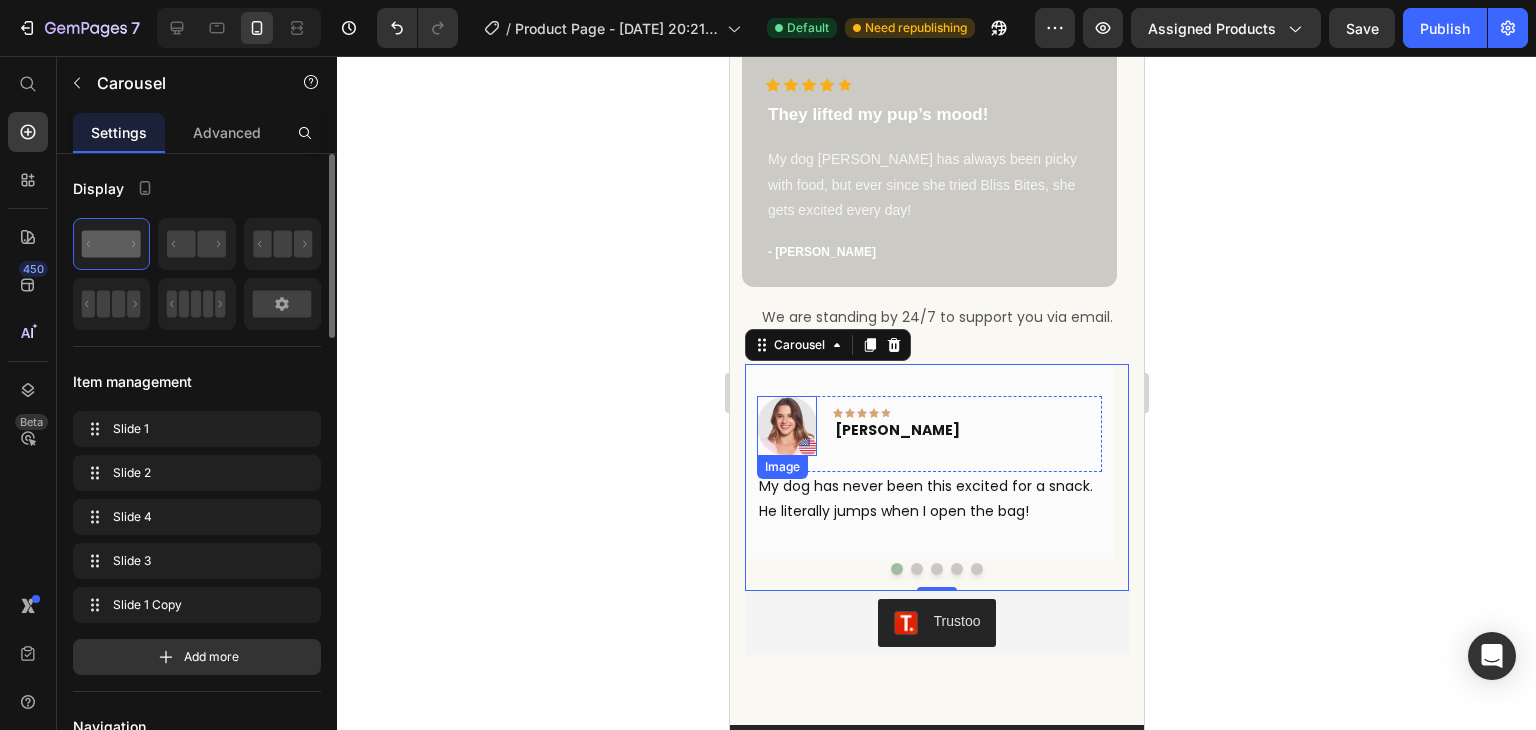click at bounding box center (786, 426) 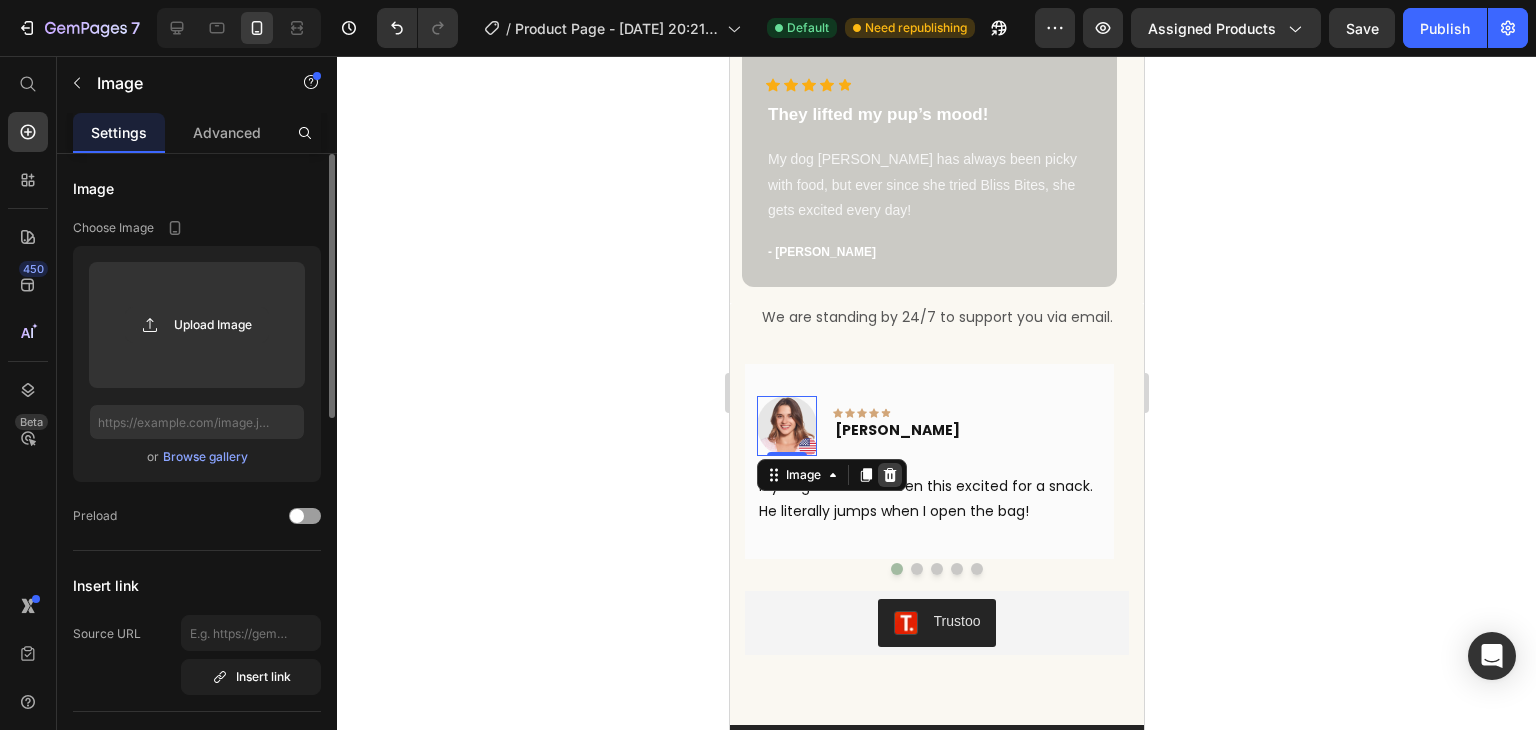 click 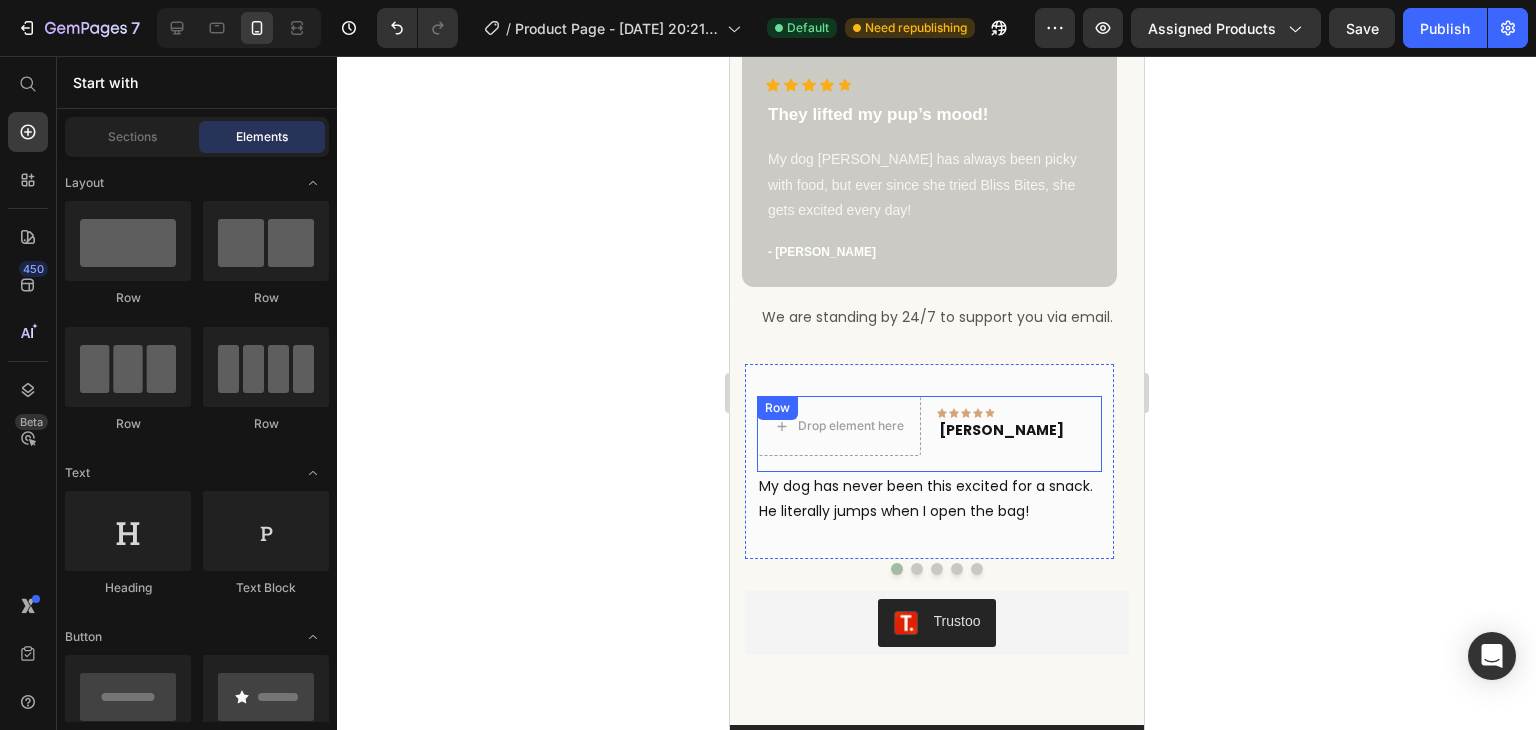 click on "Drop element here
Icon
Icon
Icon
Icon
Icon Row [PERSON_NAME] Text block Row" at bounding box center [928, 434] 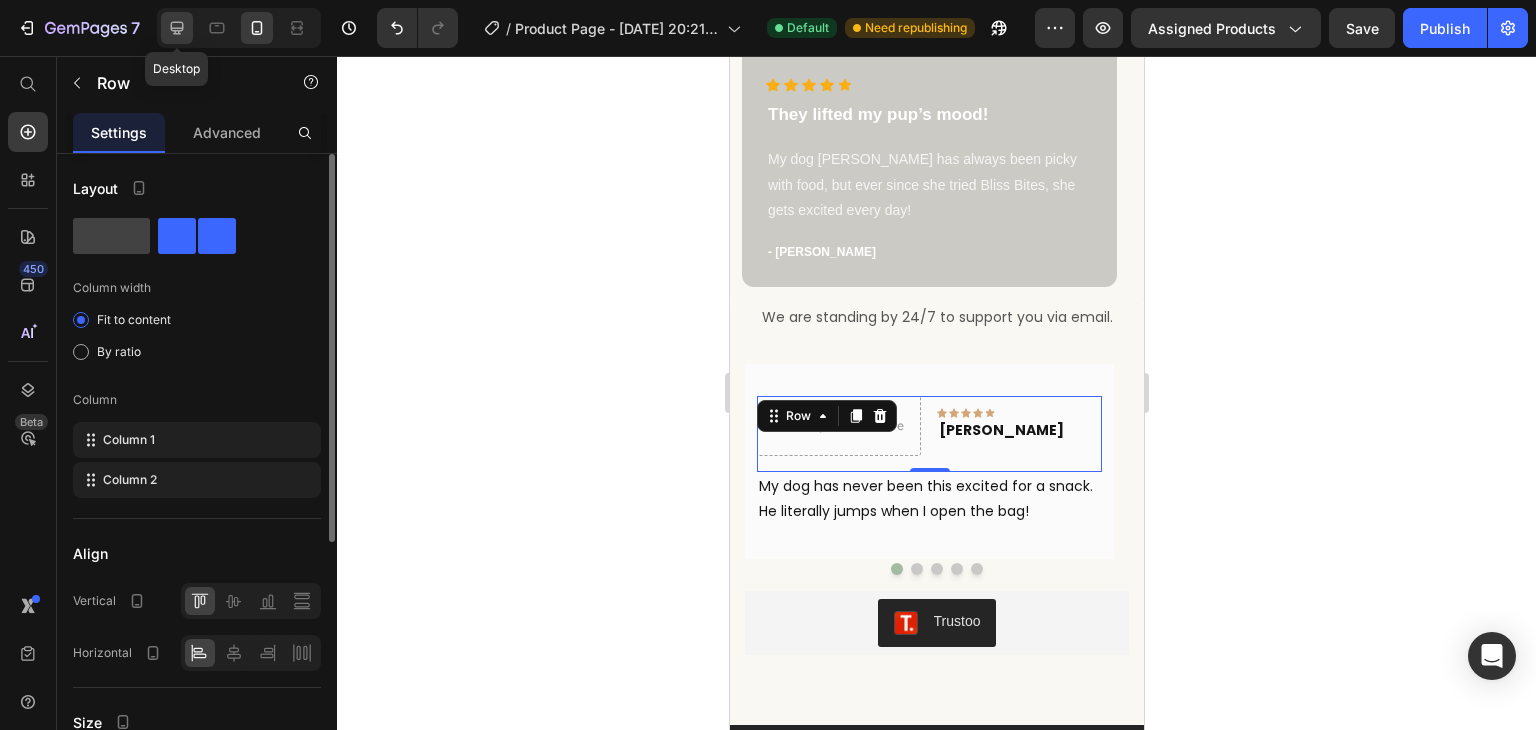 click 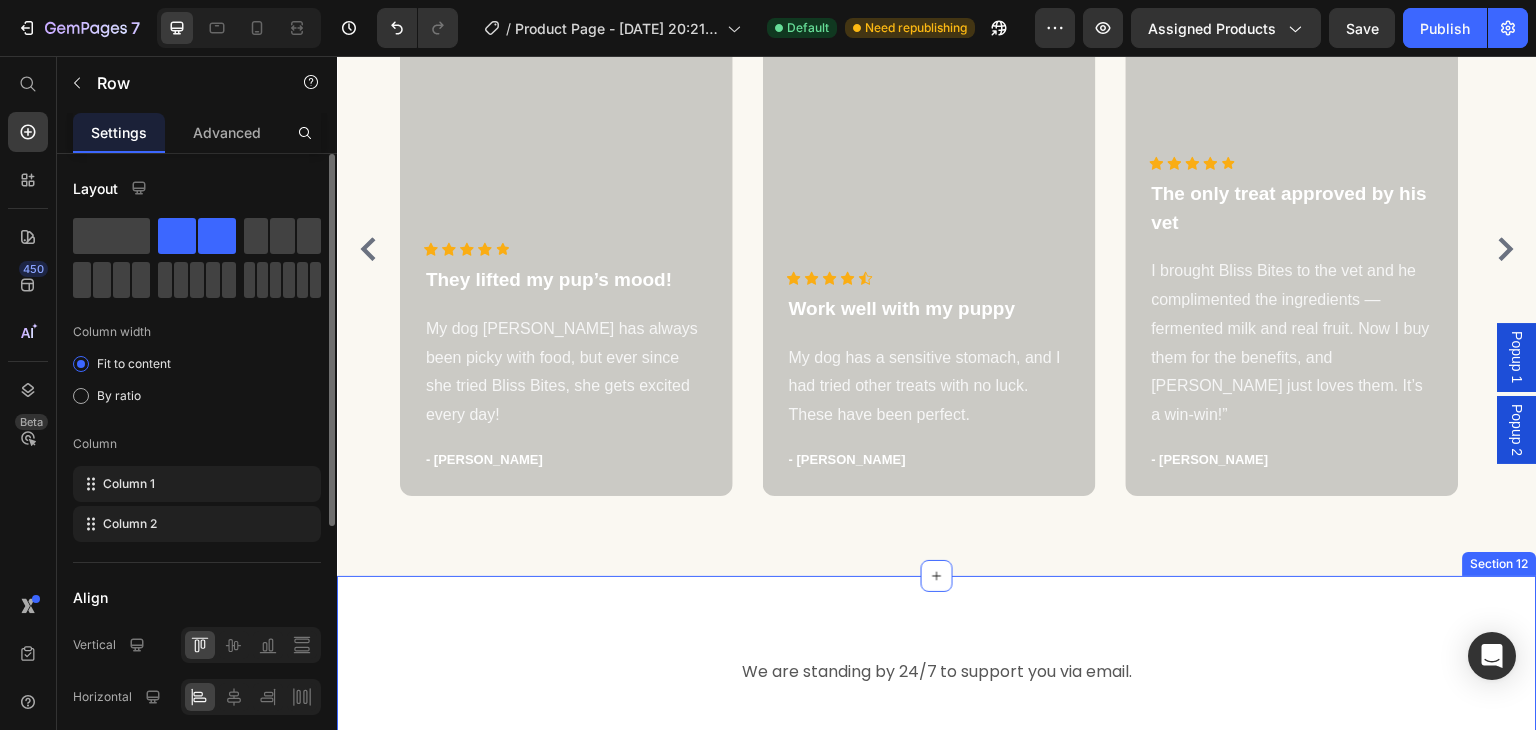 scroll, scrollTop: 8646, scrollLeft: 0, axis: vertical 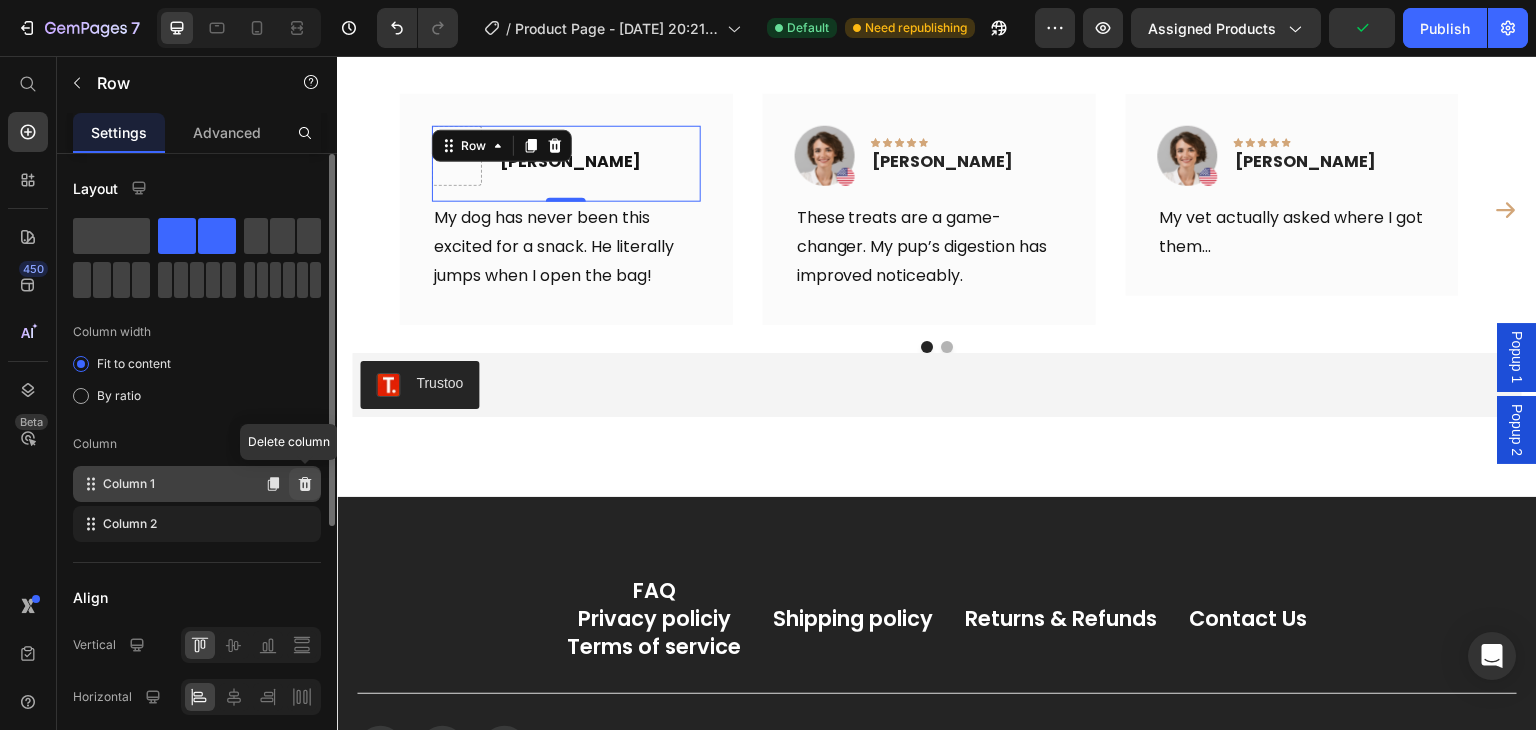 click 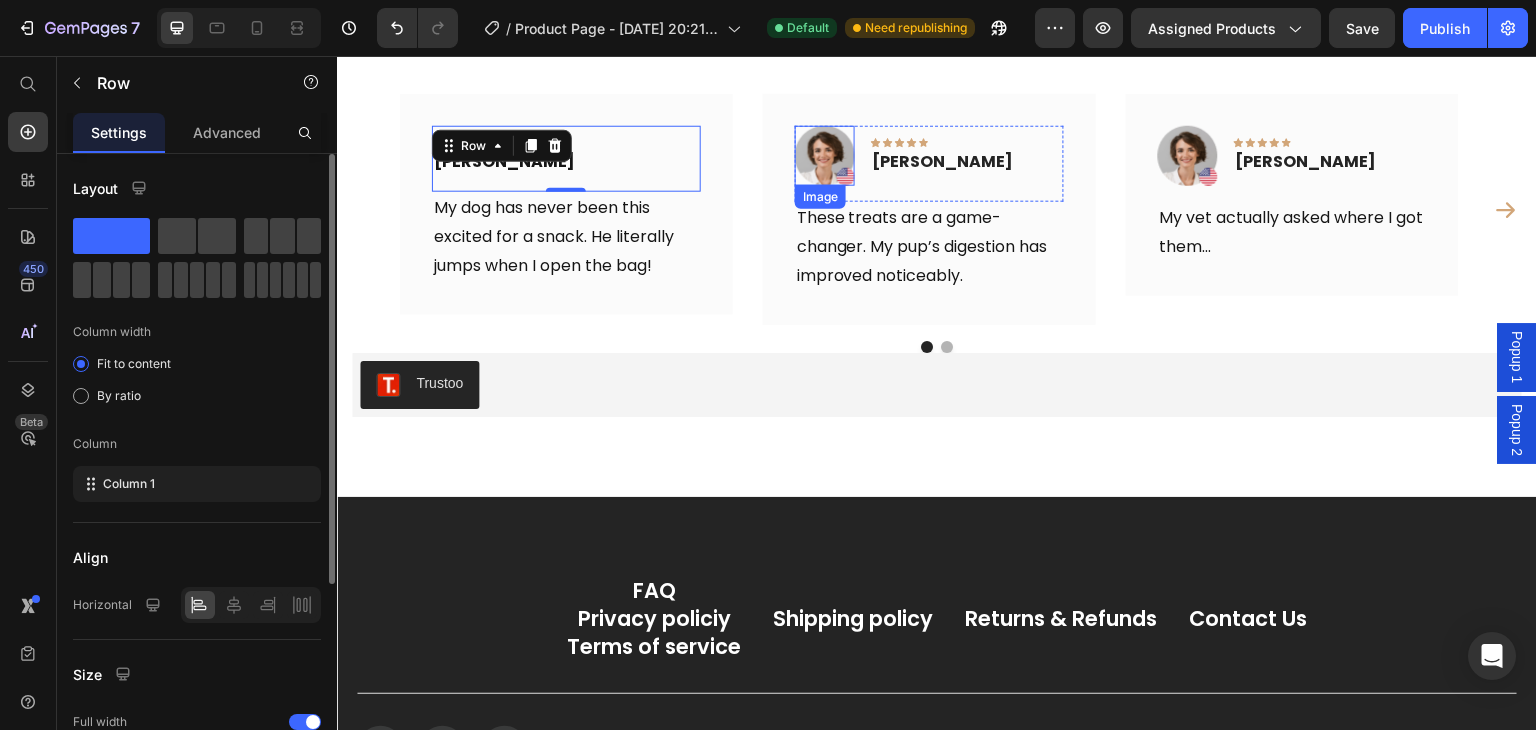 click at bounding box center [825, 156] 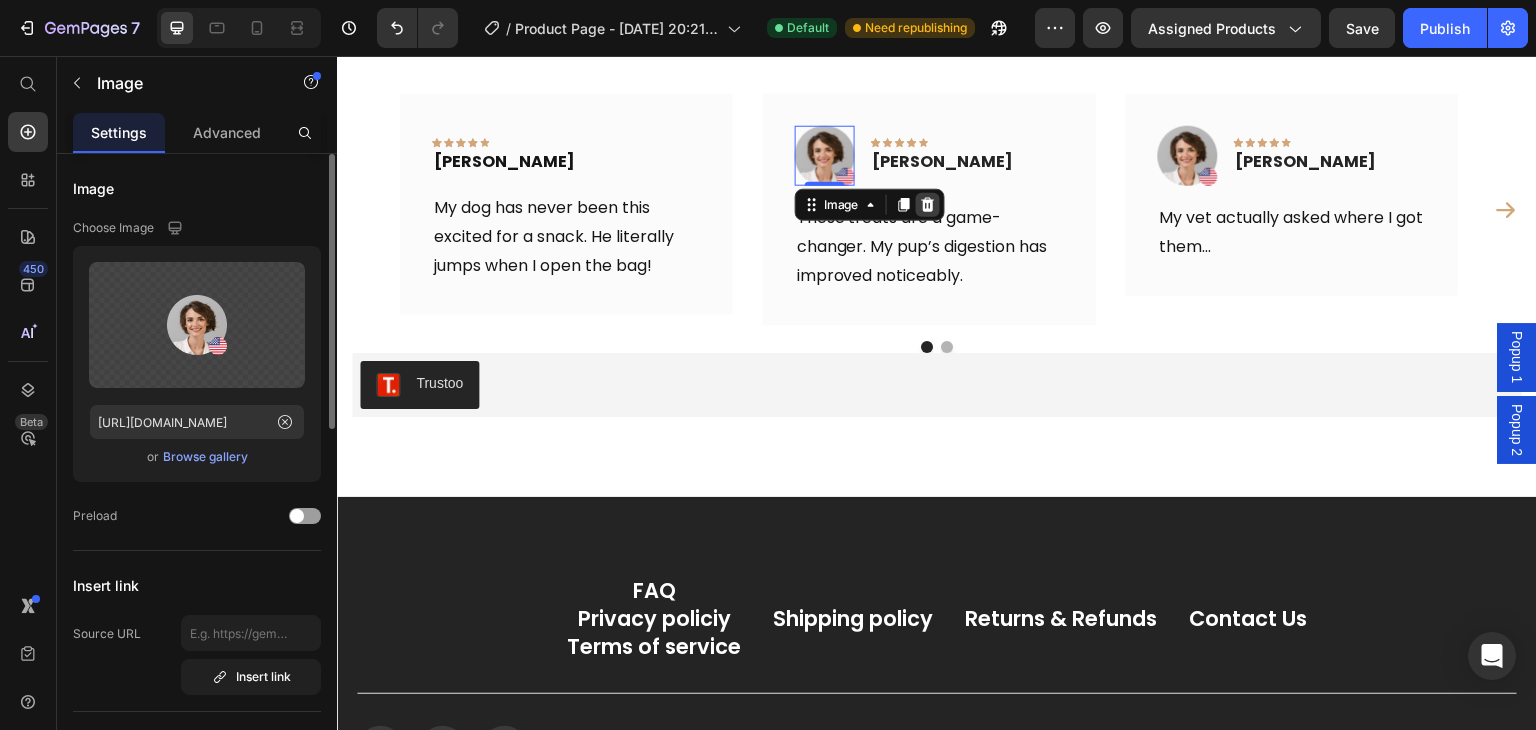 click 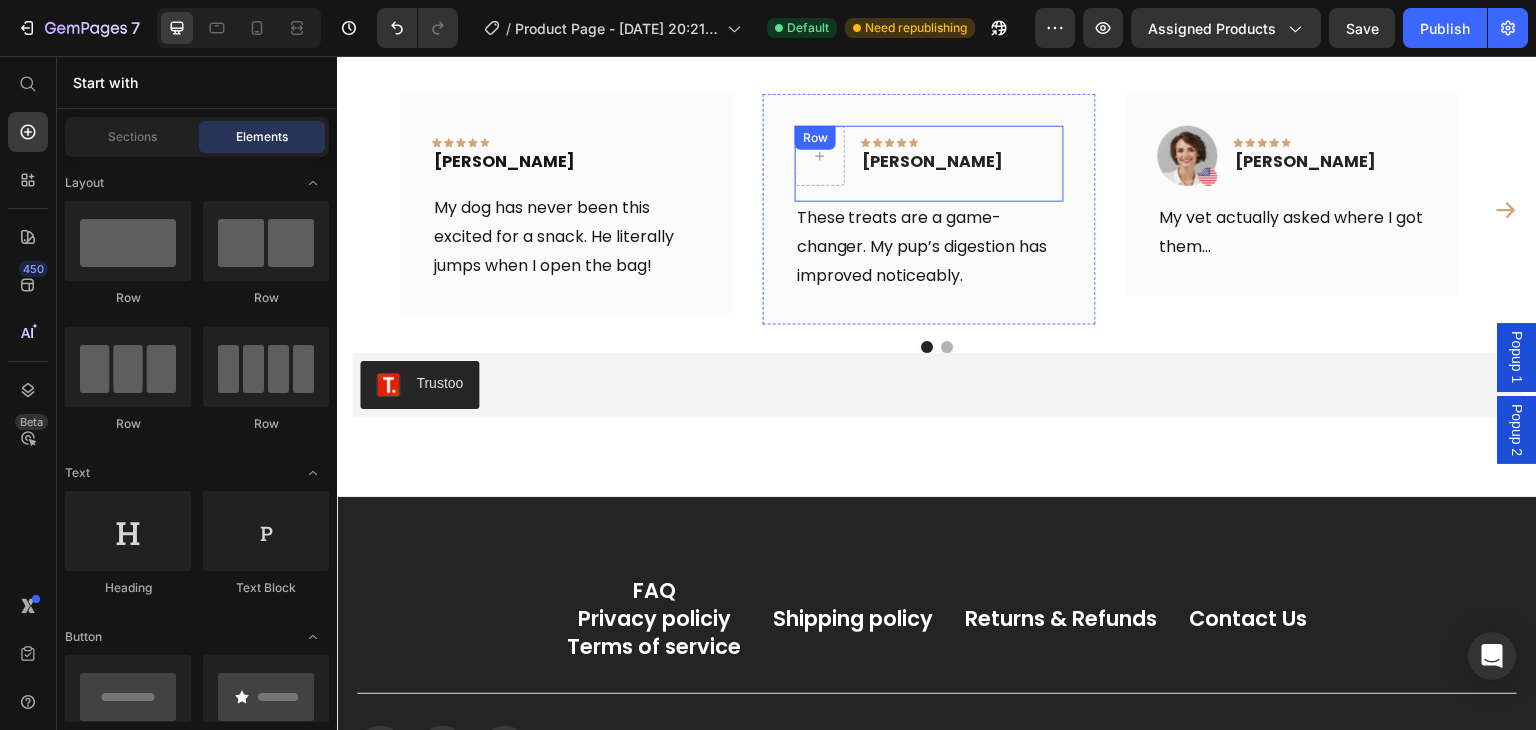 click on "Icon
Icon
Icon
Icon
Icon Row [PERSON_NAME] Text block Row" at bounding box center [929, 164] 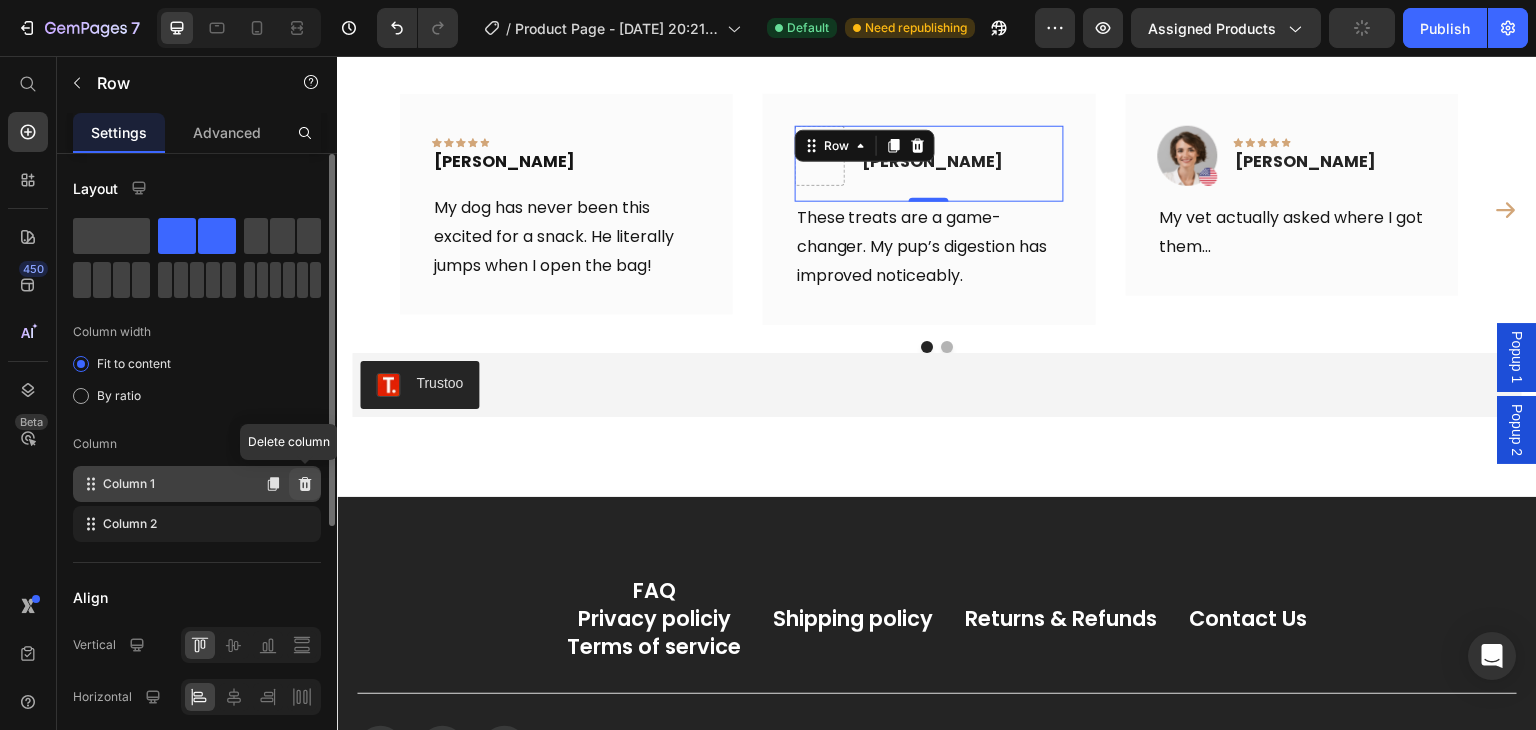 click 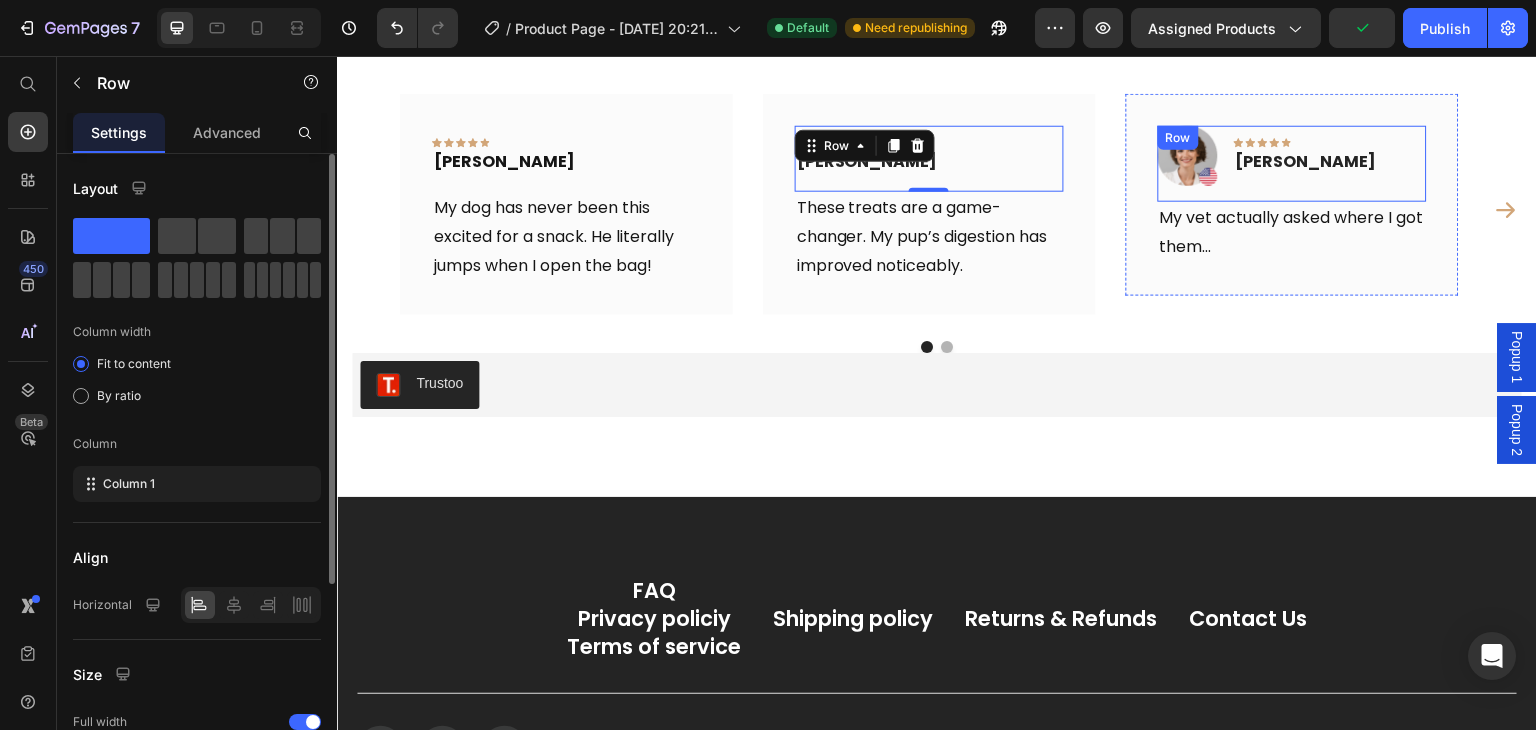 click on "Image
Icon
Icon
Icon
Icon
Icon Row [PERSON_NAME] Text block Row" at bounding box center [1292, 164] 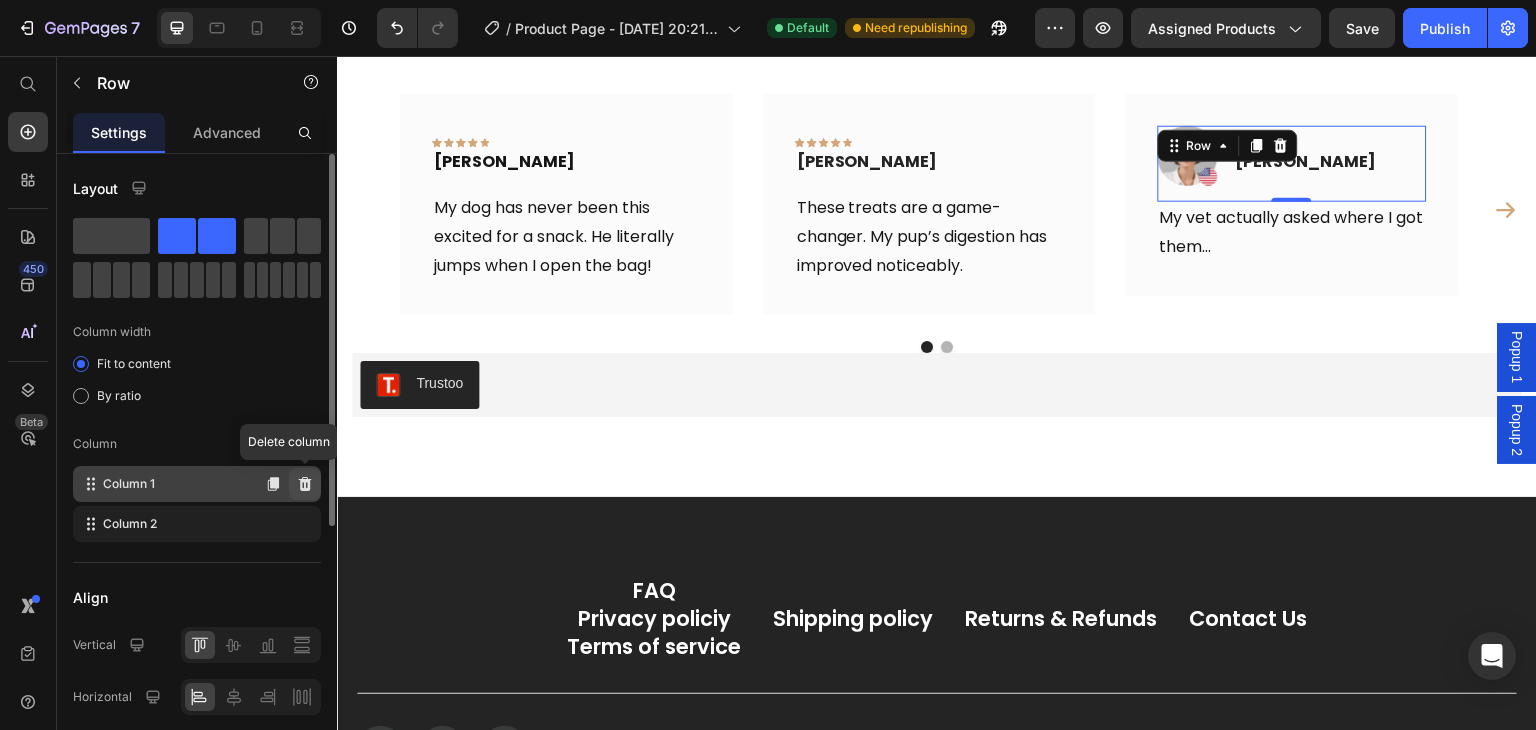 click 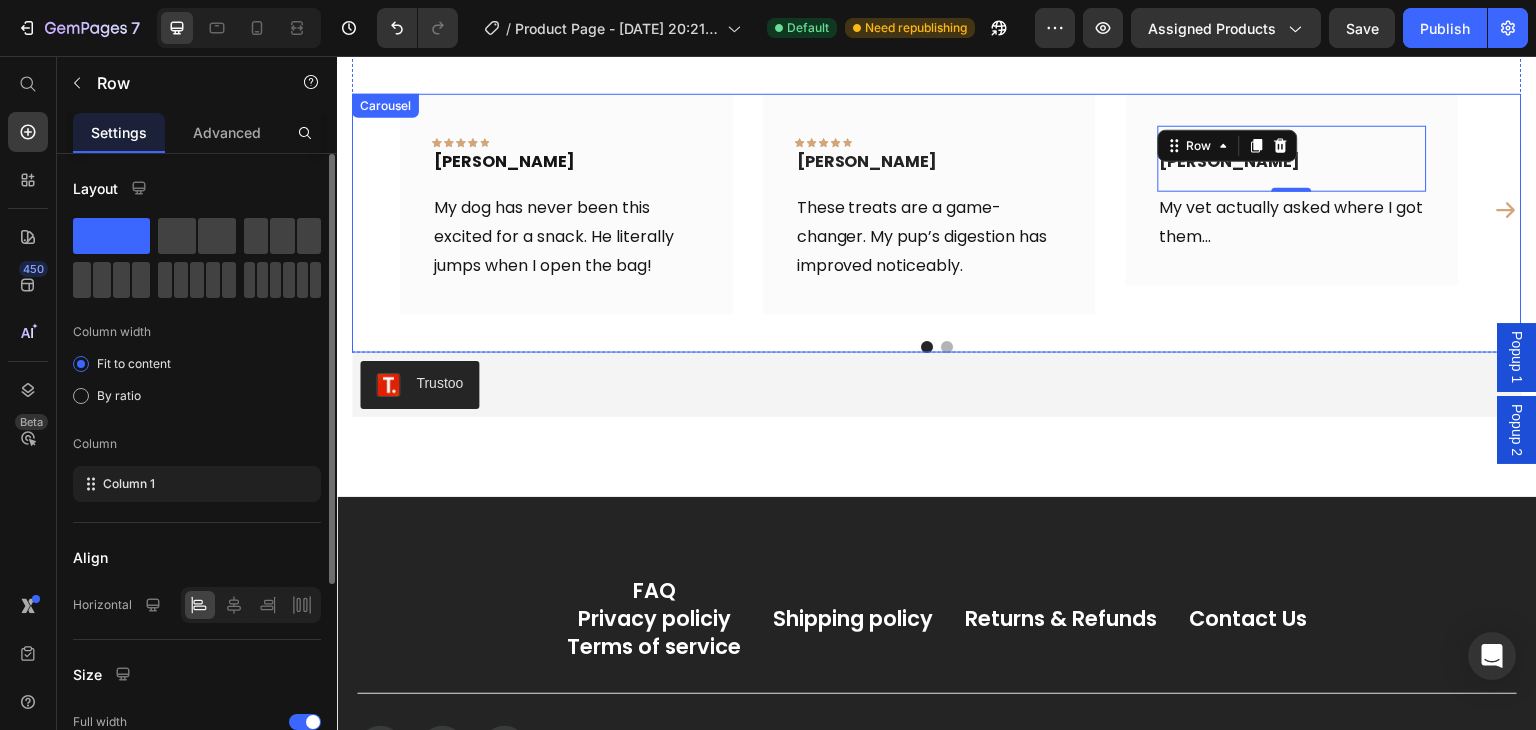 click 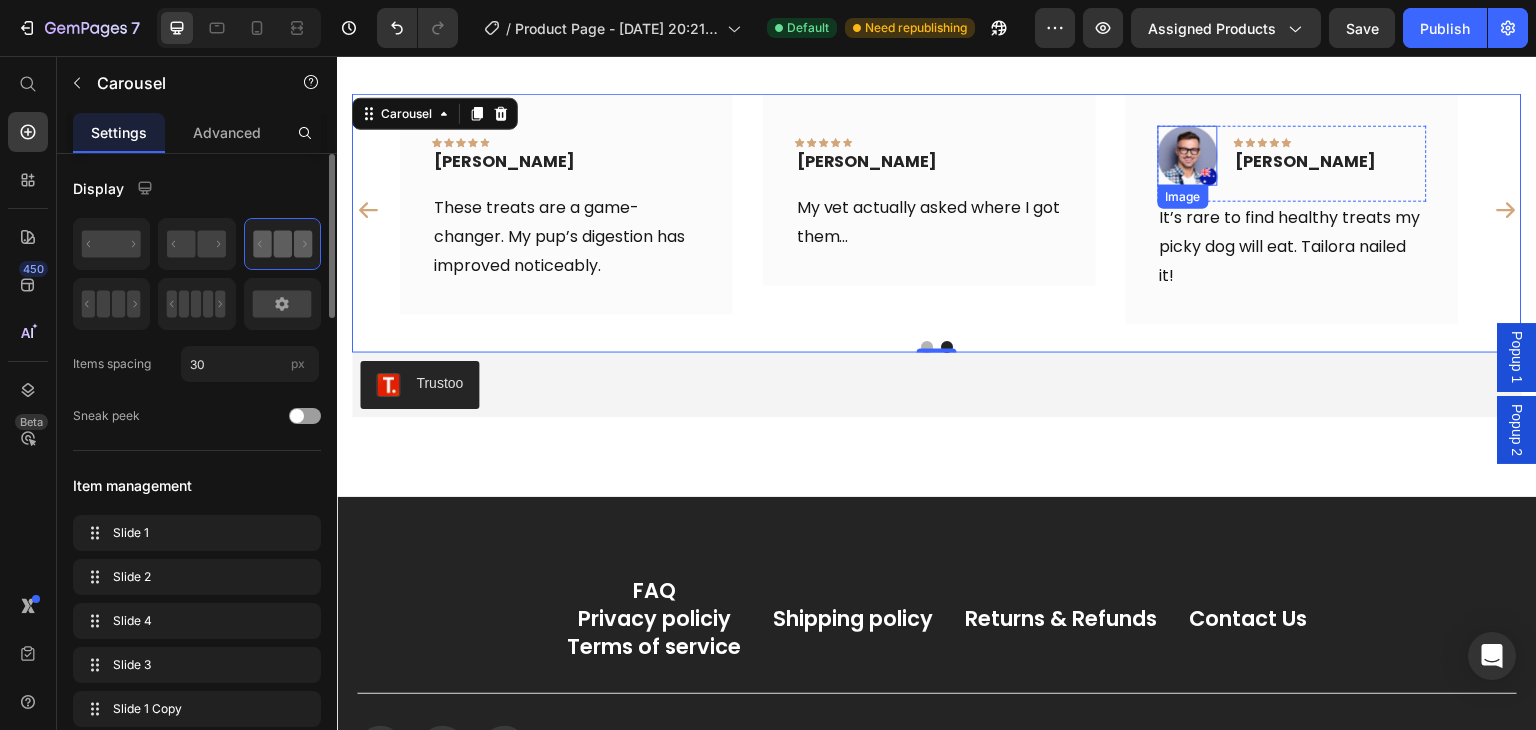 click at bounding box center [1188, 156] 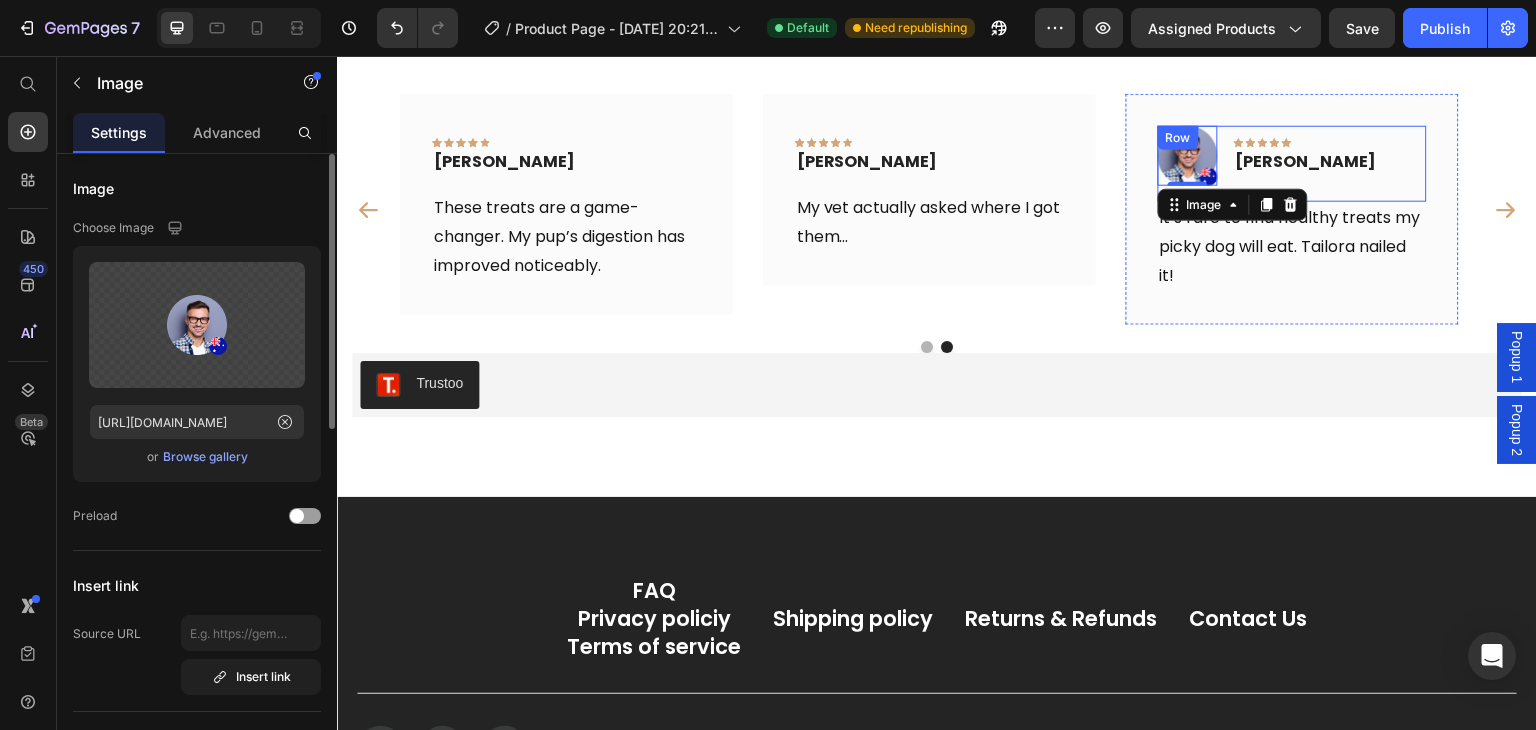 click on "Image   0
Icon
Icon
Icon
Icon
Icon Row [PERSON_NAME] Text block Row" at bounding box center (1292, 164) 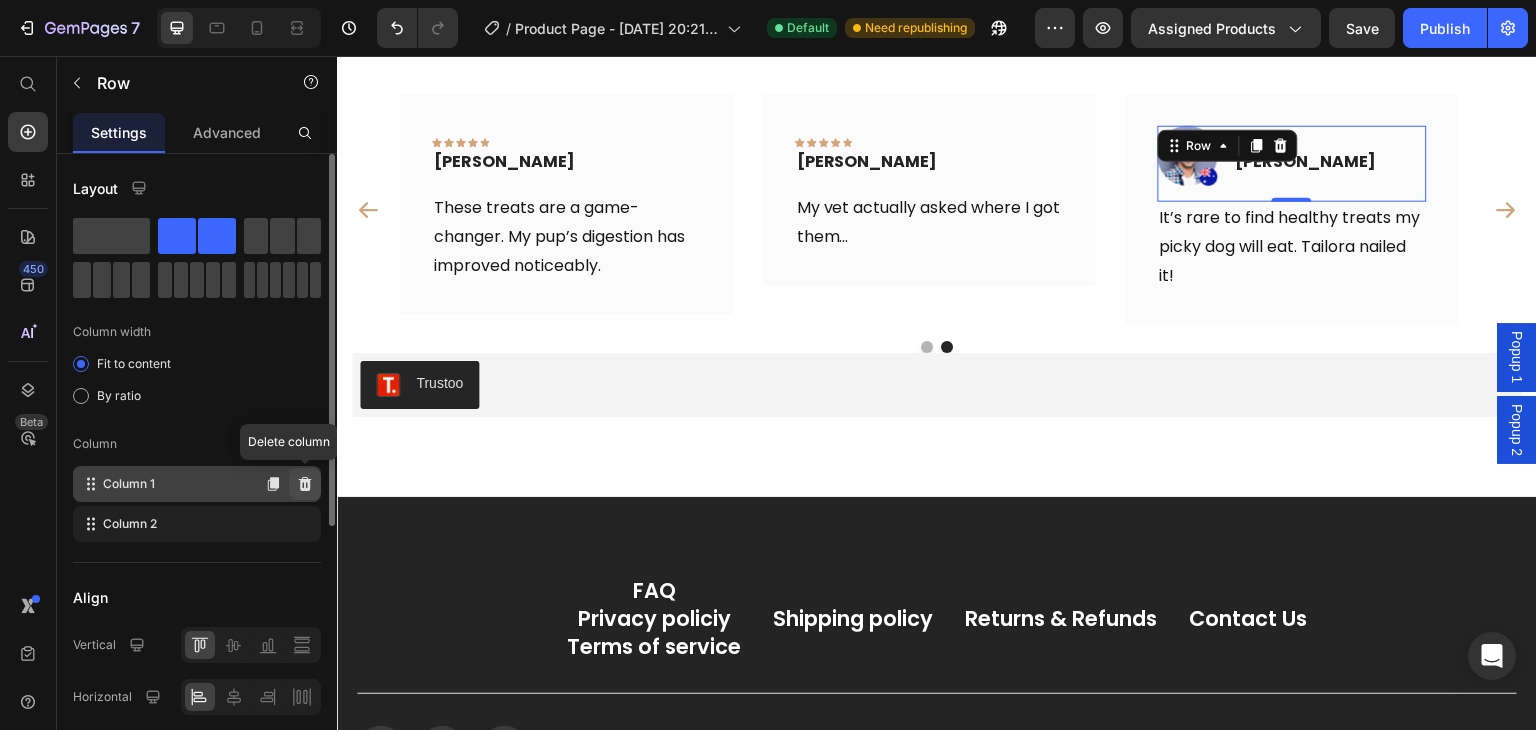click 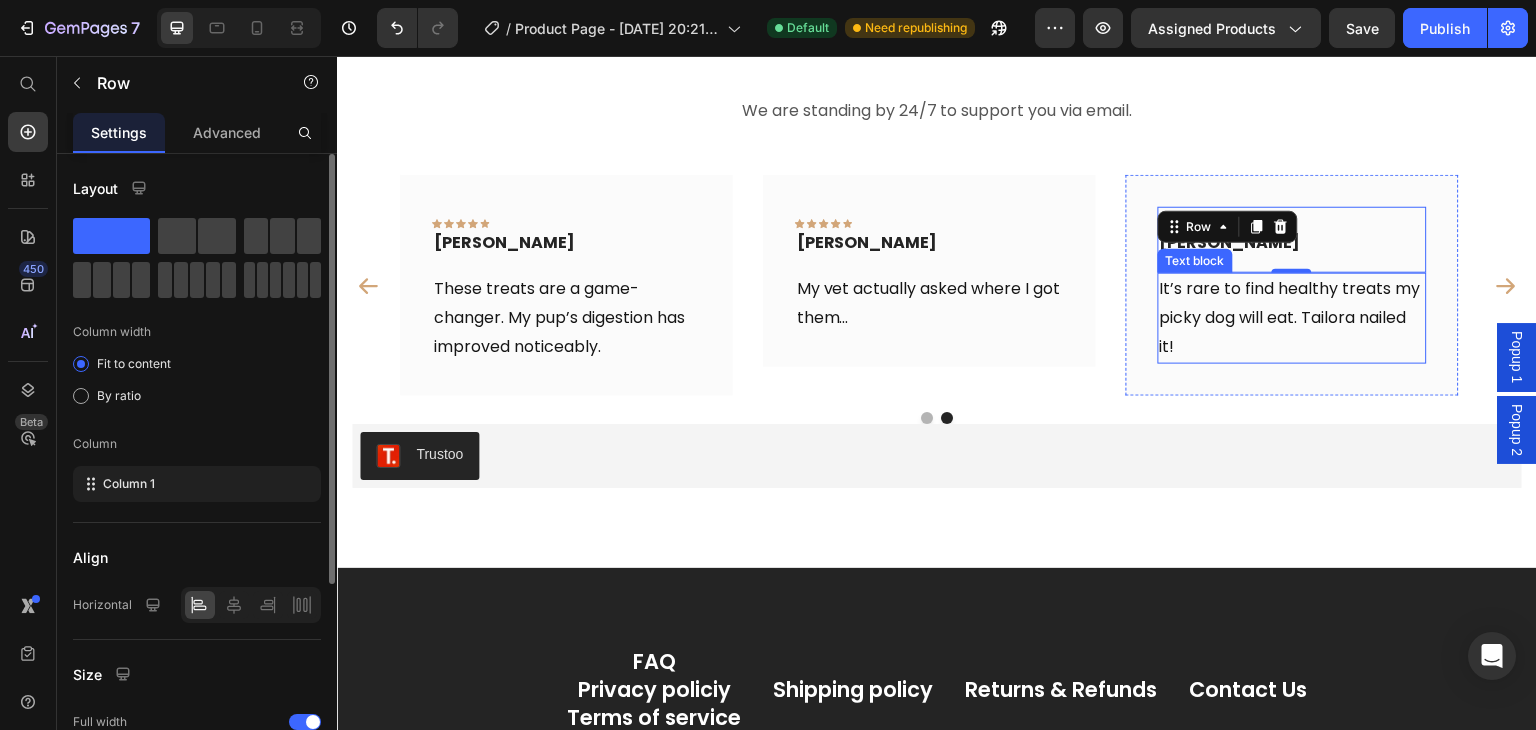 scroll, scrollTop: 8446, scrollLeft: 0, axis: vertical 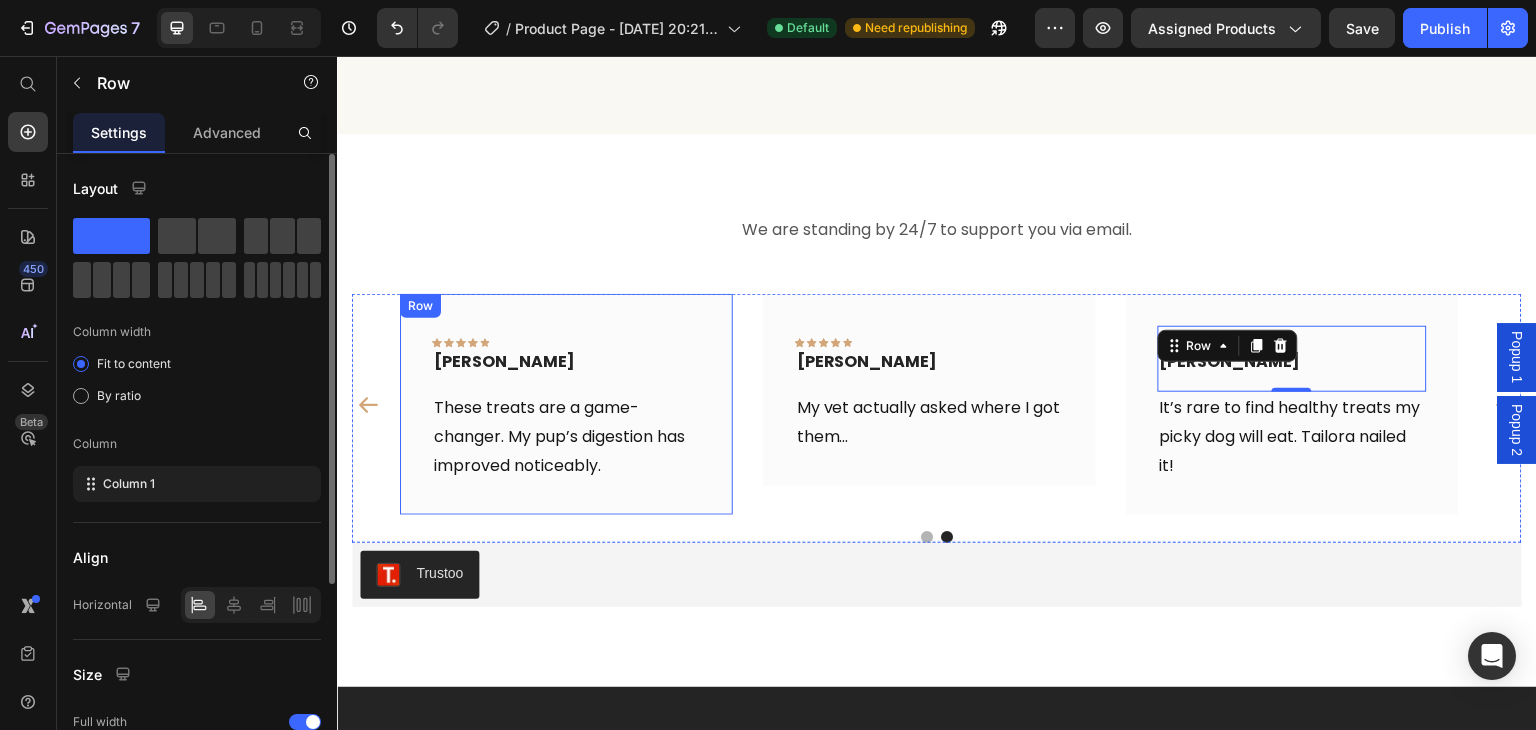 click on "Icon
Icon
Icon
Icon
Icon Row [PERSON_NAME] Text block Row These treats are a game-changer. My pup’s digestion has improved noticeably. Text block Row" at bounding box center (566, 404) 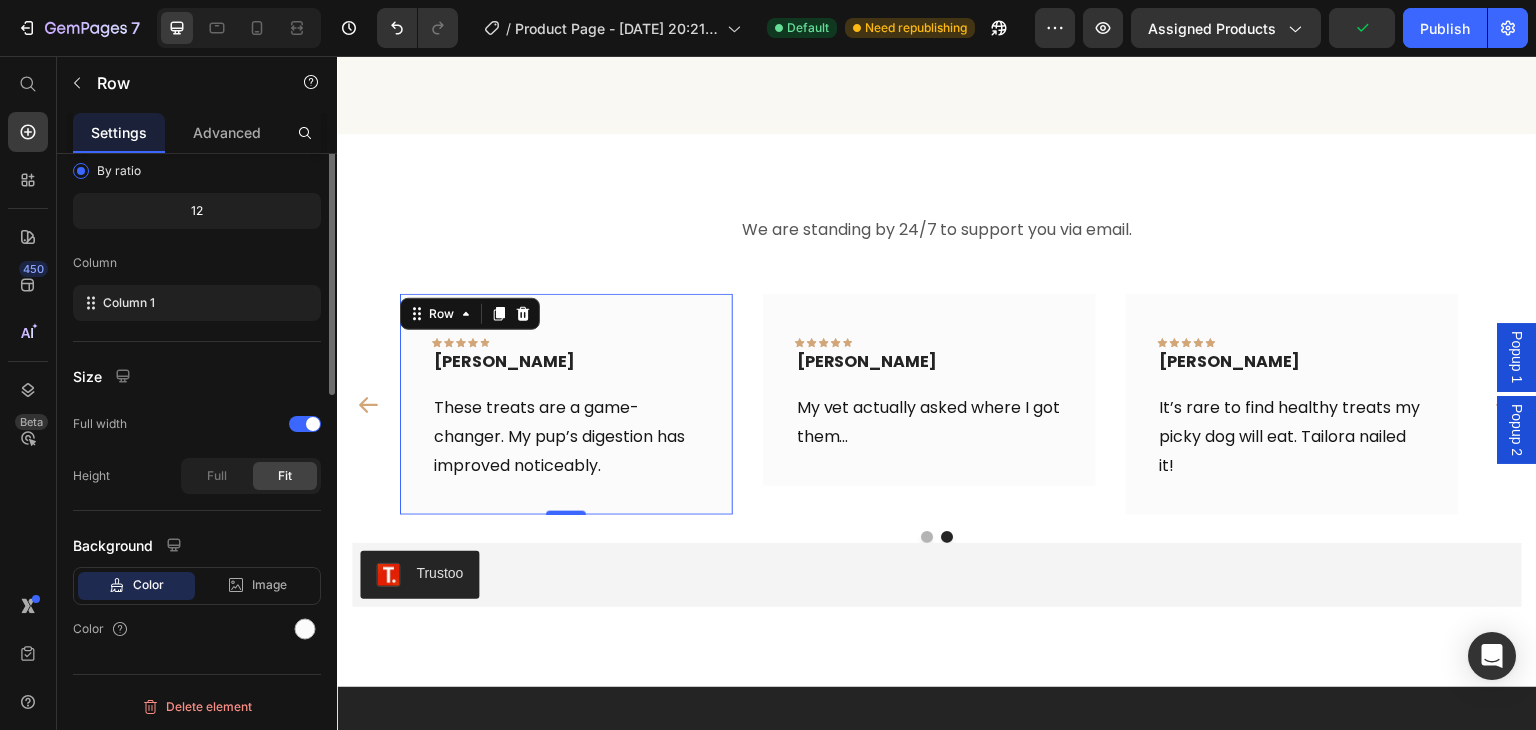 scroll, scrollTop: 0, scrollLeft: 0, axis: both 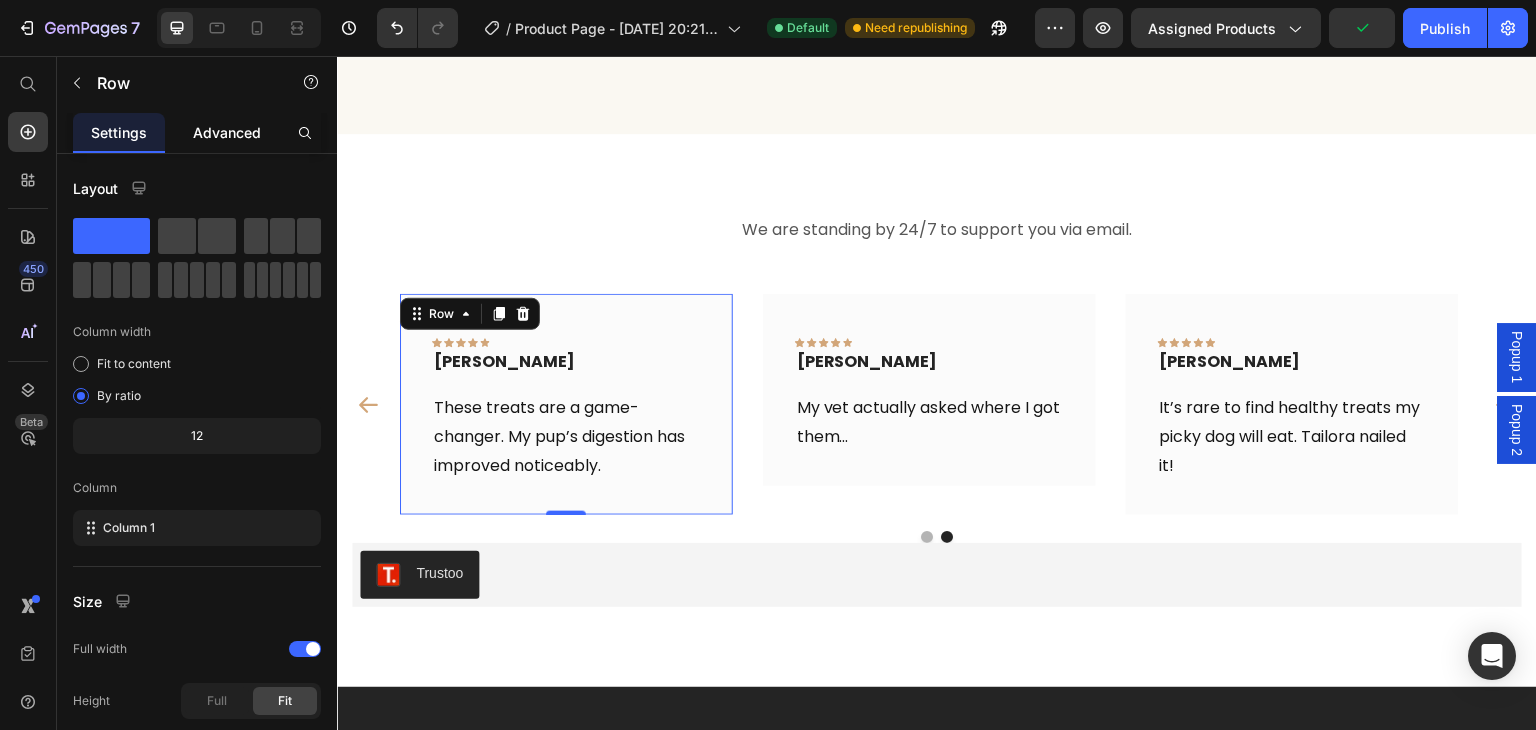 click on "Advanced" at bounding box center [227, 132] 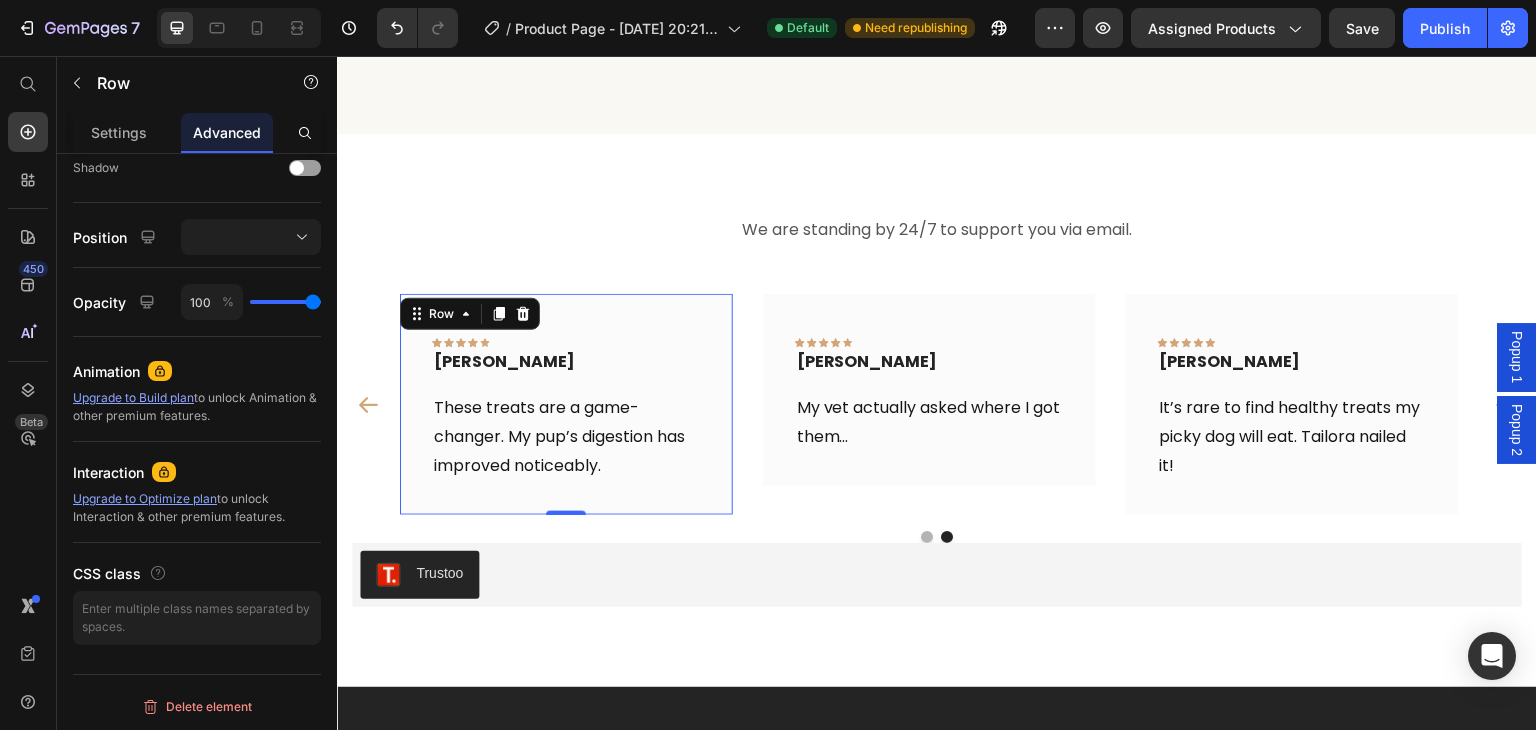 scroll, scrollTop: 0, scrollLeft: 0, axis: both 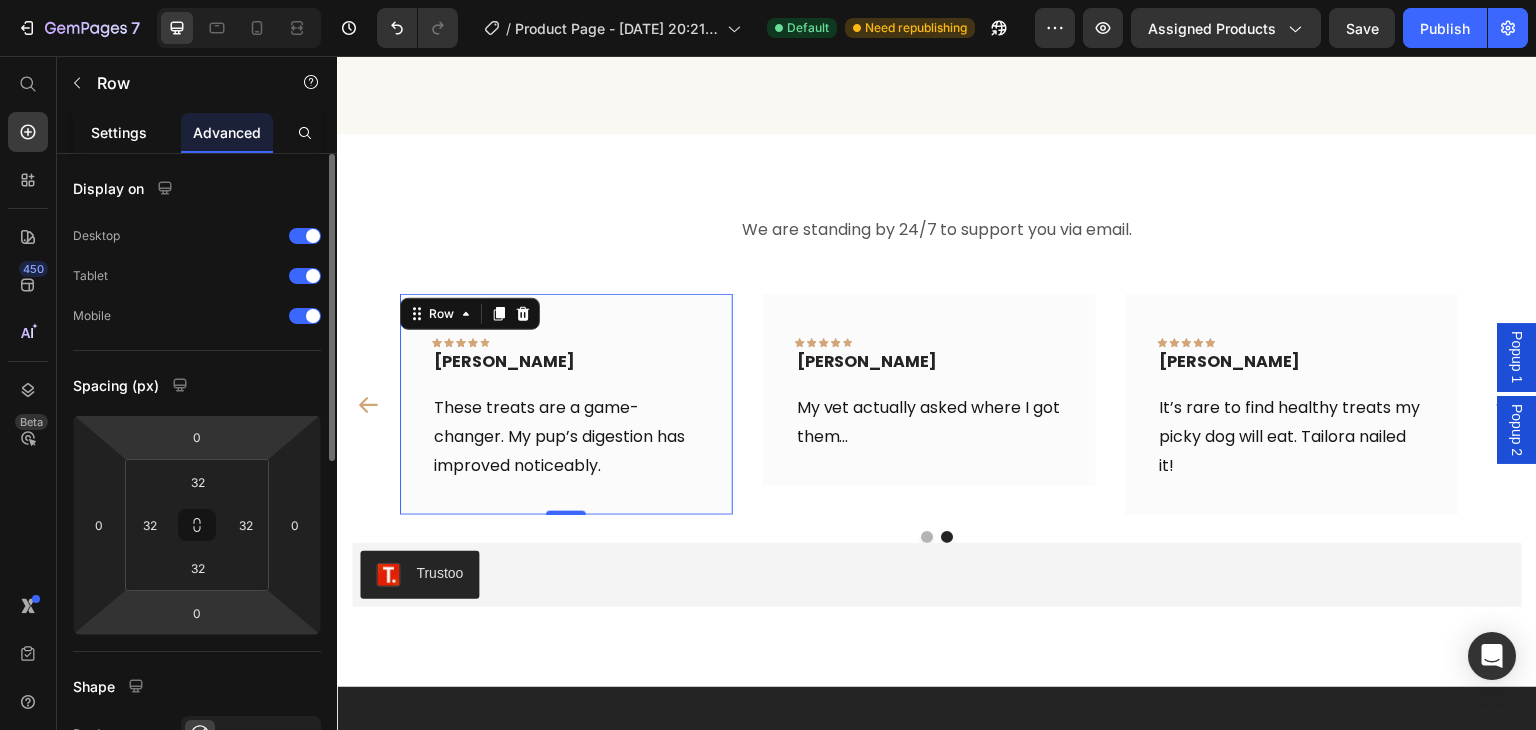 click on "Settings" at bounding box center (119, 132) 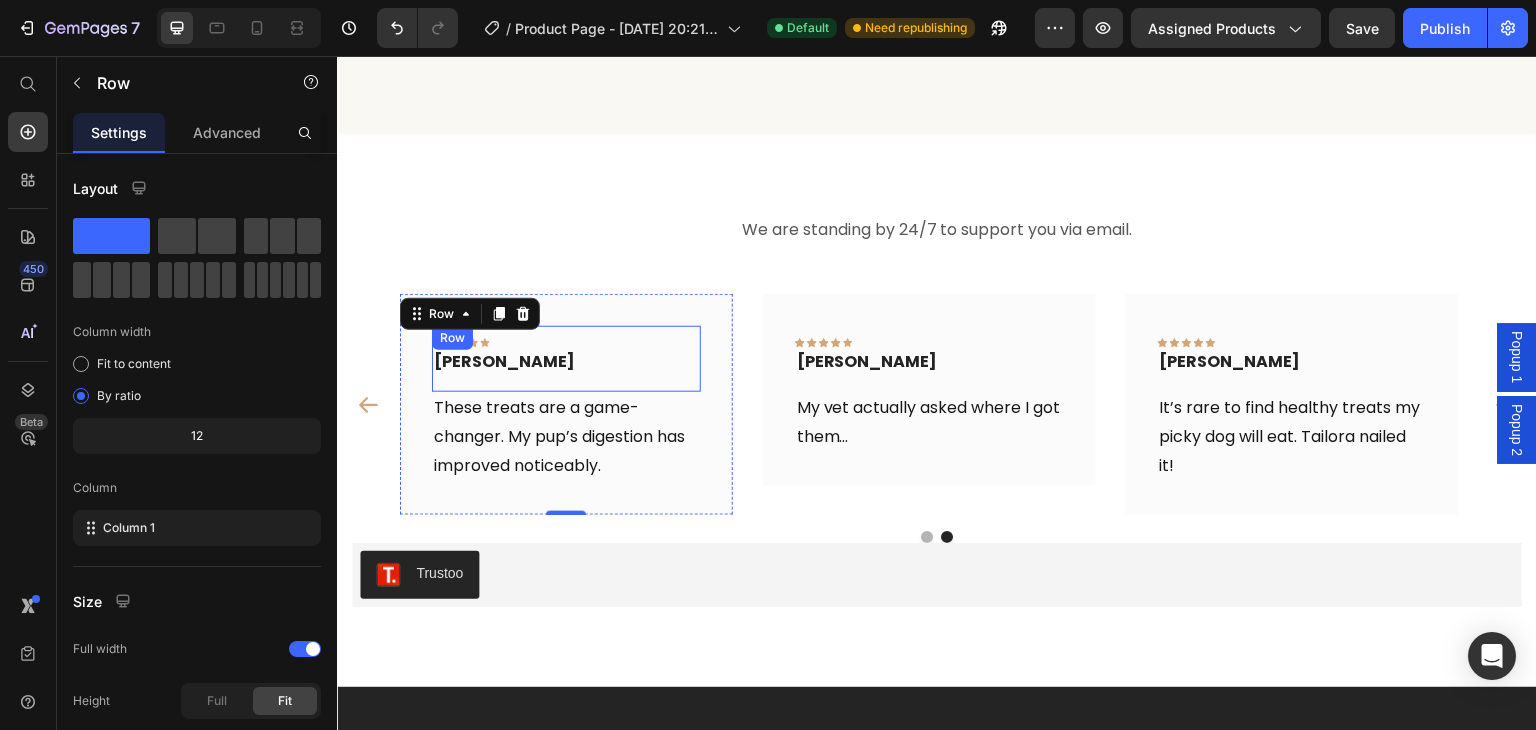 click on "Icon
Icon
Icon
Icon
Icon Row [PERSON_NAME] Text block Row" at bounding box center (566, 359) 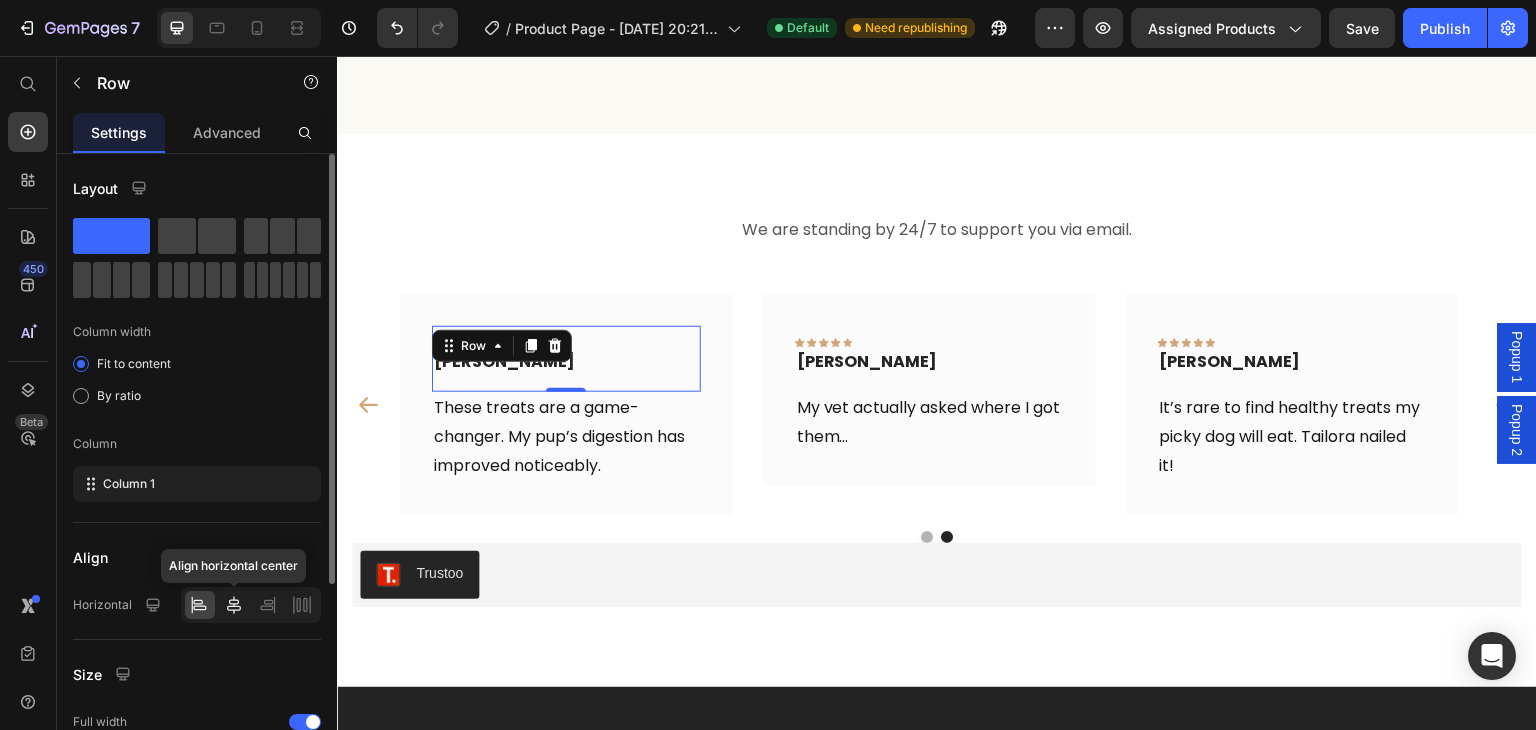 click 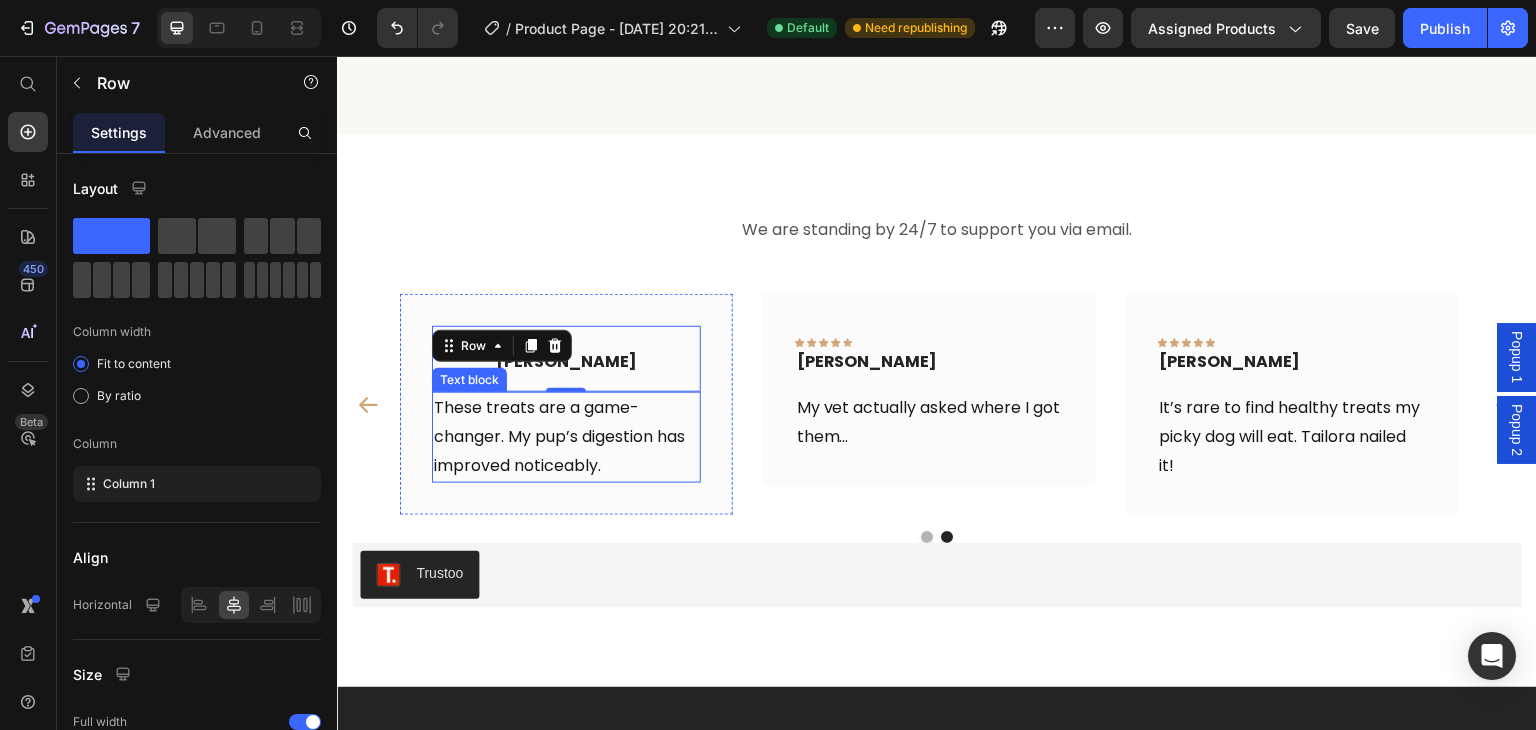 click on "These treats are a game-changer. My pup’s digestion has improved noticeably." at bounding box center [566, 437] 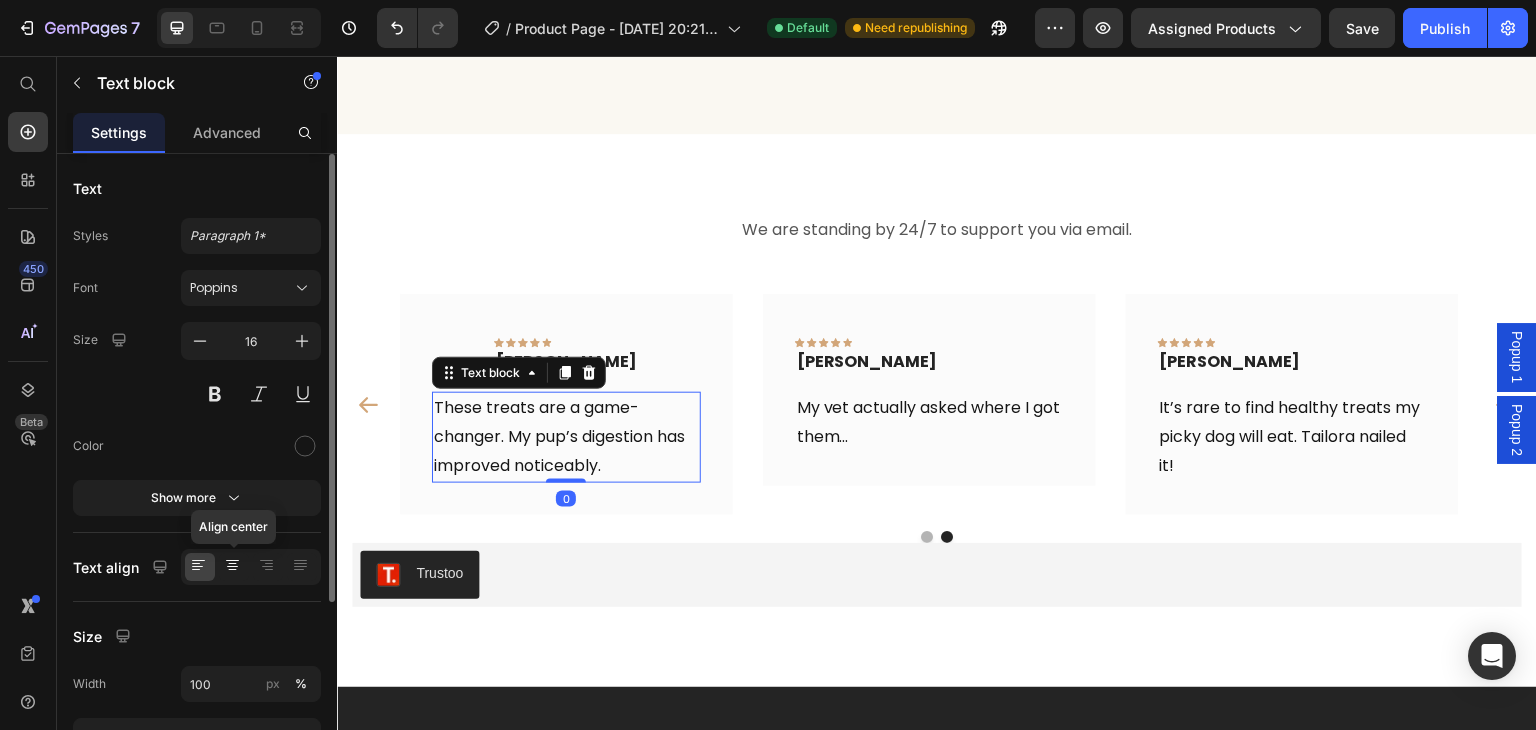 click 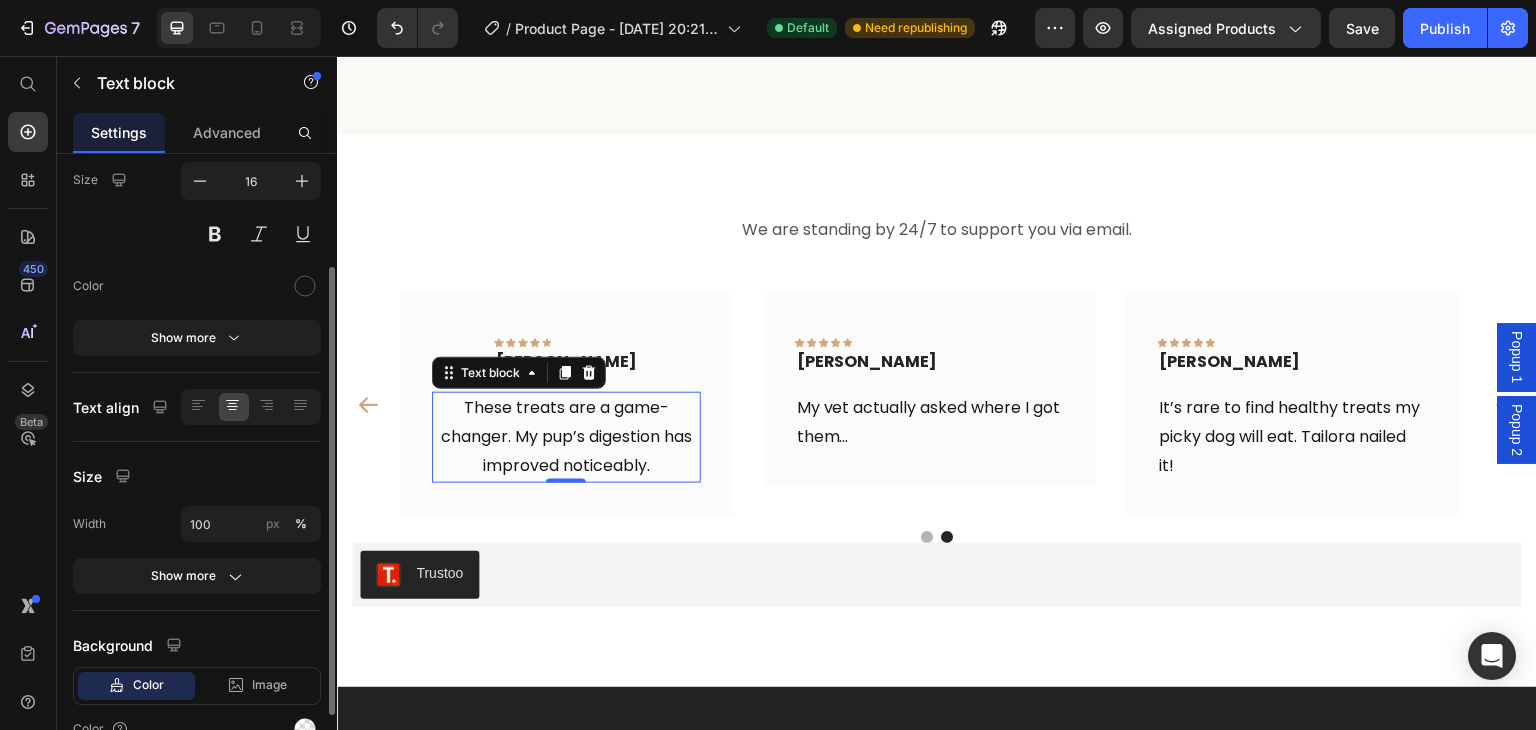 scroll, scrollTop: 0, scrollLeft: 0, axis: both 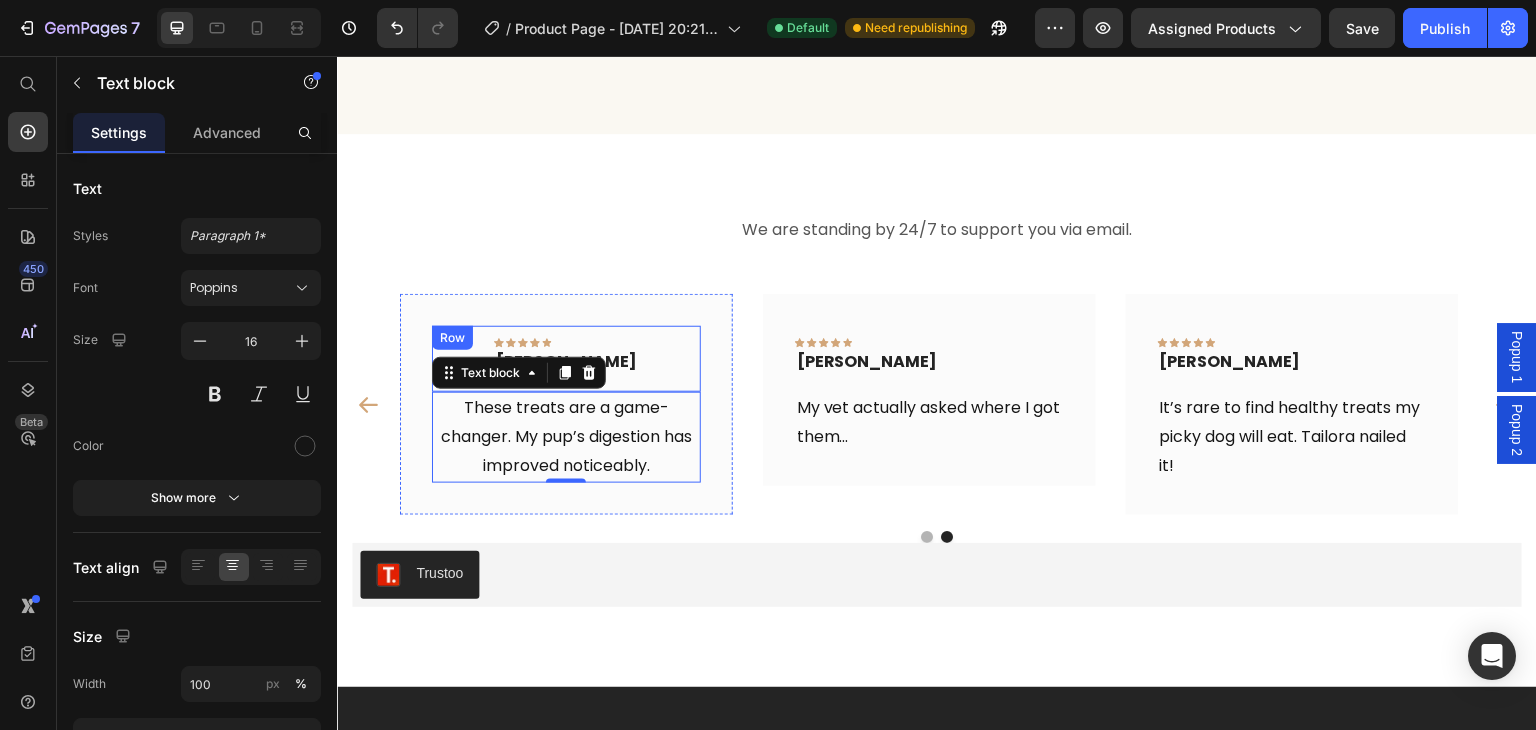 click on "Icon
Icon
Icon
Icon
Icon Row [PERSON_NAME] Text block Row" at bounding box center [566, 359] 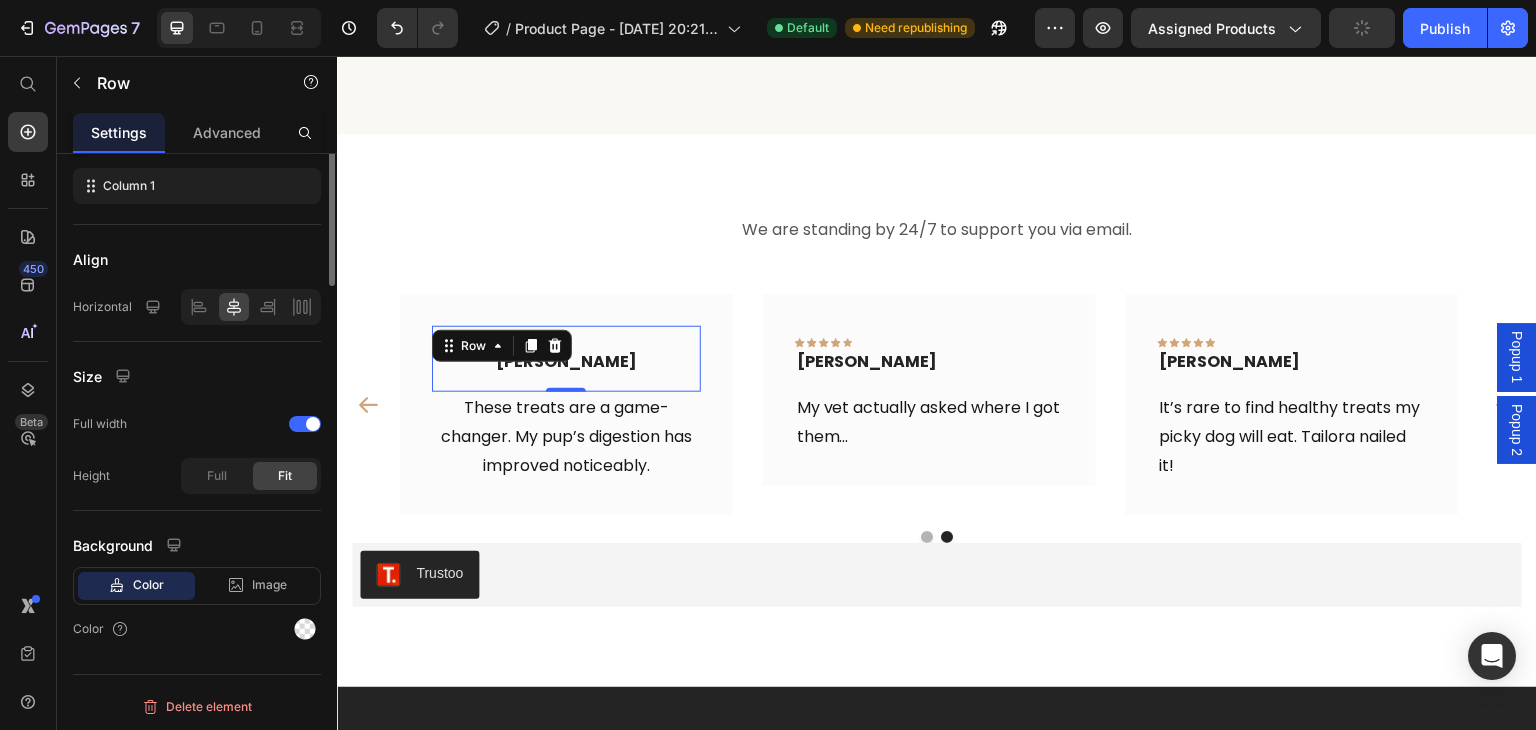 scroll, scrollTop: 0, scrollLeft: 0, axis: both 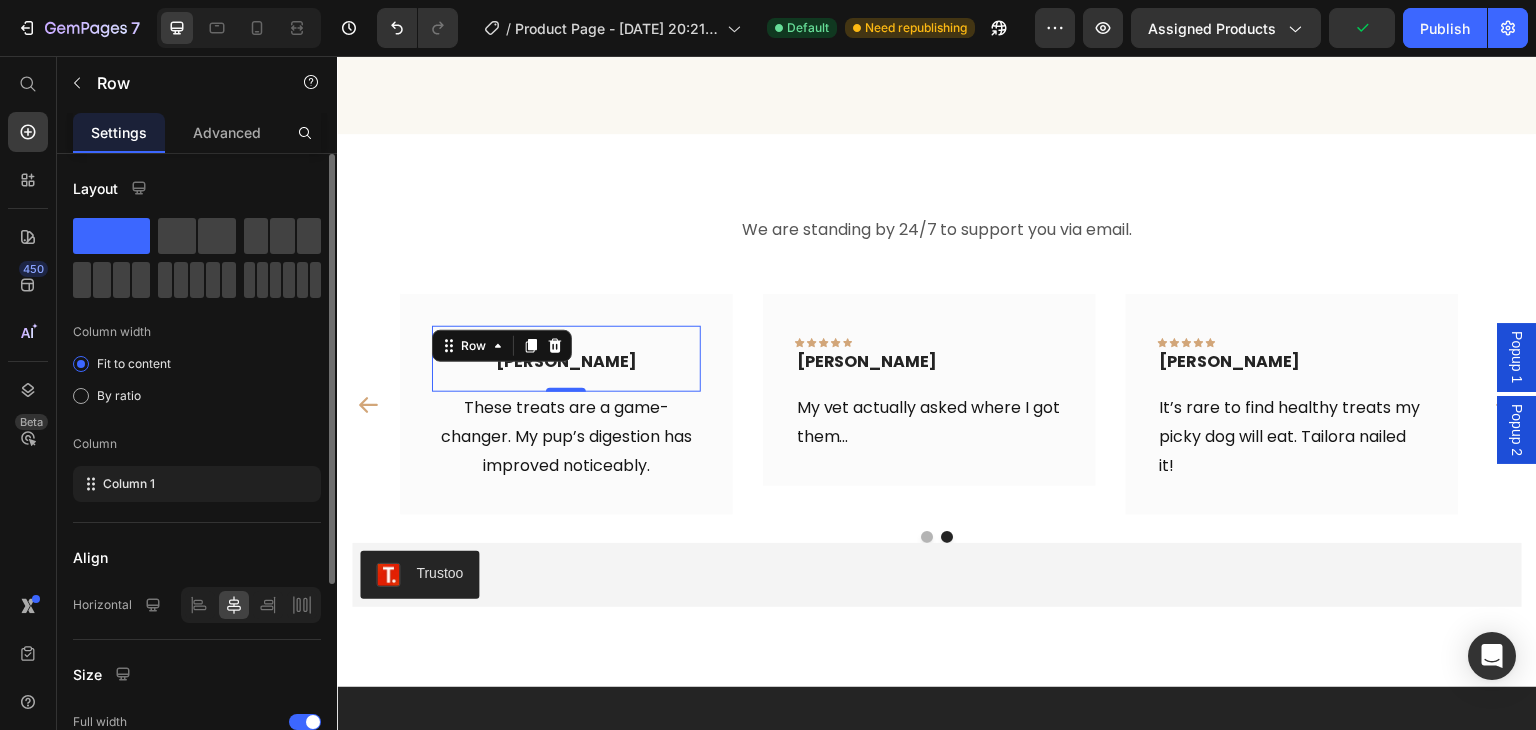 click on "Icon
Icon
Icon
Icon
Icon Row [PERSON_NAME] Text block Row   0" at bounding box center [566, 359] 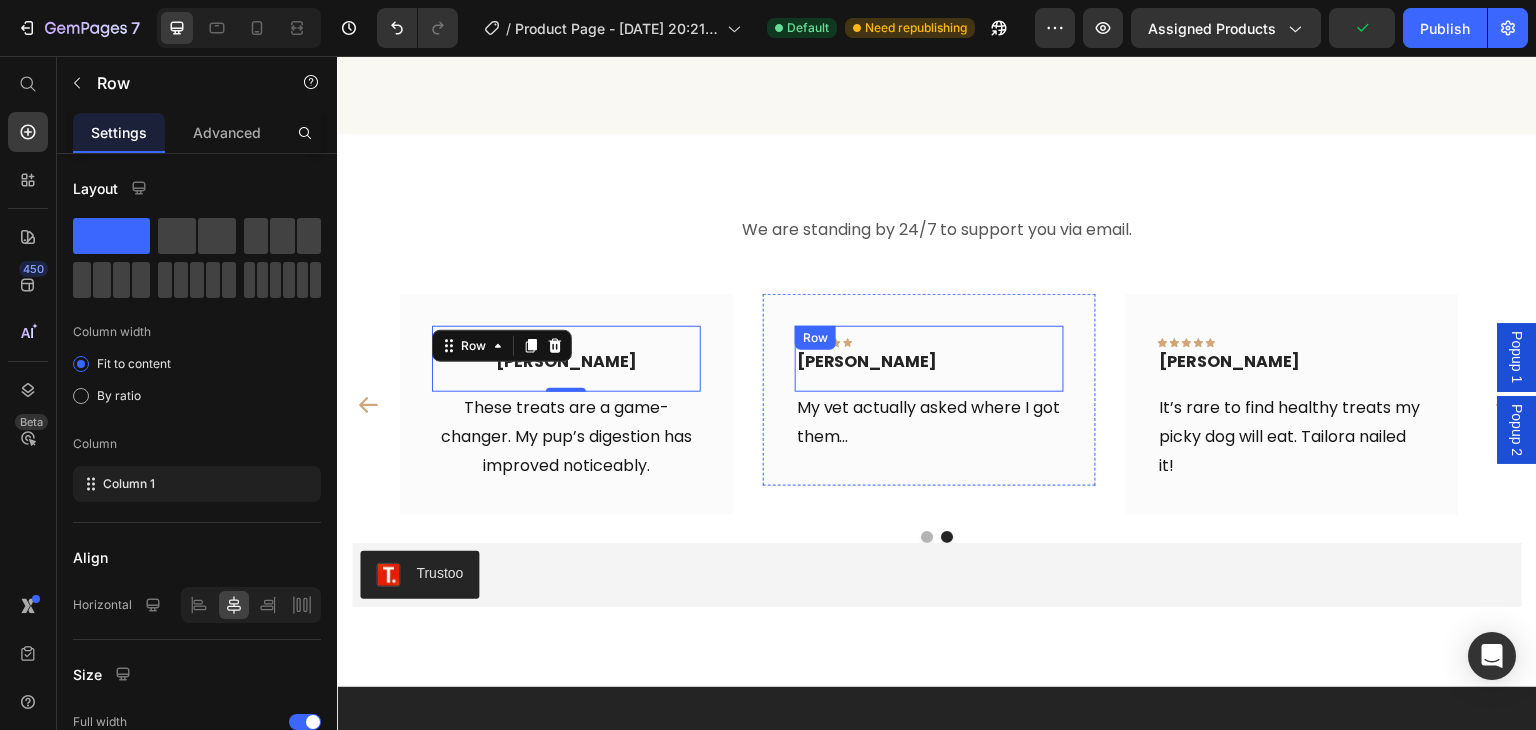 click on "Icon
Icon
Icon
Icon
Icon Row [PERSON_NAME] Text block Row" at bounding box center (929, 359) 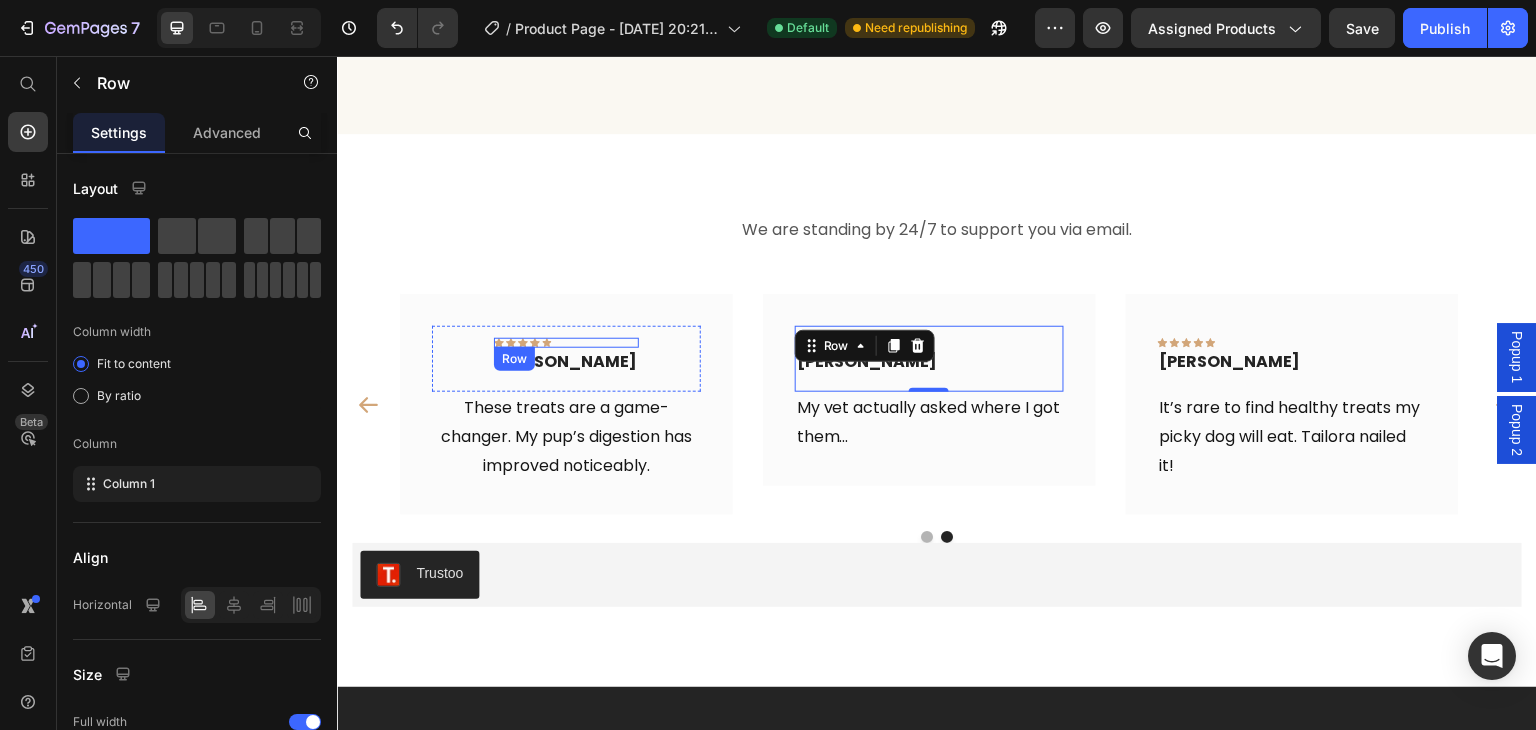 click on "Icon
Icon
Icon
Icon
Icon Row" at bounding box center (566, 343) 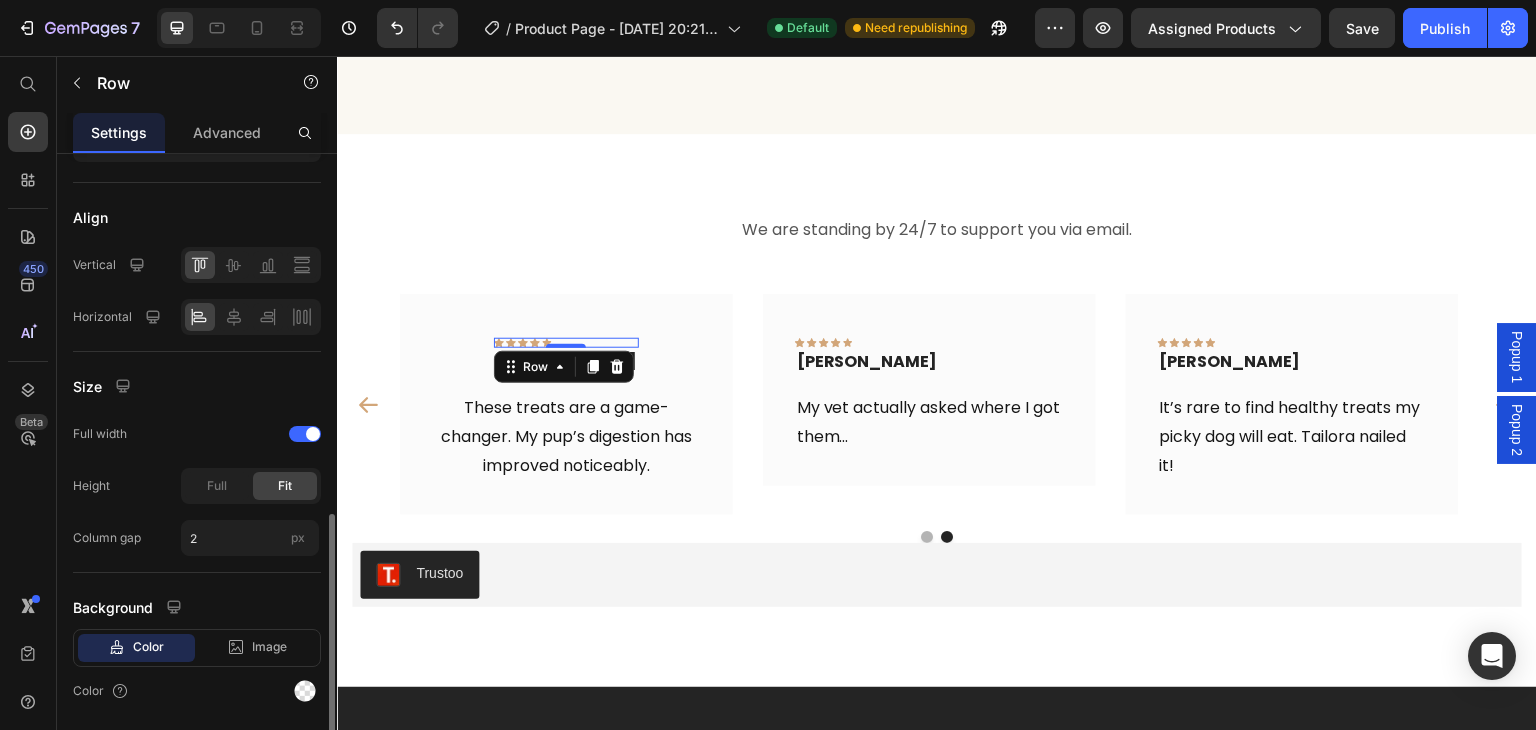 scroll, scrollTop: 562, scrollLeft: 0, axis: vertical 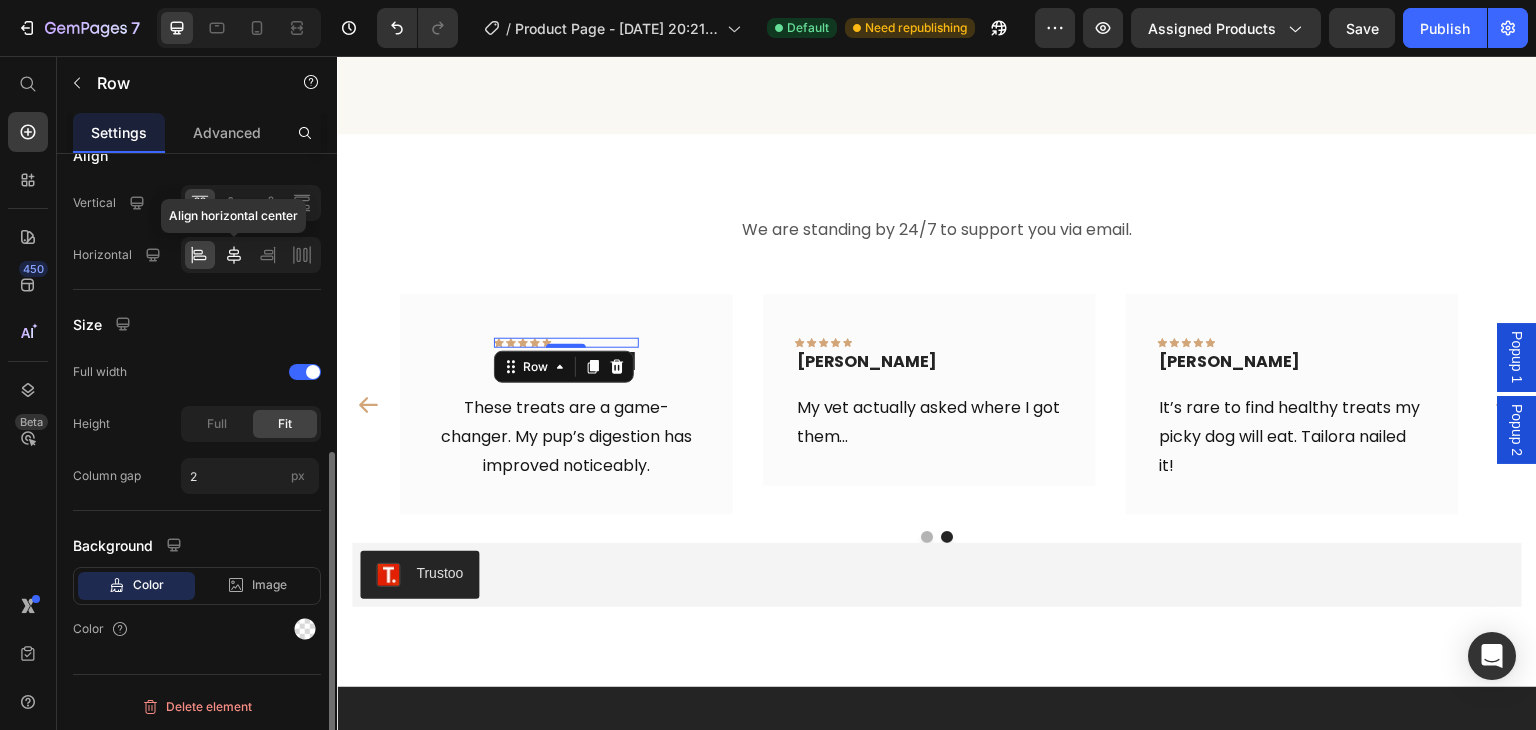 click 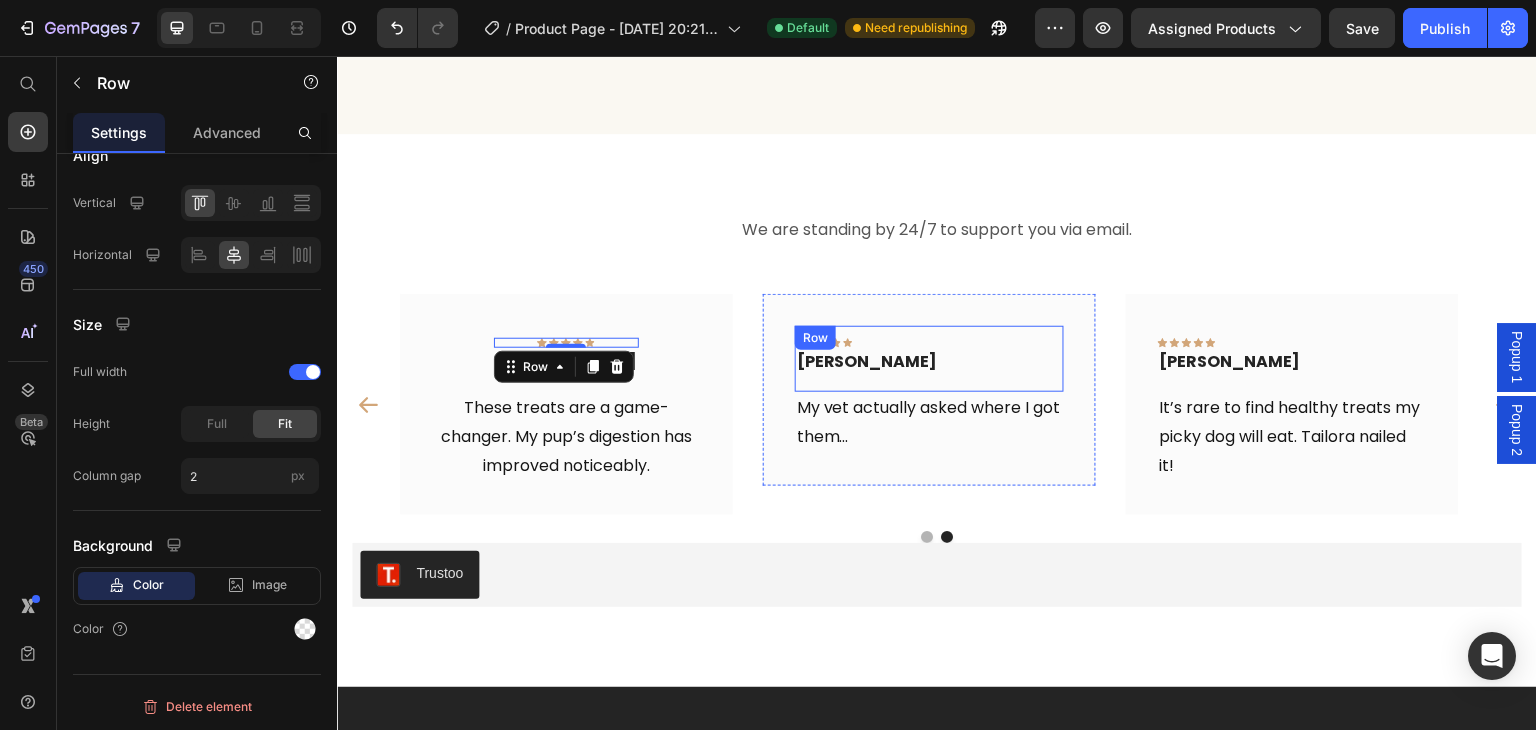 click on "Icon
Icon
Icon
Icon
Icon Row [PERSON_NAME] Text block Row" at bounding box center (929, 359) 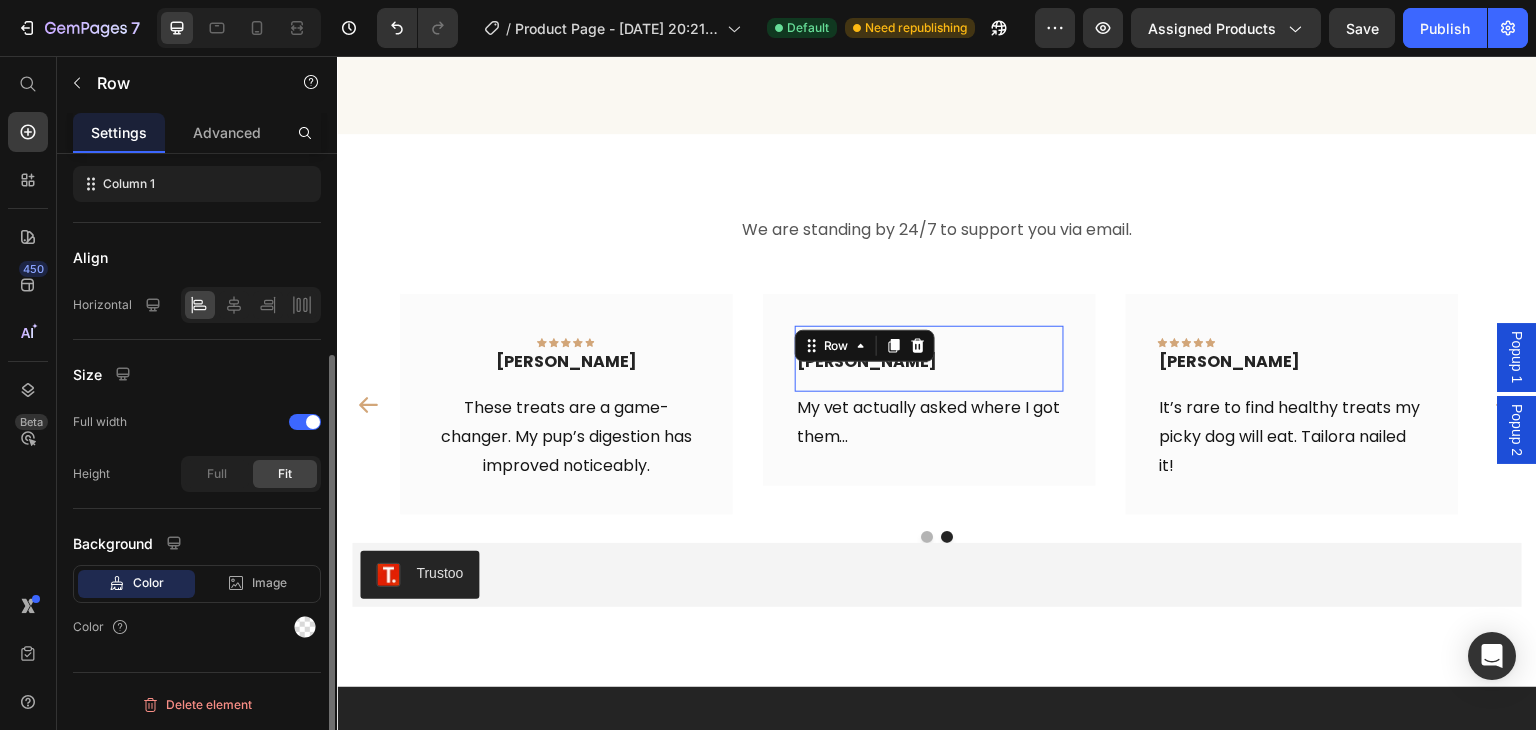 scroll, scrollTop: 298, scrollLeft: 0, axis: vertical 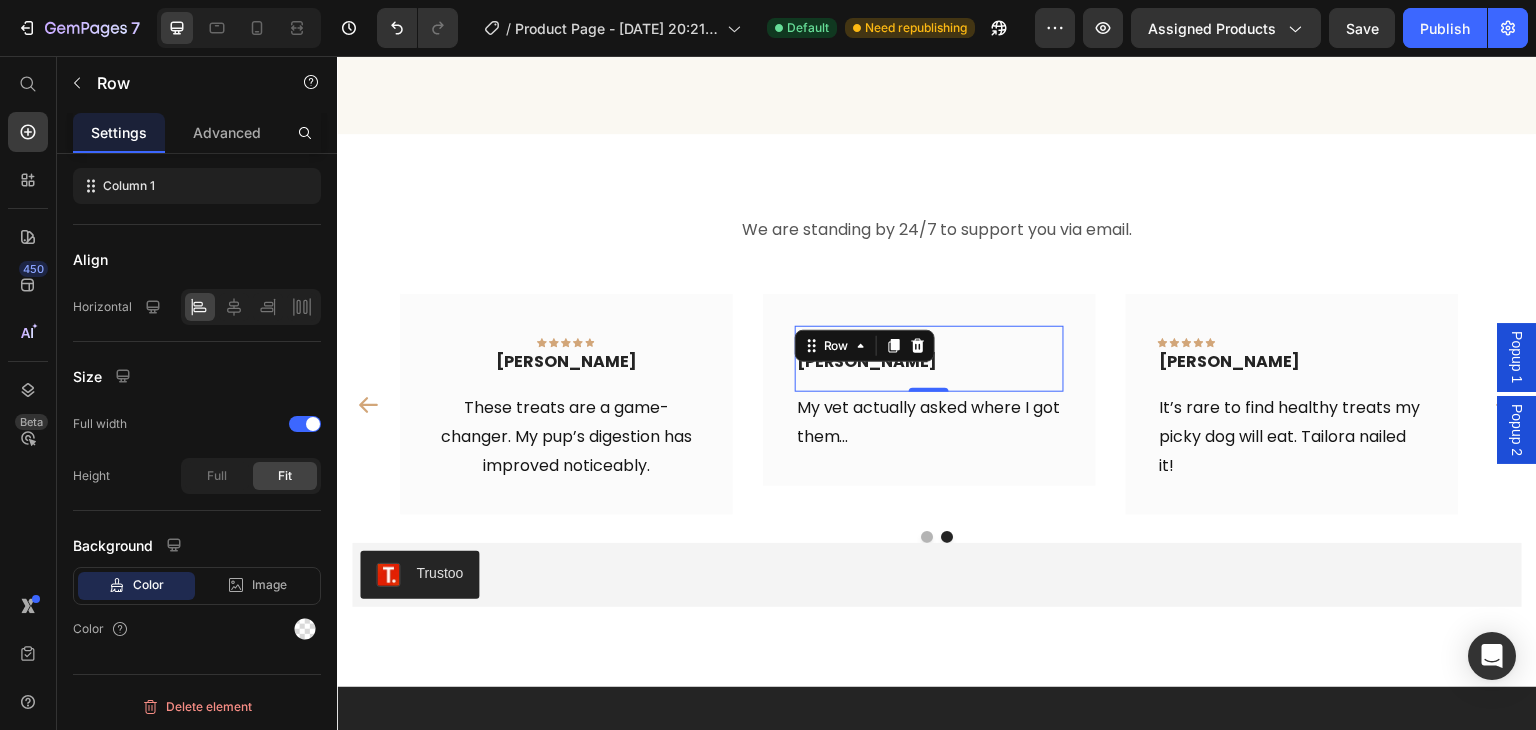 click on "Icon
Icon
Icon
Icon
Icon Row [PERSON_NAME] Text block Row   0" at bounding box center (929, 359) 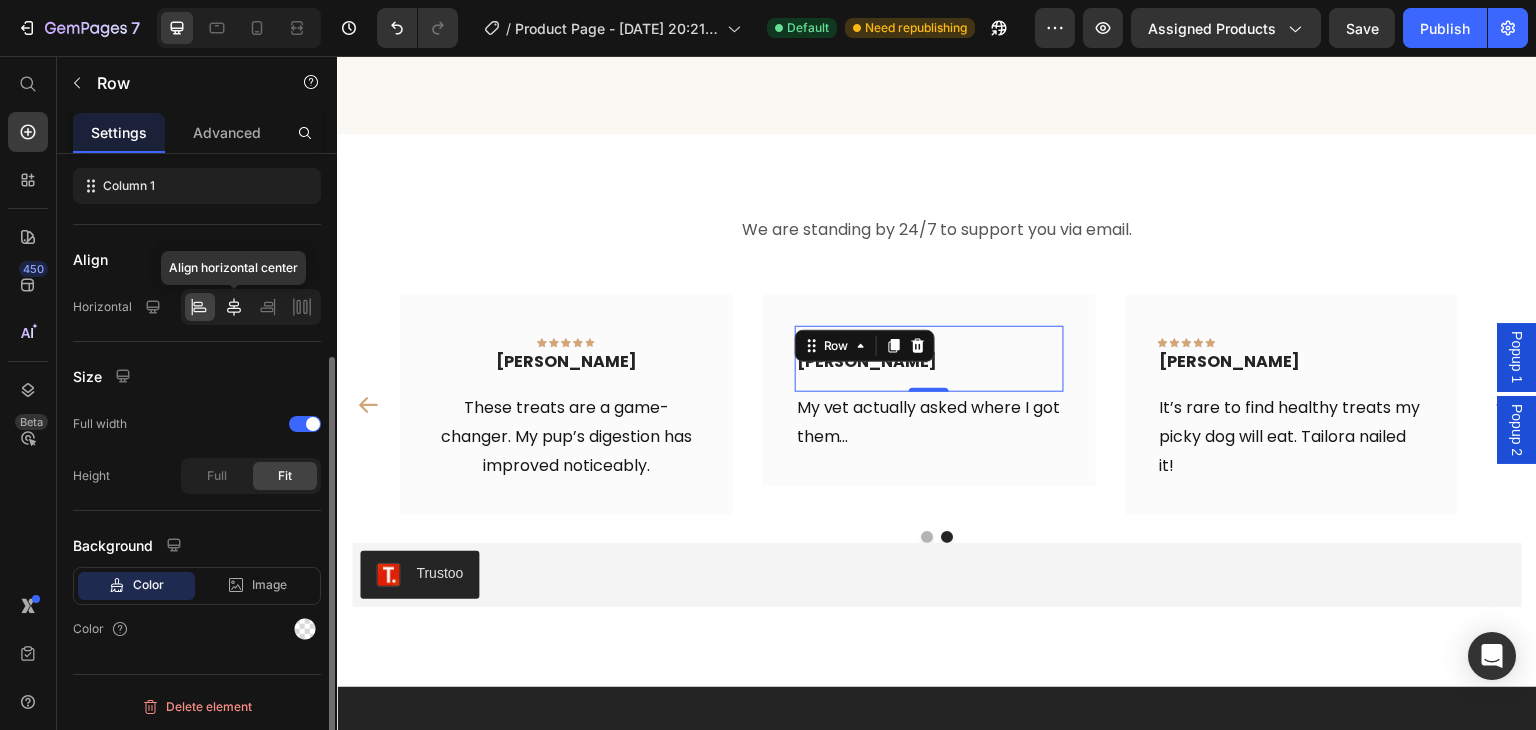 click 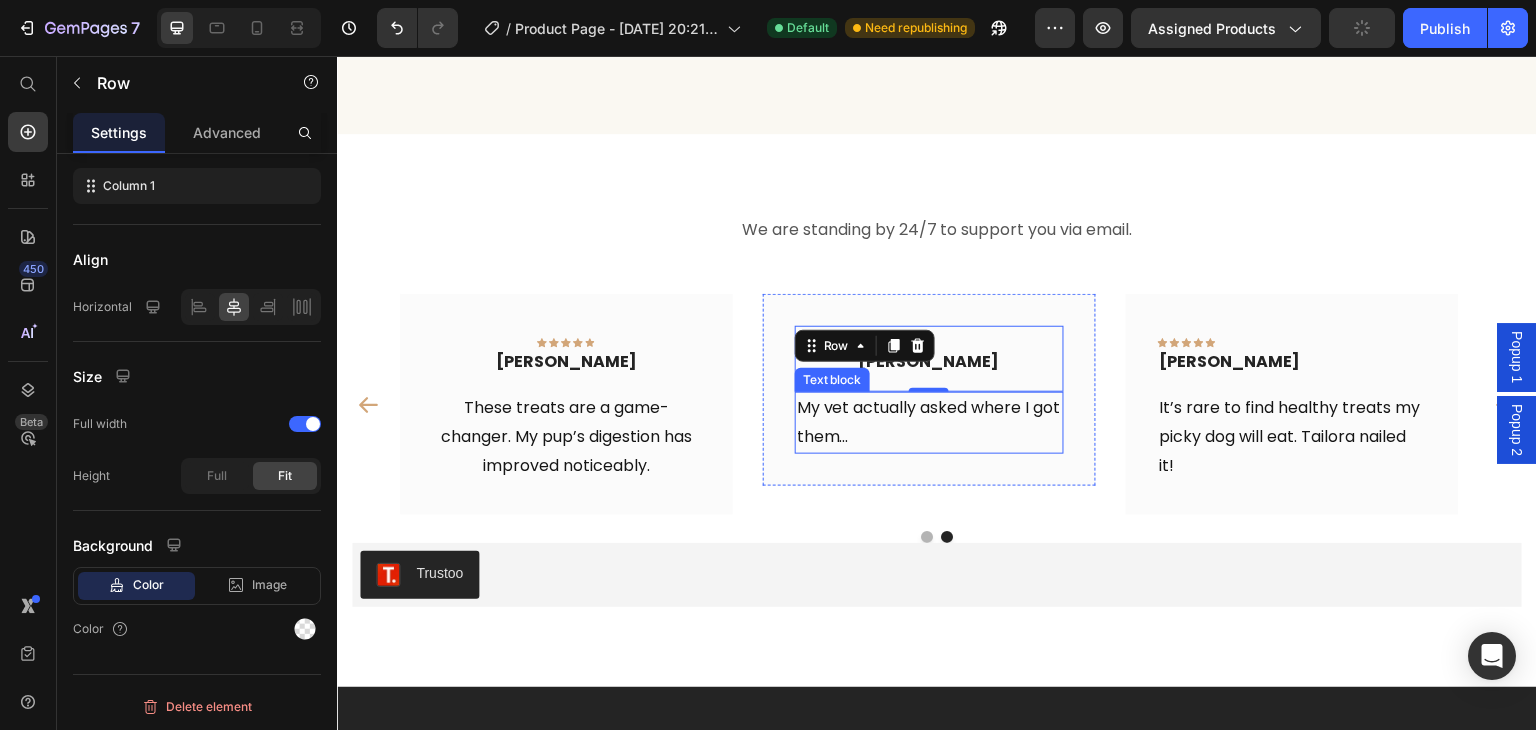 click on "My vet actually asked where I got them..." at bounding box center [929, 423] 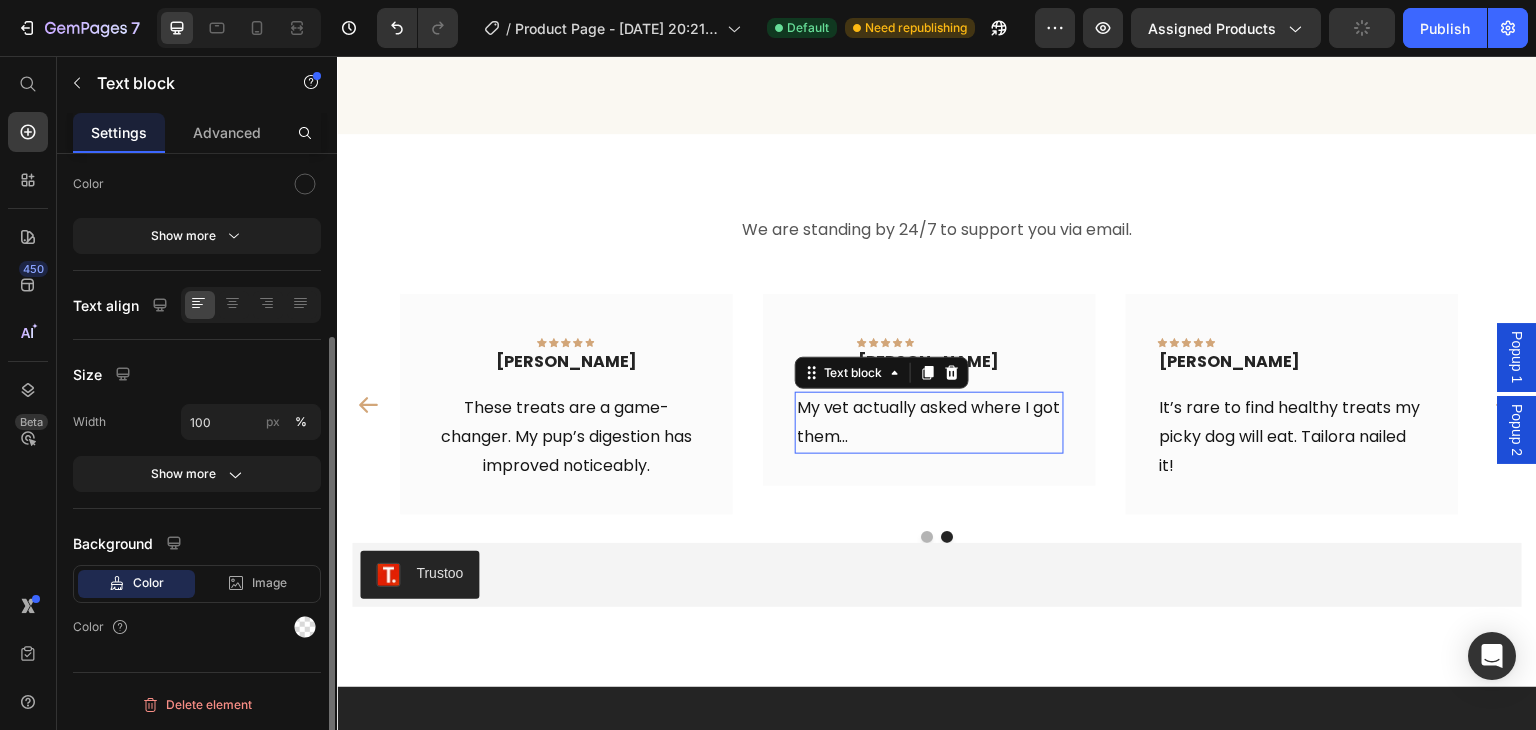 scroll, scrollTop: 0, scrollLeft: 0, axis: both 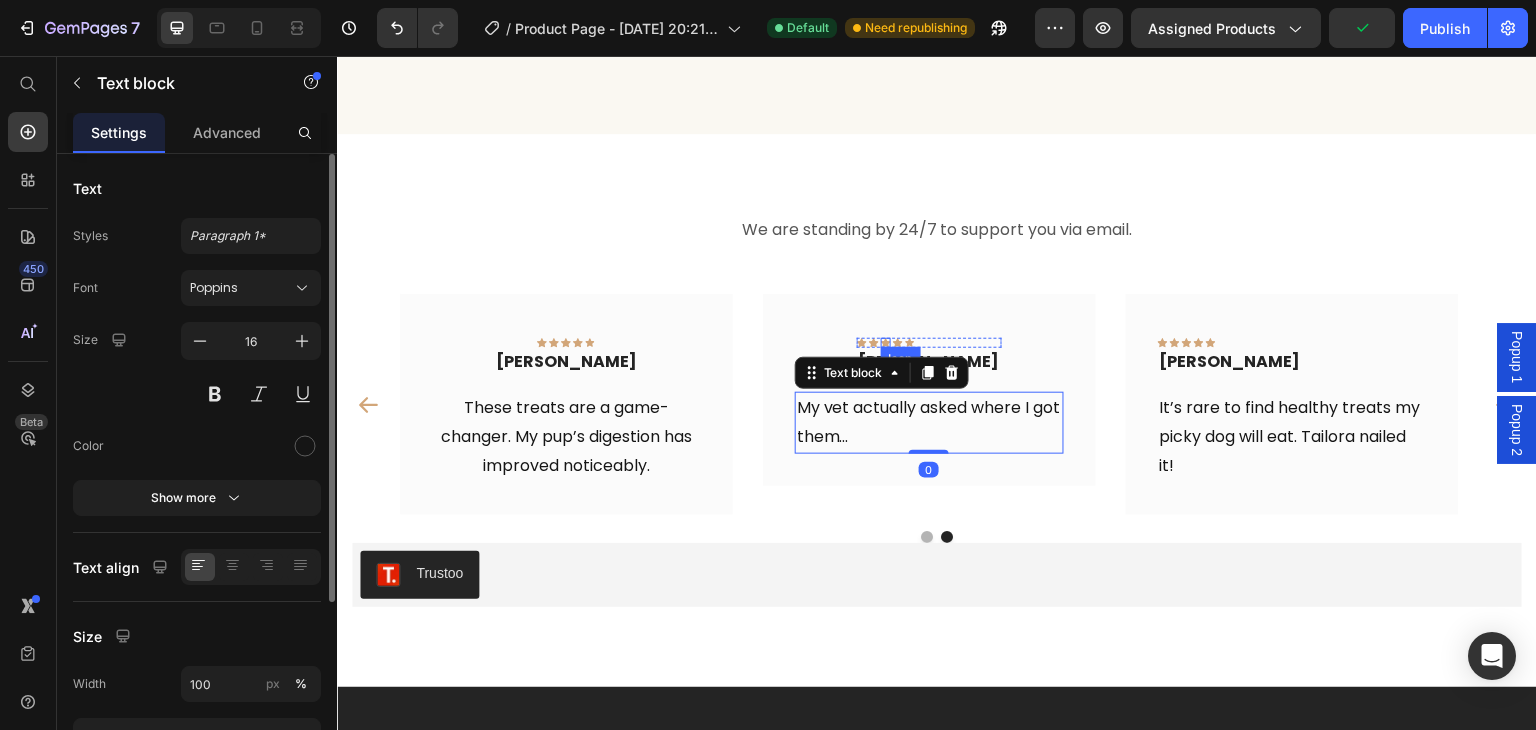 click 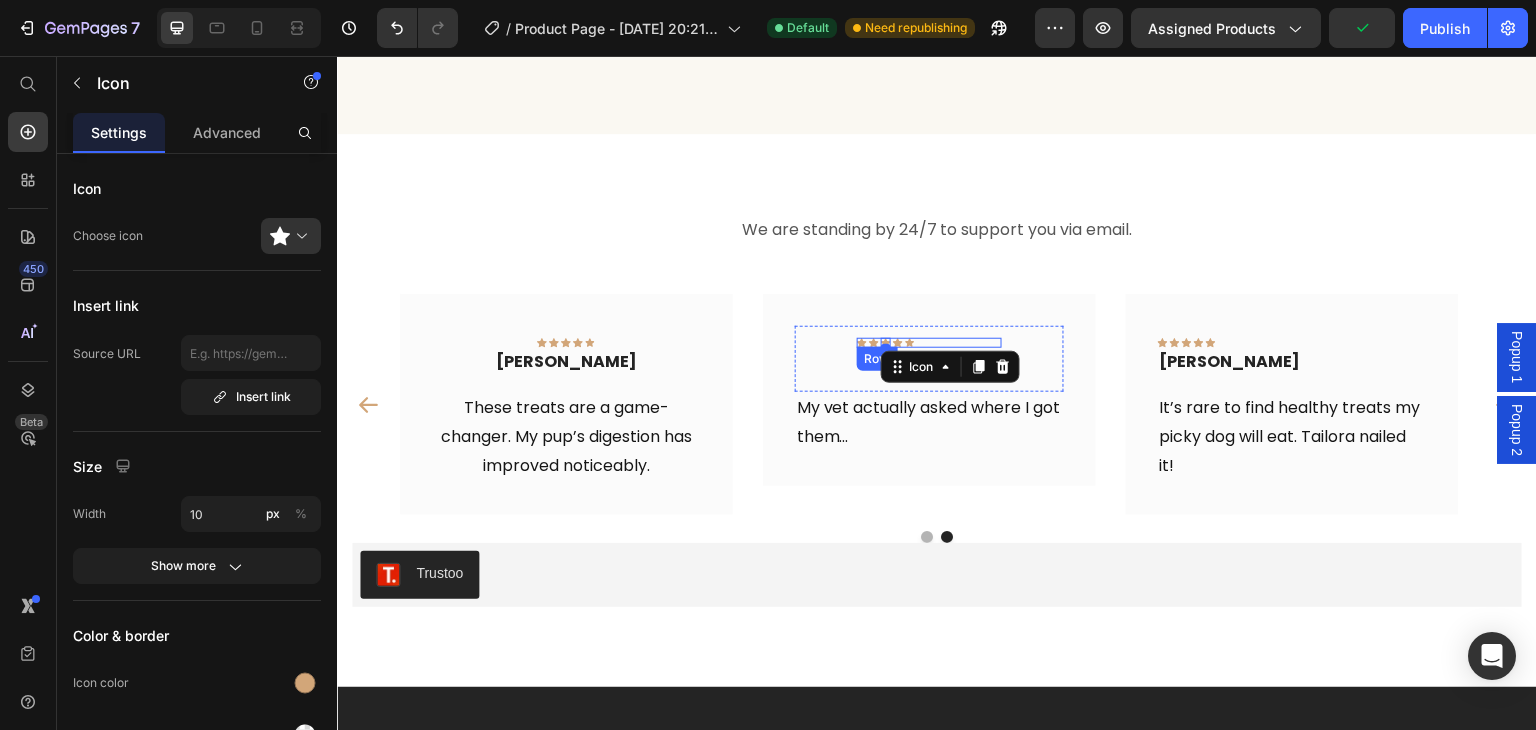click on "Icon
Icon
Icon   0
Icon
Icon Row" at bounding box center (929, 343) 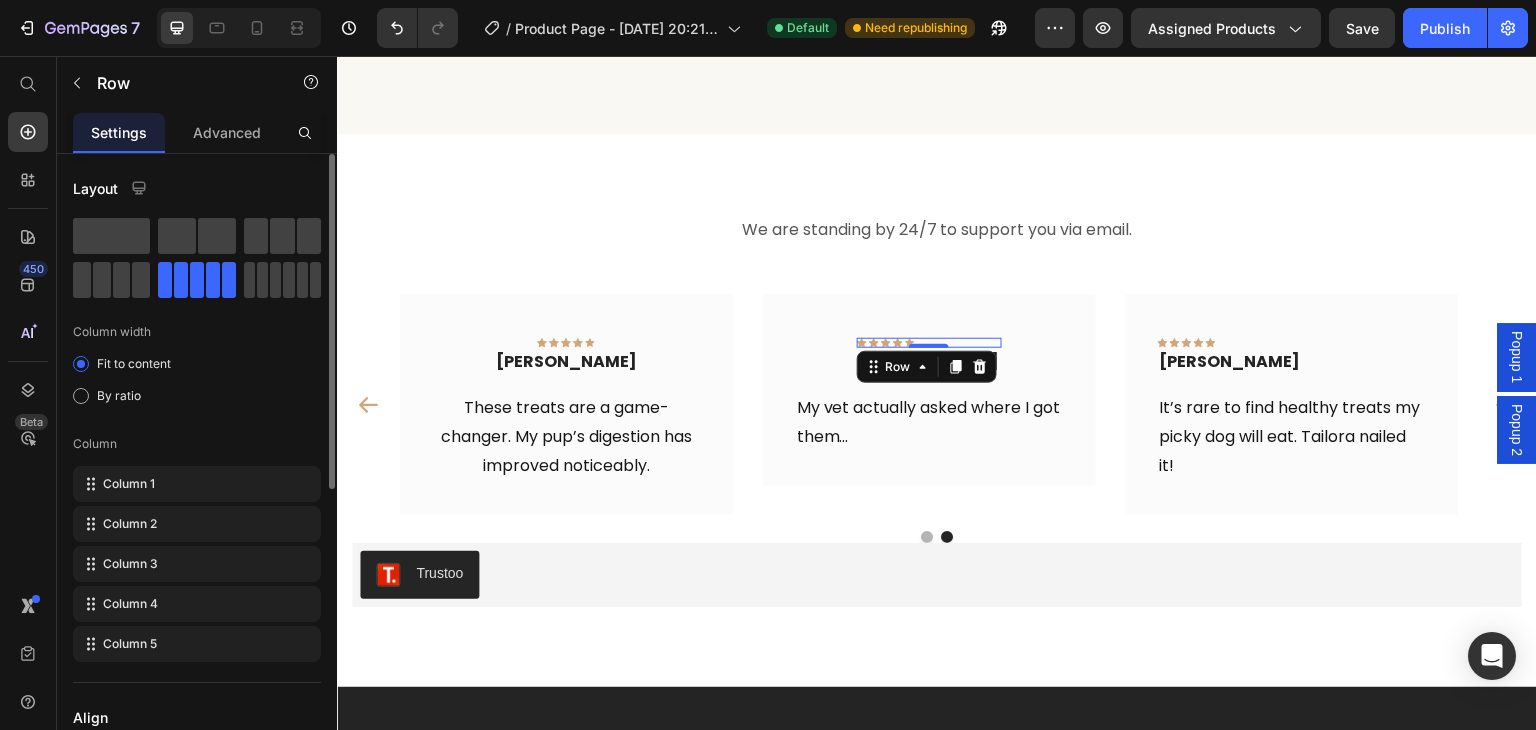 scroll, scrollTop: 562, scrollLeft: 0, axis: vertical 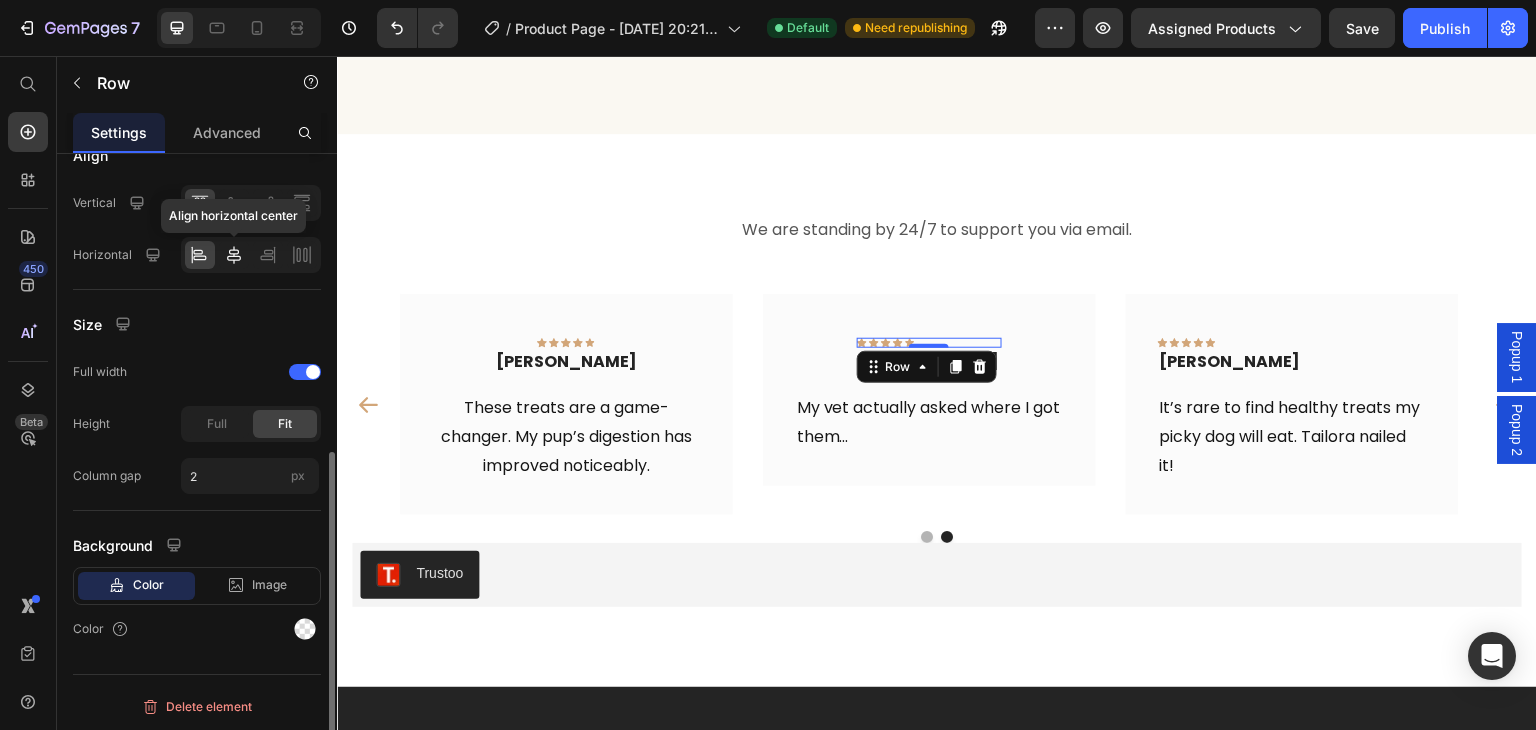 click 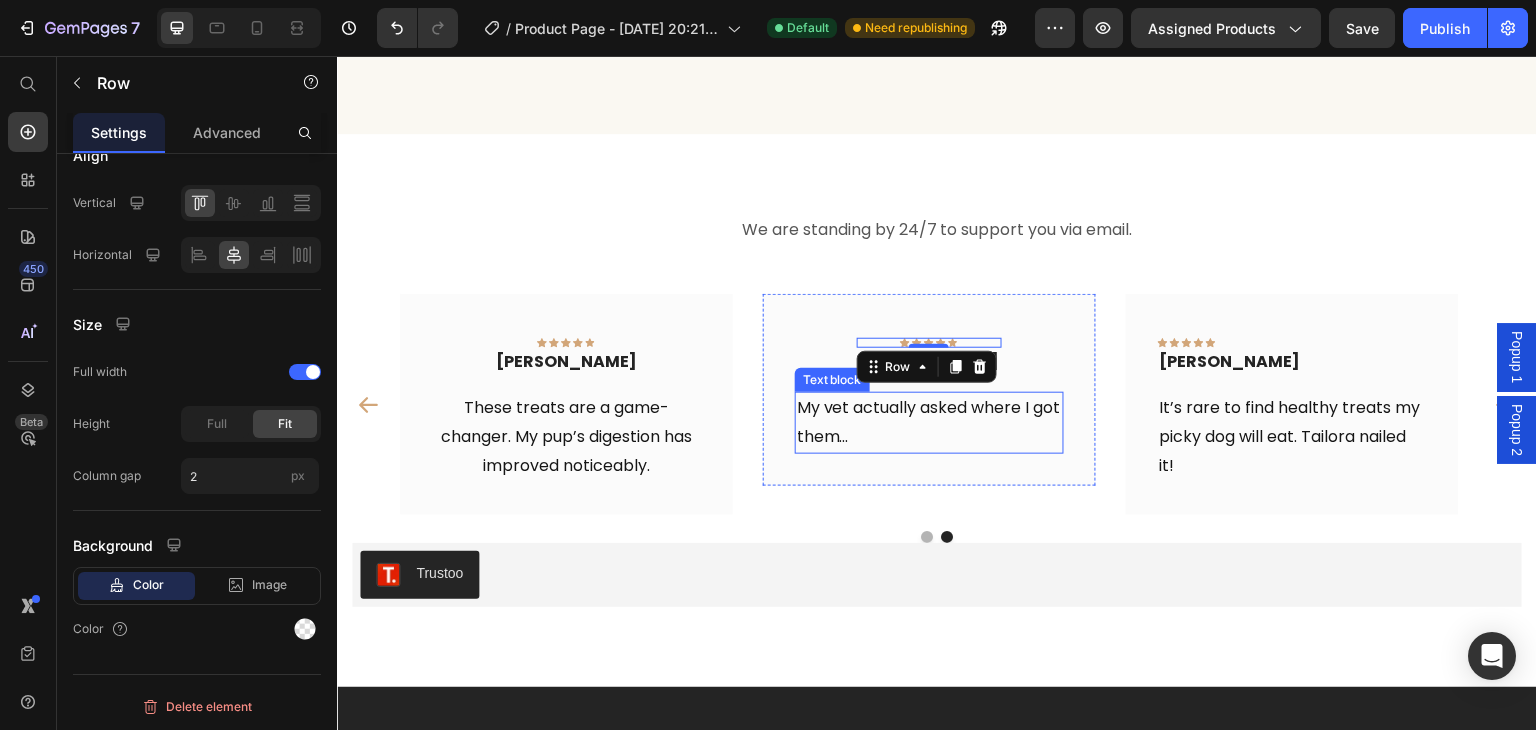 click on "My vet actually asked where I got them..." at bounding box center [929, 423] 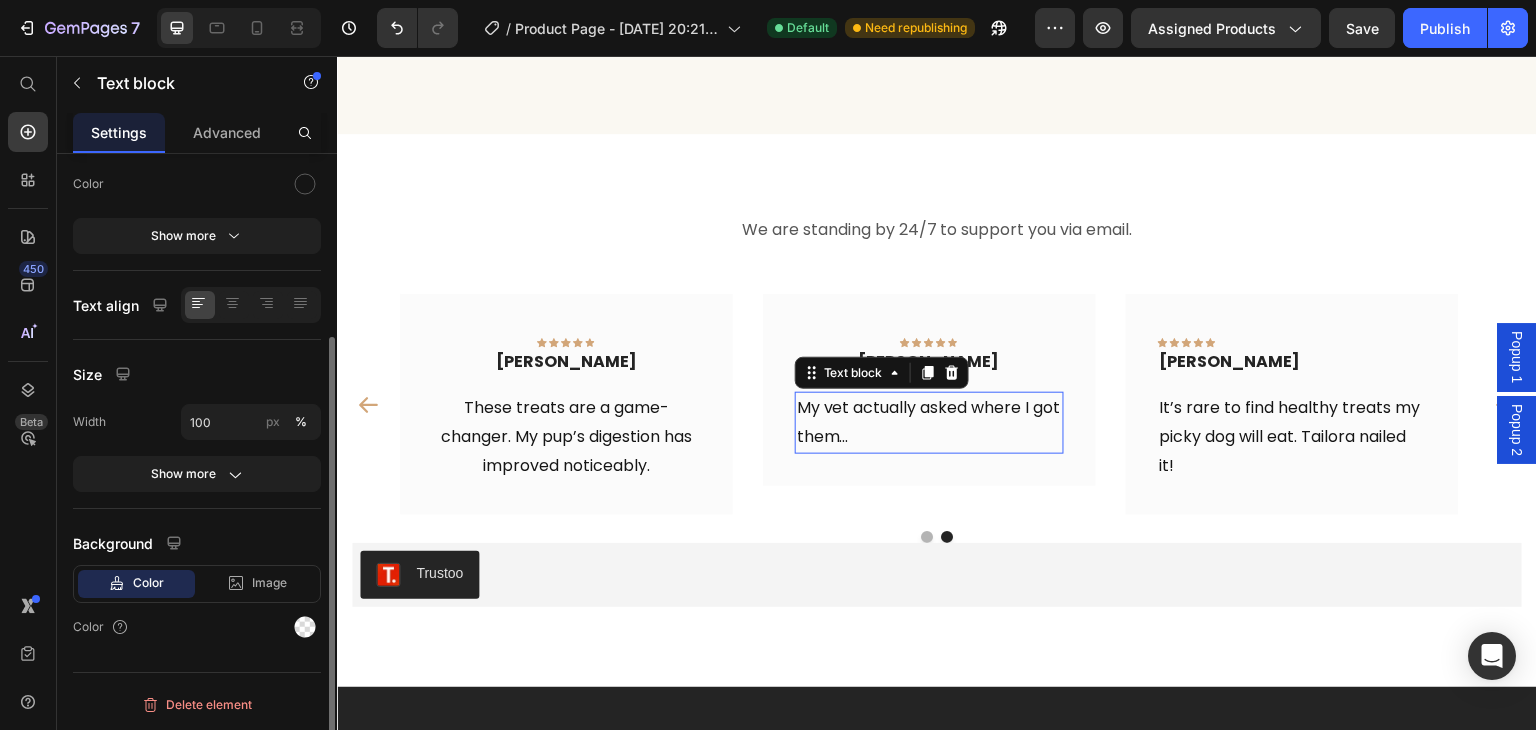 scroll, scrollTop: 0, scrollLeft: 0, axis: both 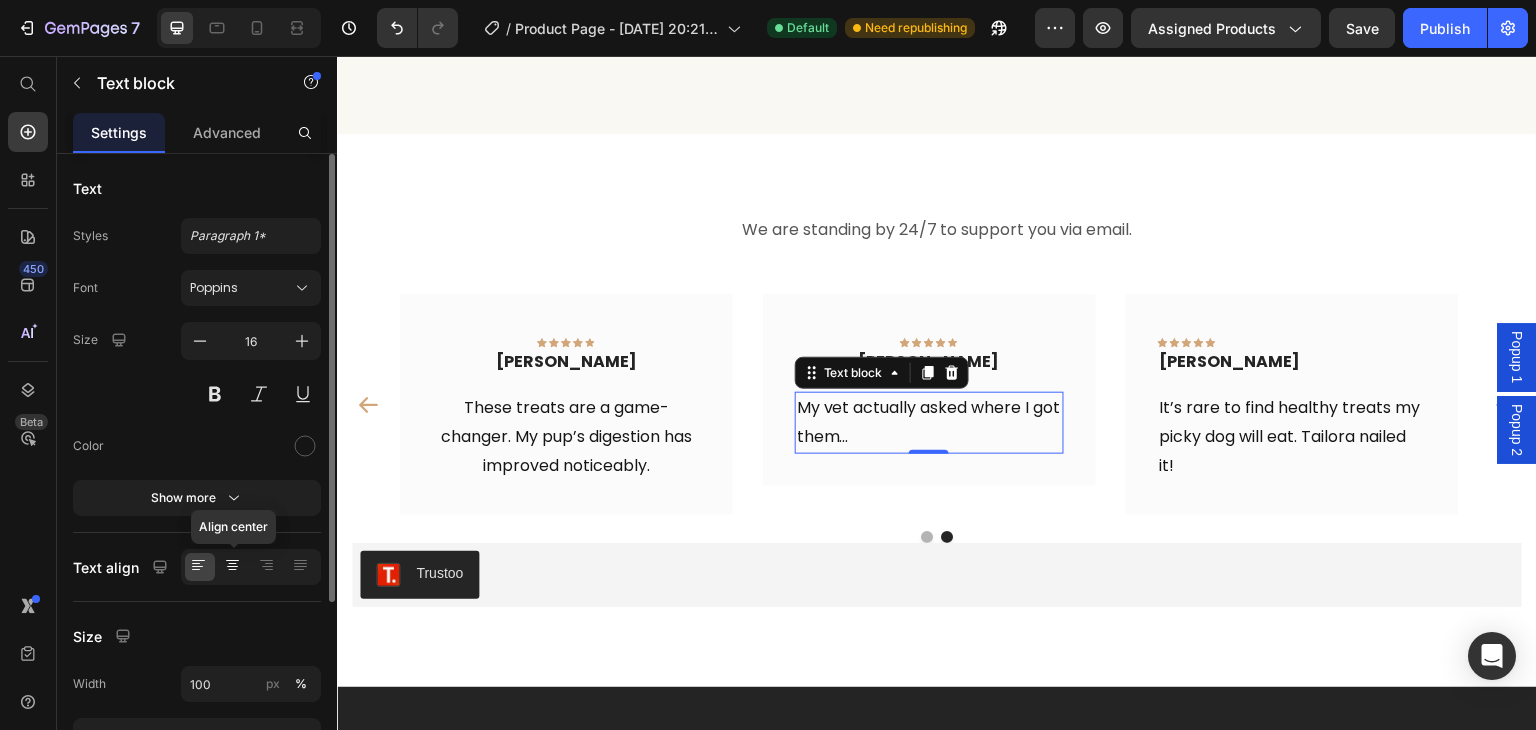 click 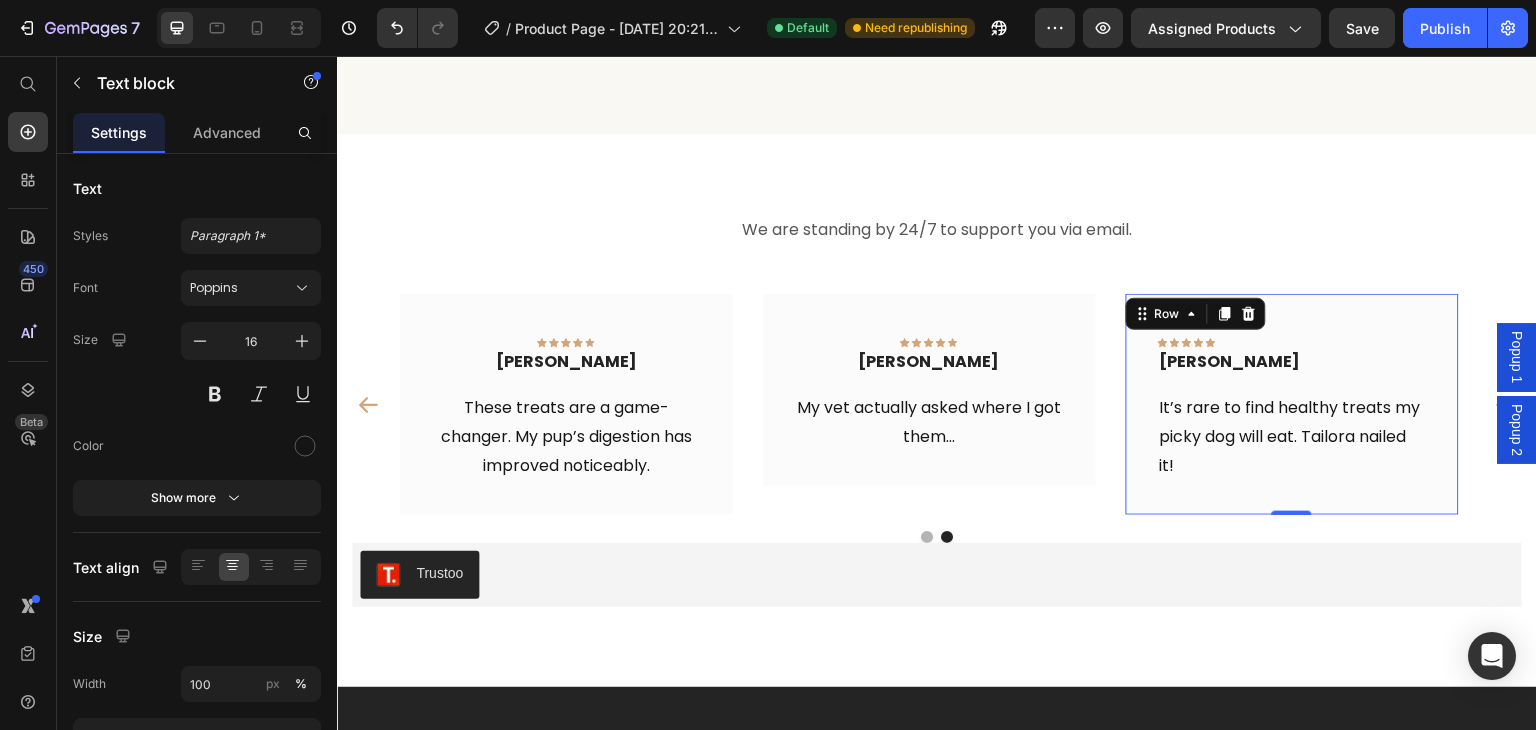 click on "Icon
Icon
Icon
Icon
Icon Row [PERSON_NAME] Text block Row It’s rare to find healthy treats my picky dog will eat. Tailora nailed it! Text block Row   0" at bounding box center (1292, 404) 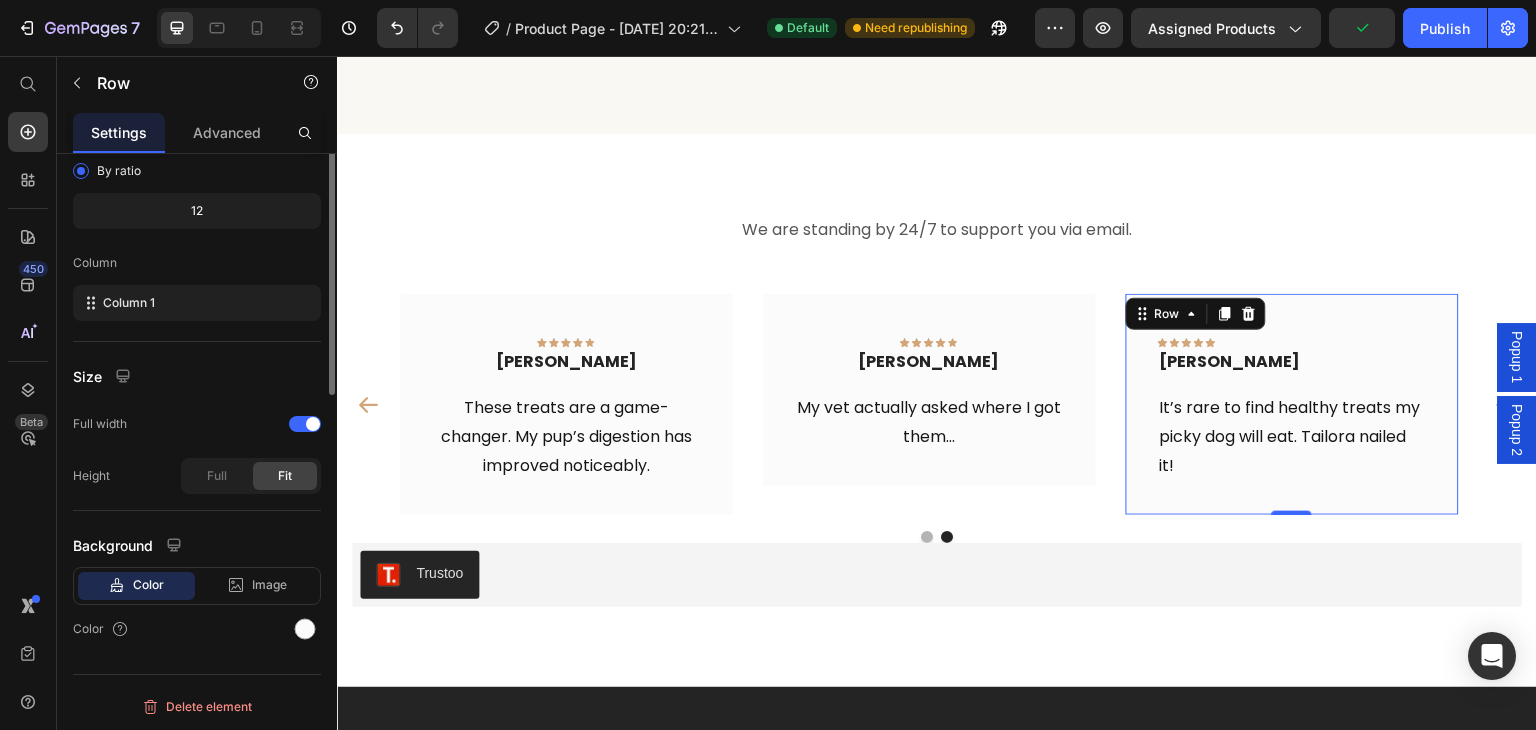 scroll, scrollTop: 0, scrollLeft: 0, axis: both 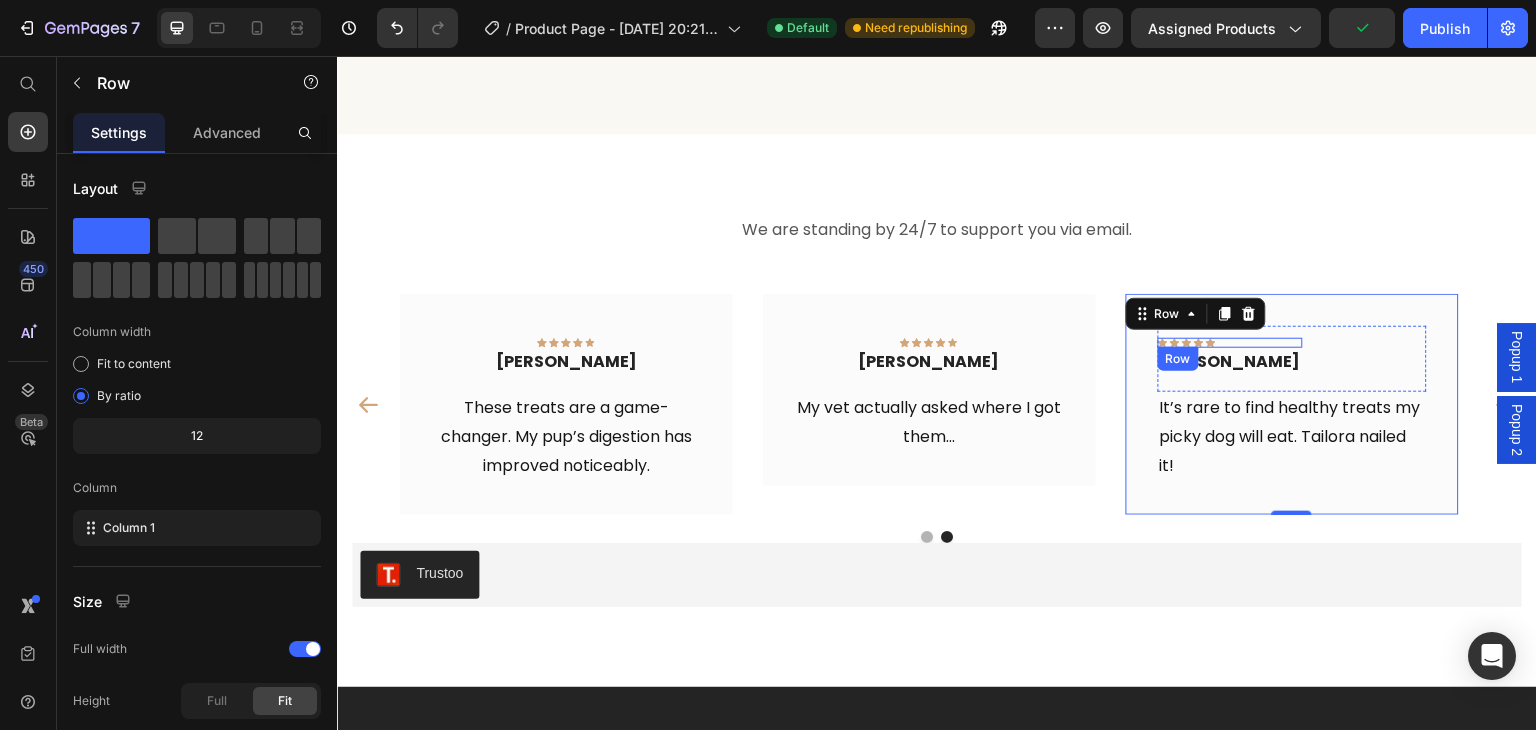 click on "Icon
Icon
Icon
Icon
Icon Row" at bounding box center [1230, 343] 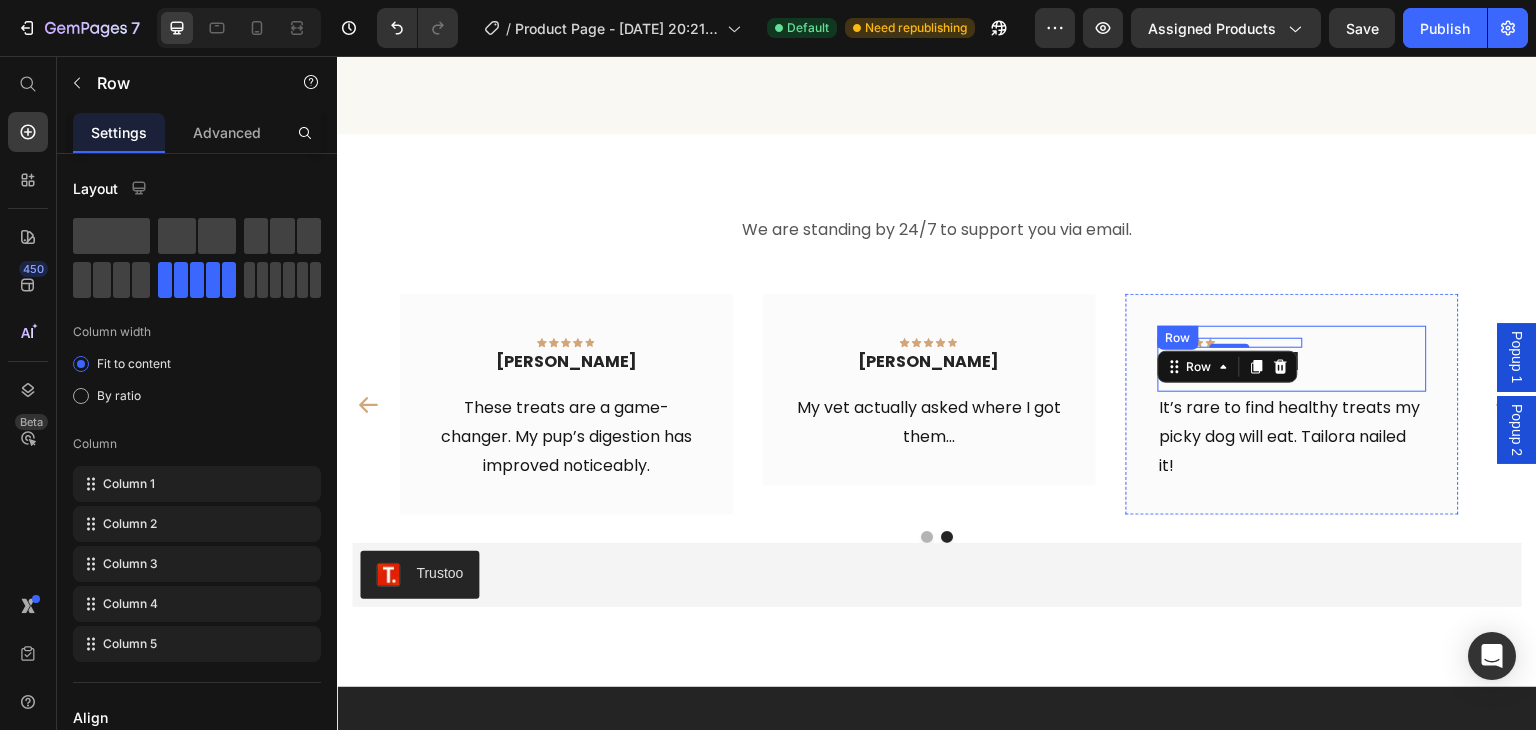 click on "Icon
Icon
Icon
Icon
Icon Row   0 [PERSON_NAME] Text block Row" at bounding box center [1292, 359] 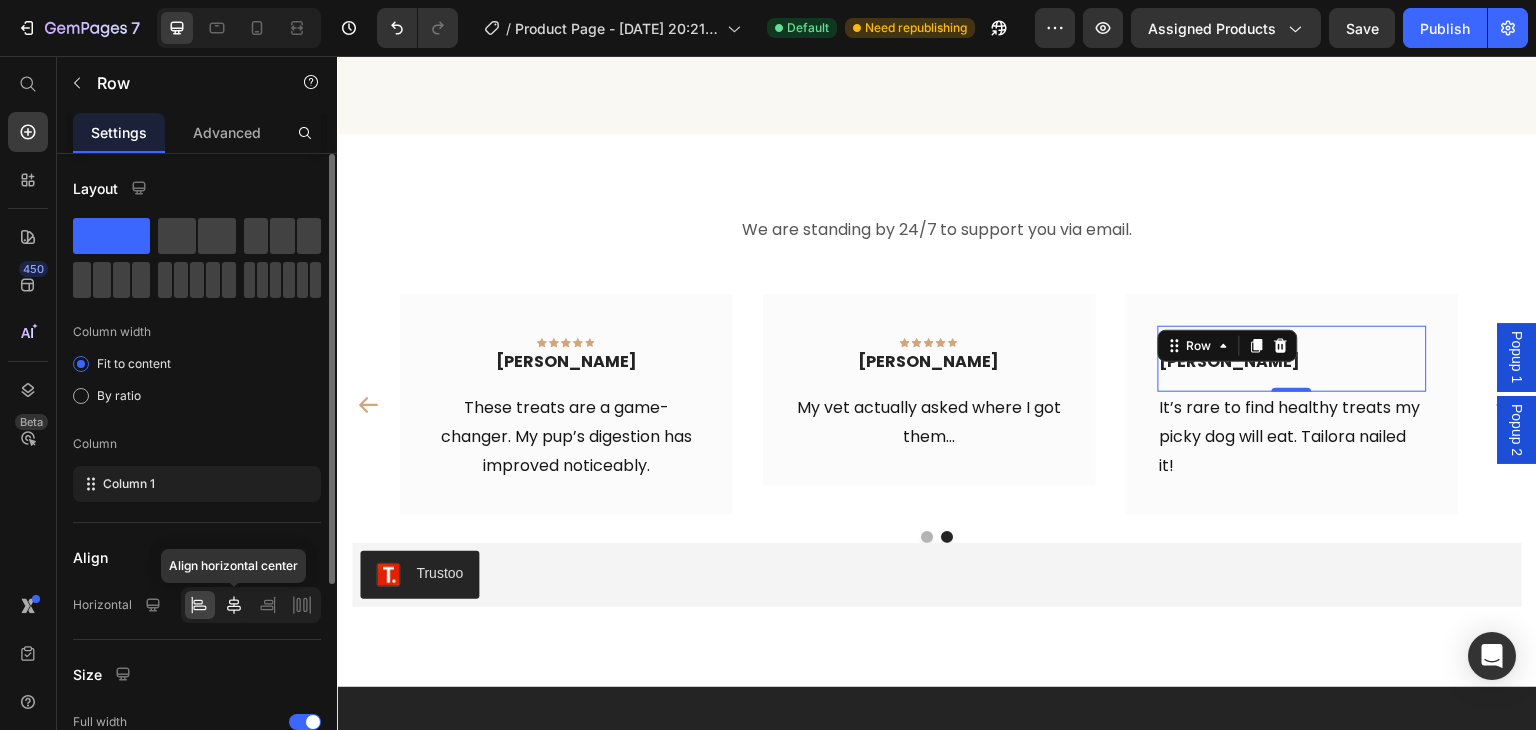 click 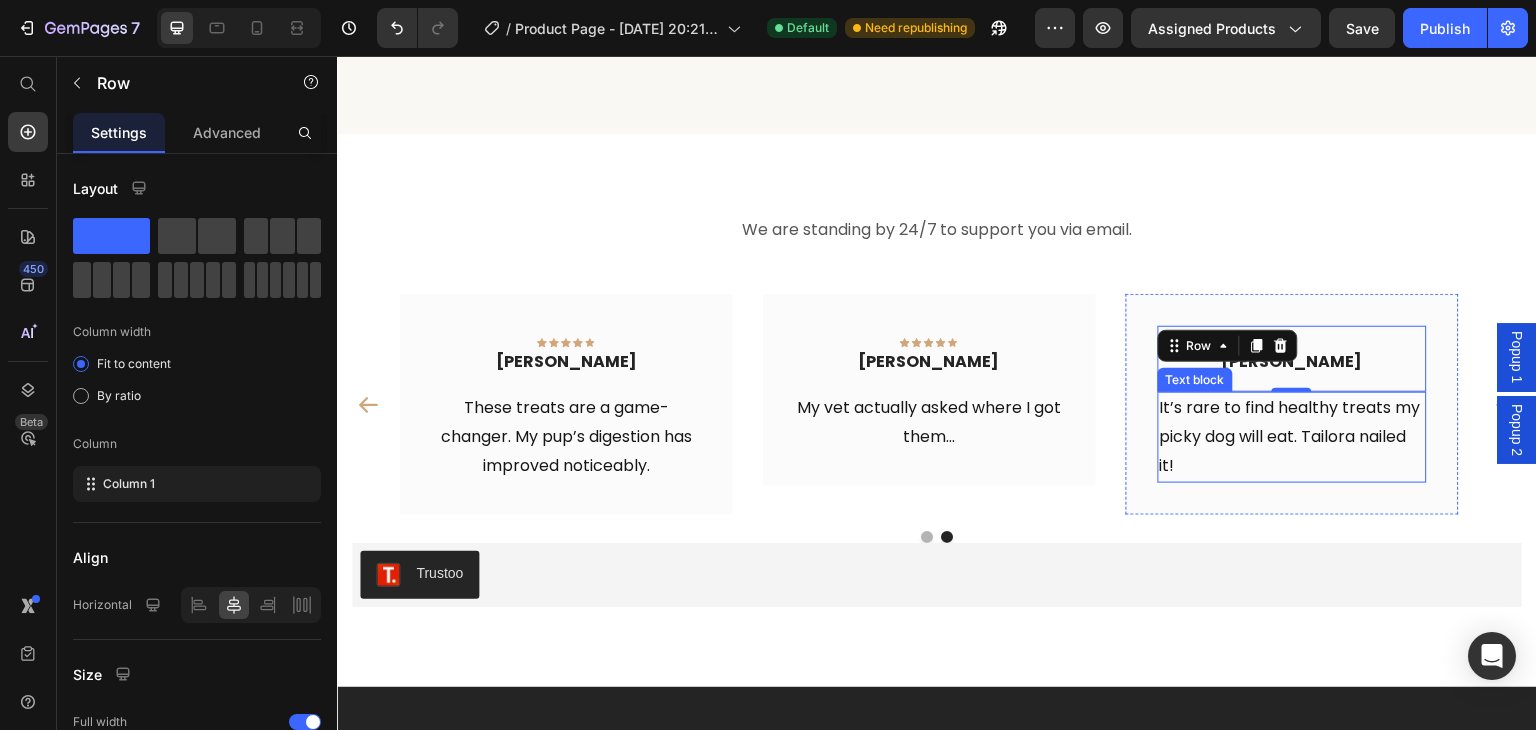 click on "It’s rare to find healthy treats my picky dog will eat. Tailora nailed it!" at bounding box center (1292, 437) 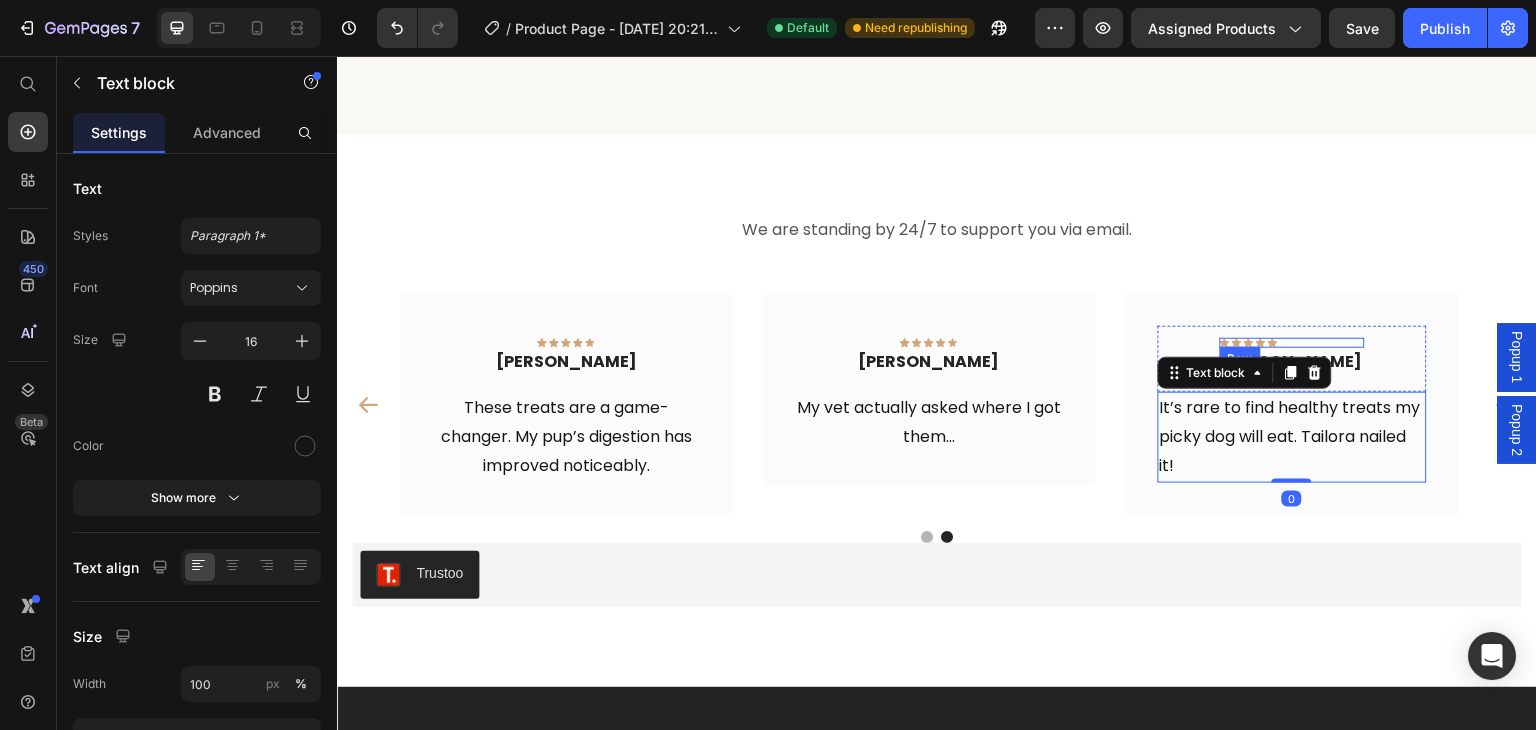 click on "Icon
Icon
Icon
Icon
Icon Row" at bounding box center (1292, 343) 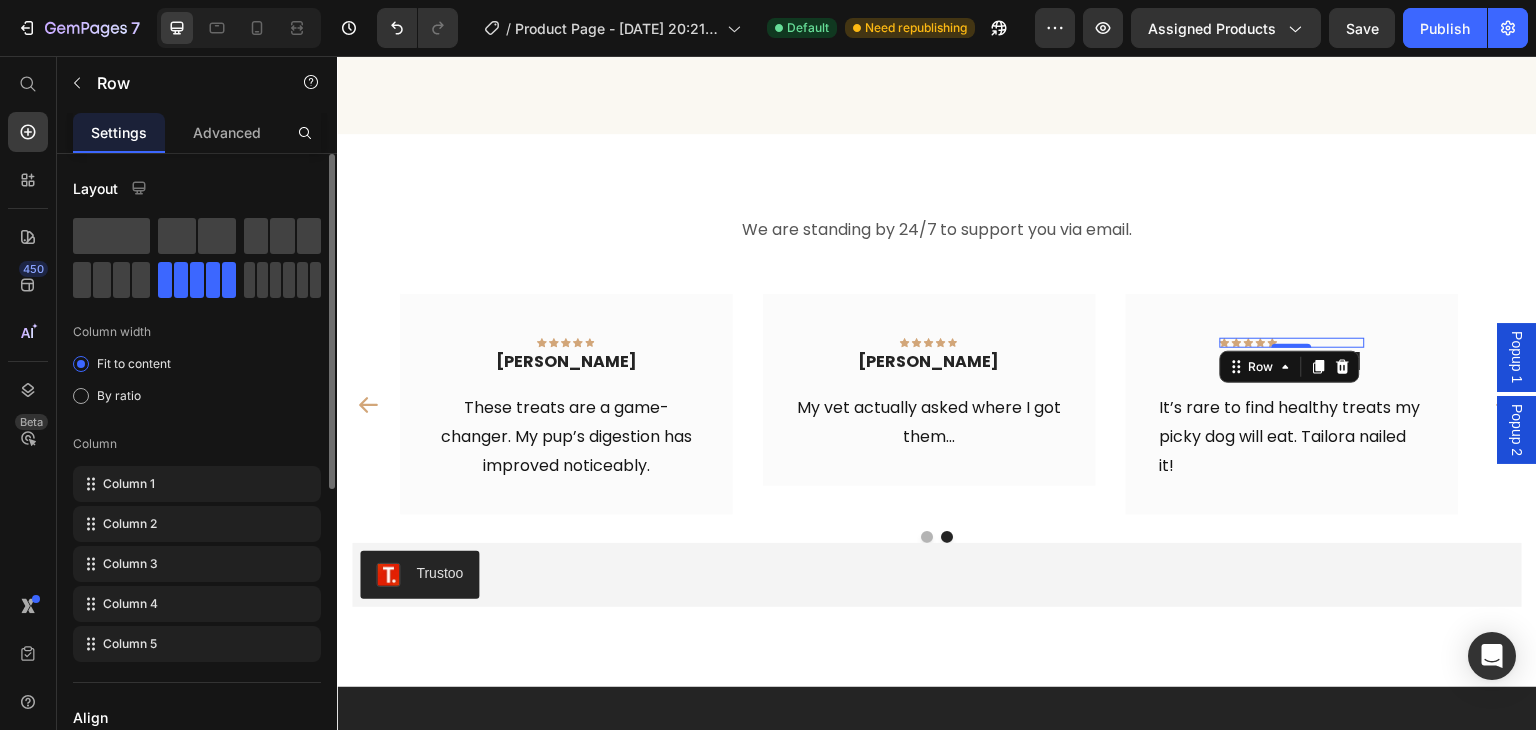 scroll, scrollTop: 562, scrollLeft: 0, axis: vertical 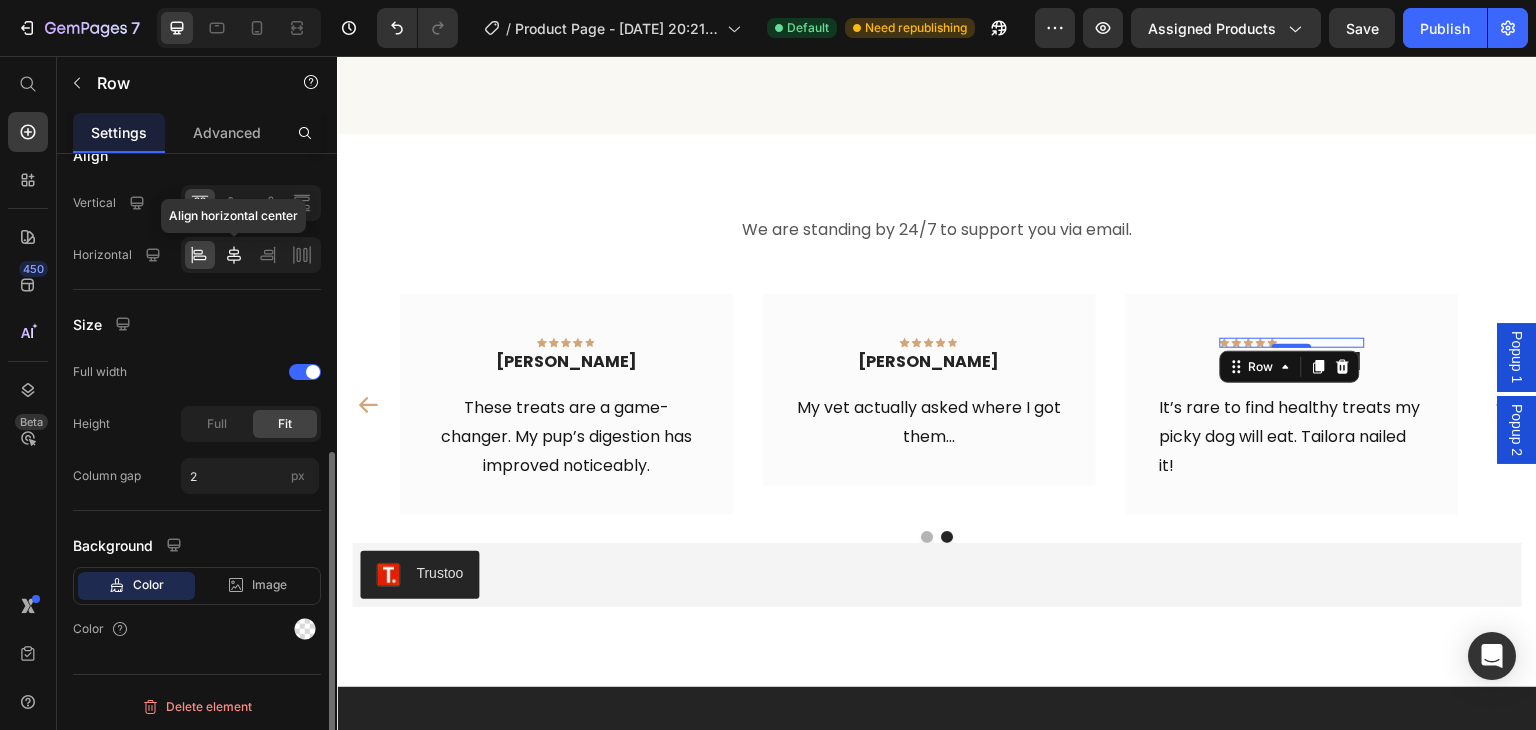 click 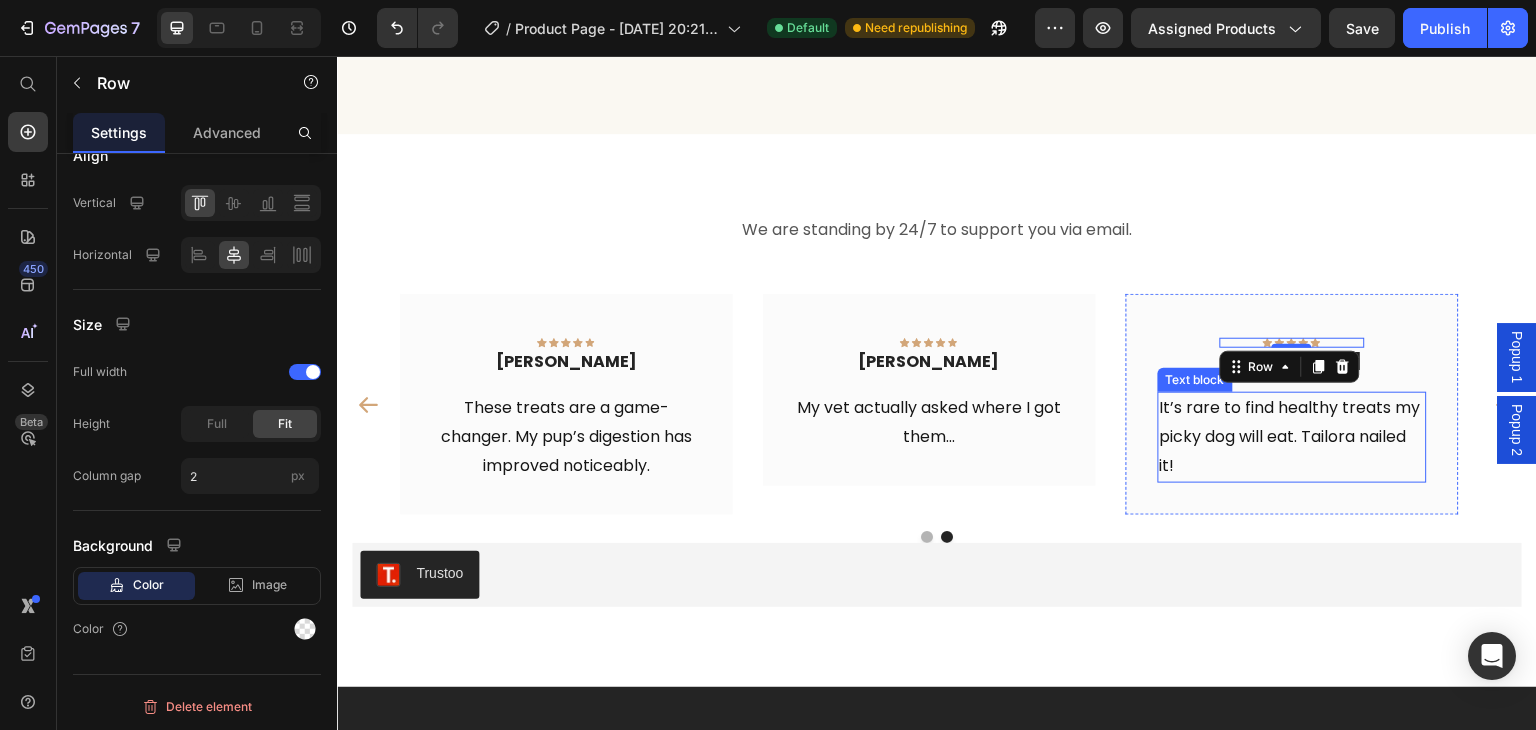 click on "It’s rare to find healthy treats my picky dog will eat. Tailora nailed it!" at bounding box center (1292, 437) 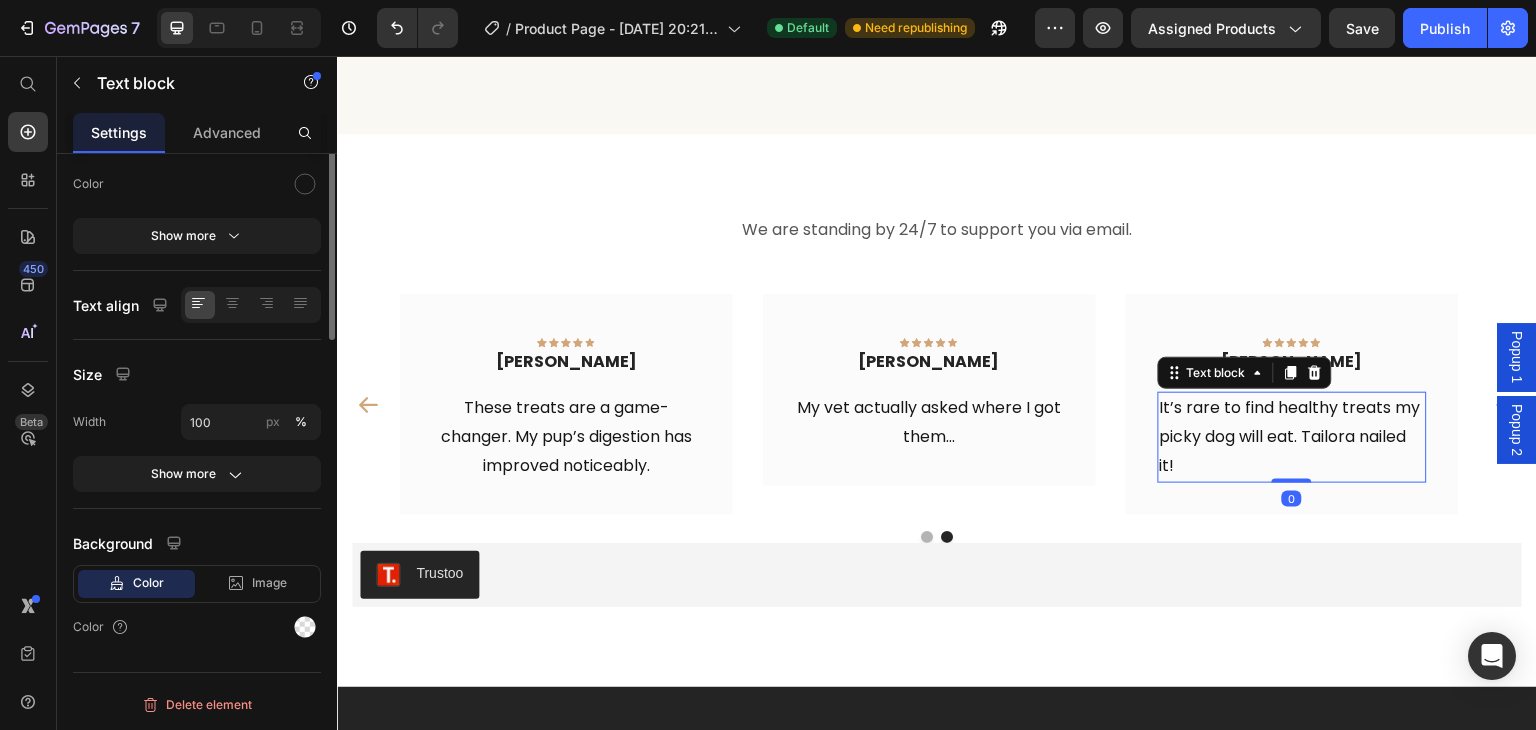scroll, scrollTop: 0, scrollLeft: 0, axis: both 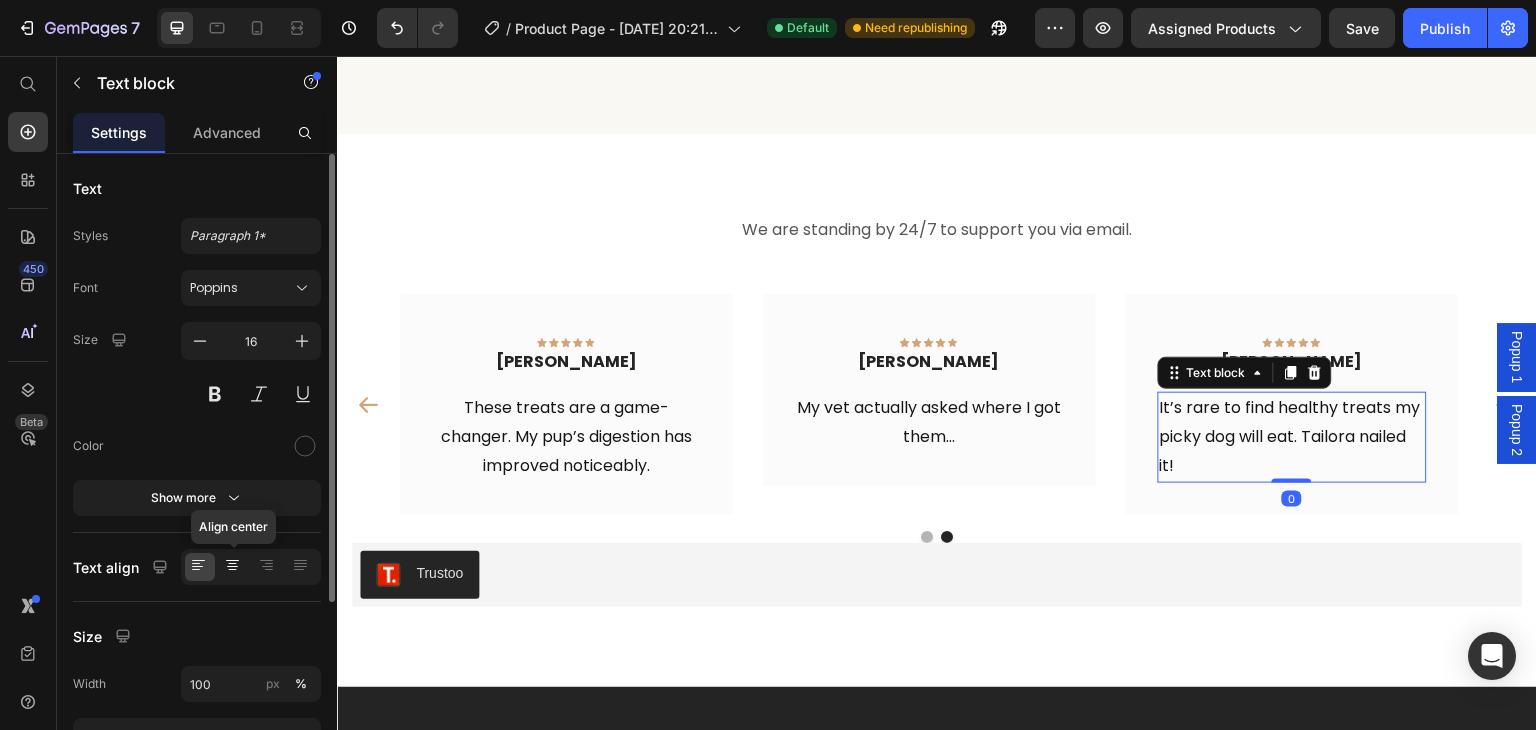 click 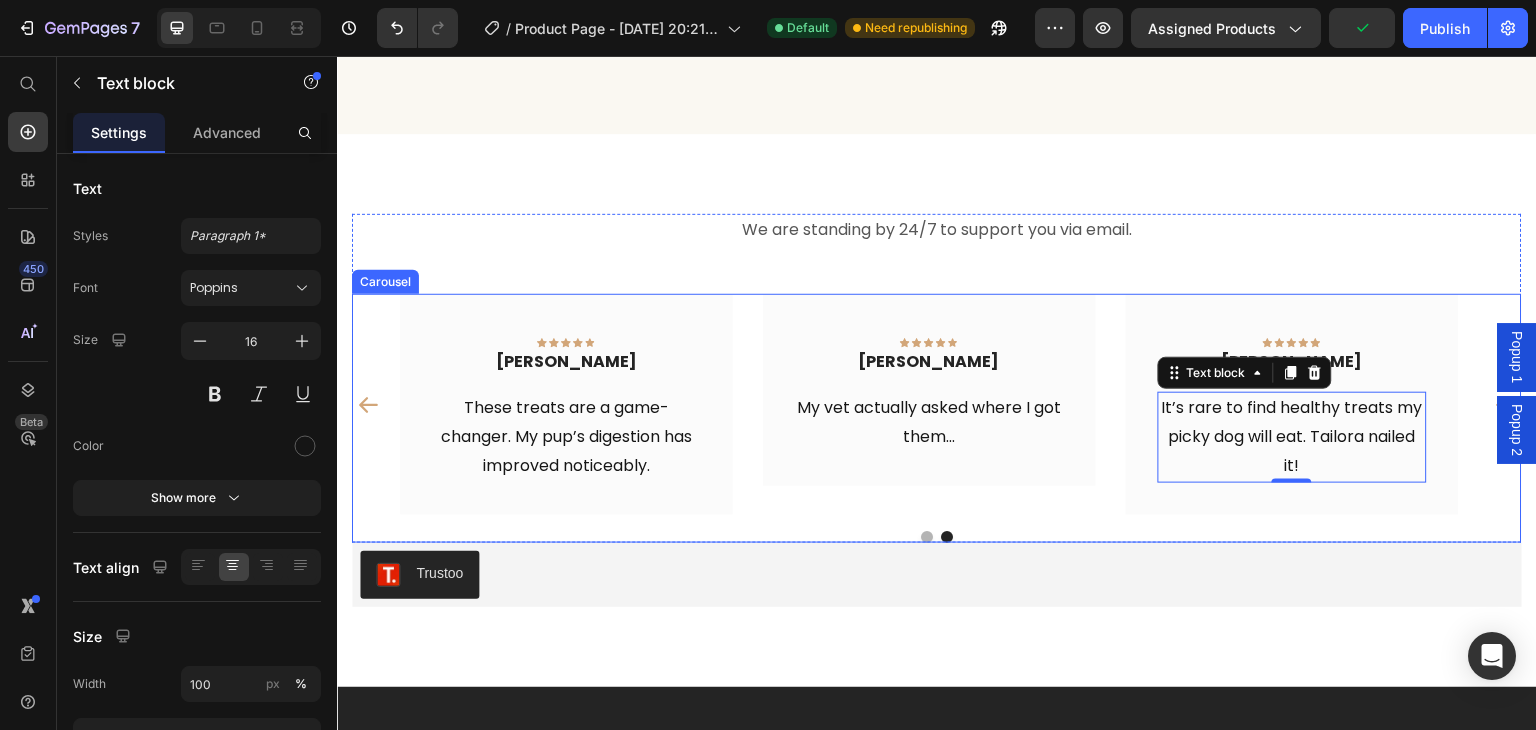 click at bounding box center (927, 537) 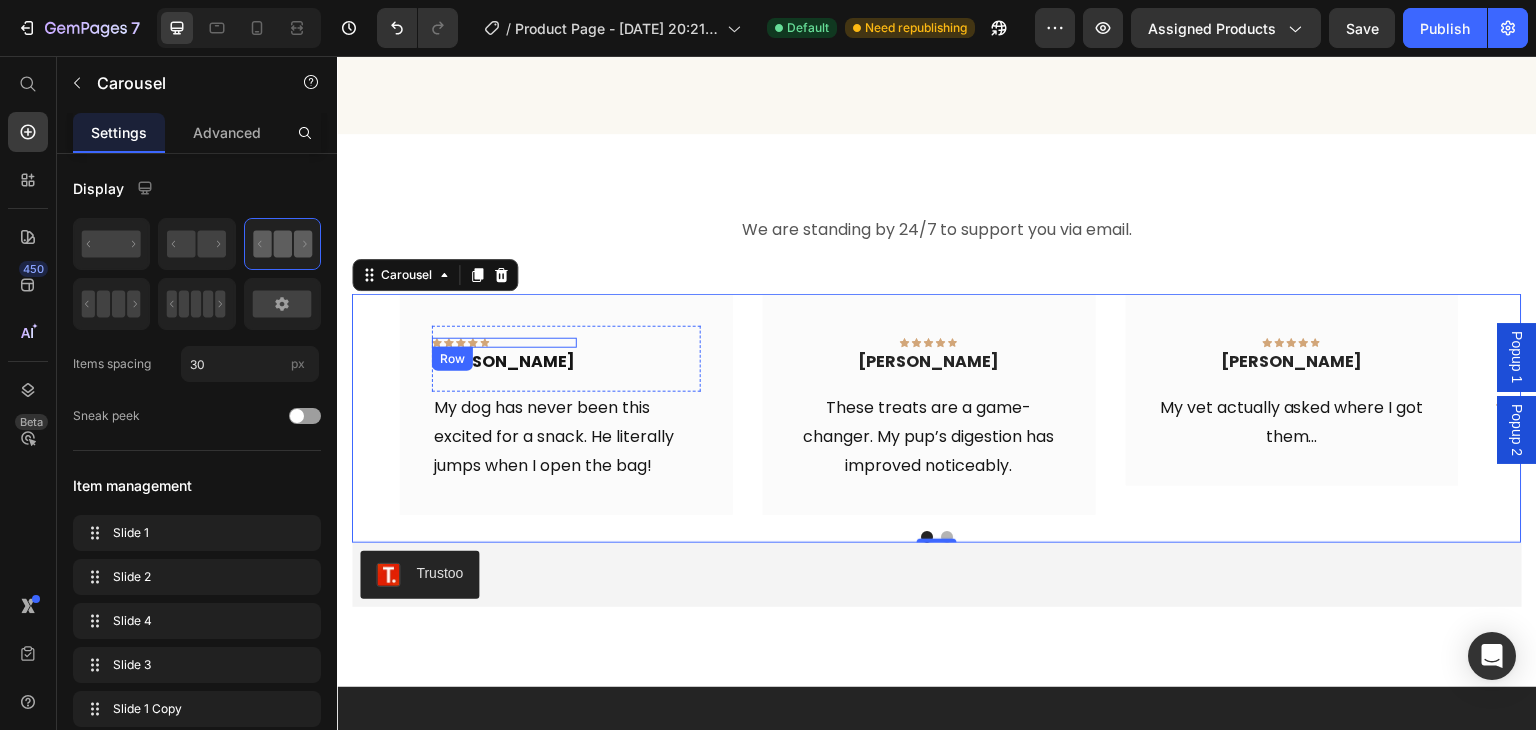 click on "Icon
Icon
Icon
Icon
Icon Row" at bounding box center [504, 343] 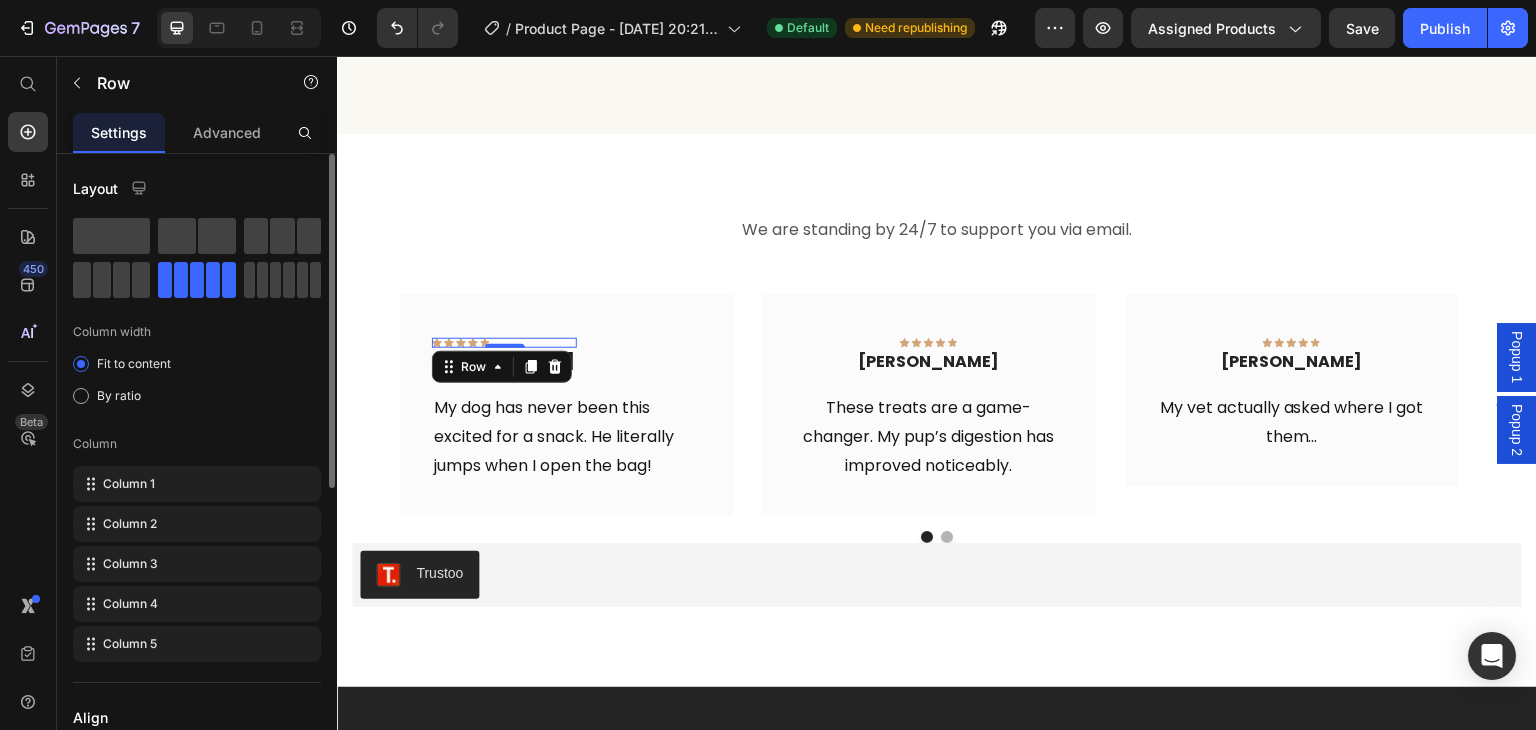 scroll, scrollTop: 562, scrollLeft: 0, axis: vertical 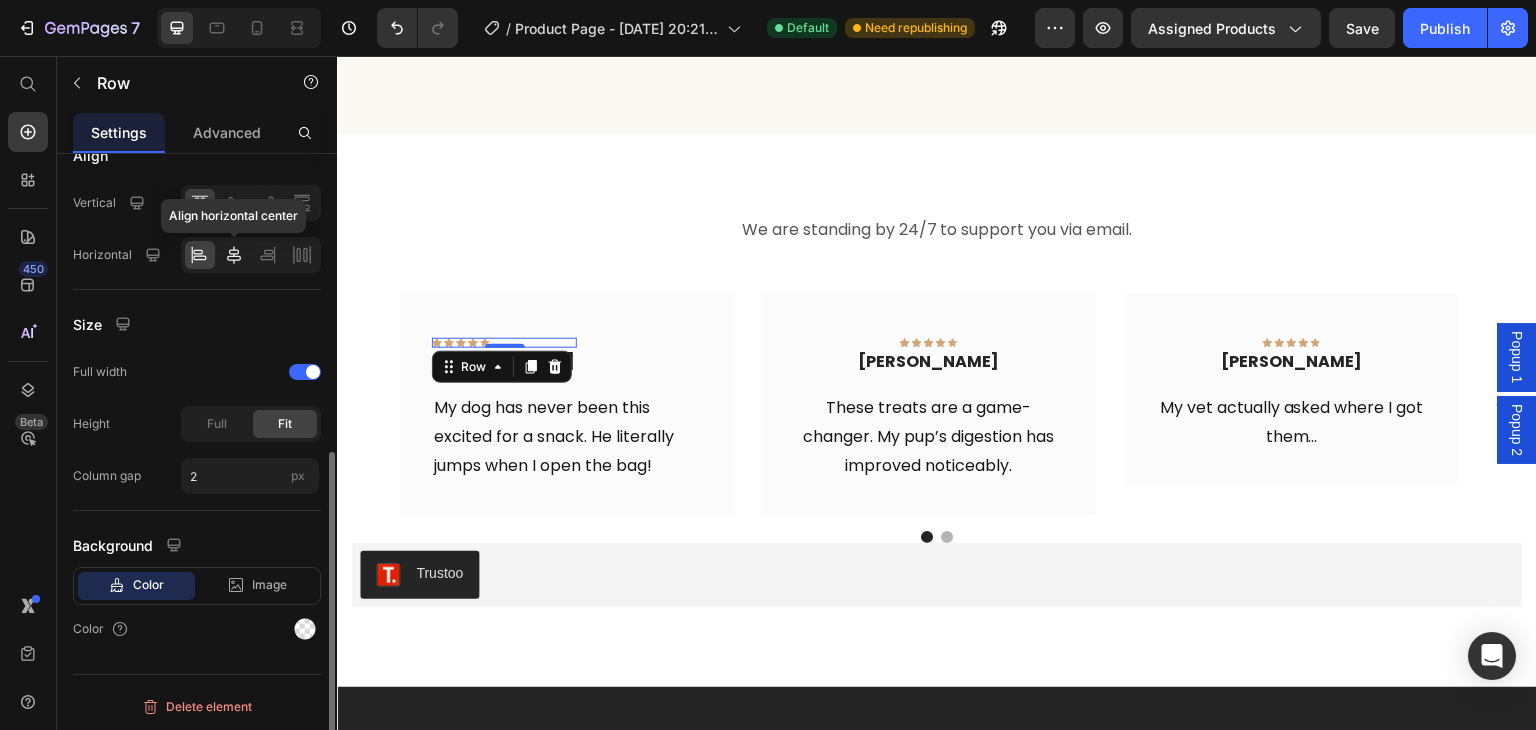 click 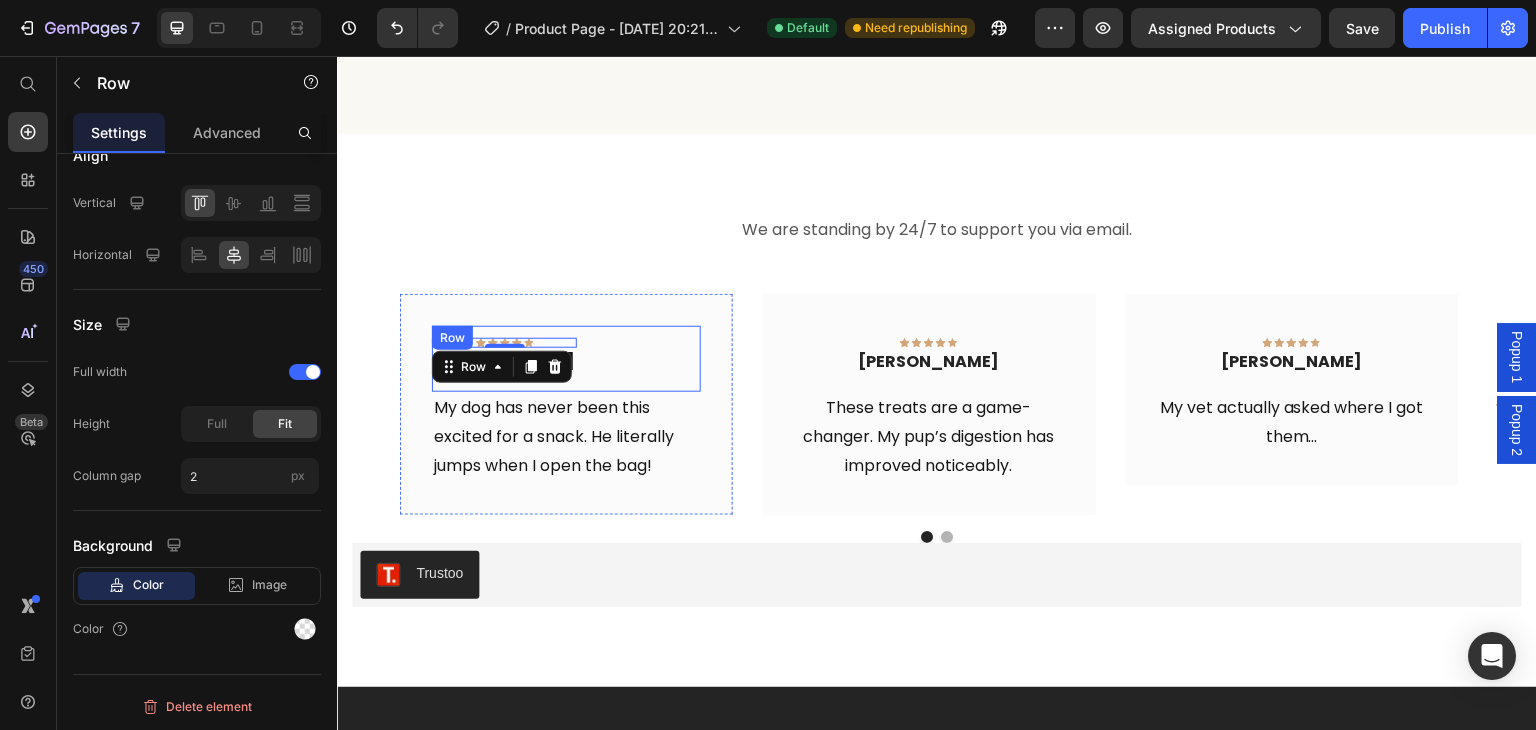 click on "Icon
Icon
Icon
Icon
Icon Row   0 [PERSON_NAME] Text block Row" at bounding box center [566, 359] 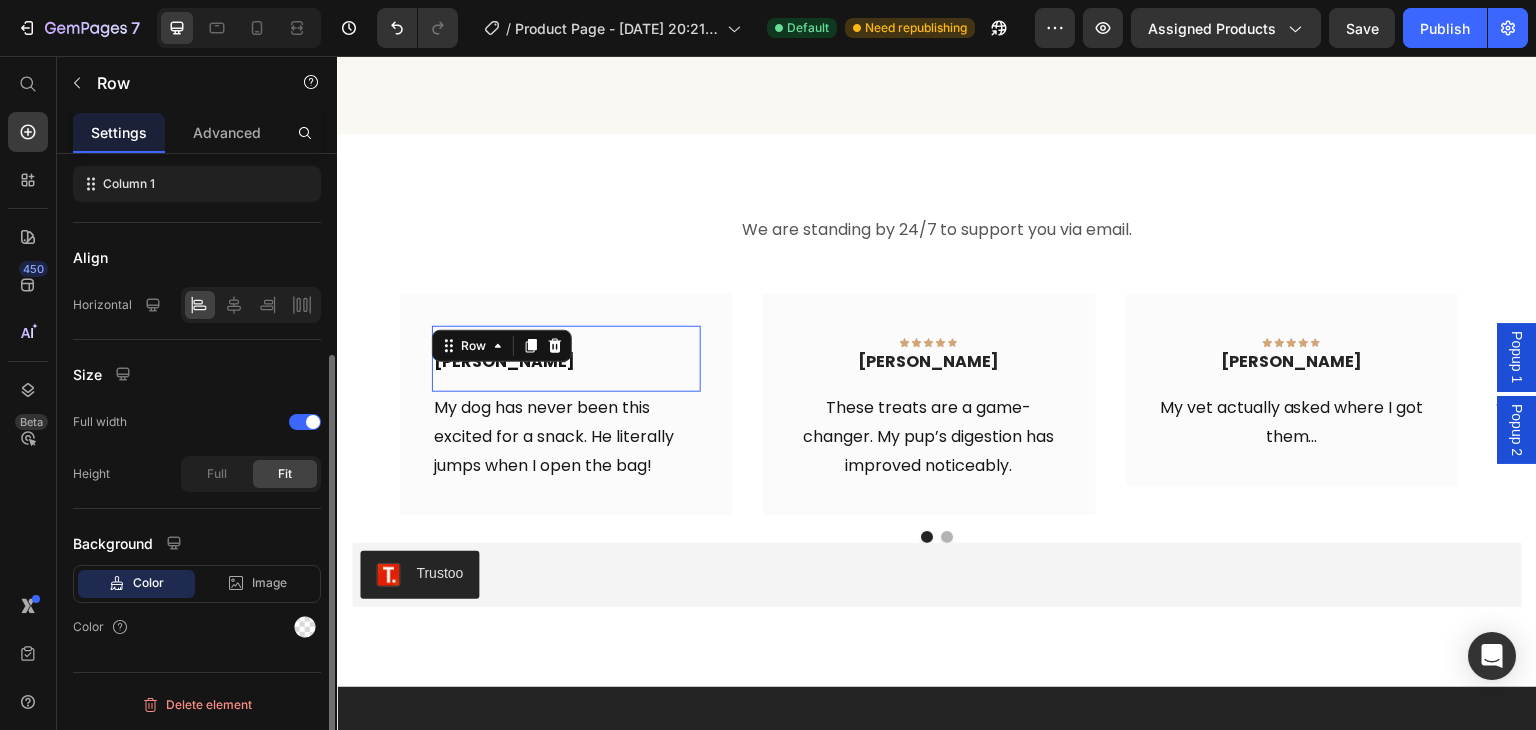 scroll, scrollTop: 298, scrollLeft: 0, axis: vertical 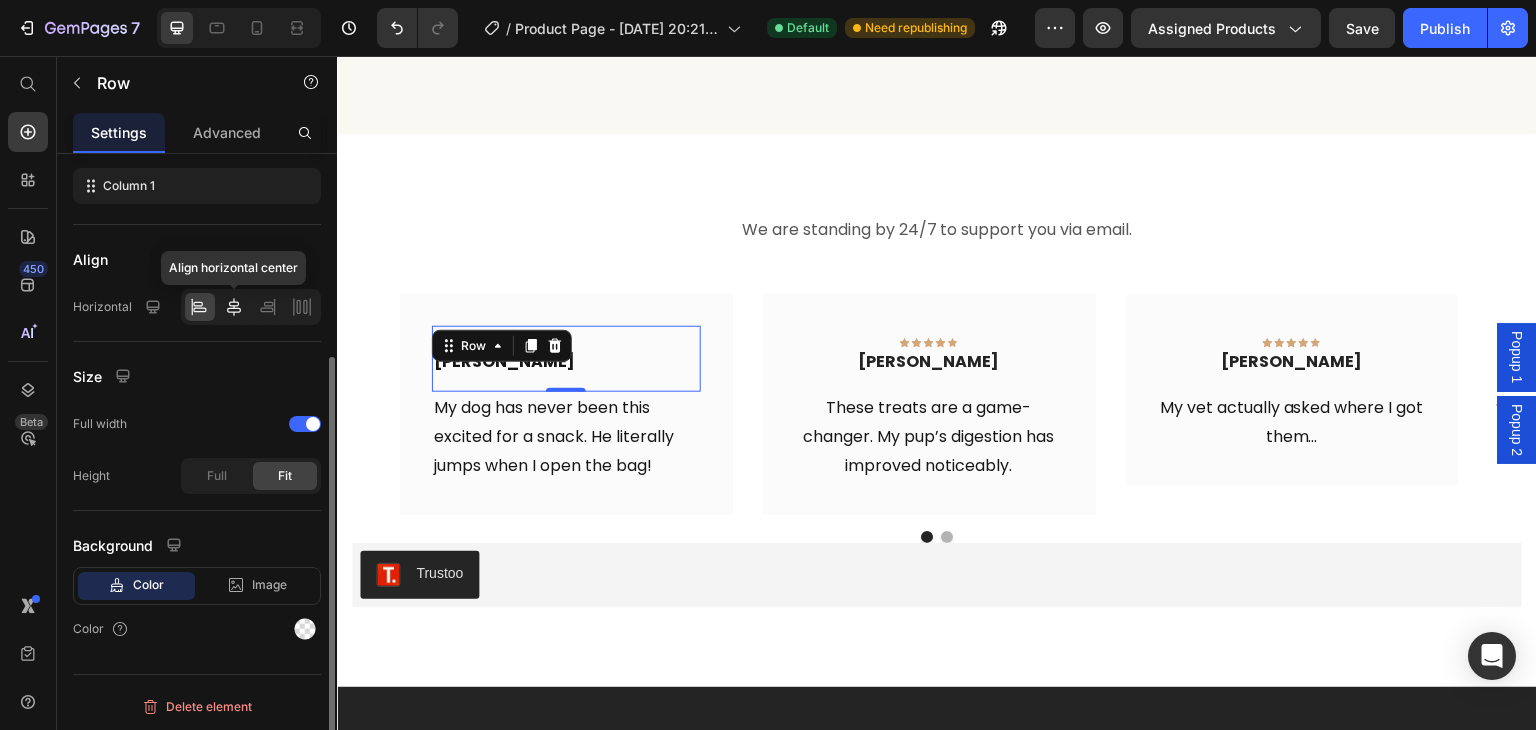 click 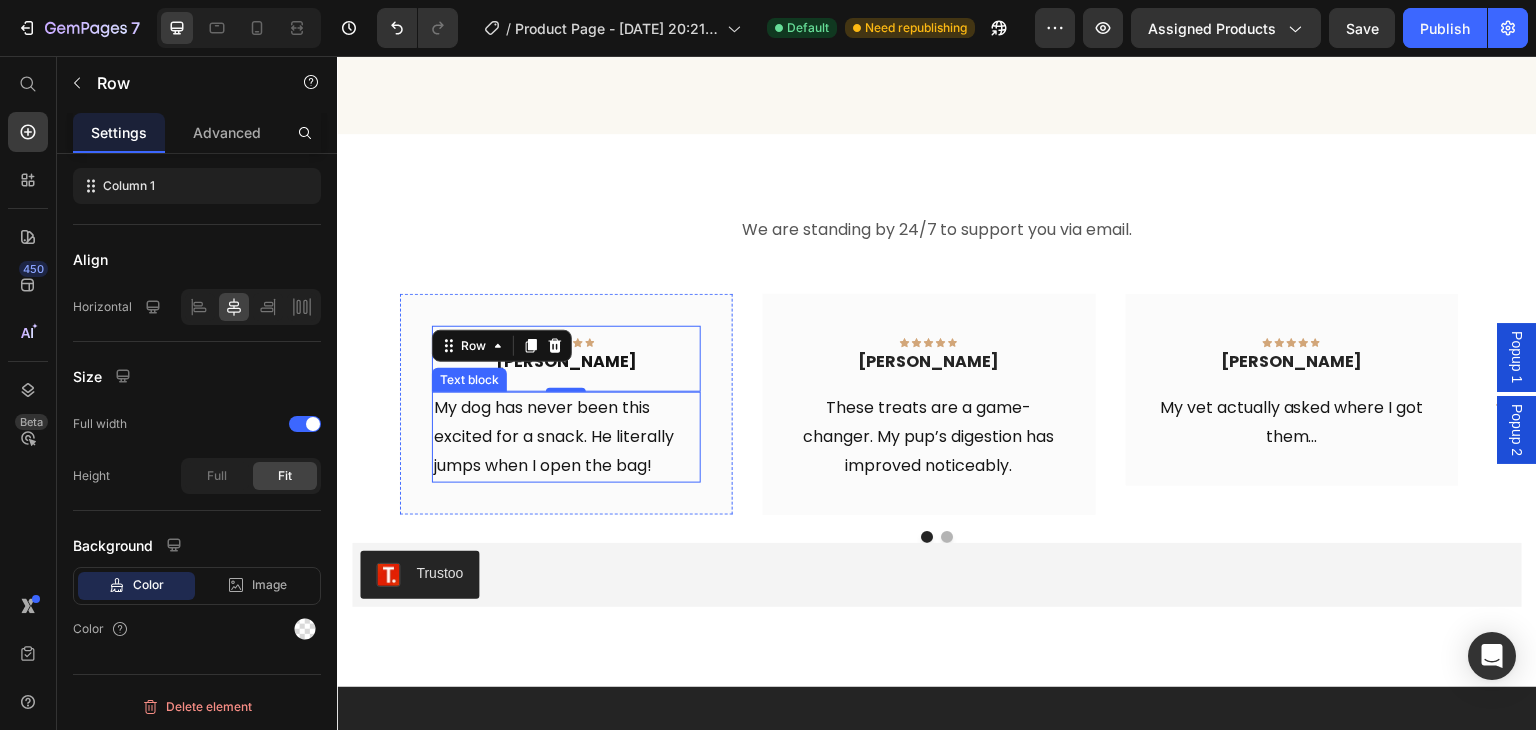 click on "My dog has never been this excited for a snack. He literally jumps when I open the bag!" at bounding box center [566, 437] 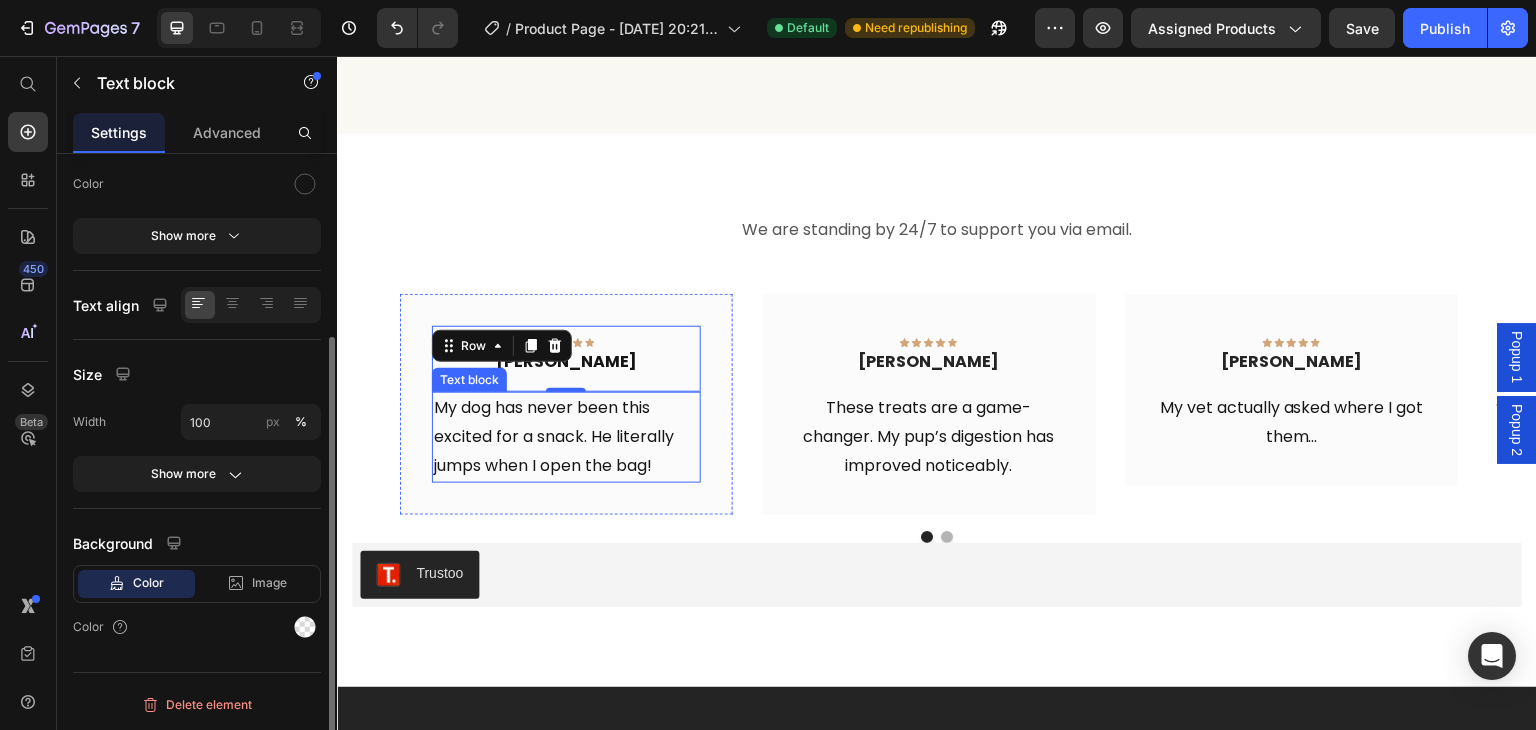 scroll, scrollTop: 0, scrollLeft: 0, axis: both 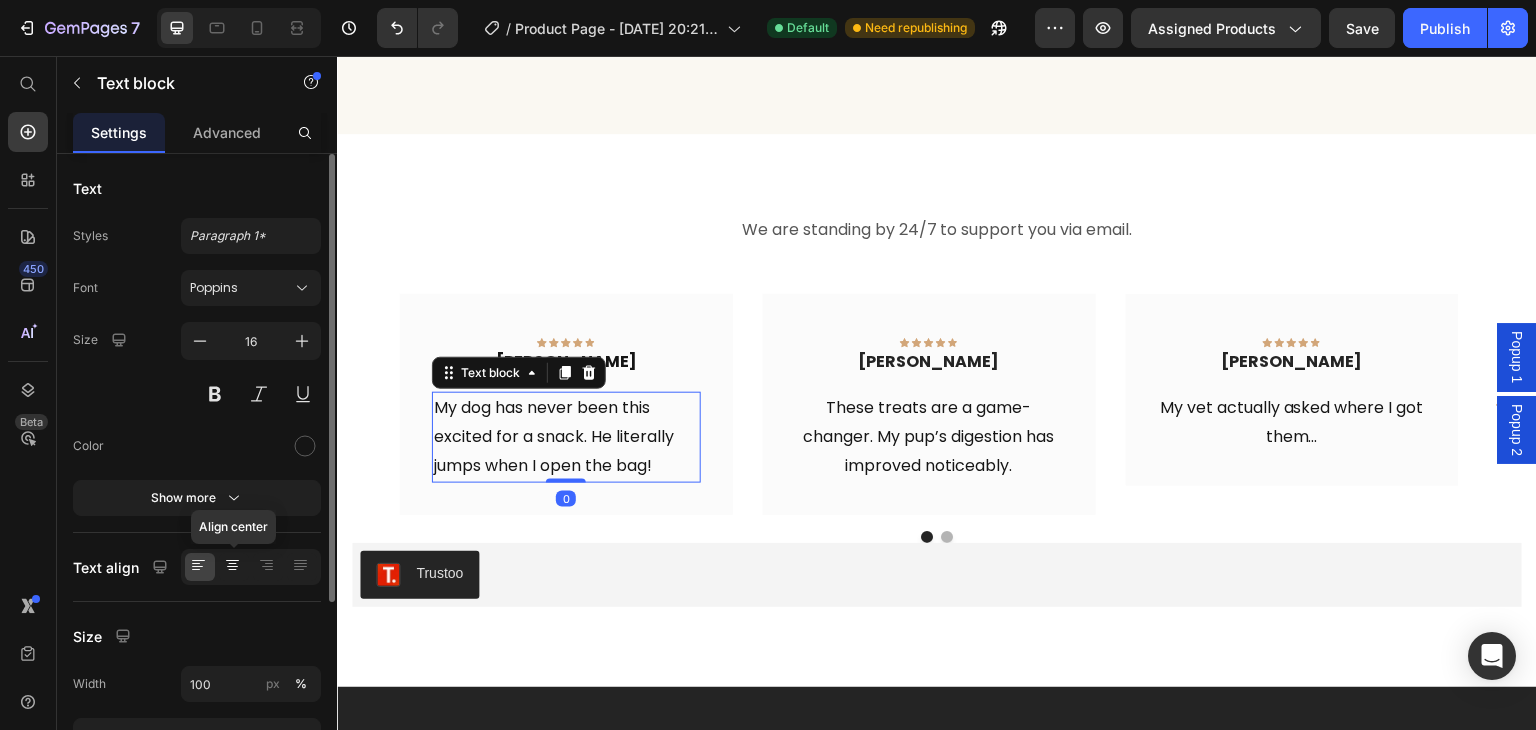 click 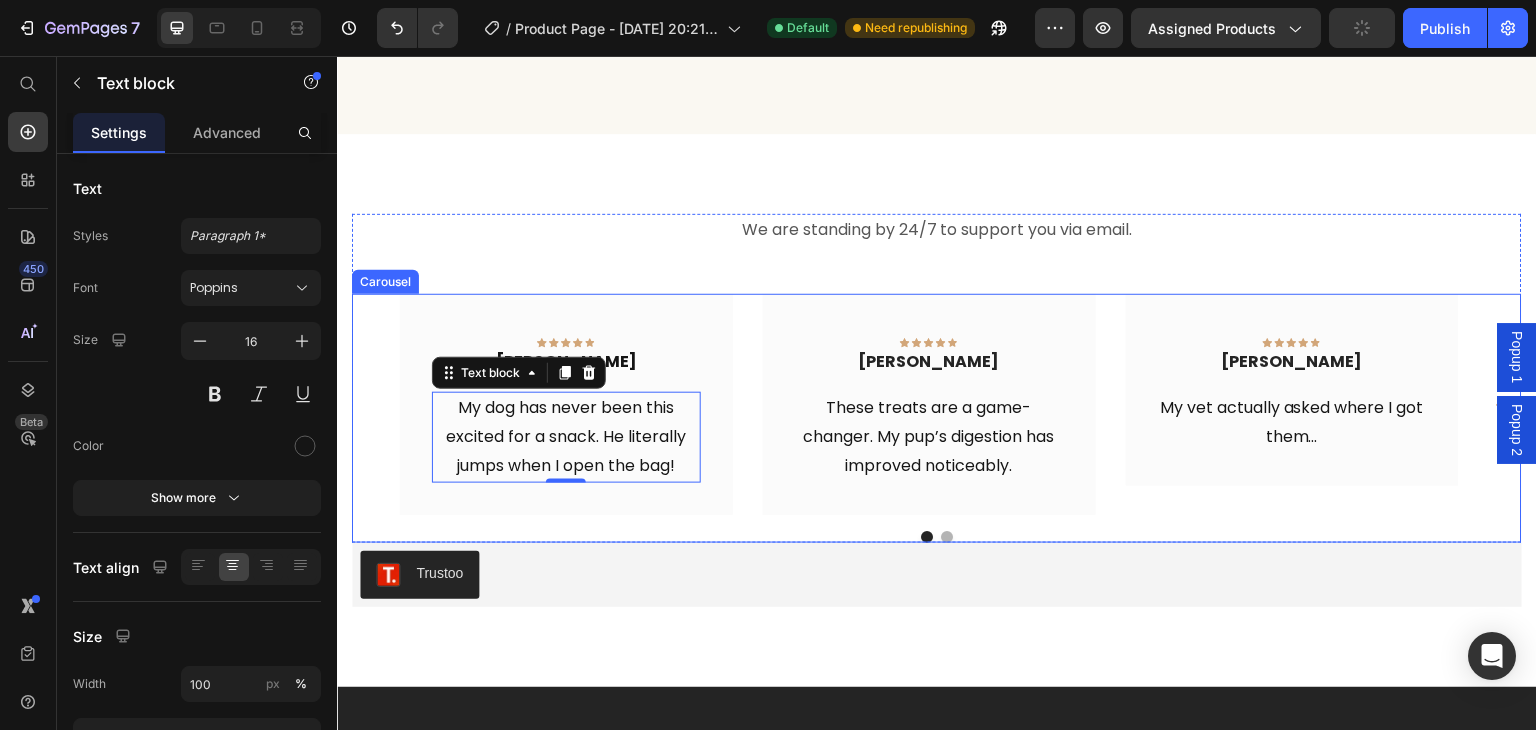 click at bounding box center (947, 537) 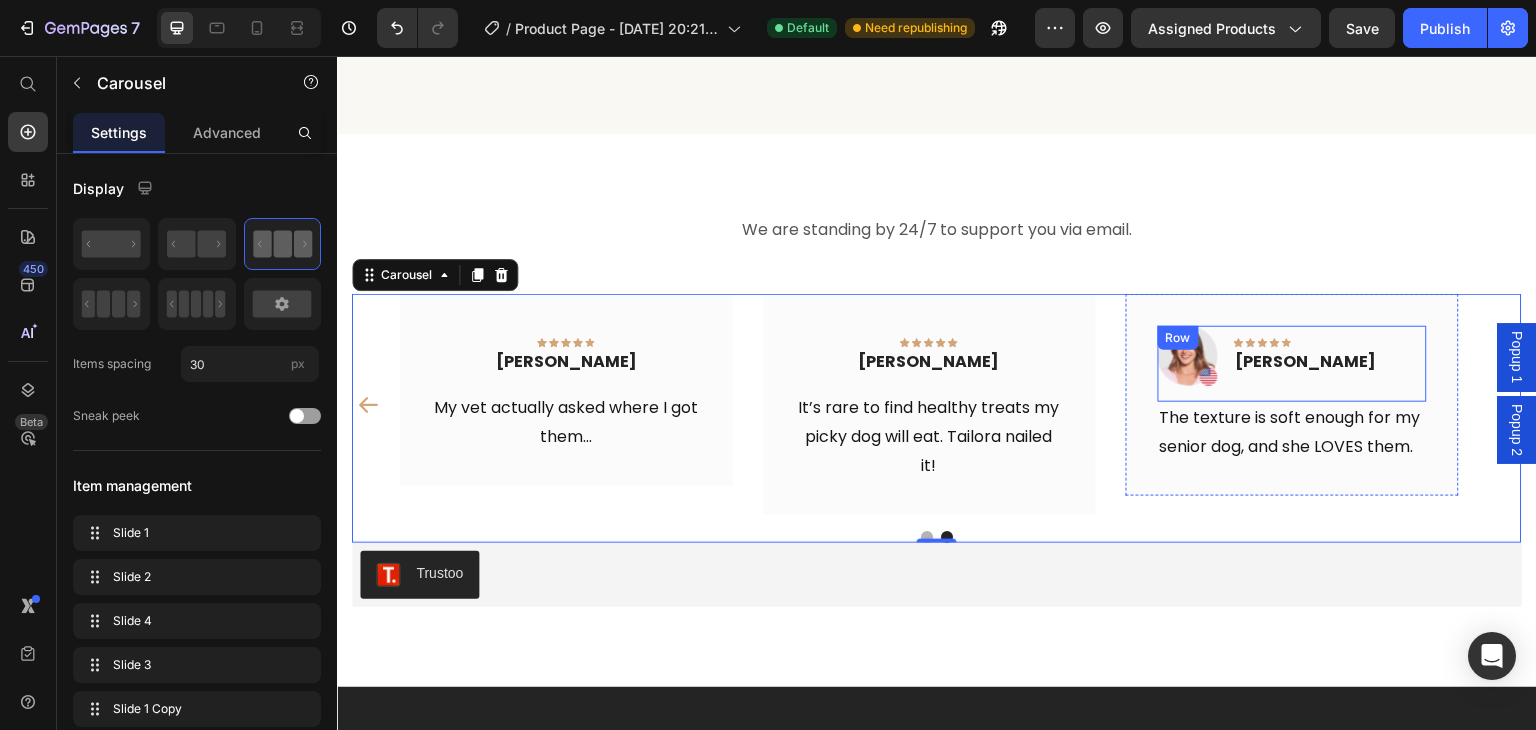 click on "Image
Icon
Icon
Icon
Icon
Icon Row [PERSON_NAME] Text block Row" at bounding box center (1292, 364) 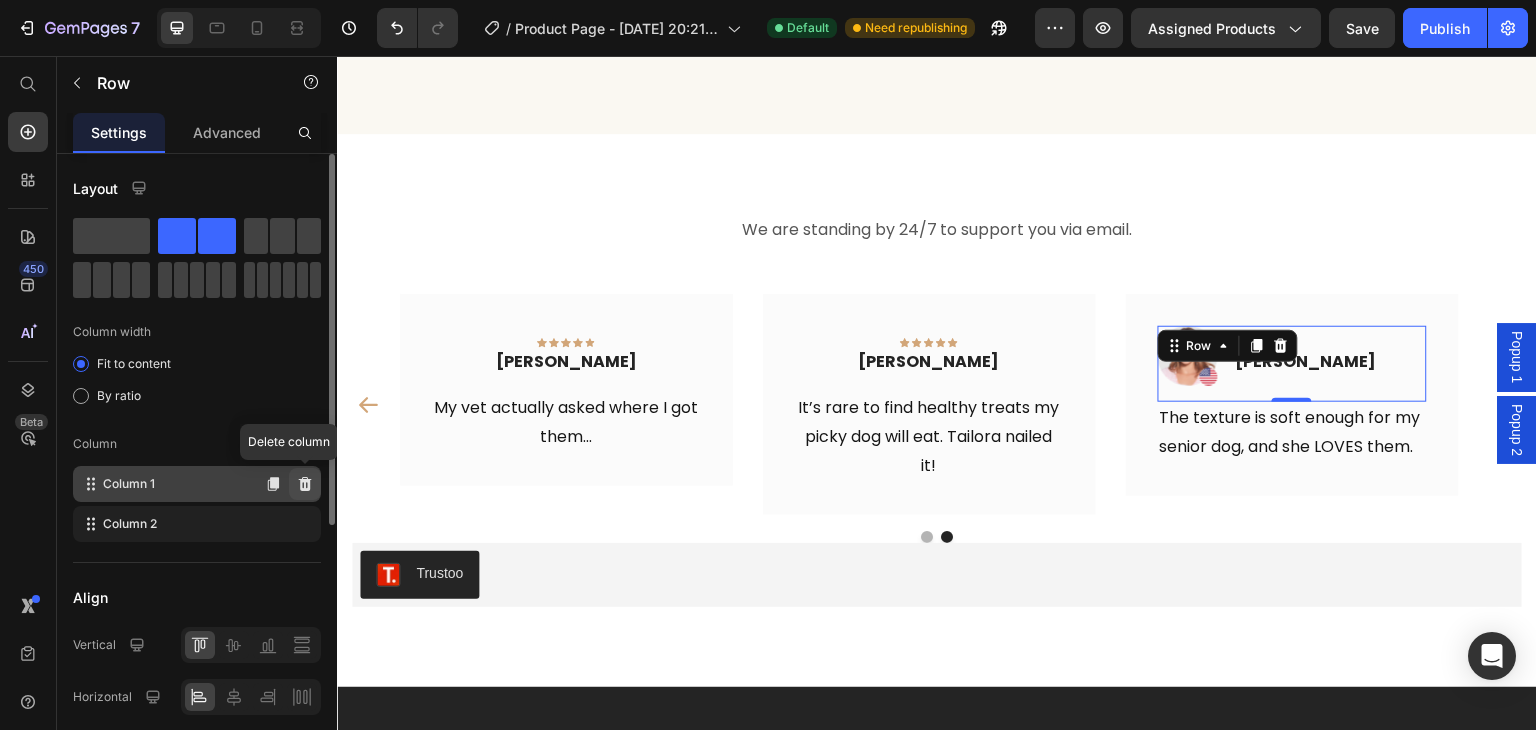 click 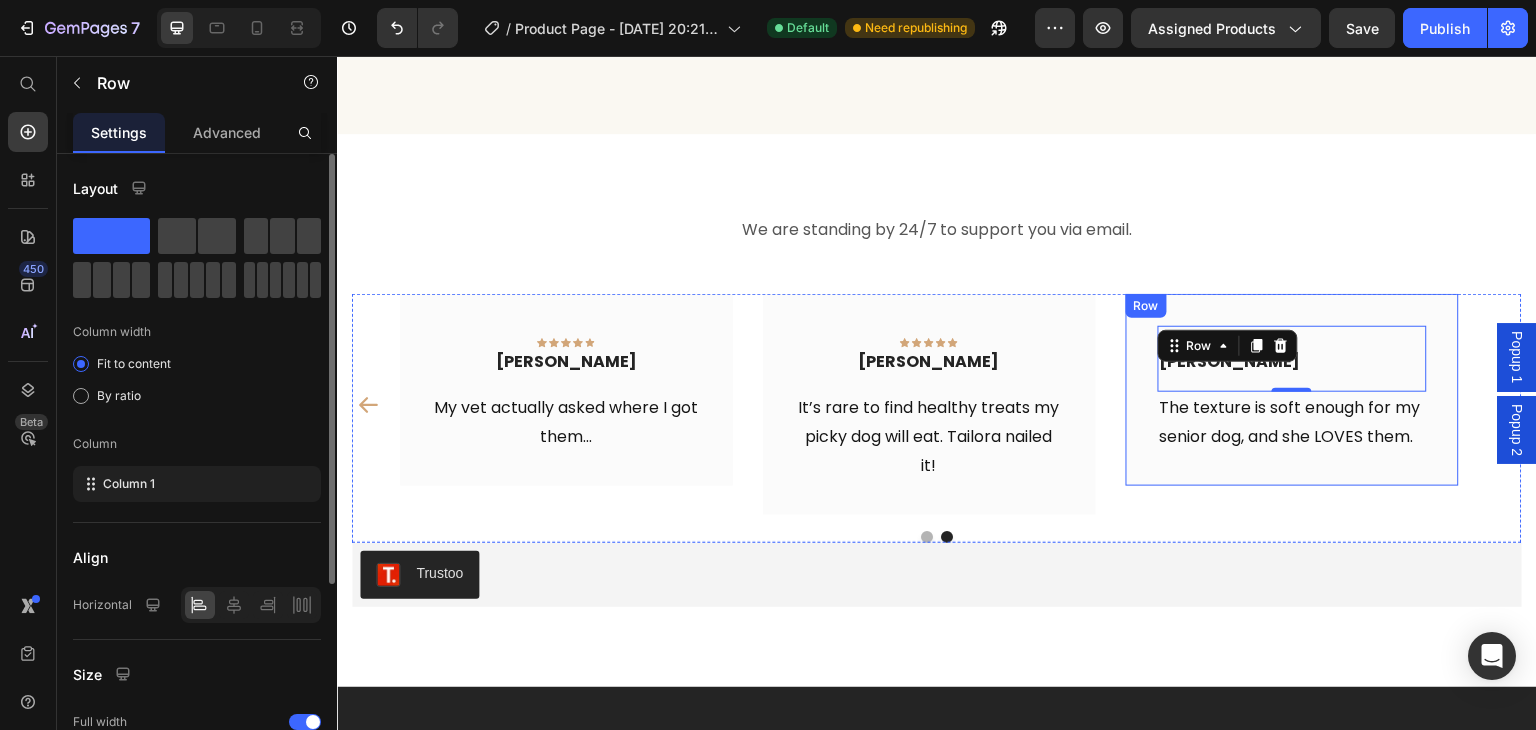 click on "Icon
Icon
Icon
Icon
Icon Row [PERSON_NAME] Text block Row   0 The texture is soft enough for my senior dog, and she LOVES them. Text block Row" at bounding box center (1292, 390) 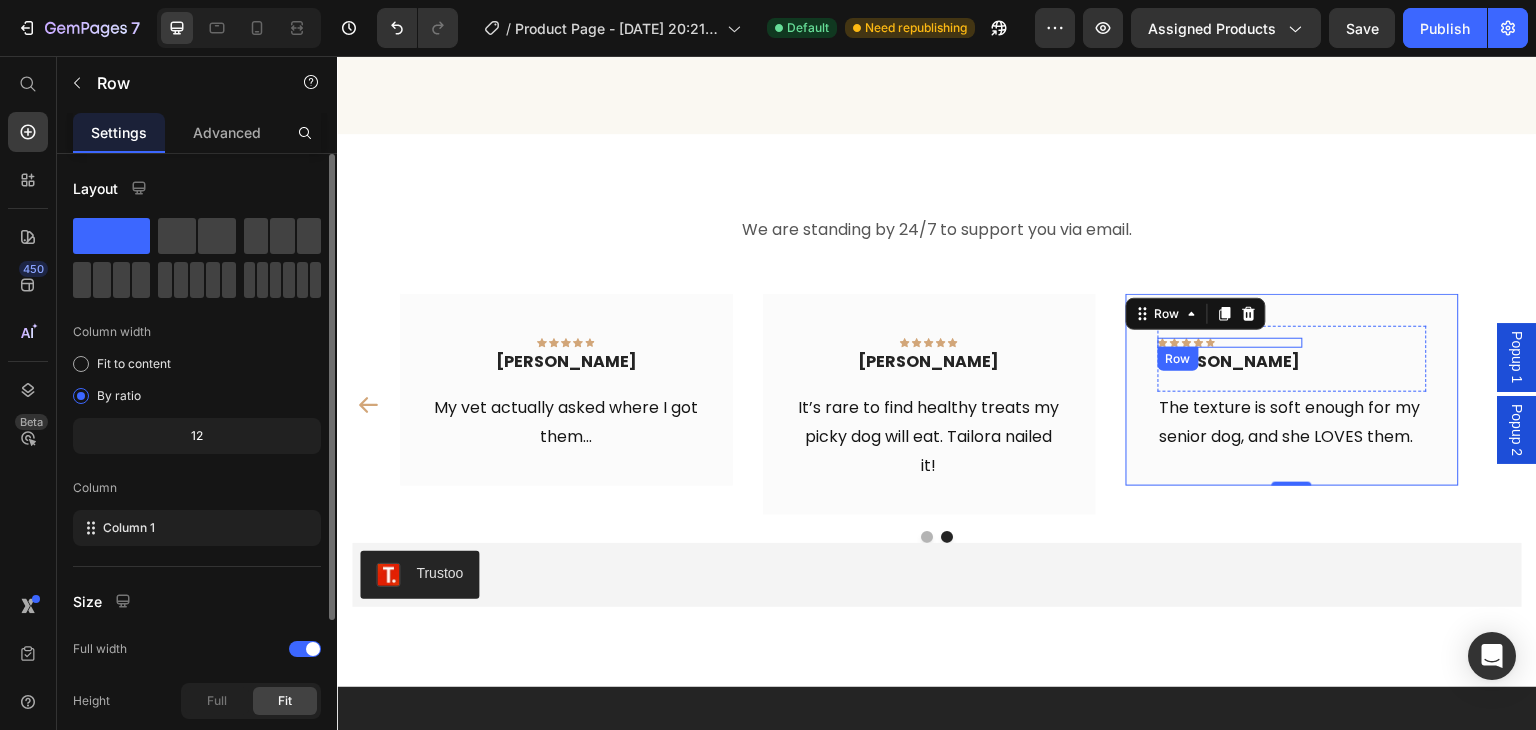 click on "Icon
Icon
Icon
Icon
Icon Row" at bounding box center [1230, 343] 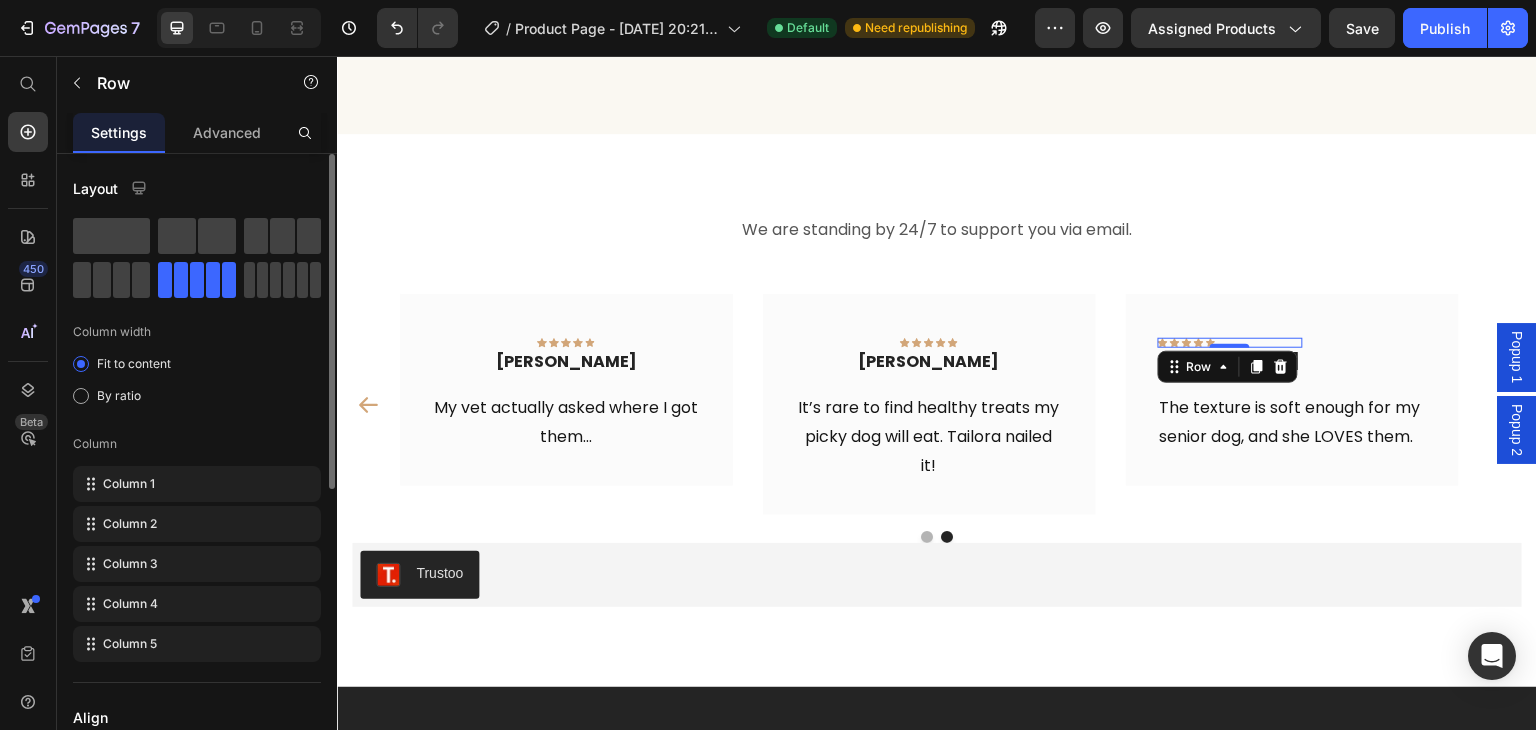 scroll, scrollTop: 562, scrollLeft: 0, axis: vertical 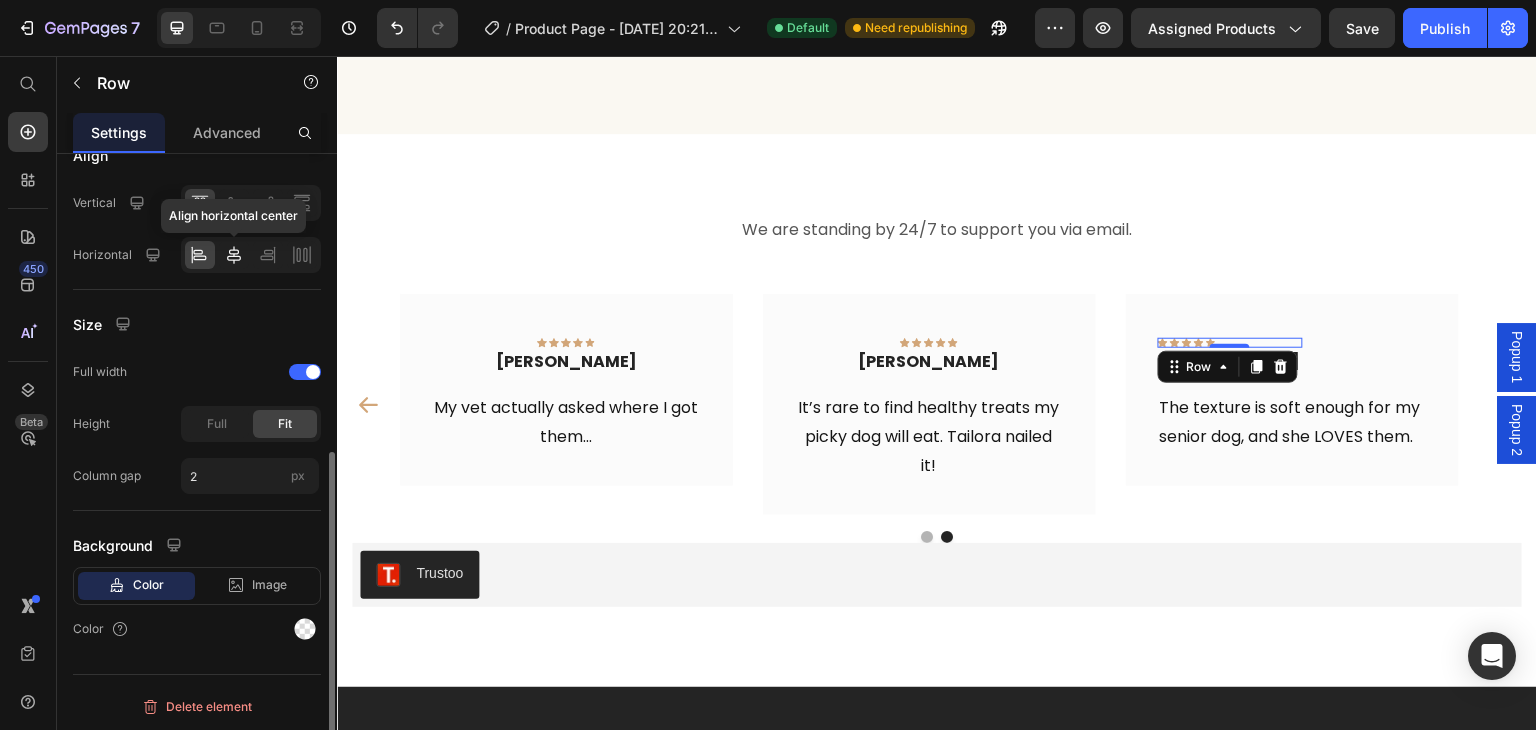 drag, startPoint x: 239, startPoint y: 254, endPoint x: 701, endPoint y: 341, distance: 470.1202 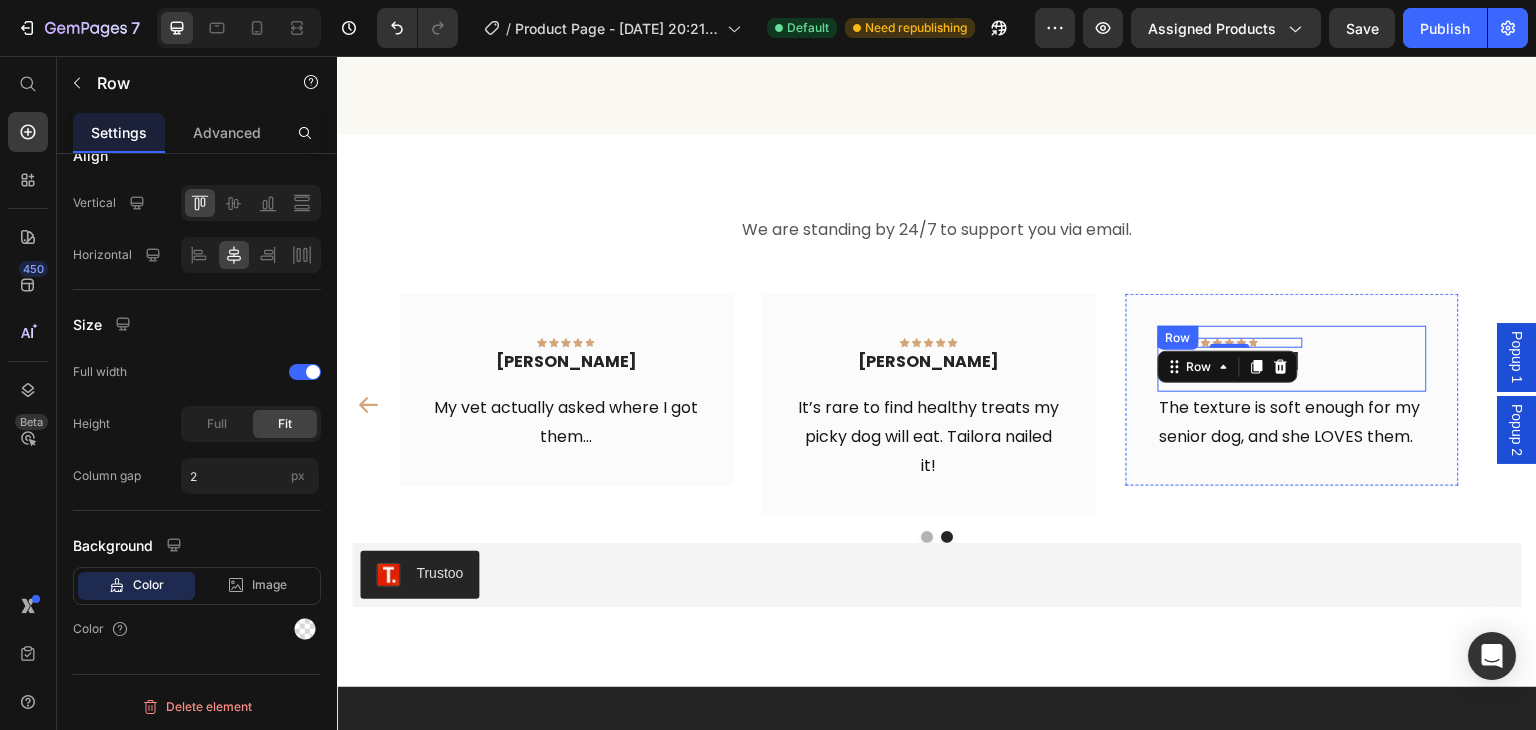 click on "Icon
Icon
Icon
Icon
Icon Row   0 [PERSON_NAME] Text block Row" at bounding box center [1292, 359] 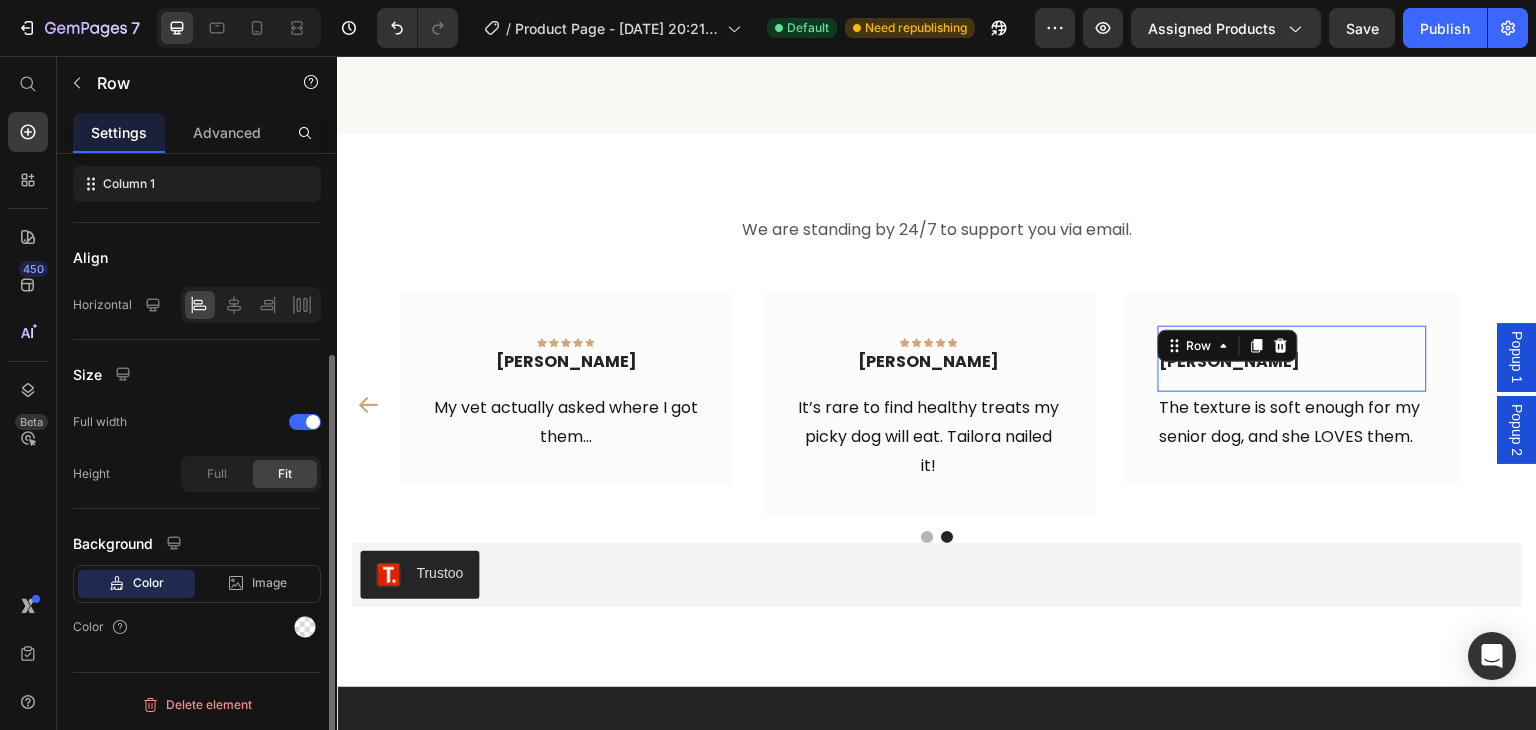 scroll, scrollTop: 298, scrollLeft: 0, axis: vertical 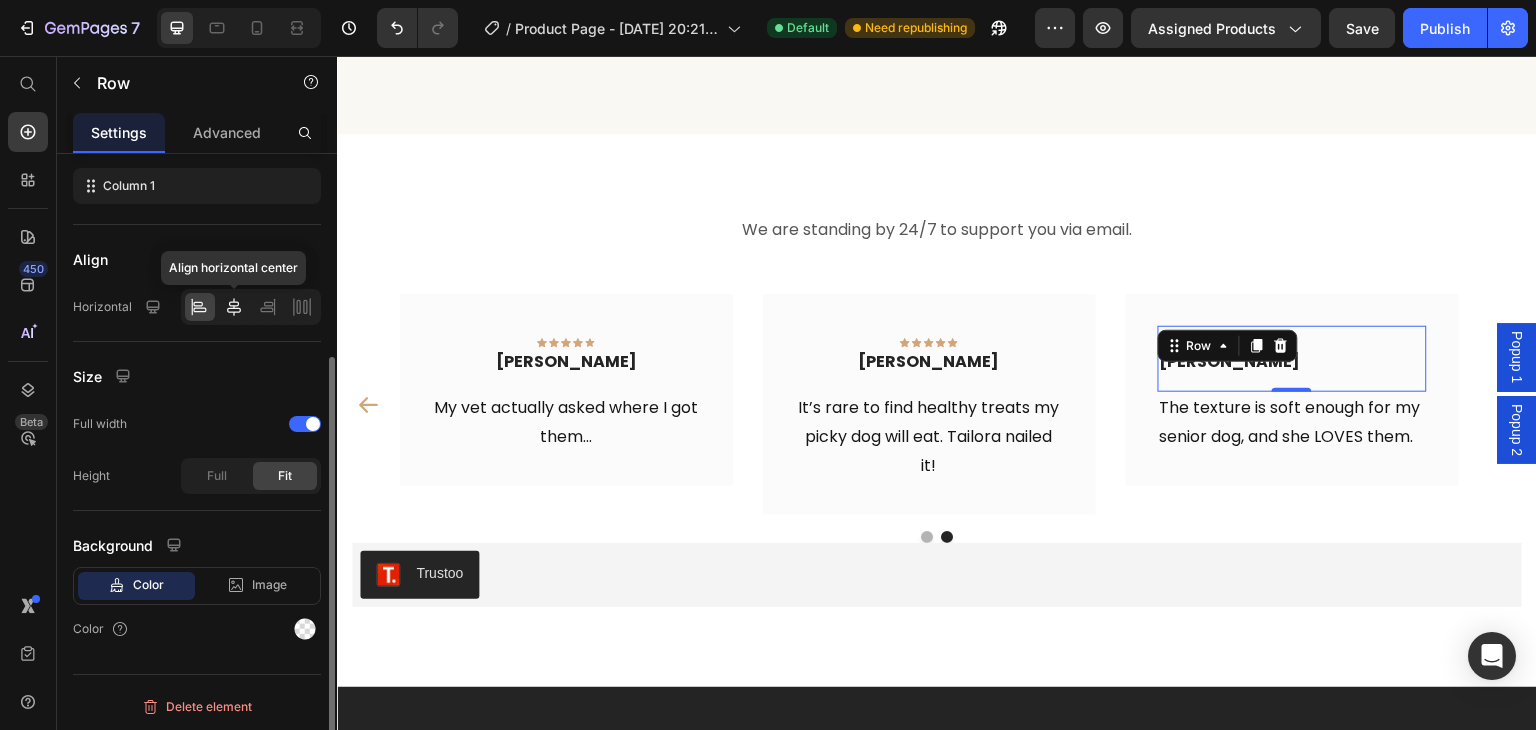 click 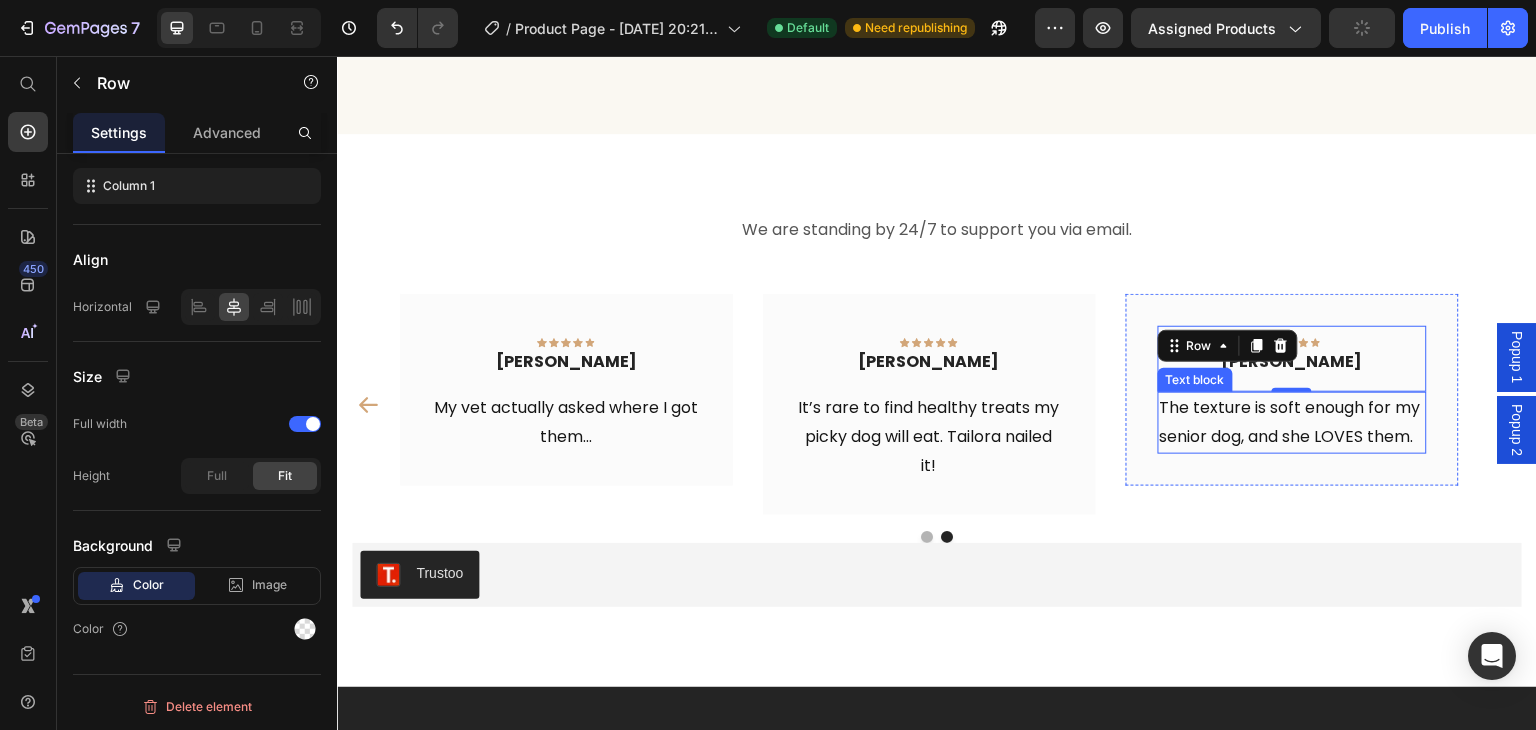 click on "The texture is soft enough for my senior dog, and she LOVES them." at bounding box center (1292, 423) 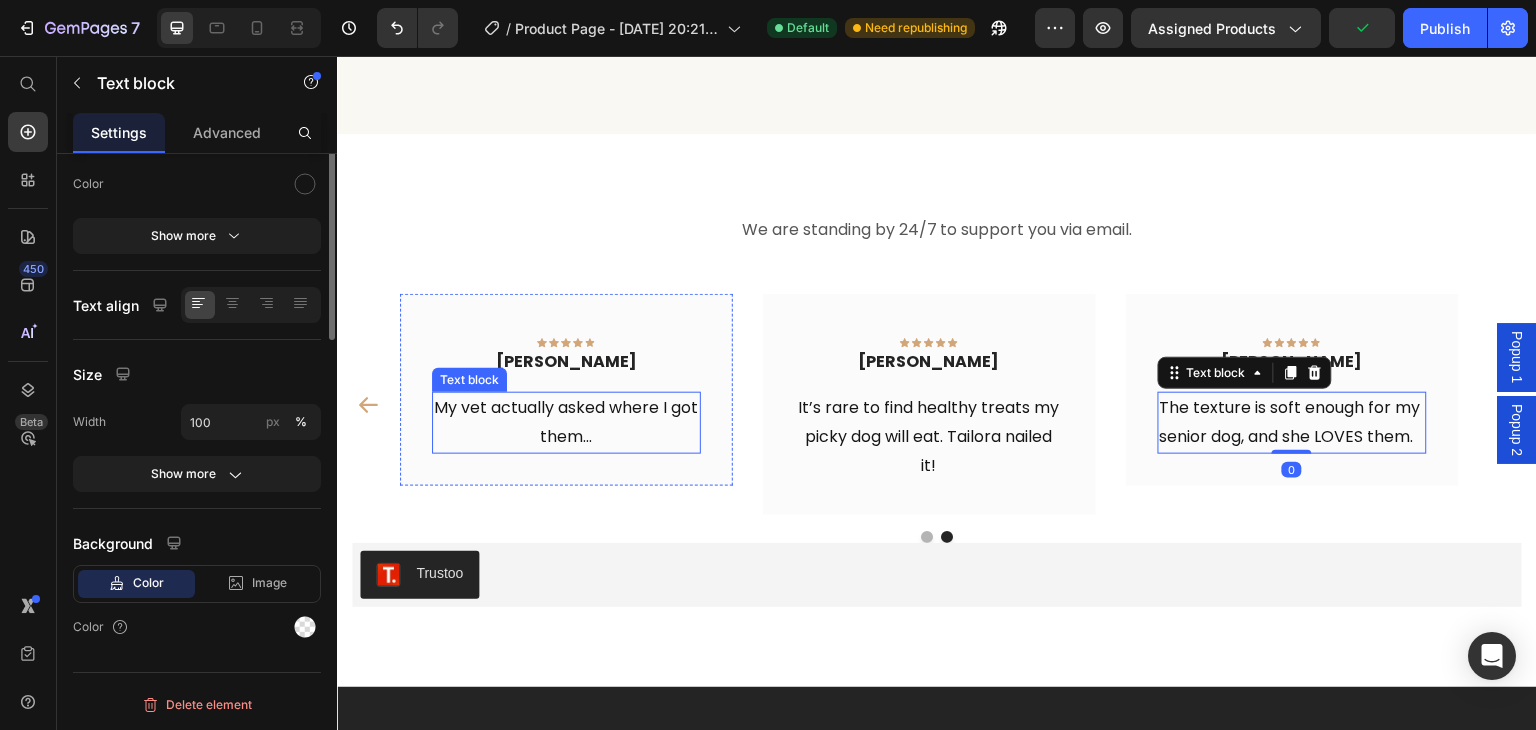 scroll, scrollTop: 0, scrollLeft: 0, axis: both 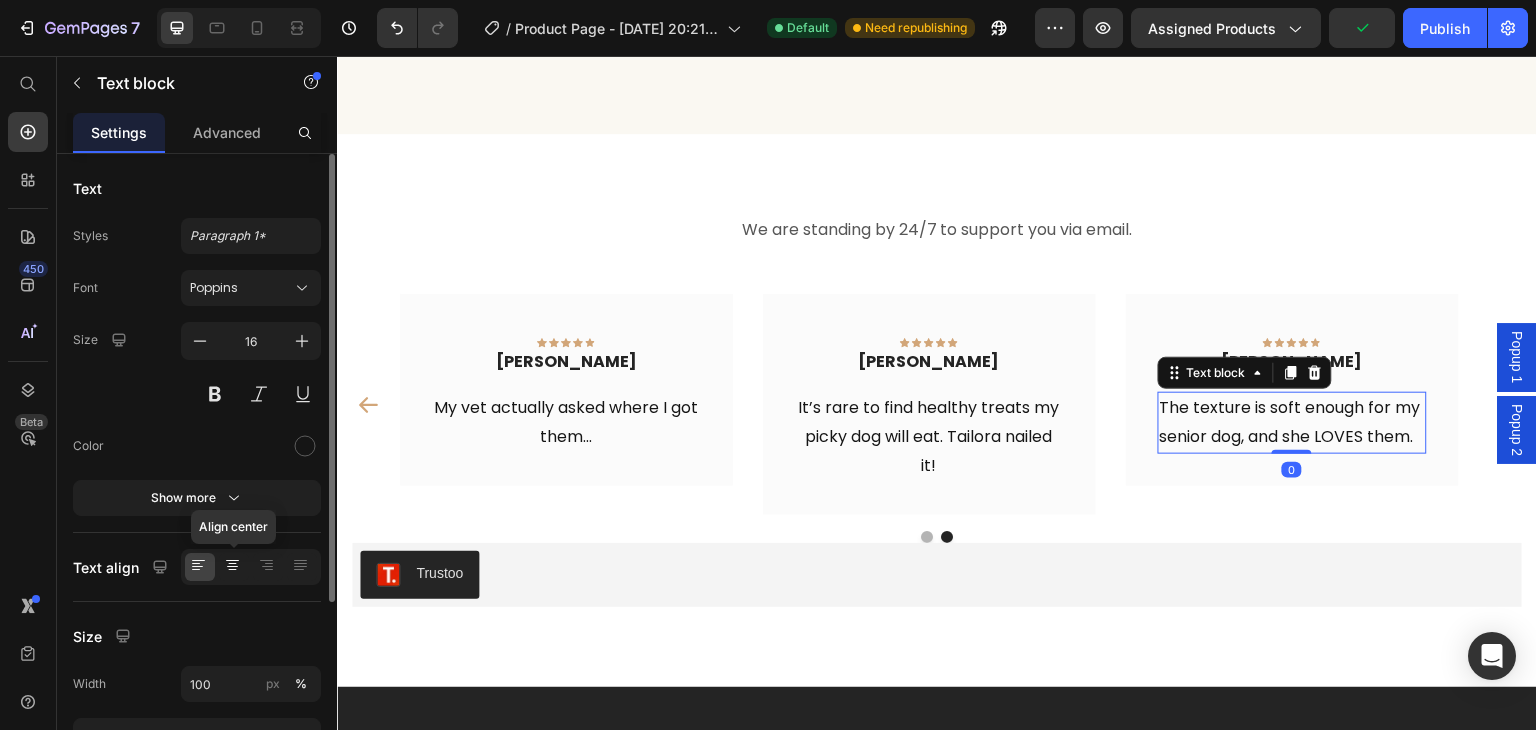 click 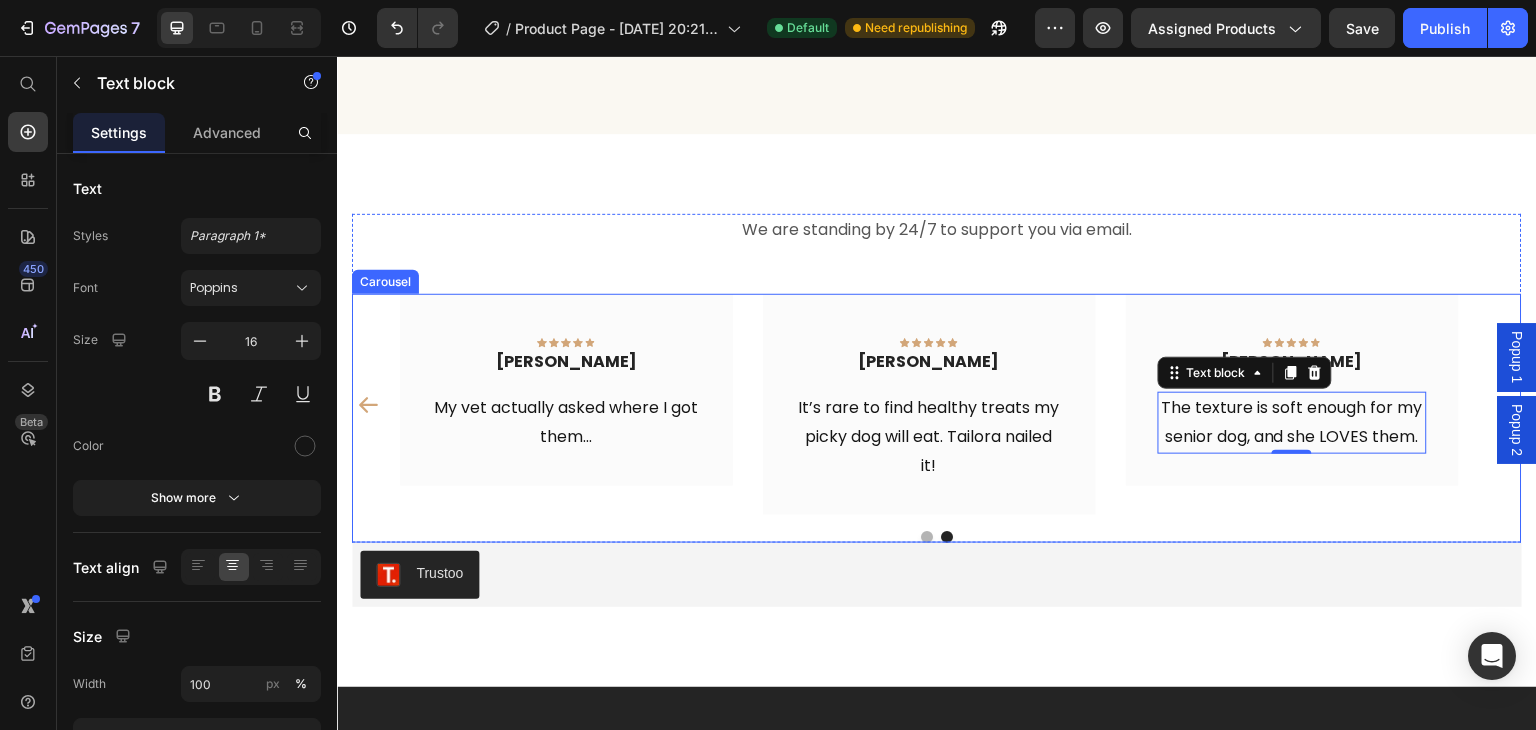 click on "Icon
Icon
Icon
Icon
Icon Row [PERSON_NAME] Text block Row The texture is soft enough for my senior dog, and she LOVES them. Text block   0 Row" at bounding box center (1292, 404) 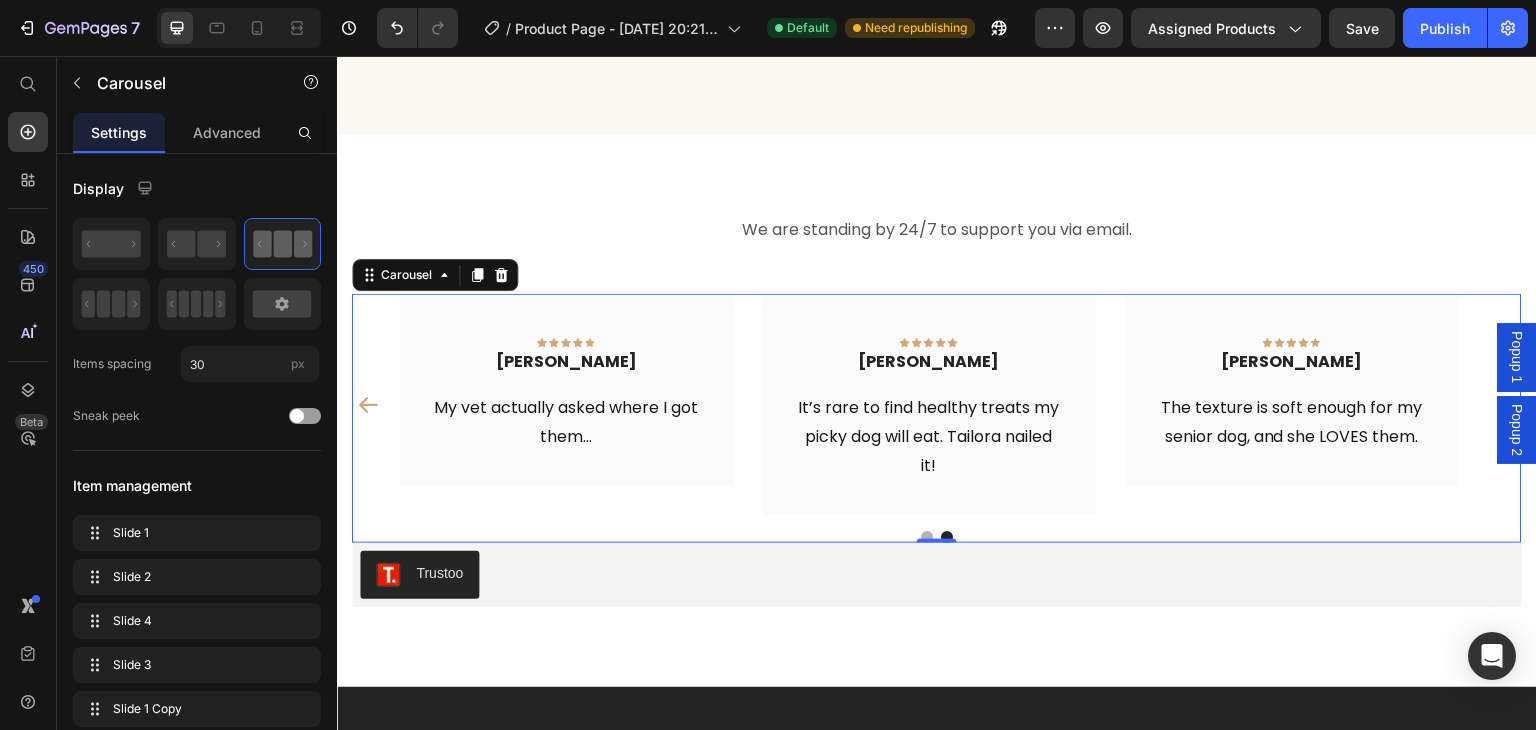 click at bounding box center [927, 537] 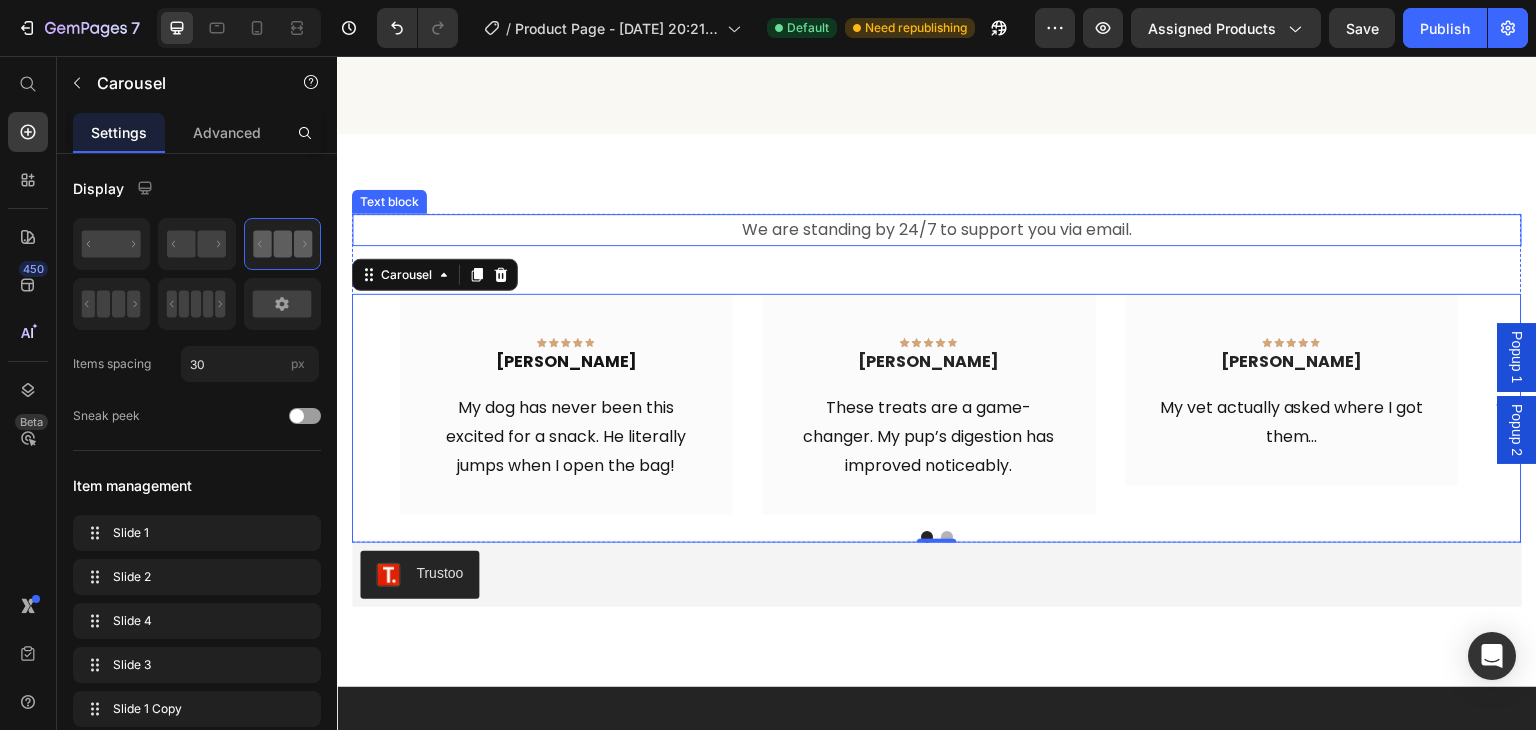 click on "We are standing by 24/7 to support you via email." at bounding box center (937, 230) 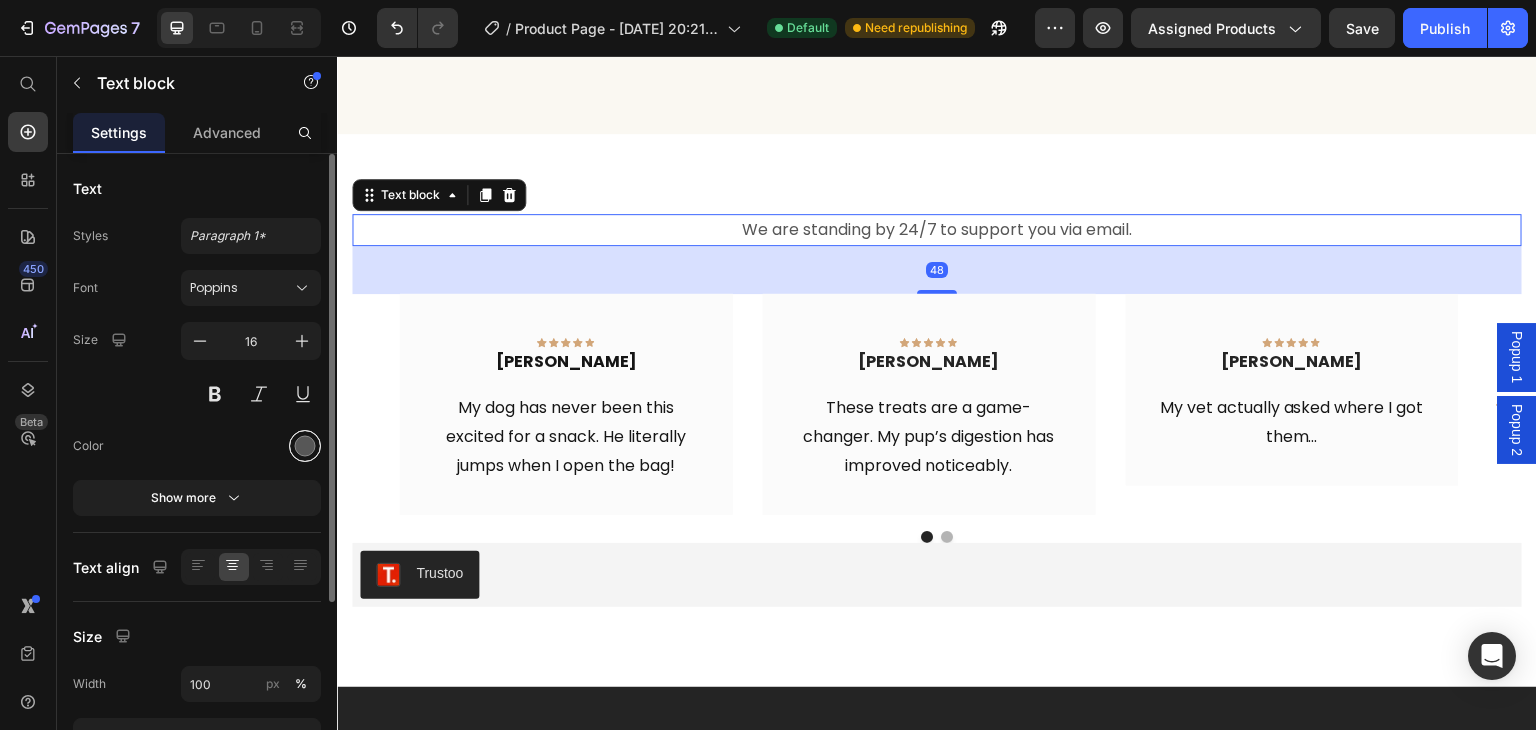 click at bounding box center (305, 446) 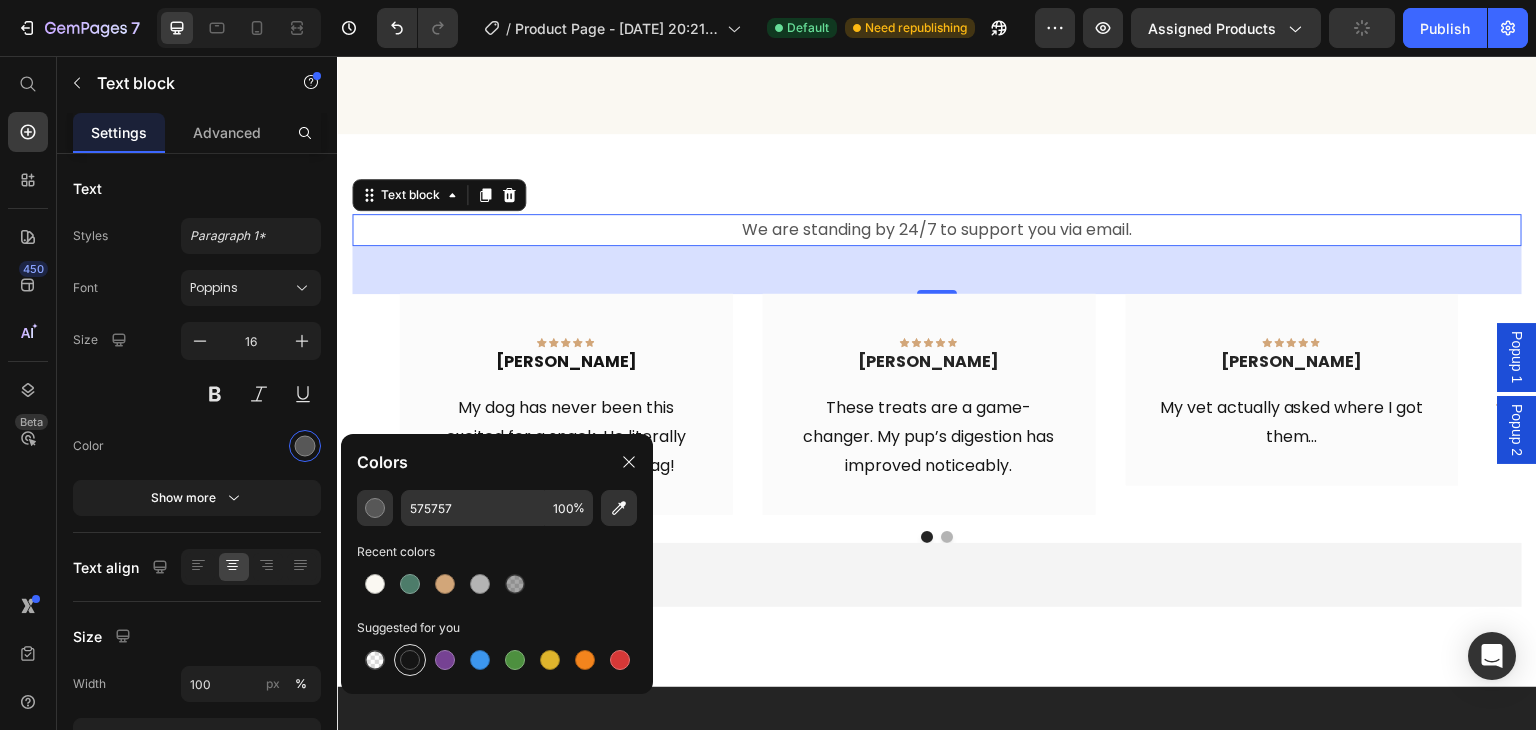 click at bounding box center (410, 660) 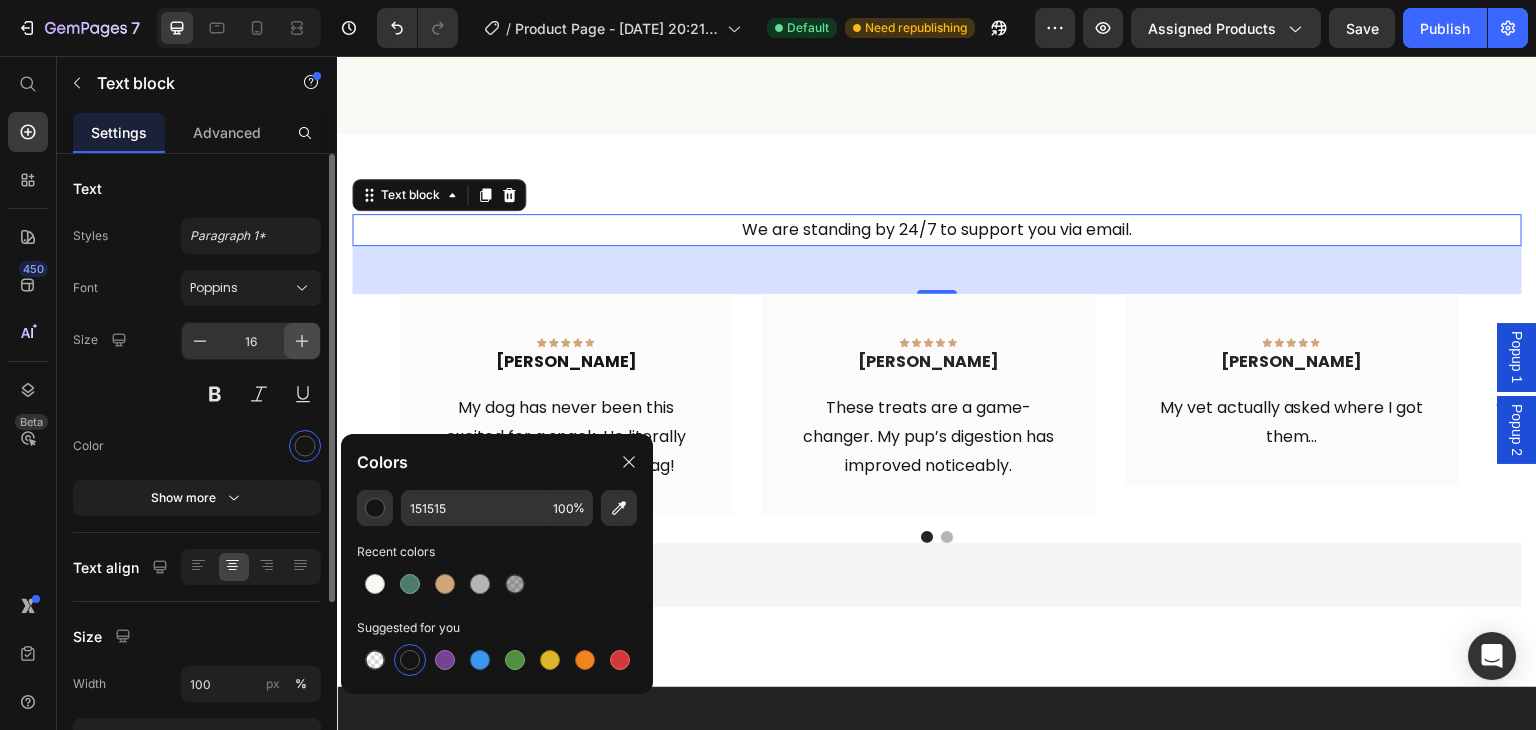 click at bounding box center [302, 341] 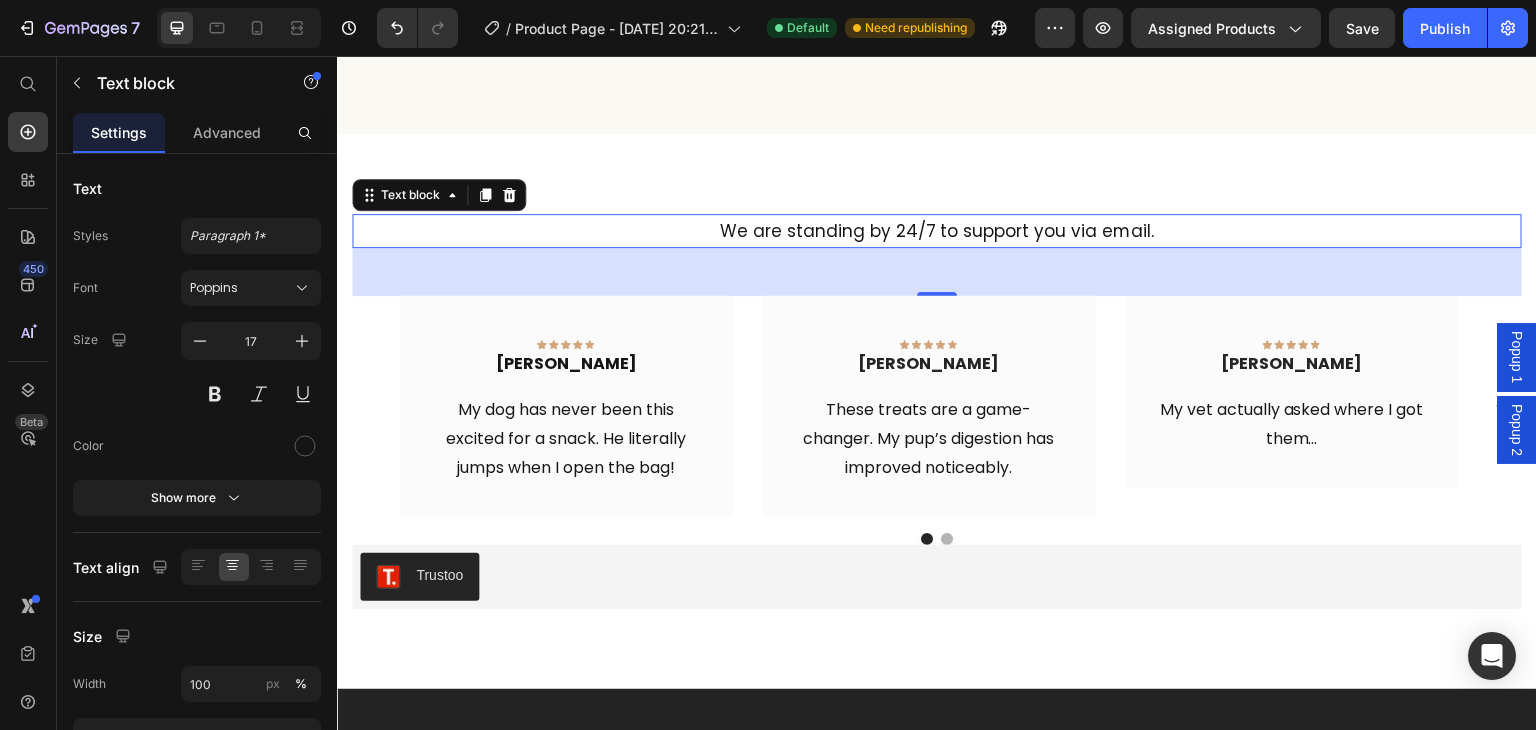 click on "What our puppy lovers say? Heading                Icon                Icon                Icon                Icon
Icon Icon List Hoz They lifted my pup’s mood! Text block My dog [PERSON_NAME] has always been picky with food, but ever since she tried Bliss Bites, she gets excited every day! Text block - [PERSON_NAME] Text block Row Hero Banner                Icon                Icon                Icon                Icon
Icon Icon List Hoz Work well with my puppy Text block My dog has a sensitive stomach, and I had tried other treats with no luck. These have been perfect. Text block - [PERSON_NAME] Text block Row Hero Banner                Icon                Icon                Icon                Icon
Icon Icon List Hoz The only treat approved by his vet Text block I brought Bliss Bites to the vet and he complimented the ingredients — fermented milk and real fruit. Now I buy them for the benefits, and [PERSON_NAME] just loves them. It’s a win-win!” Text block - [PERSON_NAME] Row Row" at bounding box center (937, -229) 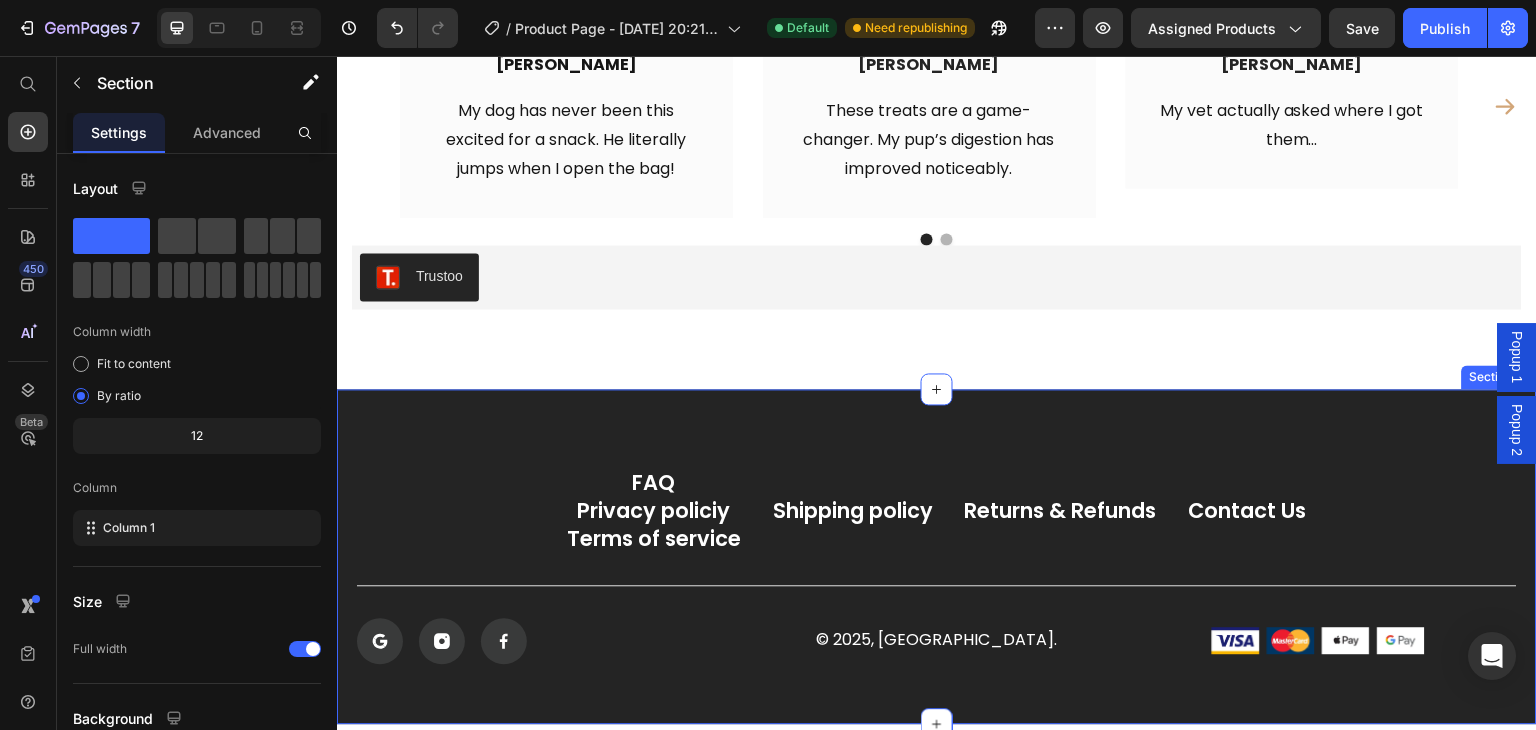 scroll, scrollTop: 8846, scrollLeft: 0, axis: vertical 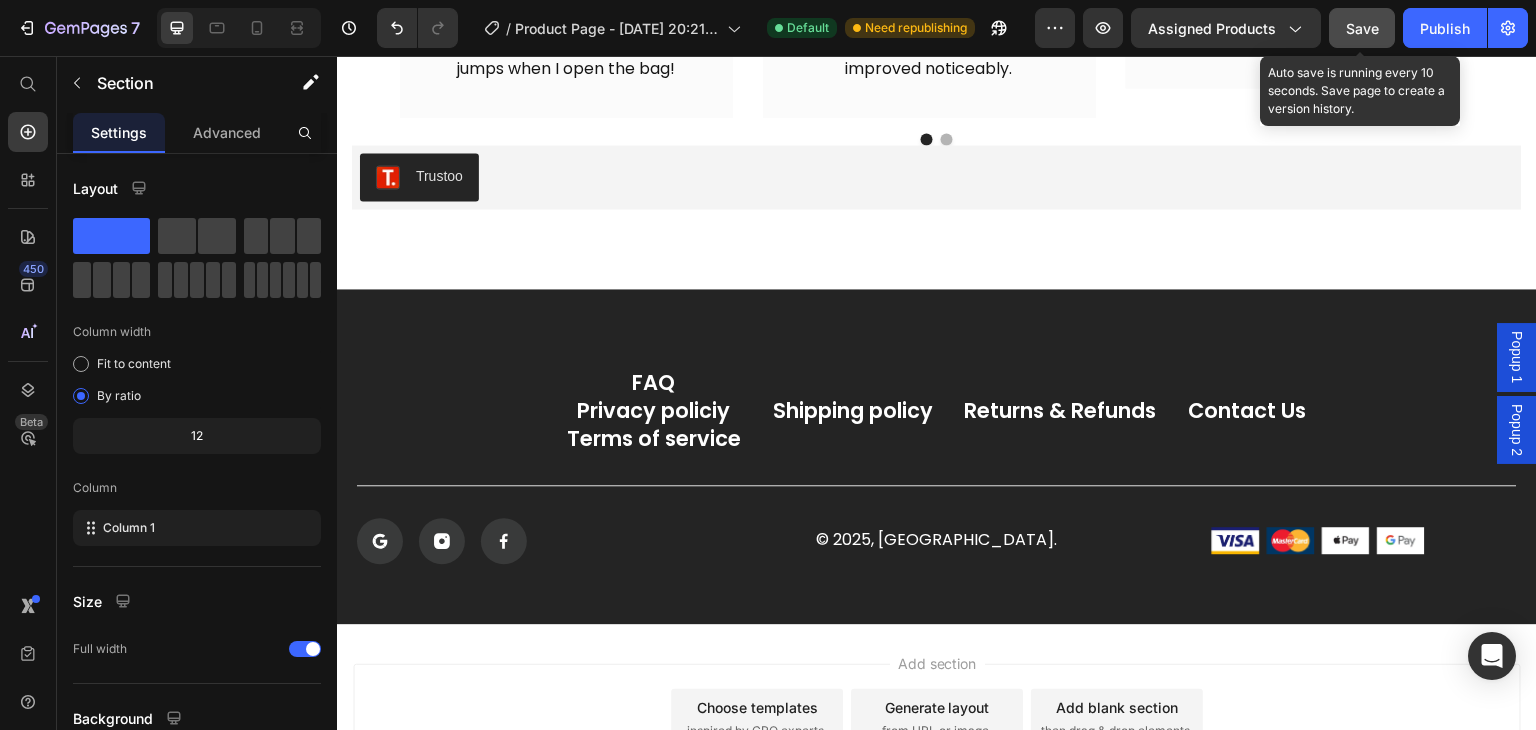 click on "Save" 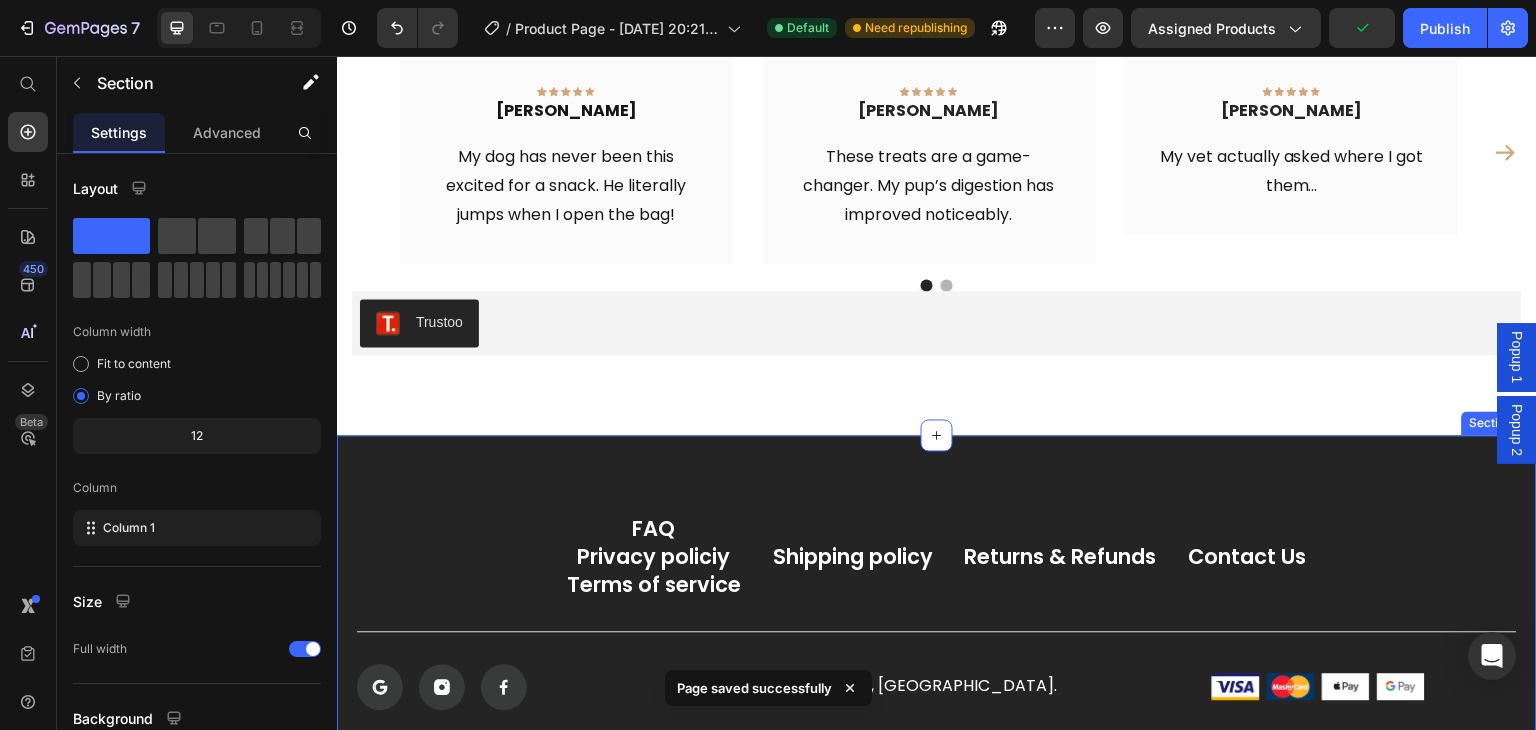 scroll, scrollTop: 8646, scrollLeft: 0, axis: vertical 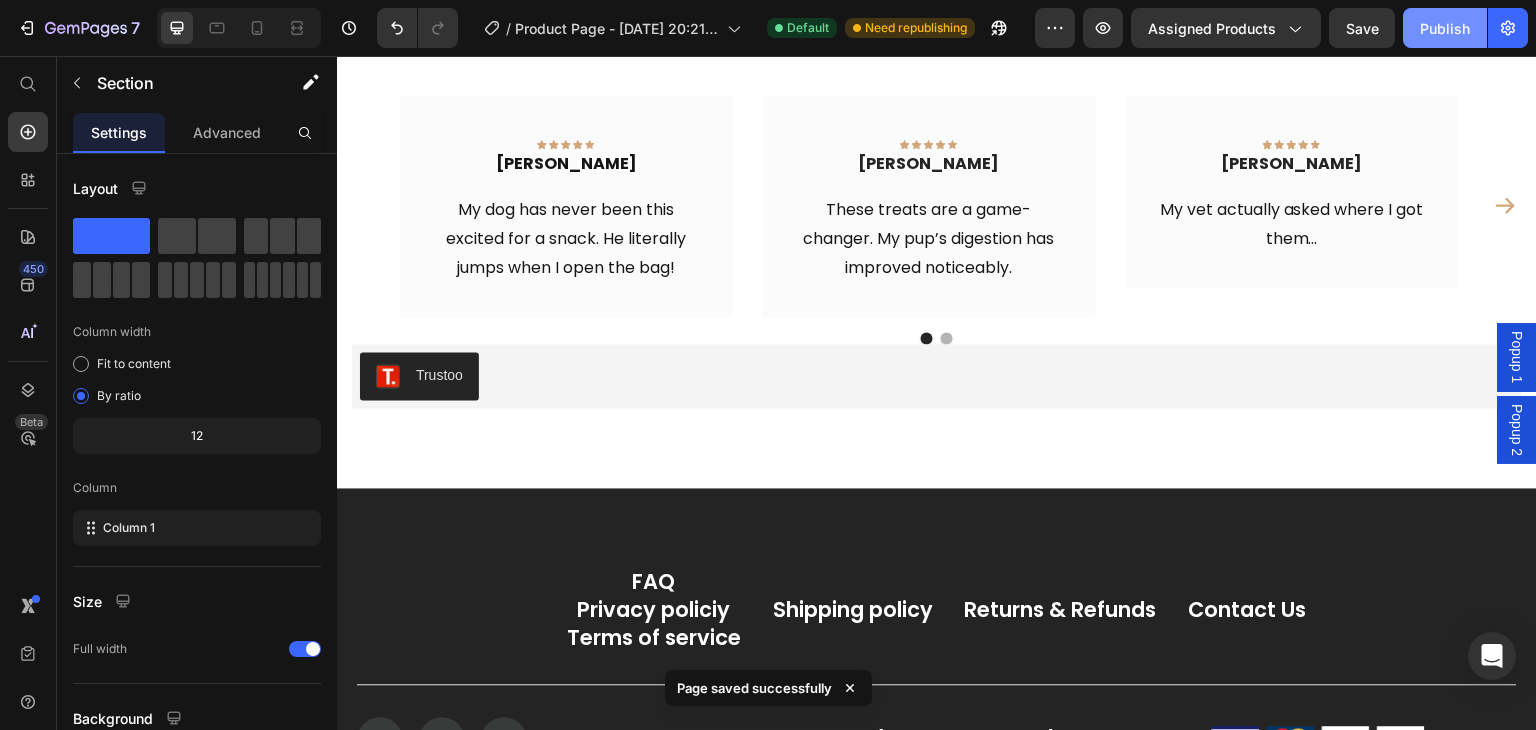 click on "Publish" at bounding box center [1445, 28] 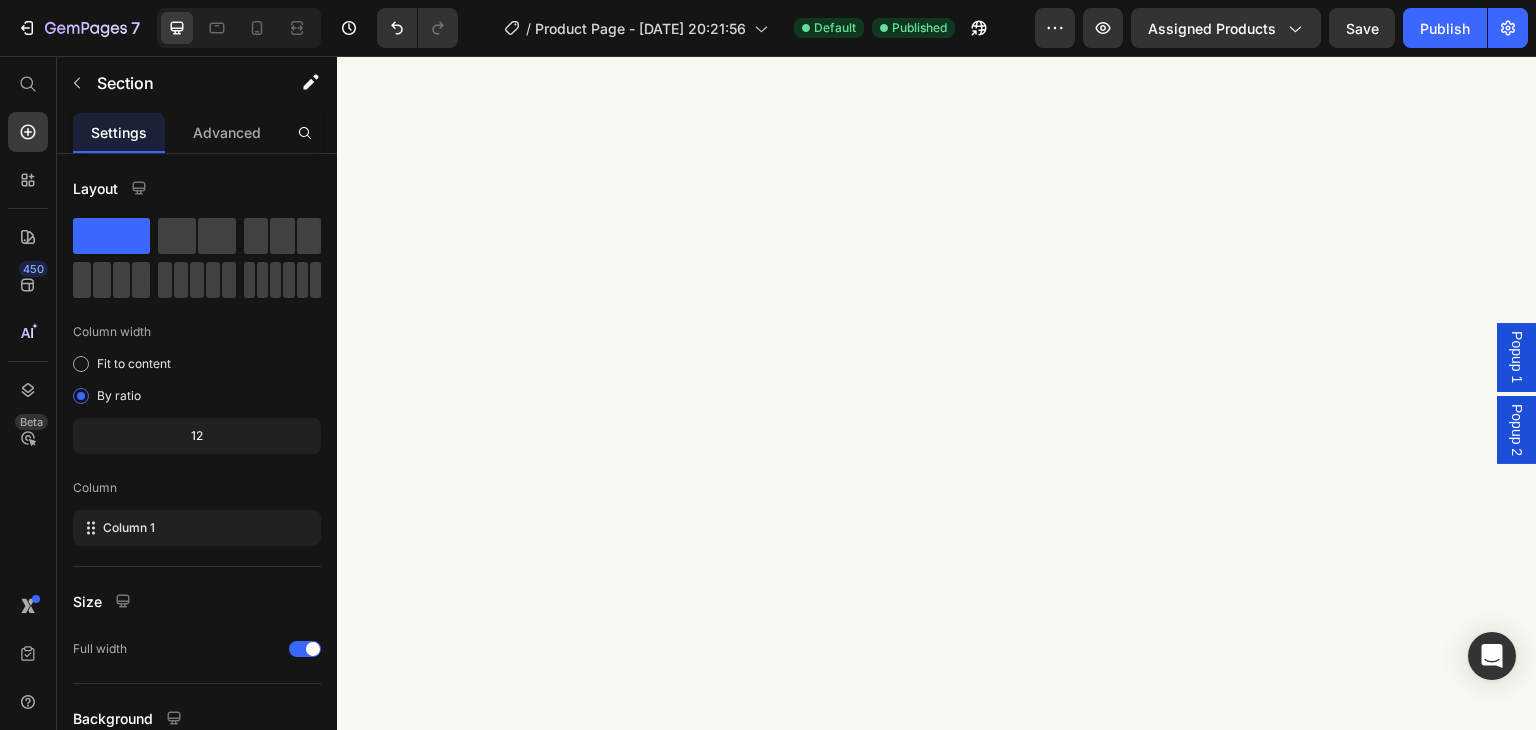 scroll, scrollTop: 0, scrollLeft: 0, axis: both 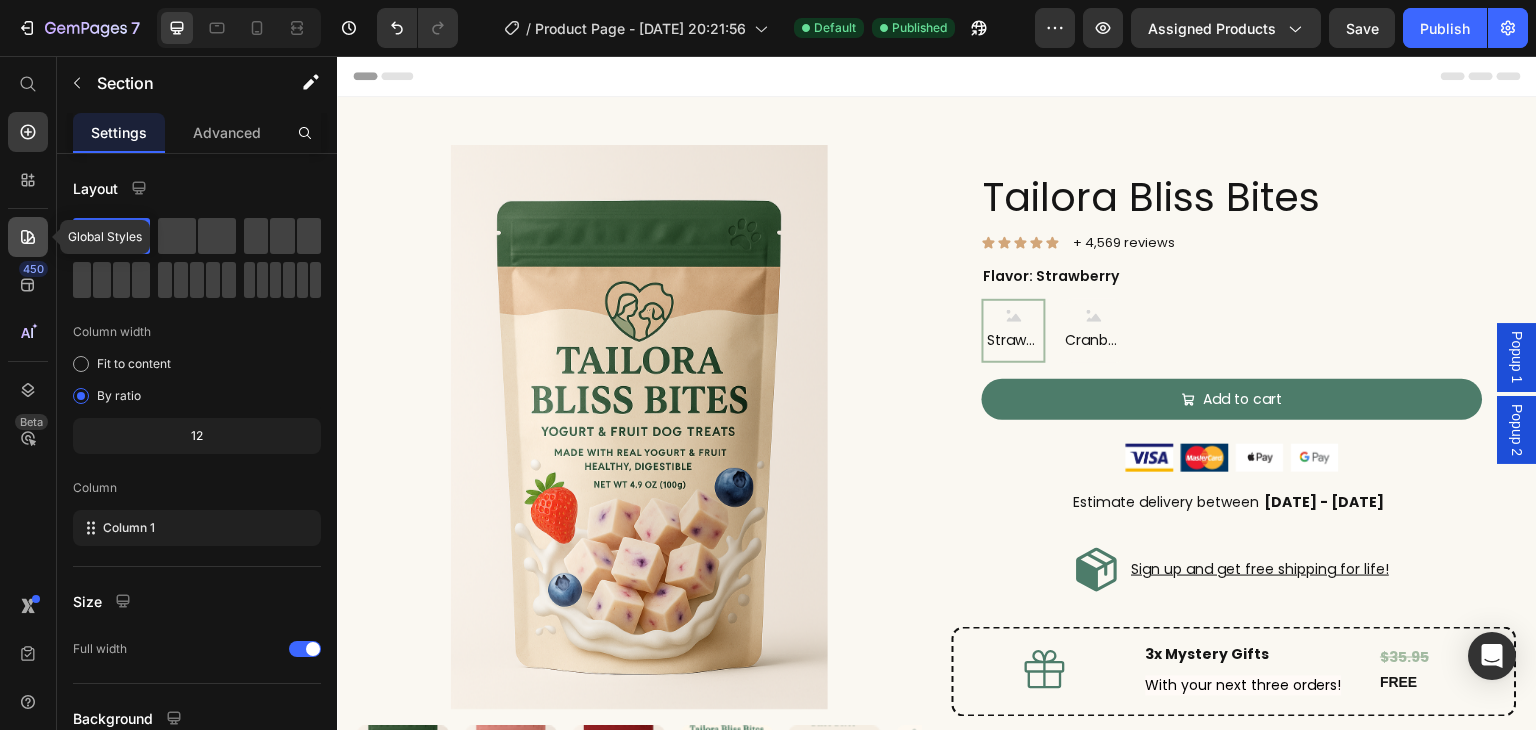 click 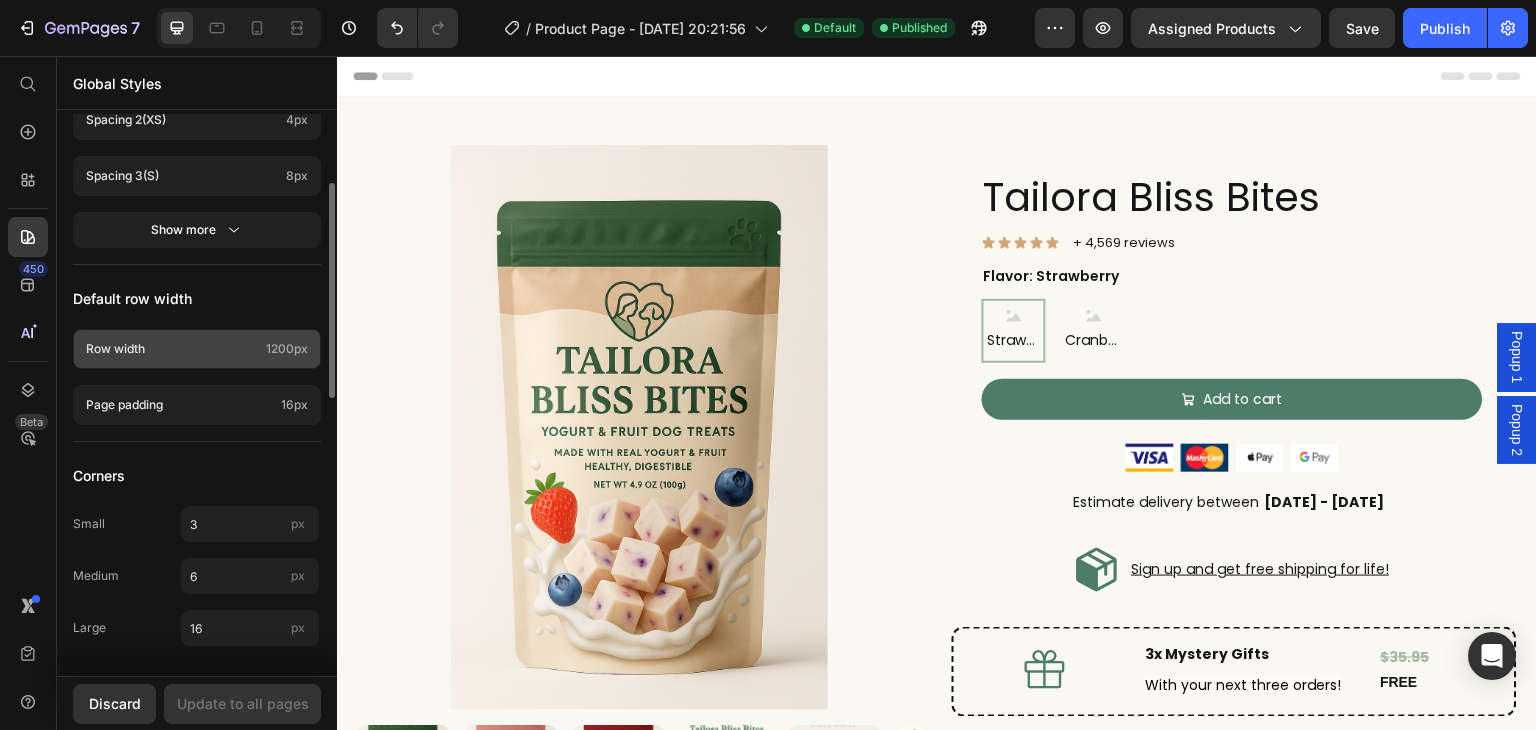 scroll, scrollTop: 0, scrollLeft: 0, axis: both 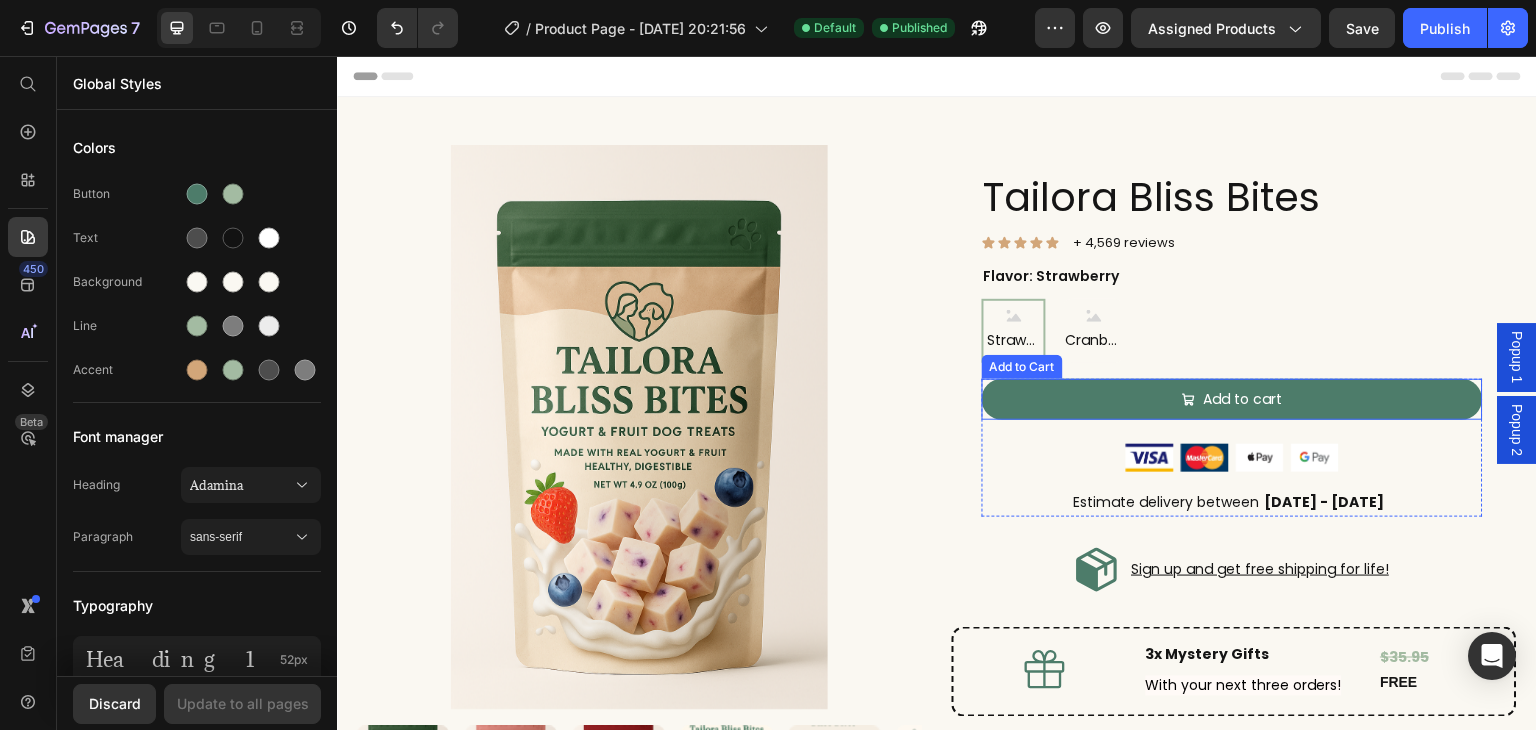 click on "Add to cart Add to Cart" at bounding box center [1232, 399] 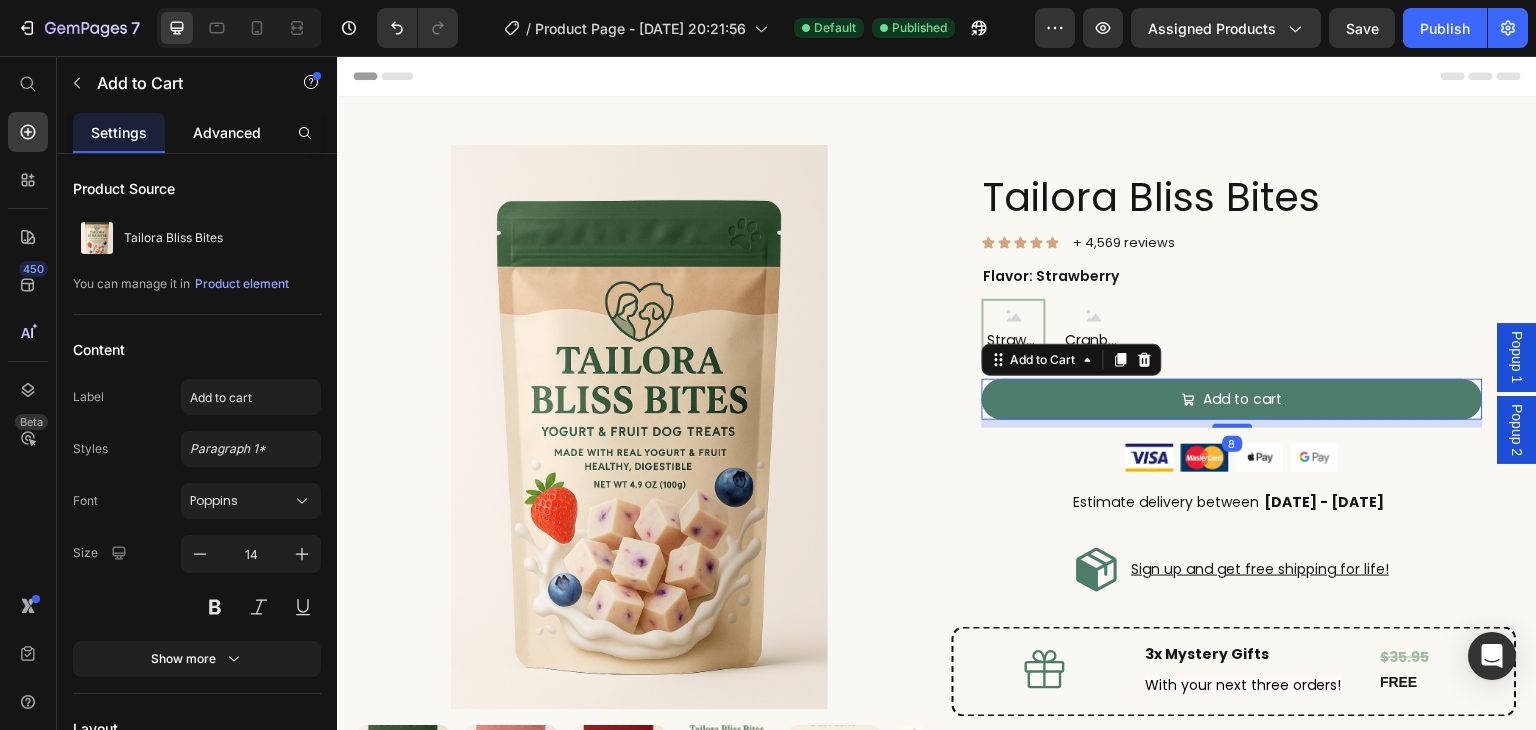 click on "Advanced" at bounding box center [227, 132] 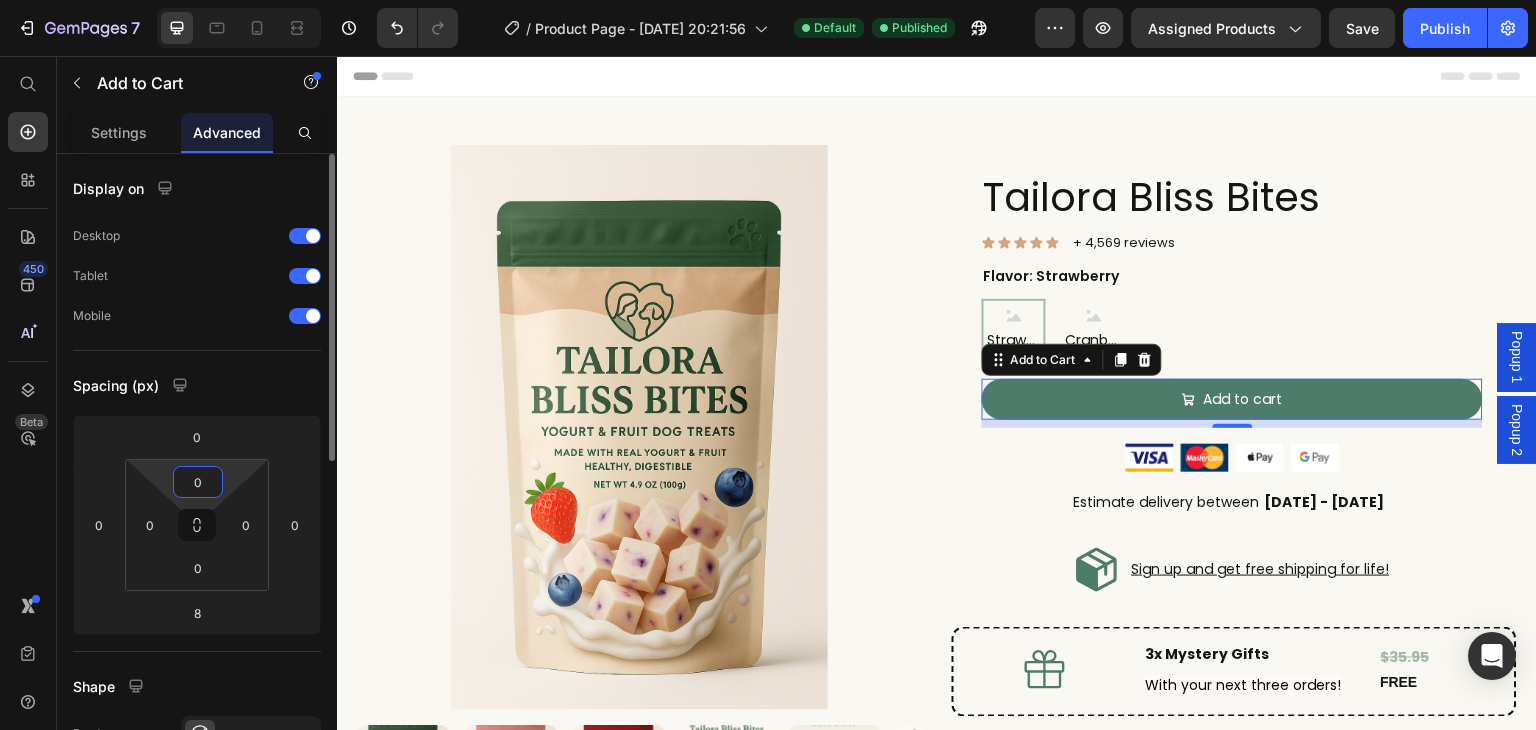 click on "0" at bounding box center [198, 482] 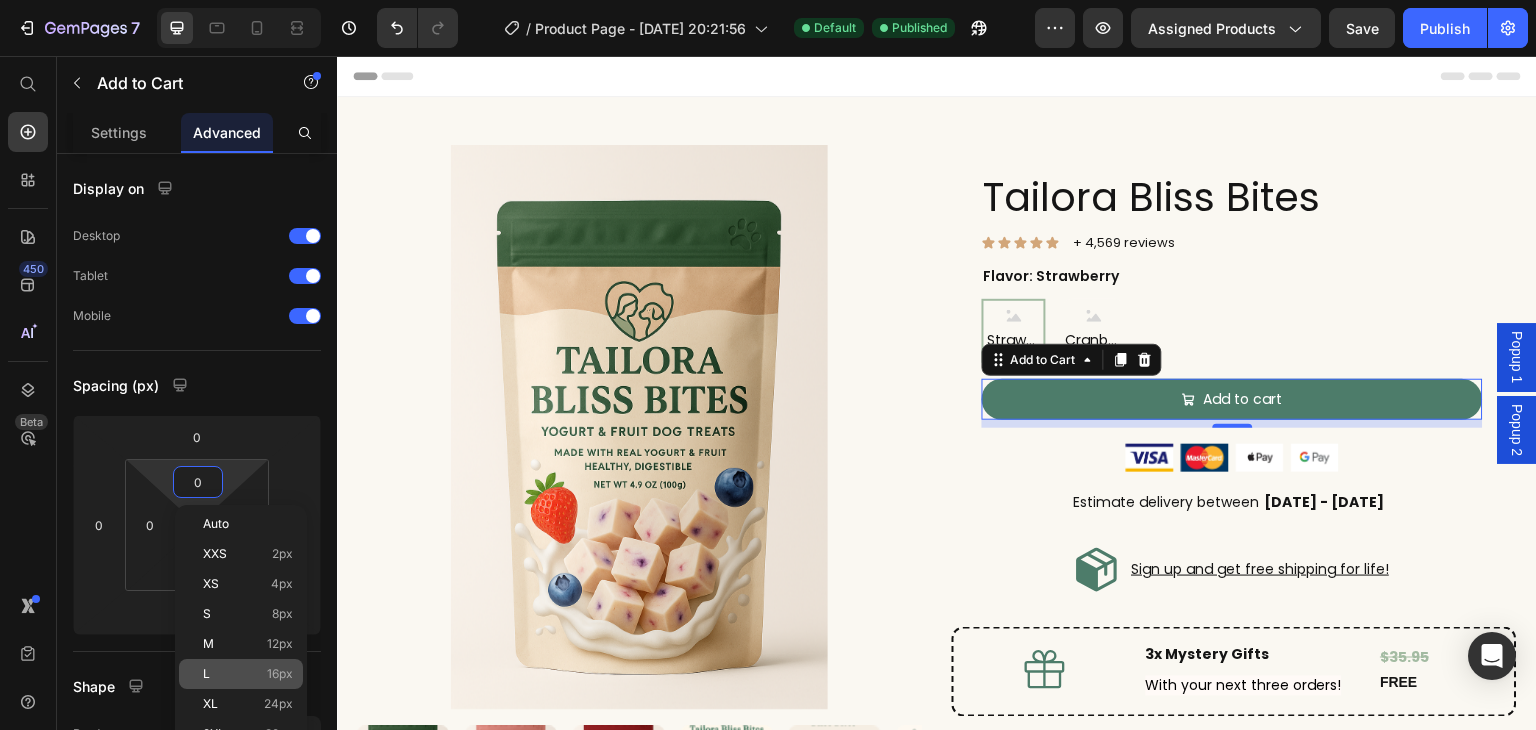 click on "L 16px" 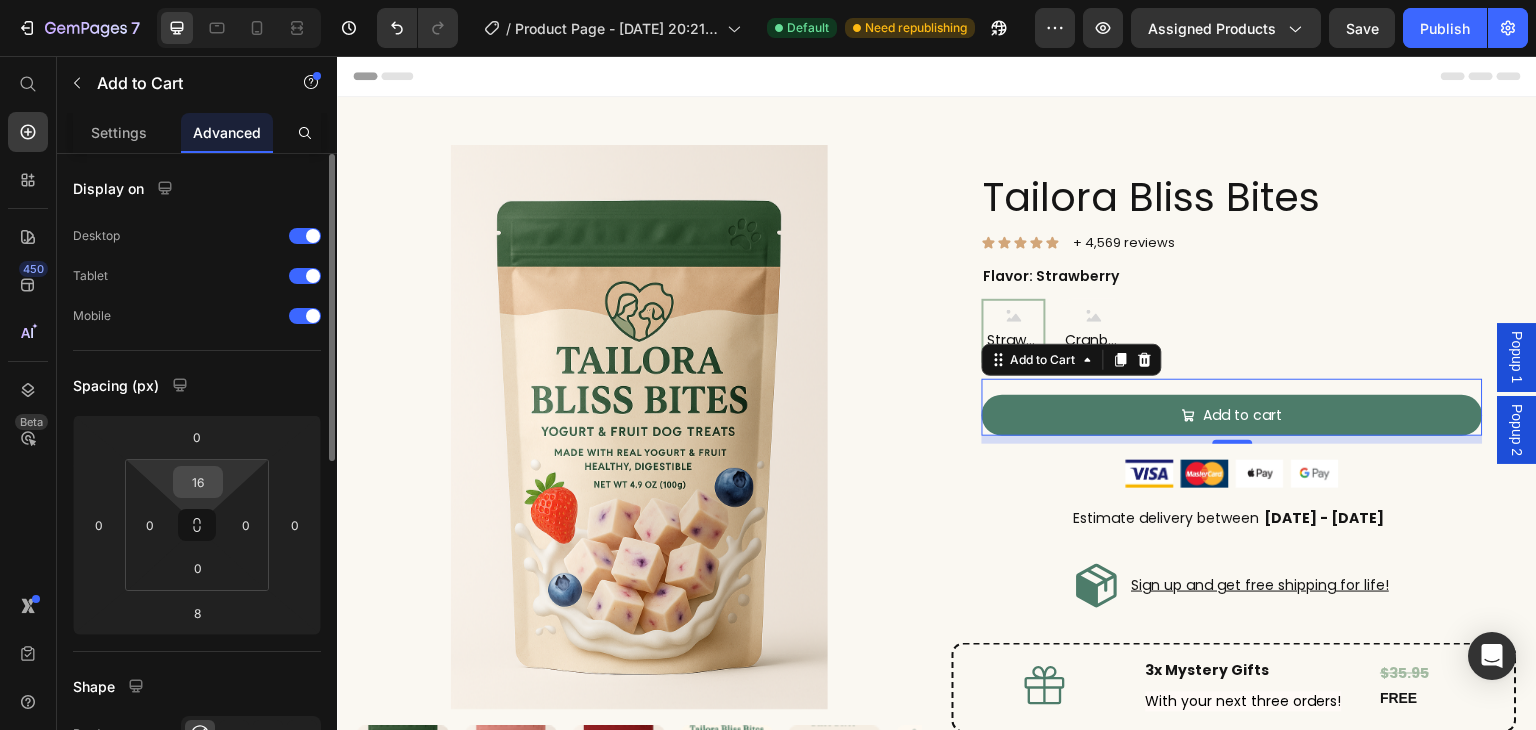 click on "16" at bounding box center [198, 482] 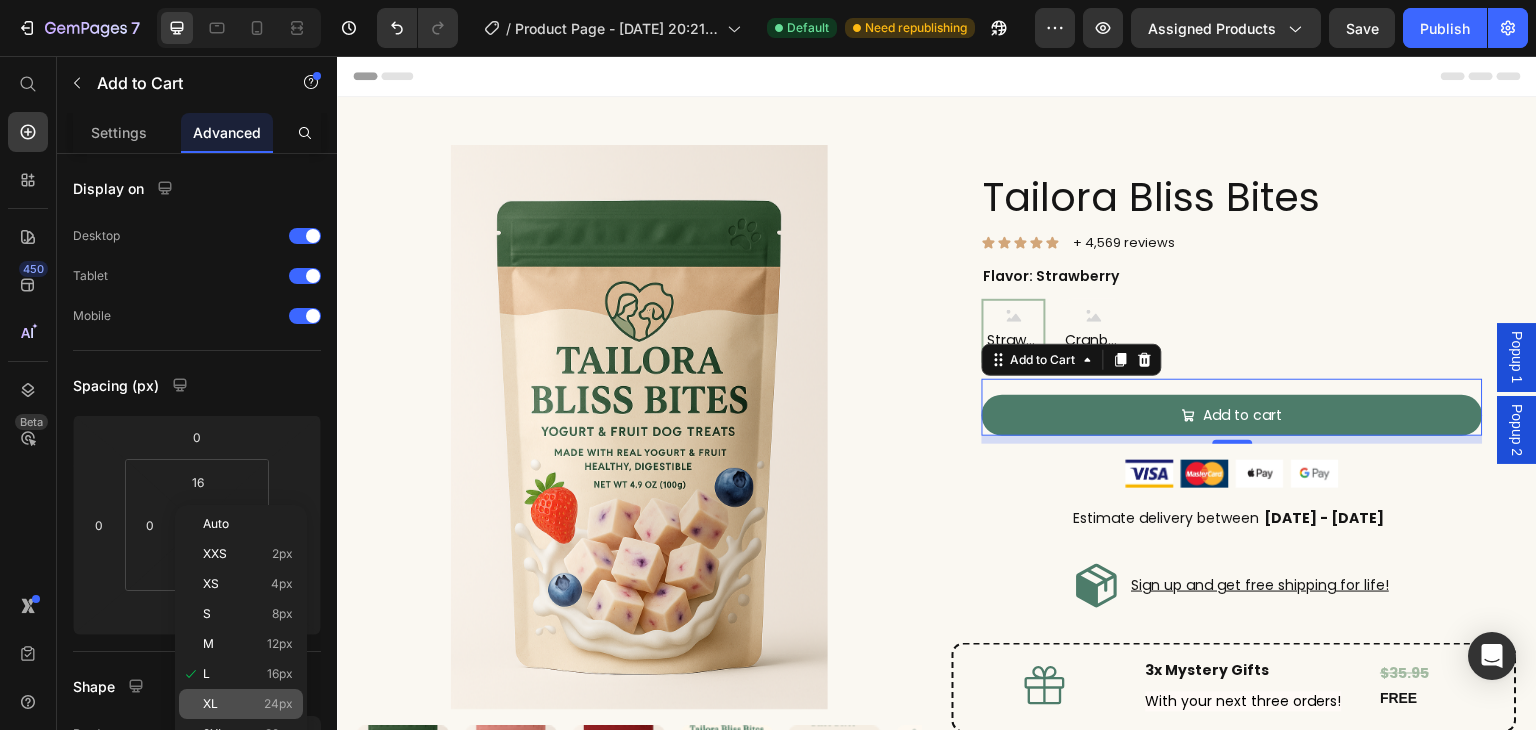 click on "XL 24px" at bounding box center [248, 704] 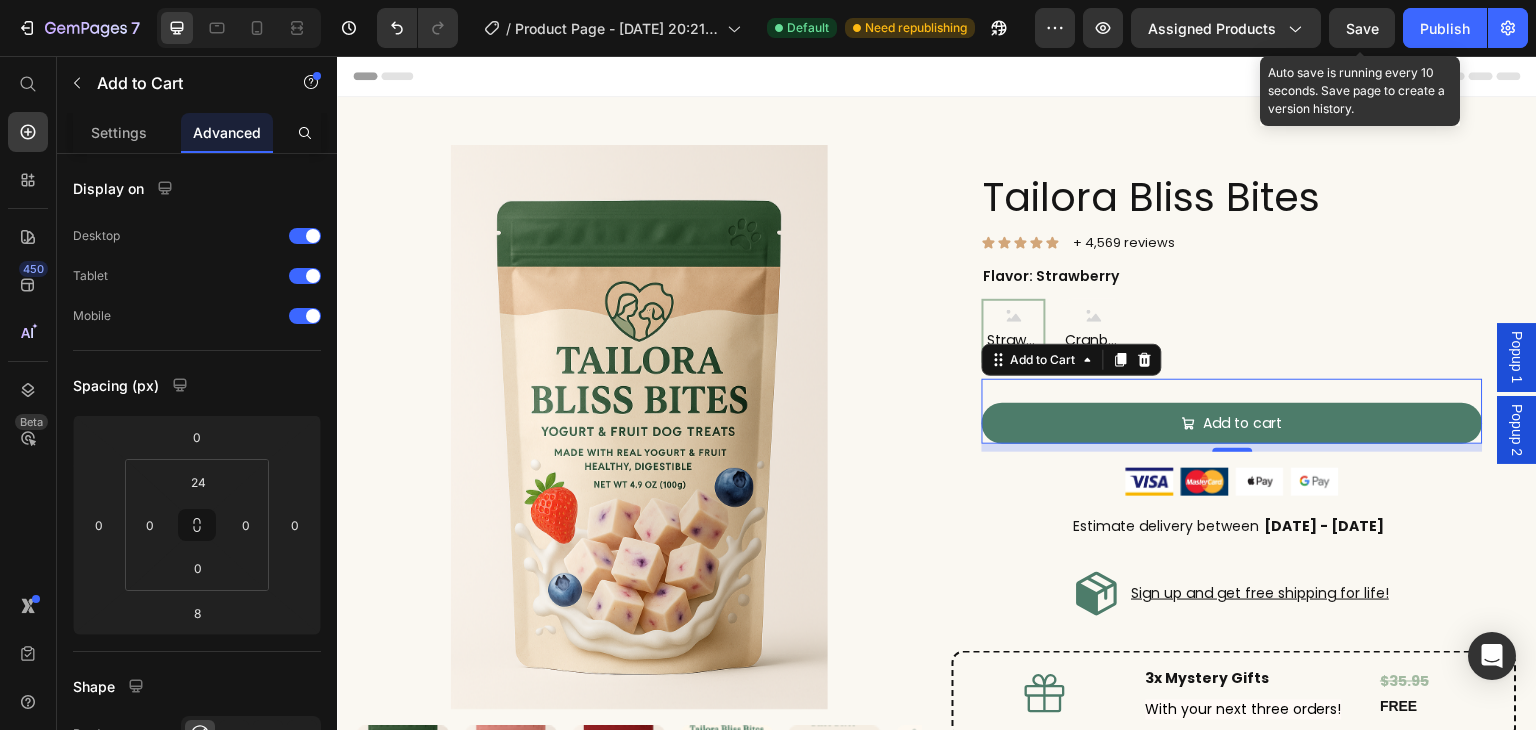 click on "Save" at bounding box center [1362, 28] 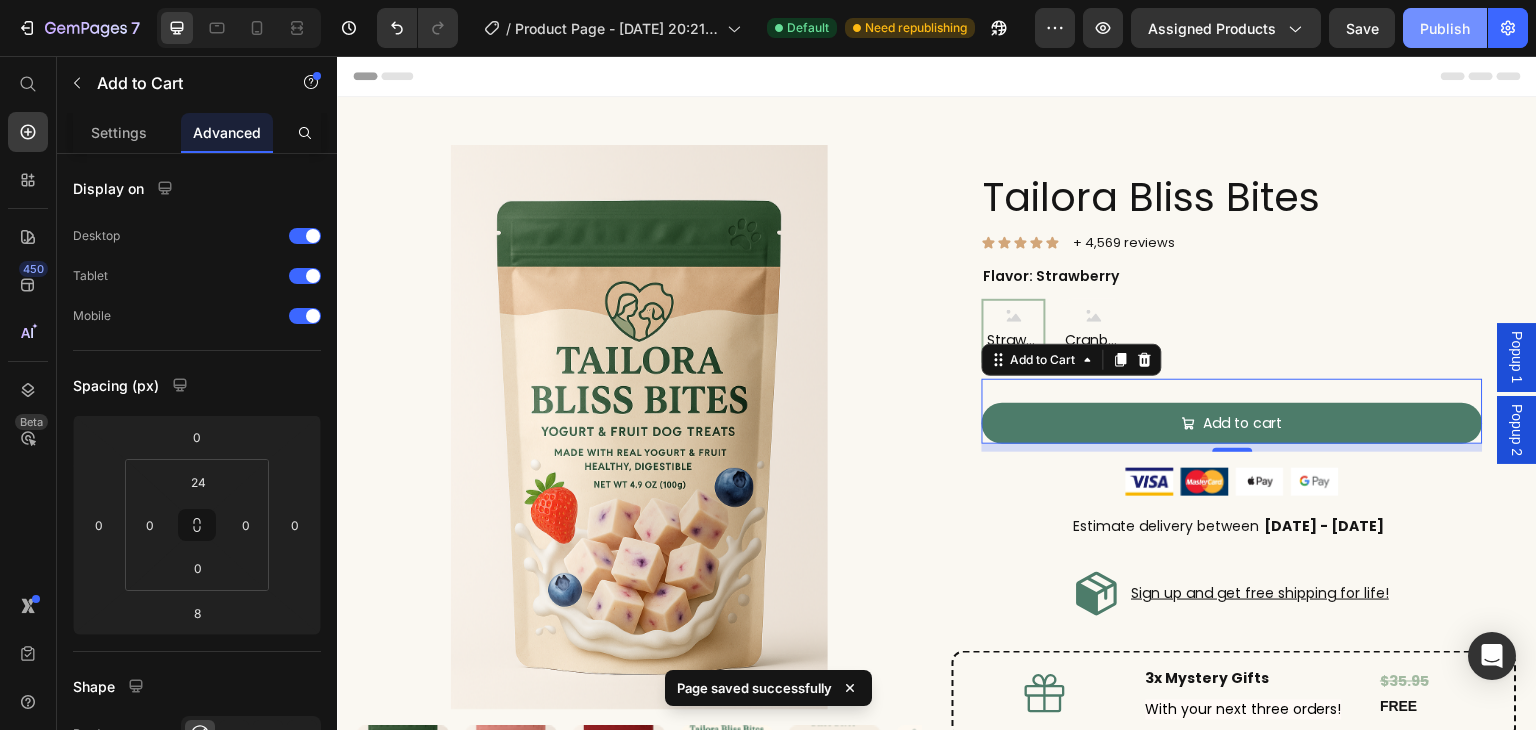 click on "Publish" 